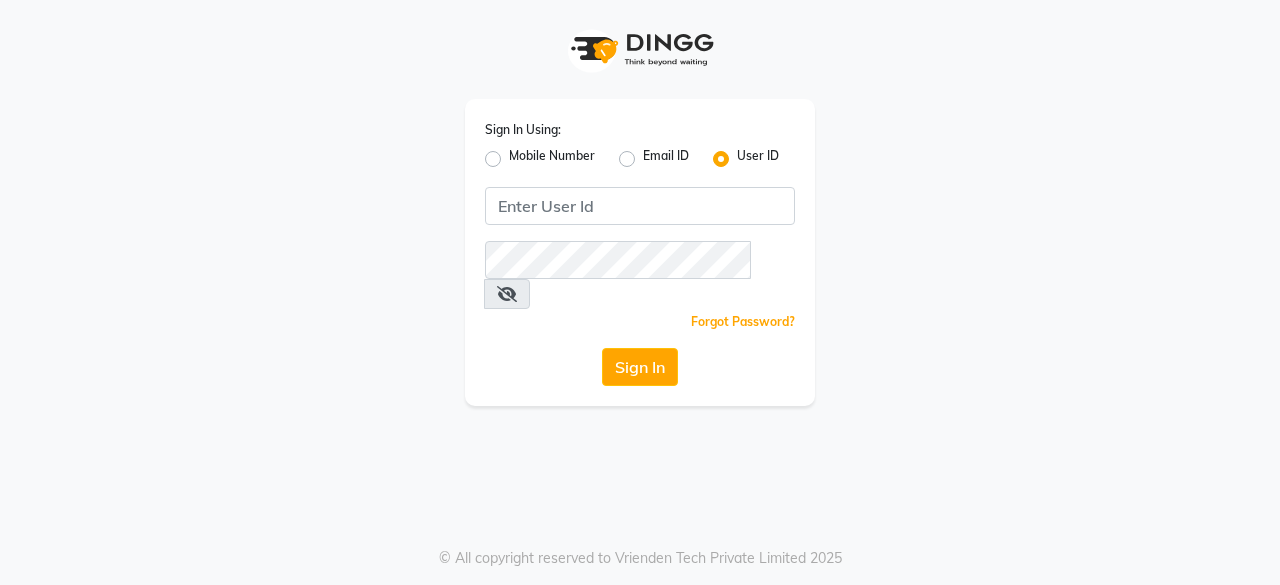 scroll, scrollTop: 0, scrollLeft: 0, axis: both 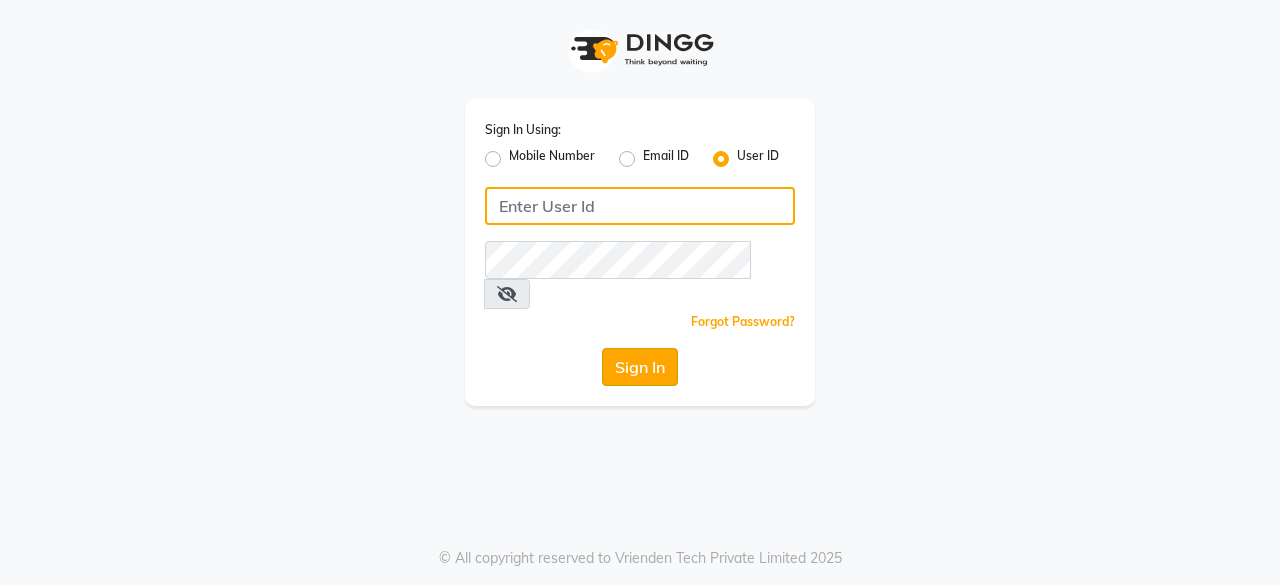 type on "hls1" 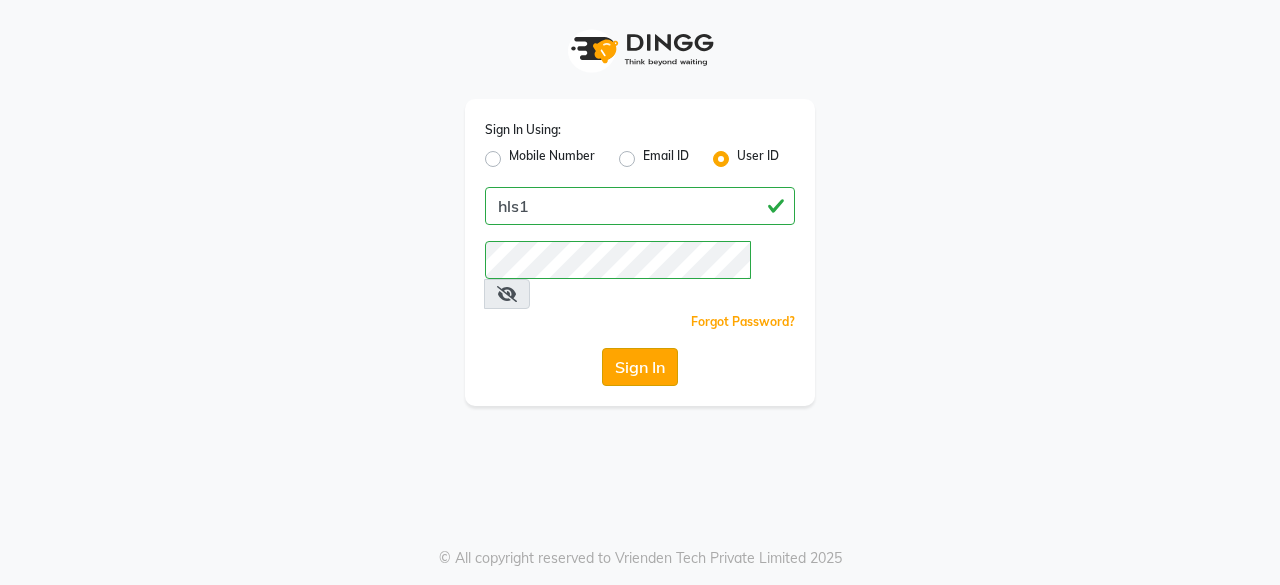 click on "Sign In" 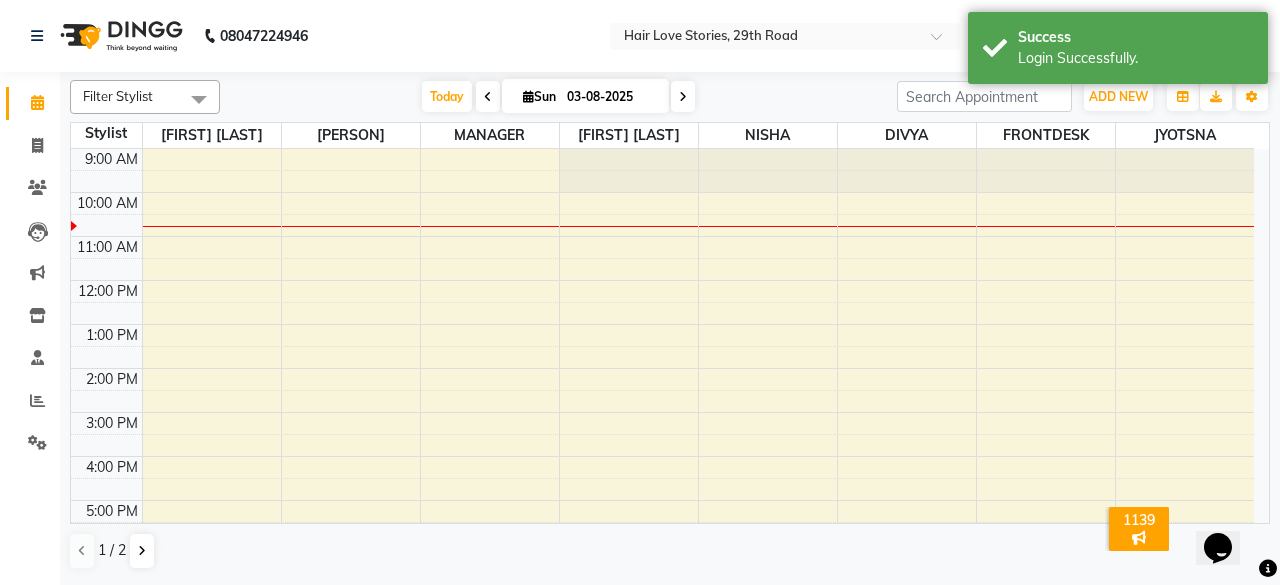 scroll, scrollTop: 0, scrollLeft: 0, axis: both 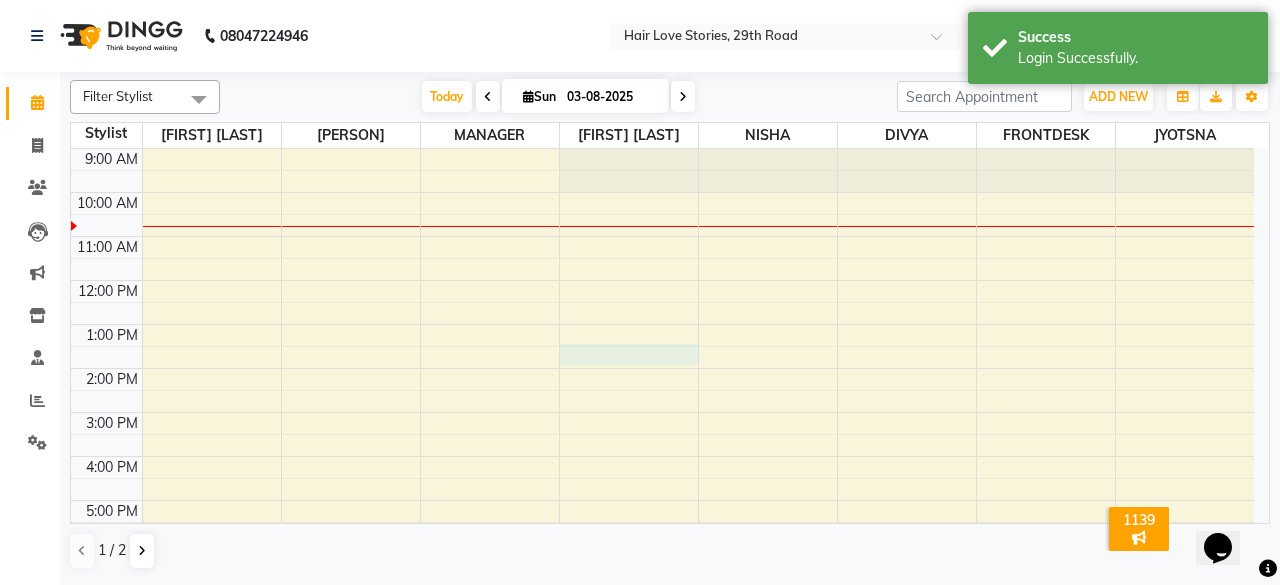 click on "9:00 AM 10:00 AM 11:00 AM 12:00 PM 1:00 PM 2:00 PM 3:00 PM 4:00 PM 5:00 PM 6:00 PM 7:00 PM 8:00 PM 9:00 PM 10:00 PM" at bounding box center (662, 456) 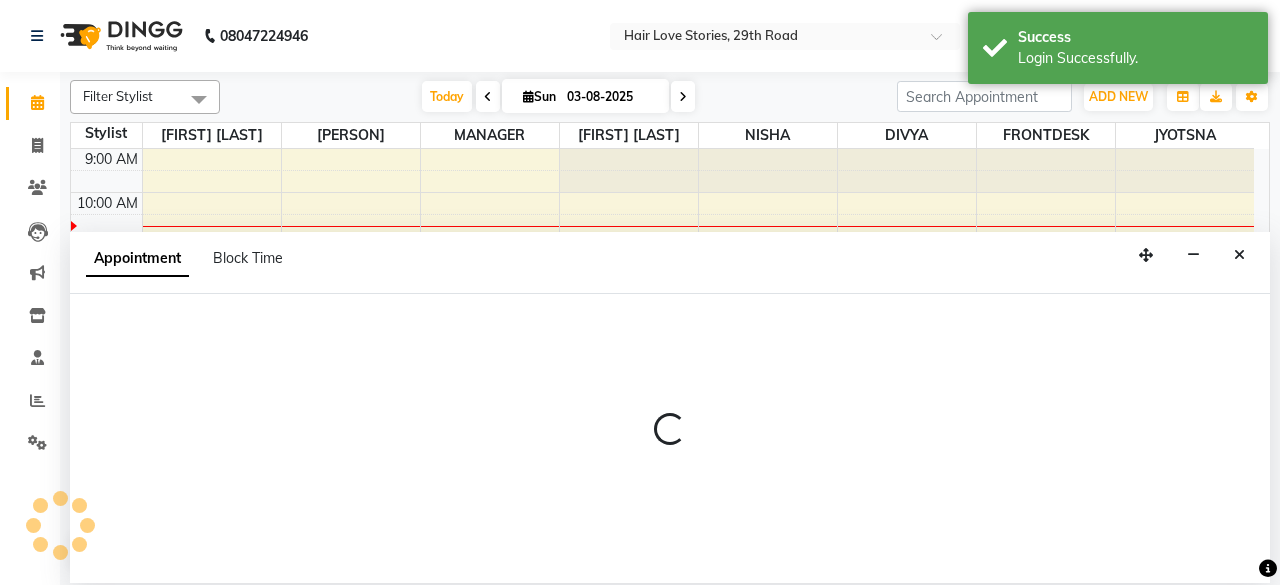 select on "31041" 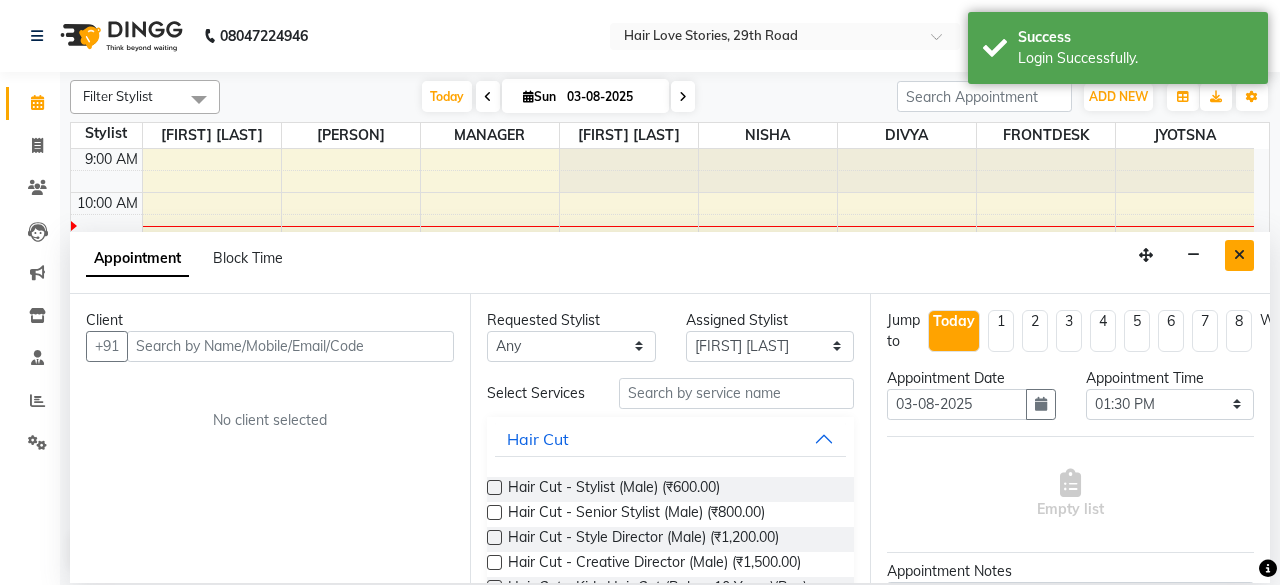 click at bounding box center (1239, 255) 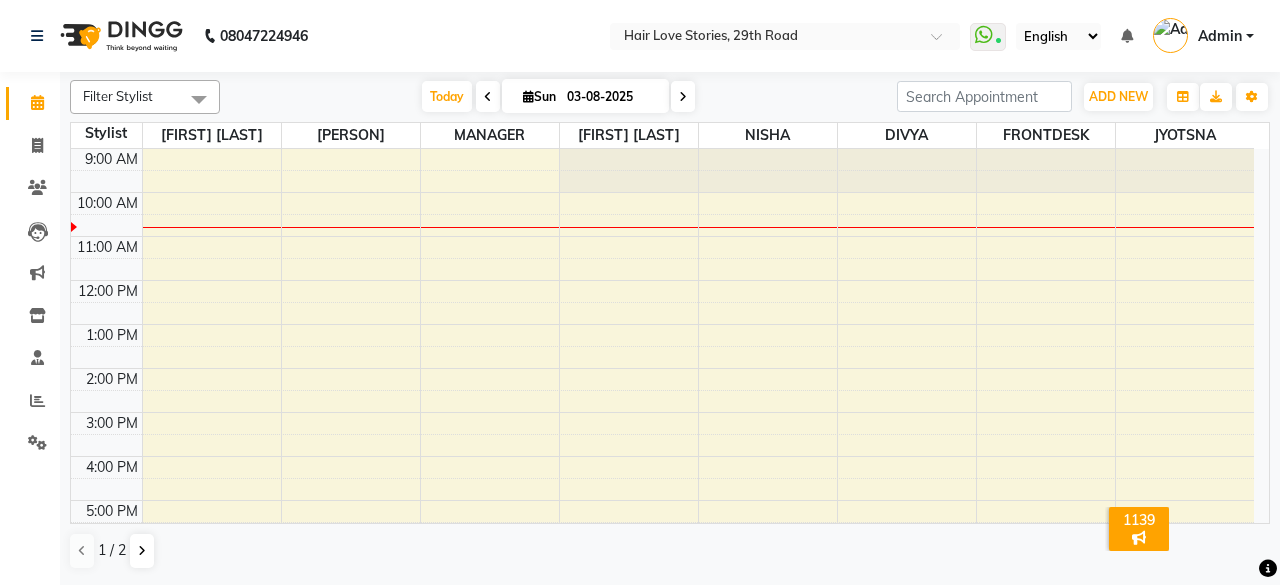 click at bounding box center [488, 97] 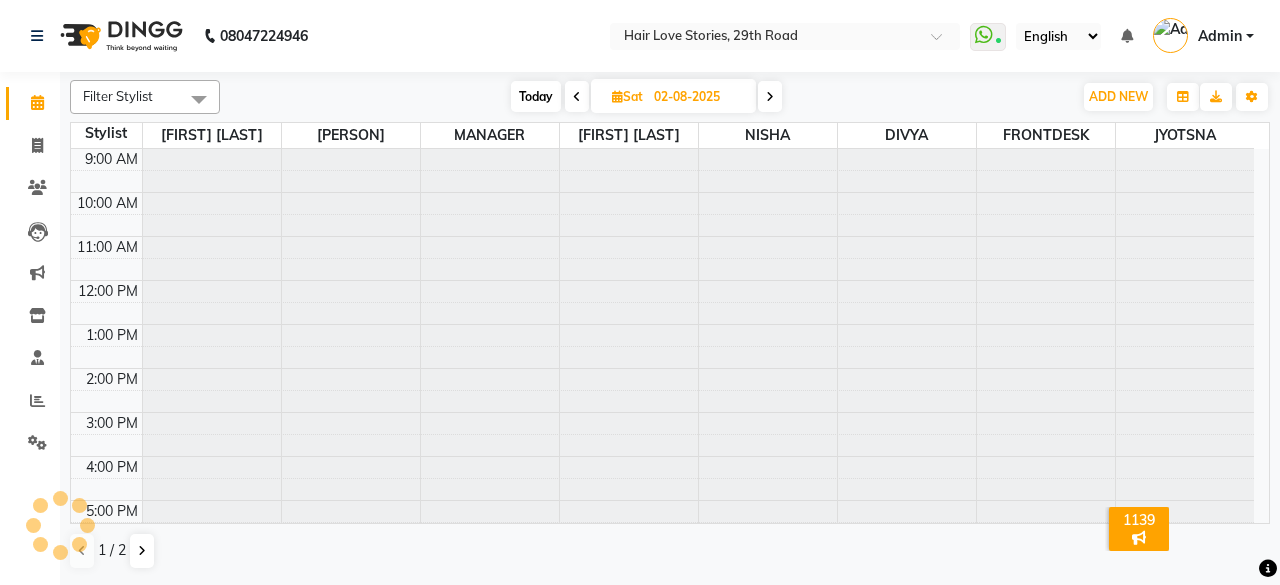 scroll, scrollTop: 44, scrollLeft: 0, axis: vertical 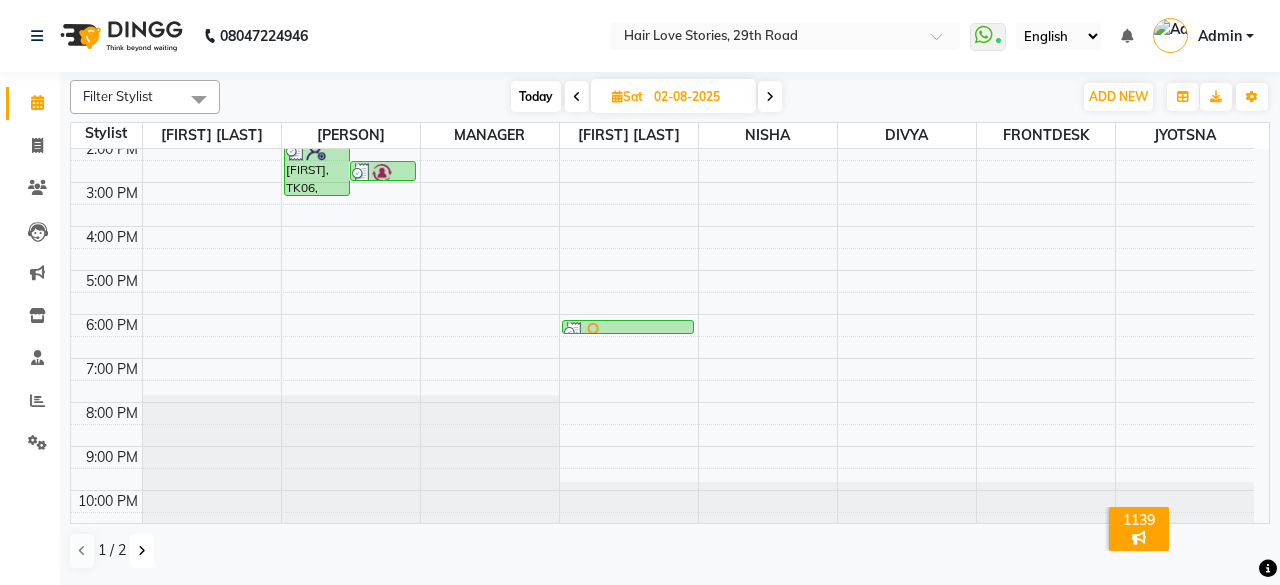click at bounding box center [142, 551] 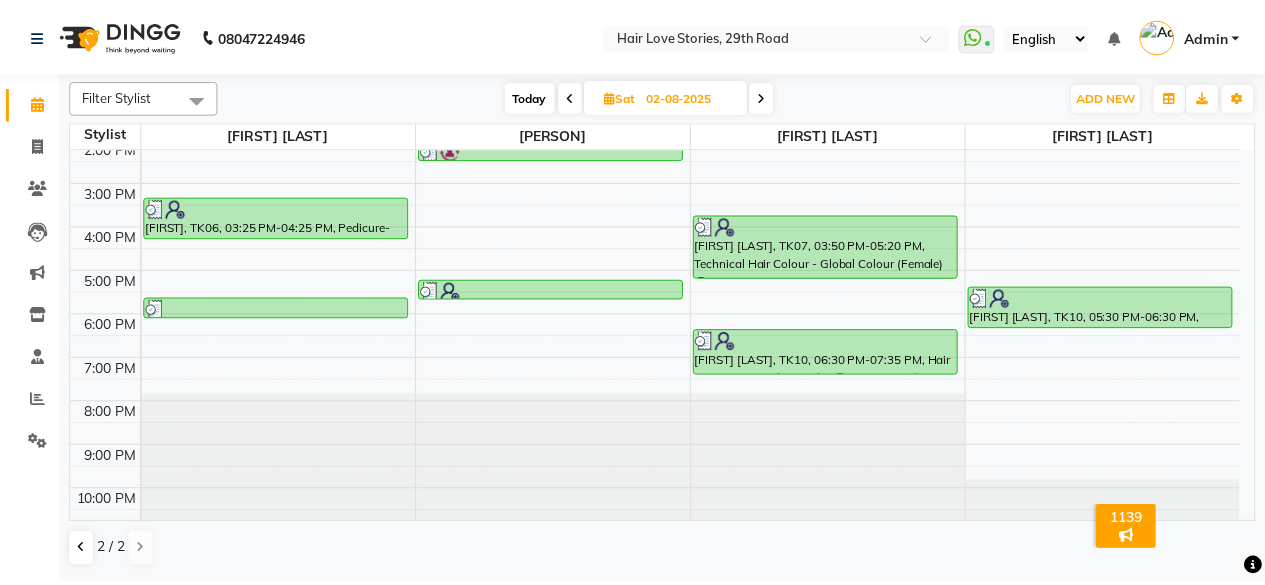 scroll, scrollTop: 0, scrollLeft: 0, axis: both 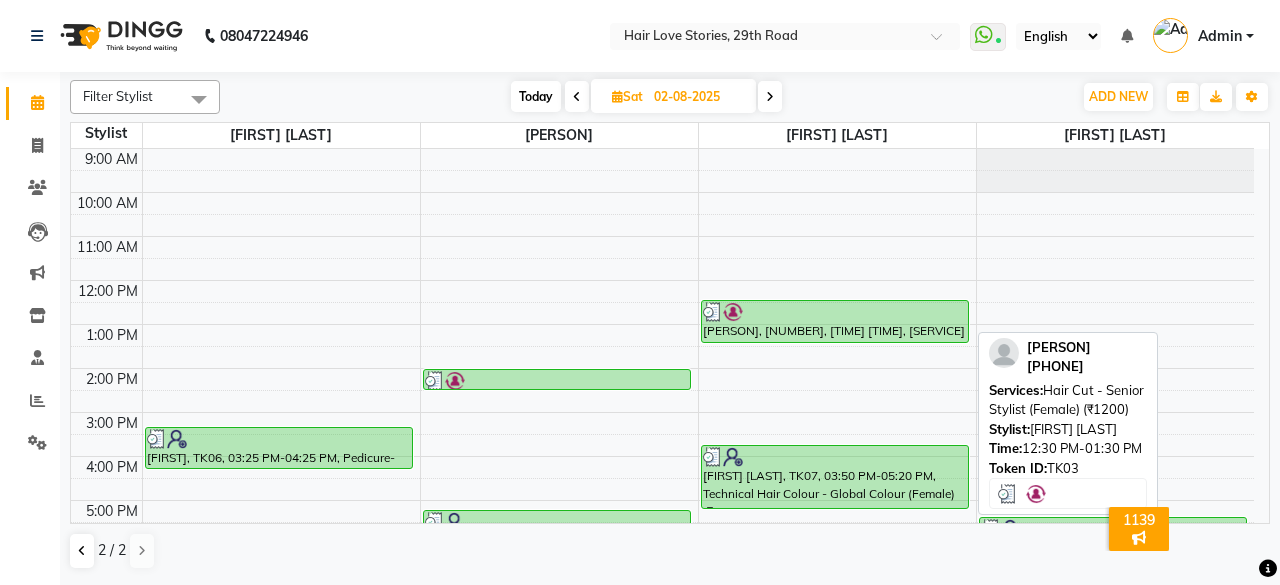 click on "[PERSON], [NUMBER], [TIME] [TIME], [SERVICE] - [SERVICE] ([CURRENCY])" at bounding box center (835, 321) 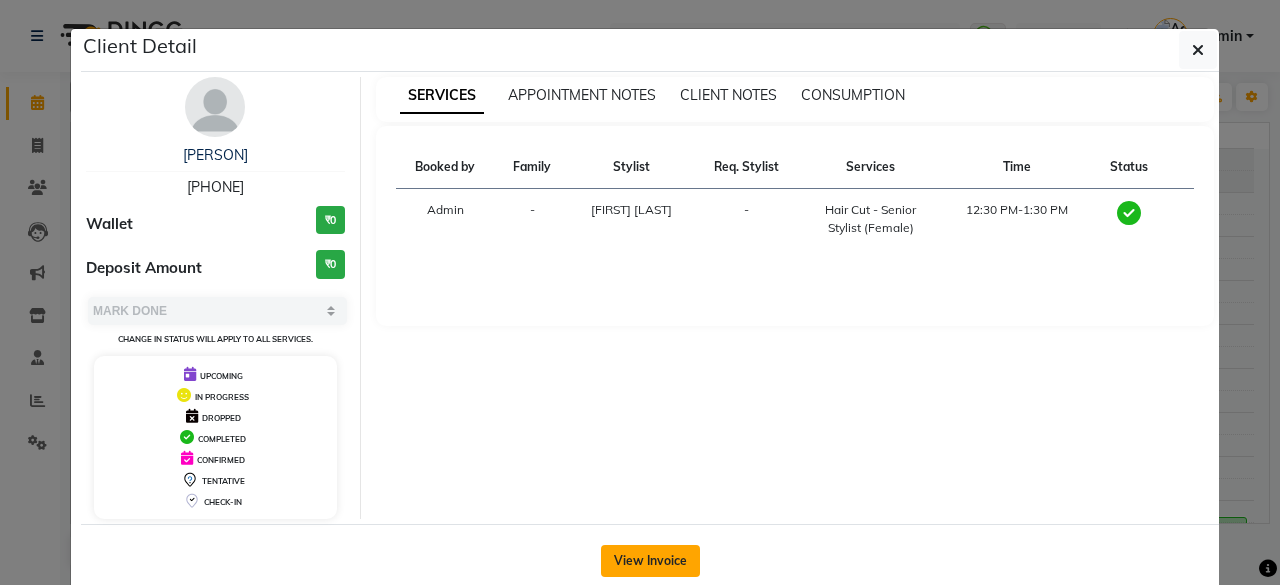 click on "View Invoice" 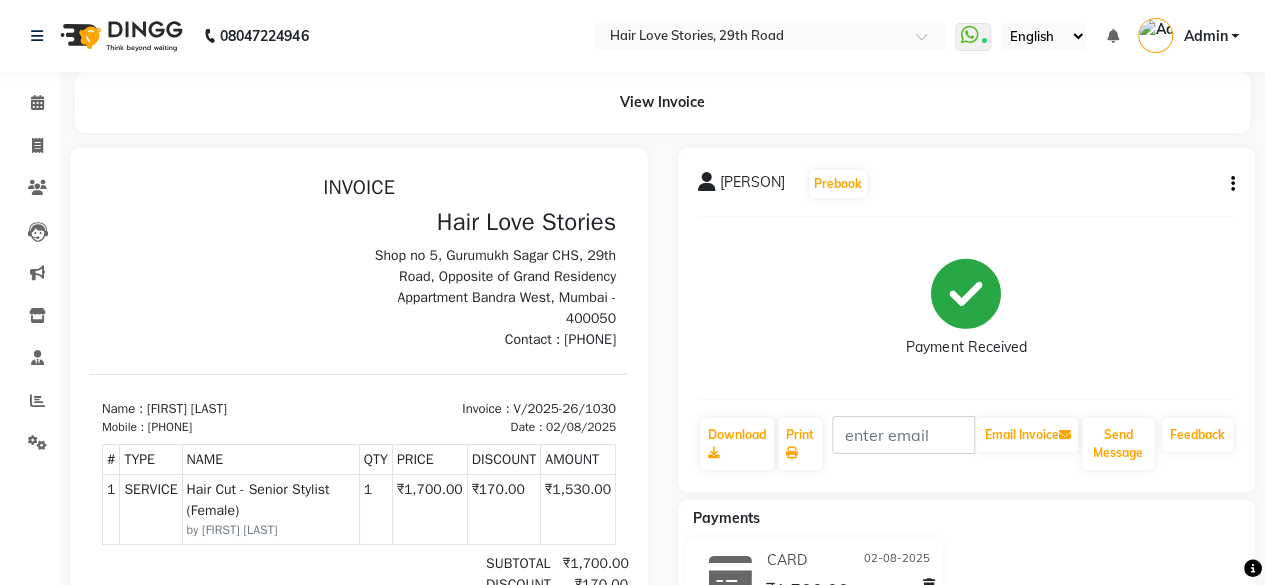 scroll, scrollTop: 0, scrollLeft: 0, axis: both 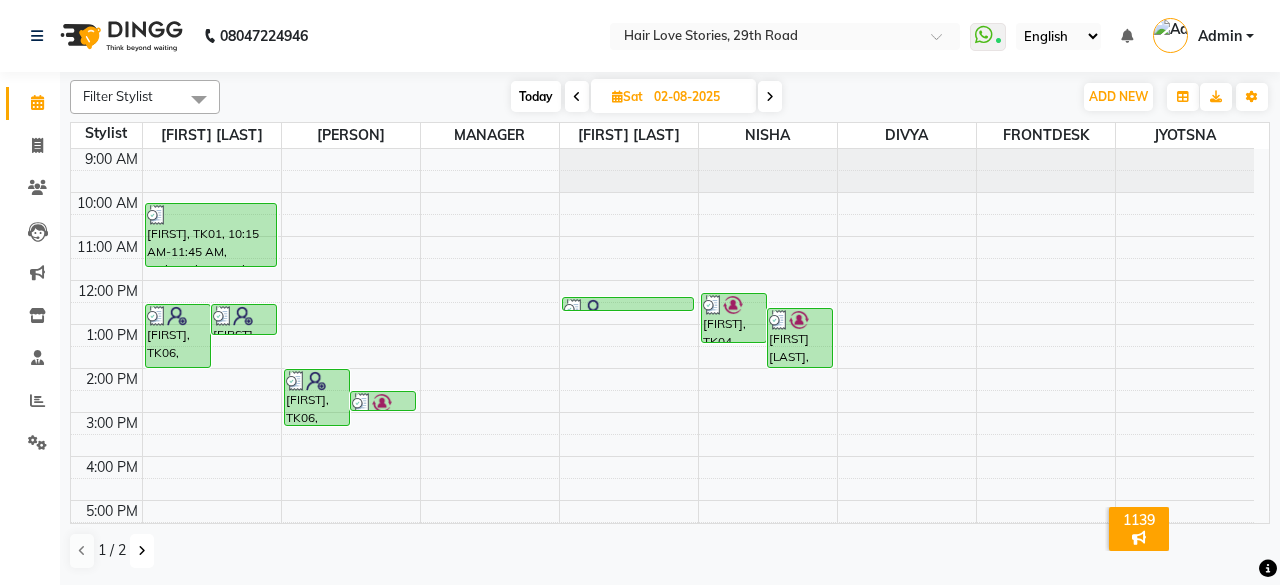 click at bounding box center [142, 551] 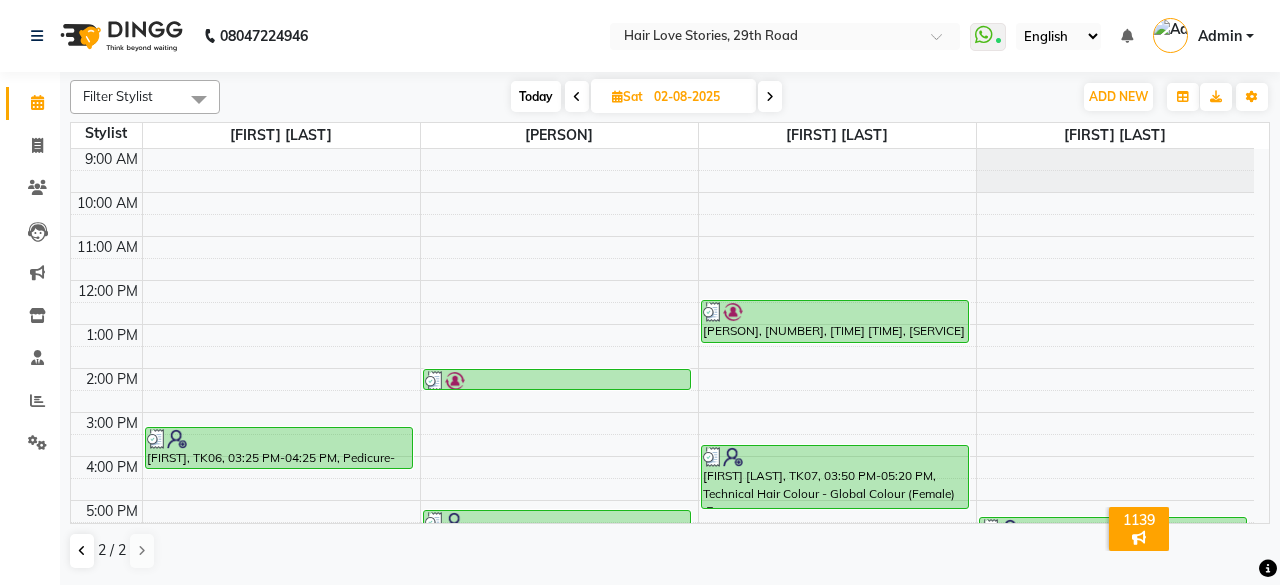 scroll, scrollTop: 176, scrollLeft: 0, axis: vertical 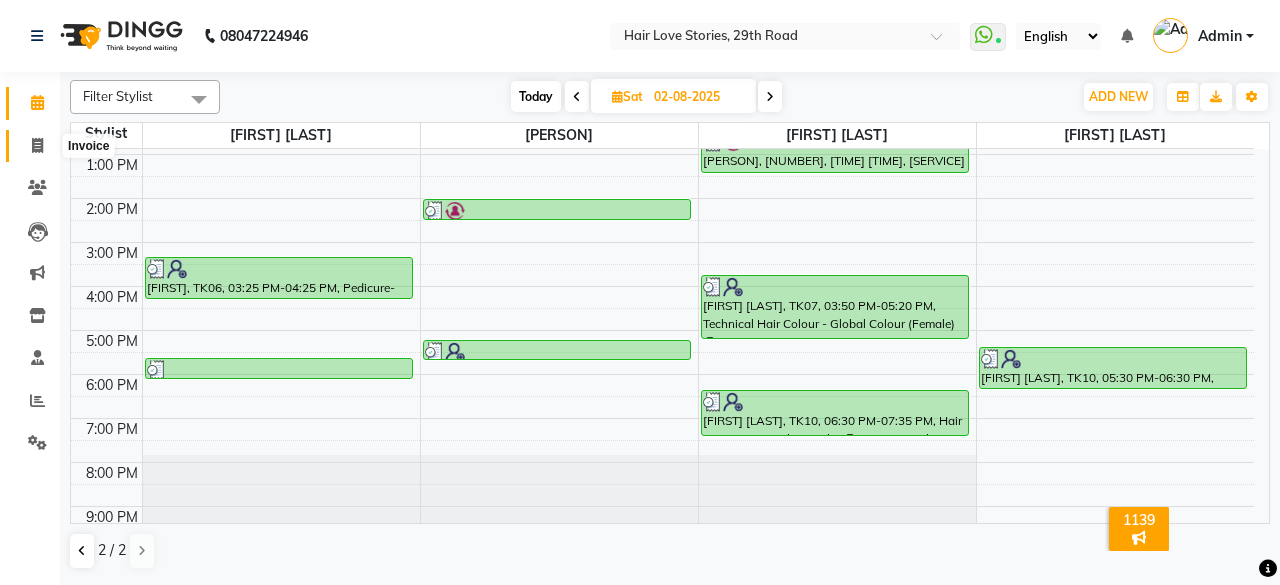 click 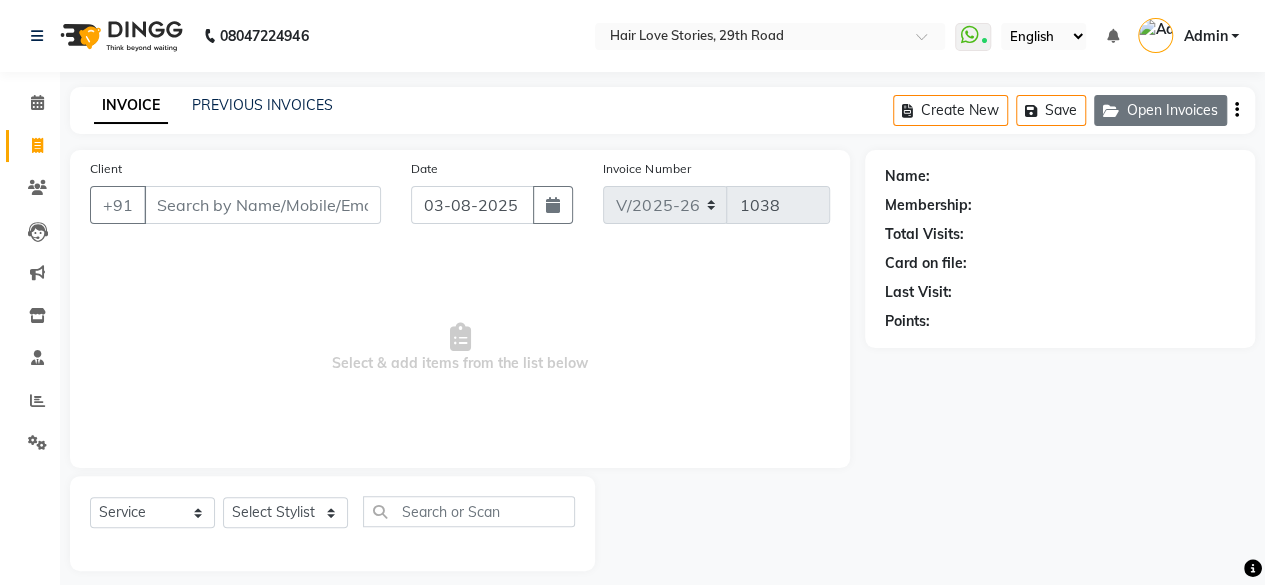 click on "Open Invoices" 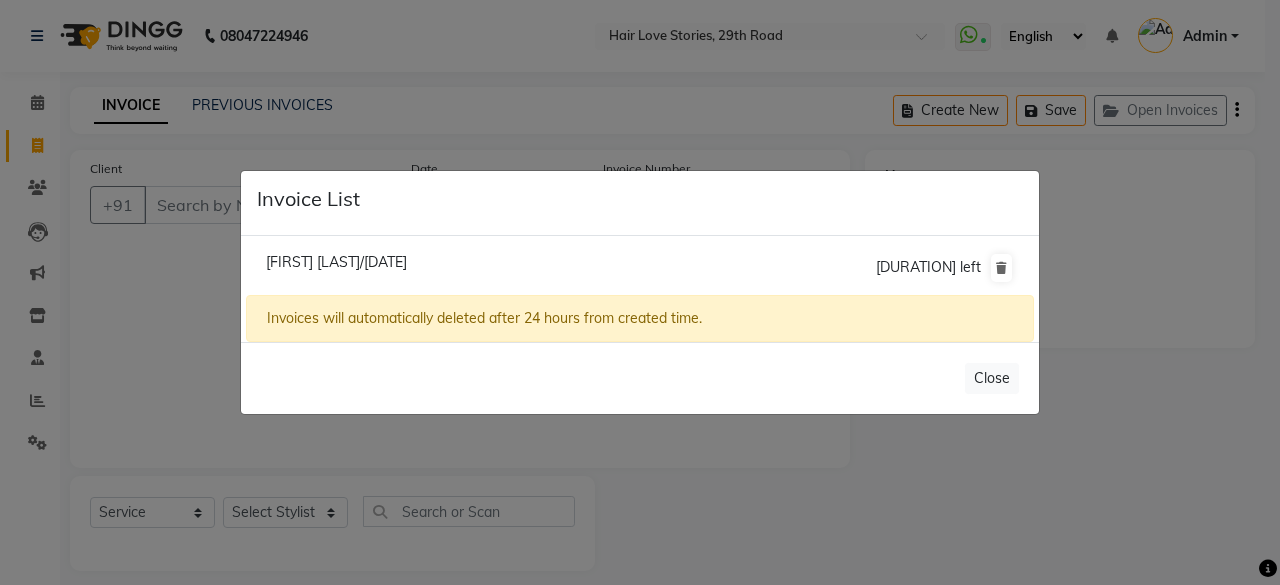 click on "[FIRST] [LAST]/[DATE]" 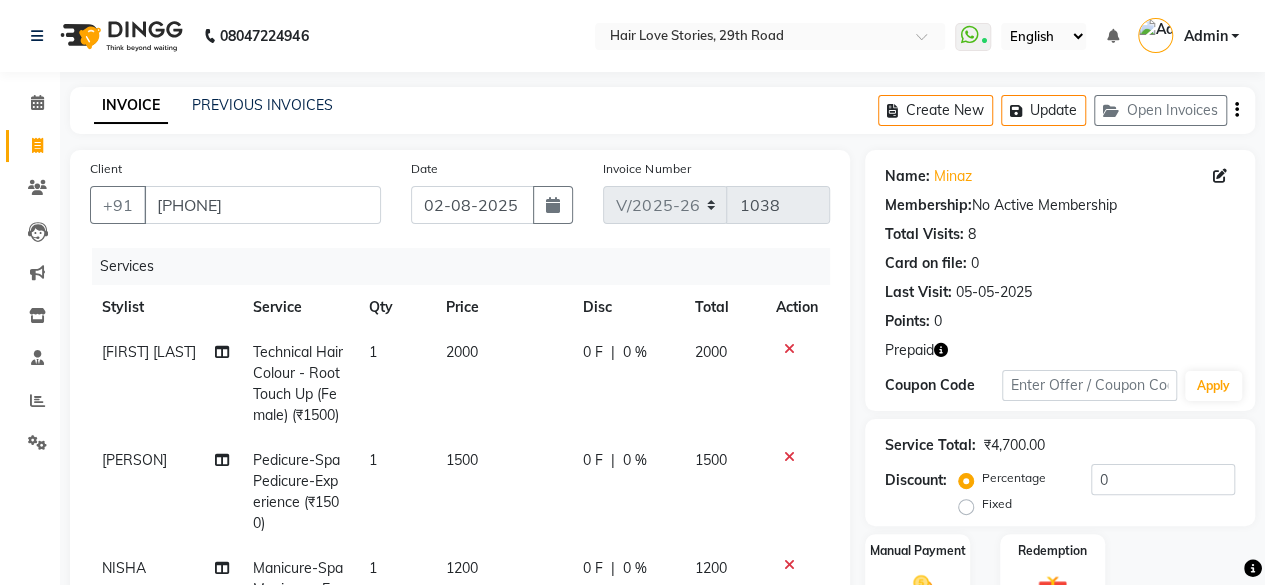 click on "0 F | 0 %" 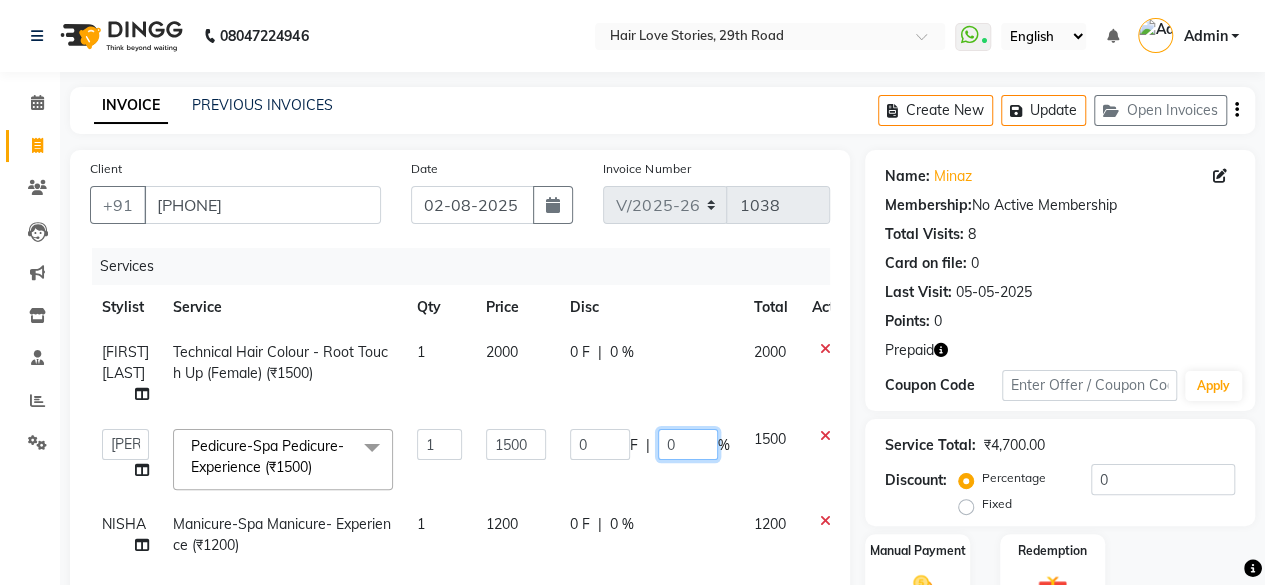 click on "0" 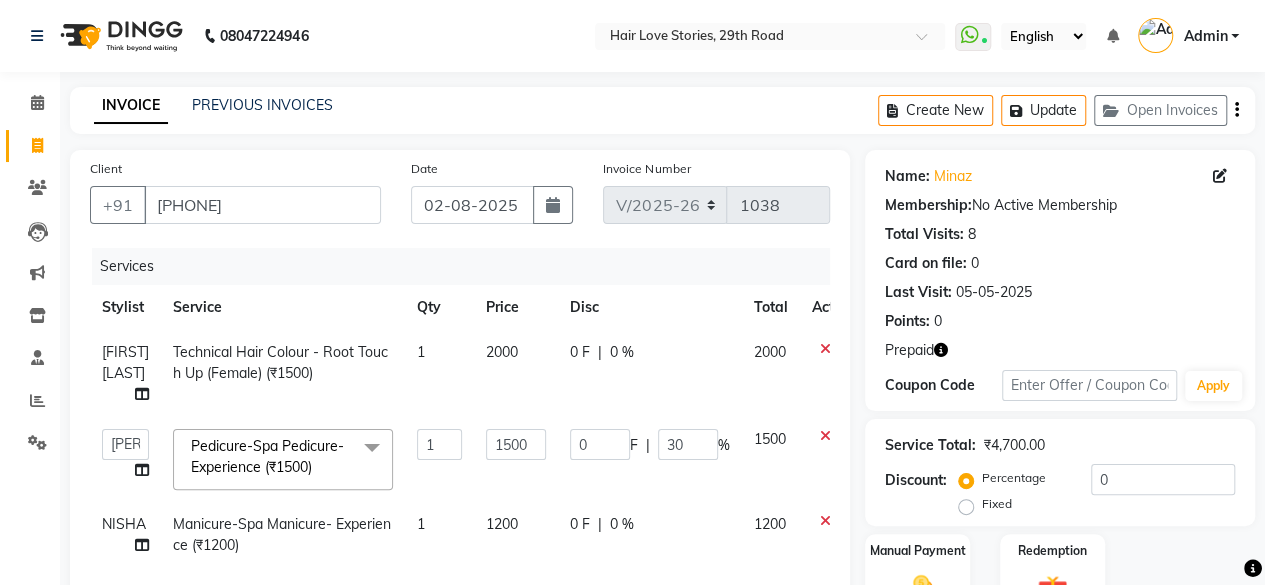 click on "[PERSON] [SERVICE] - [SERVICE] ([CURRENCY]) 1 [CURRENCY] 0 F | 0 % [CURRENCY]  [PERSON]   [PERSON]   [PERSON]   [PERSON]   [PERSON]   [PERSON]   [PERSON]    [PERSON]   [PERSON] [PERSON]   [PERSON]   [PERSON]  [SERVICE]-[SERVICE] ([CURRENCY])  x [SERVICE]/[SERVICE] - [SERVICE] ([CURRENCY]) [SERVICE] ([CURRENCY]) [SERVICE] - [SERVICE] ([CURRENCY]) [SERVICE] - [SERVICE] ([CURRENCY]) [SERVICE] - [SERVICE] ([CURRENCY]) [SERVICE] - [SERVICE] ([CURRENCY]) [SERVICE]- [SERVICE] [CURRENCY] [SERVICE] - [SERVICE] [CURRENCY] ([CURRENCY]) [SERVICE] - [SERVICE] ([CURRENCY]) [SERVICE] - [SERVICE] ([CURRENCY]) [SERVICE] - [SERVICE] ([CURRENCY]) [SERVICE] - [SERVICE] ([CURRENCY]) [SERVICE] - [SERVICE] ([CURRENCY]) 1 [CURRENCY] 0" 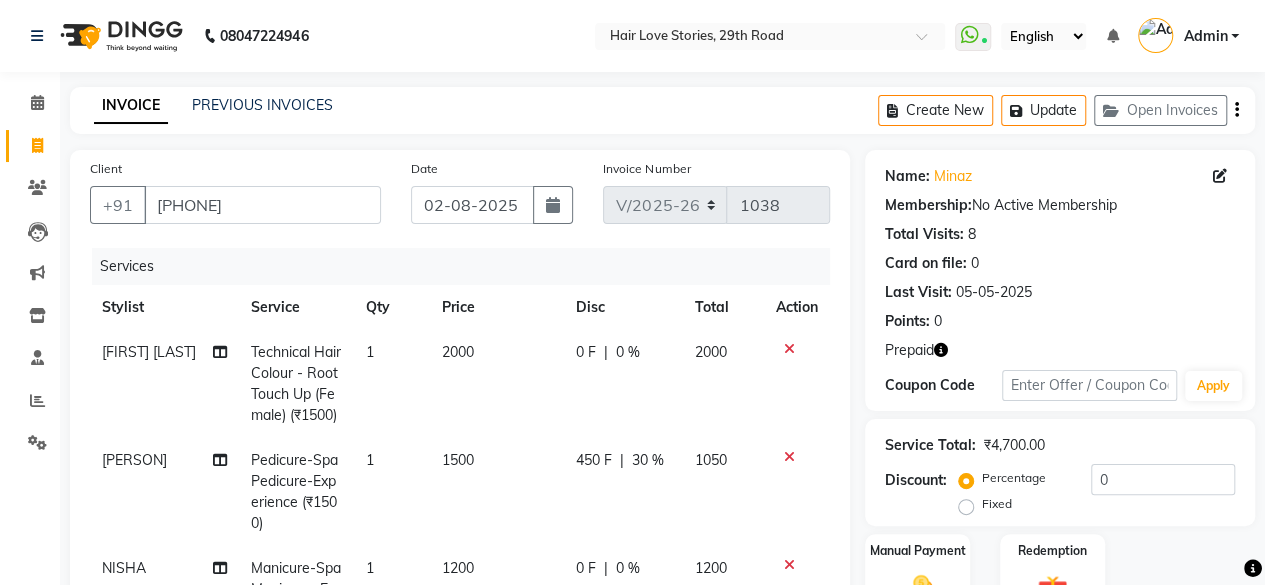 click on "0 %" 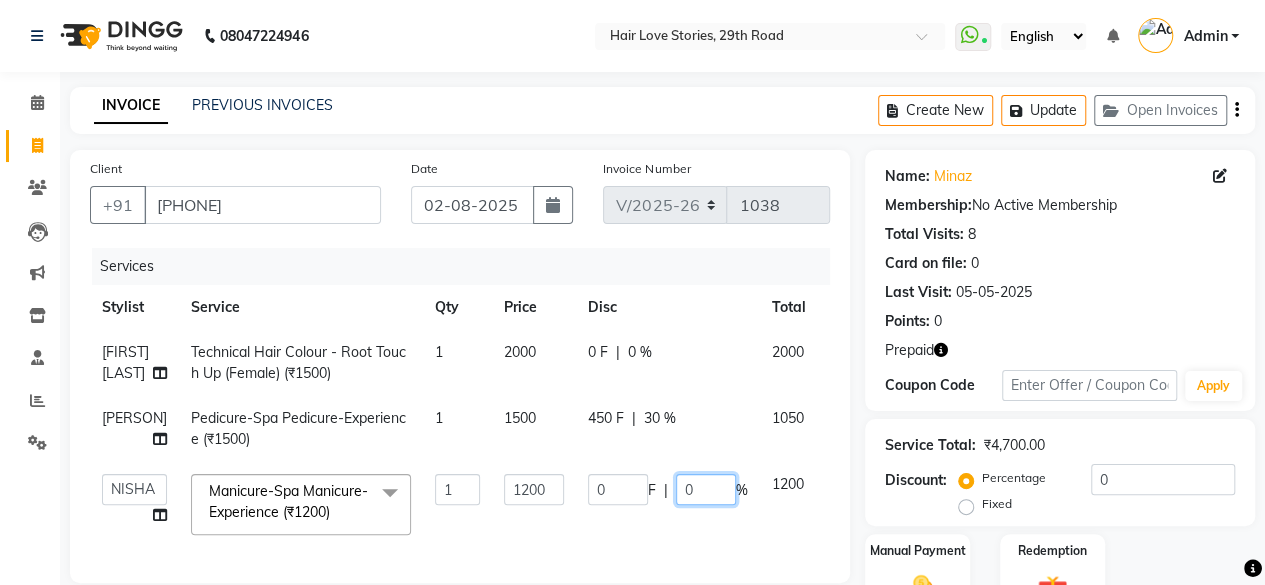 click on "0" 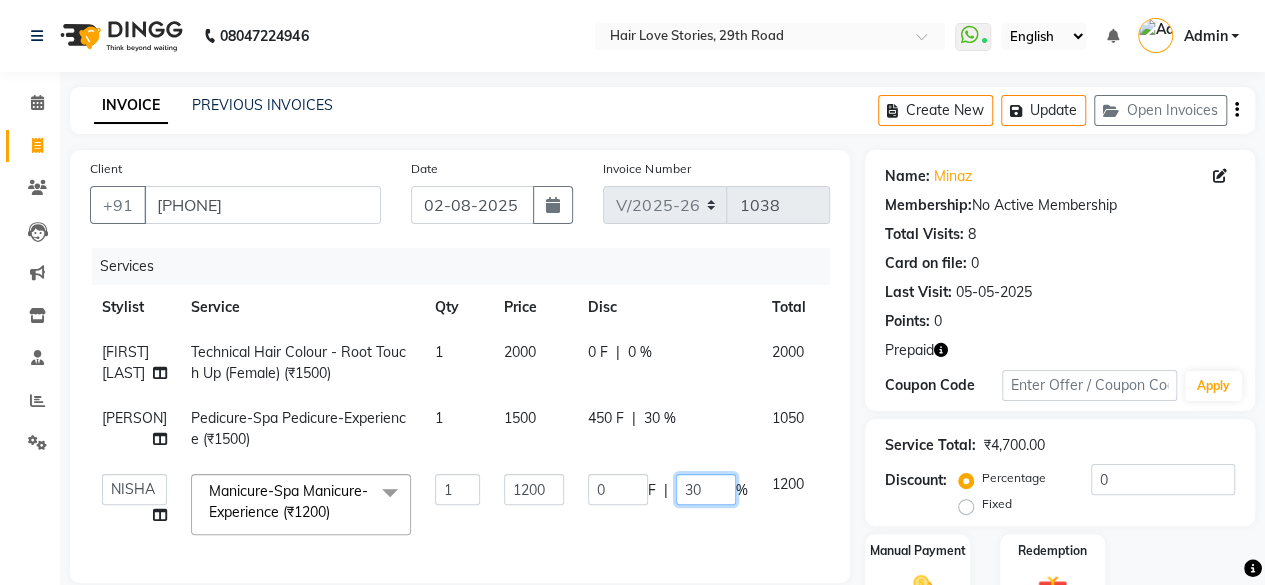 scroll, scrollTop: 320, scrollLeft: 0, axis: vertical 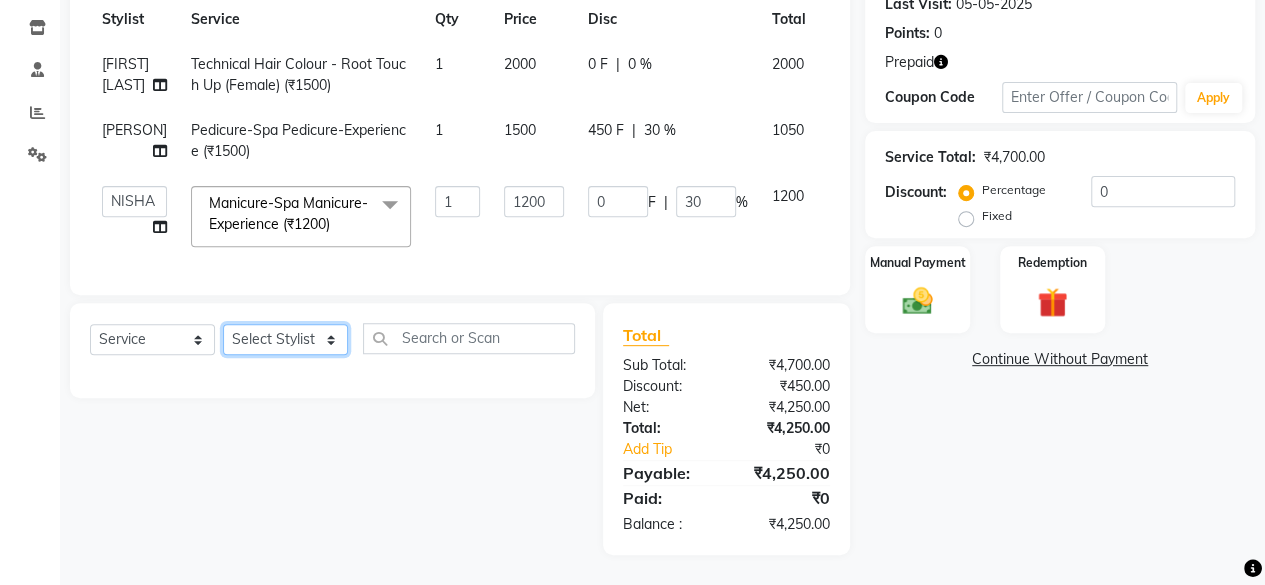 click on "Client +[PHONE] Date [DATE] Invoice Number V/2025 V/2025-26 1038 Services Stylist Service Qty Price Disc Total Action [FIRST] [LAST] Technical Hair Colour - Root Touch Up (Female) (₹1500) 1 2000 0 F | 0 % 2000 [FIRST] [LAST] Pedicure-Spa Pedicure-Experience (₹1500) 1 1500 450 F | 30 % 1050  [FIRST]   [FIRST]   [FIRST]   [FIRST]   [FIRST]    [FIRST]   [FIRST]   [FIRST]   [FIRST]   [FIRST]  Manicure-Spa Manicure- Experience (₹1200)  x Hair Cut - Stylist (Male) (₹600) Hair Cut - Senior Stylist (Male) (₹800) Hair Cut - Style Director (Male) (₹1200) Hair Cut - Creative Director (Male) (₹1500) Hair Cut - Kids Hair Cut (Below 10 Years)(Boy) (₹450) Hair Cut - Senior Stylist (Female) (₹1200) Hair Cut - Creative Stylist (Female) (₹1500) Hair Cut - Style Director (Female) (₹2000) Hair Cut - Salon Director (Female) (₹2800) Hair Cut - Hair Trim (One Length) (₹500) Technical Hair Colour - Global Colour (Male) (₹1200) Toner (₹1500) 1 1200 0 F" 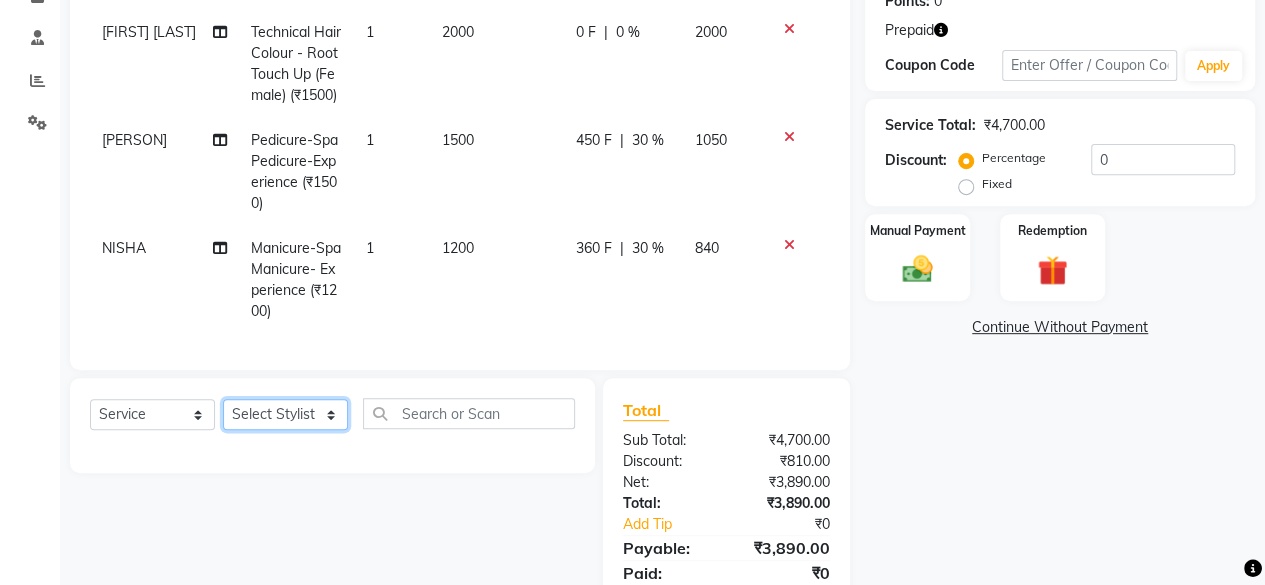 select on "74179" 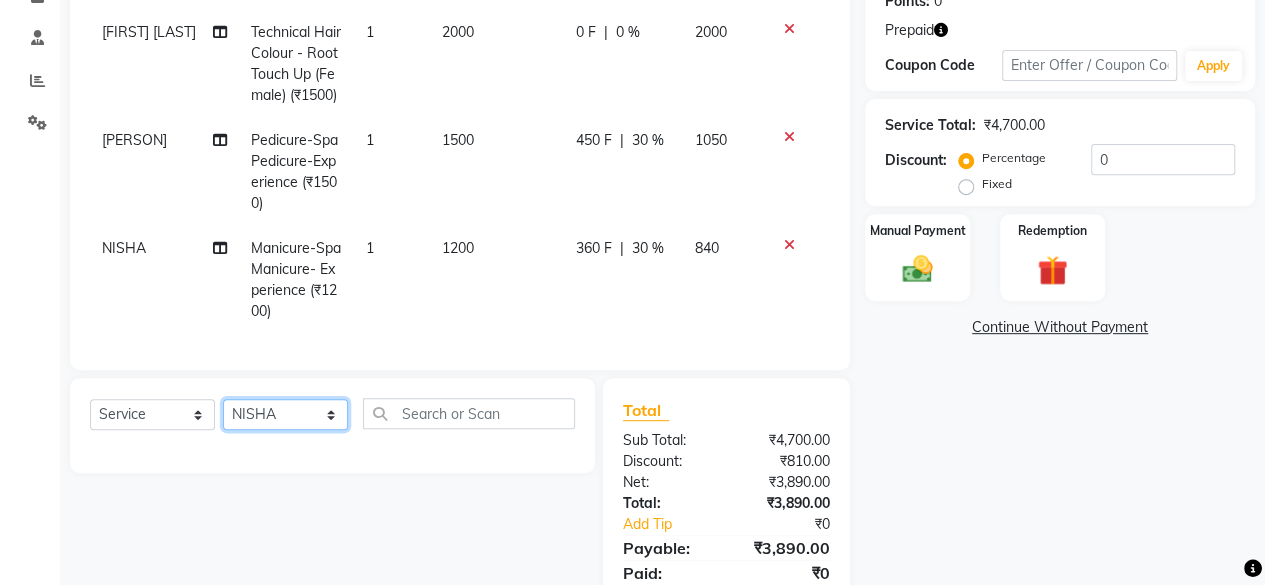 click on "Select Stylist [FIRST] [LAST] [FIRST] [FIRST] [FIRST] [LAST]  [FIRST] [LAST] [FIRST] [LAST] [FIRST] [LAST]" 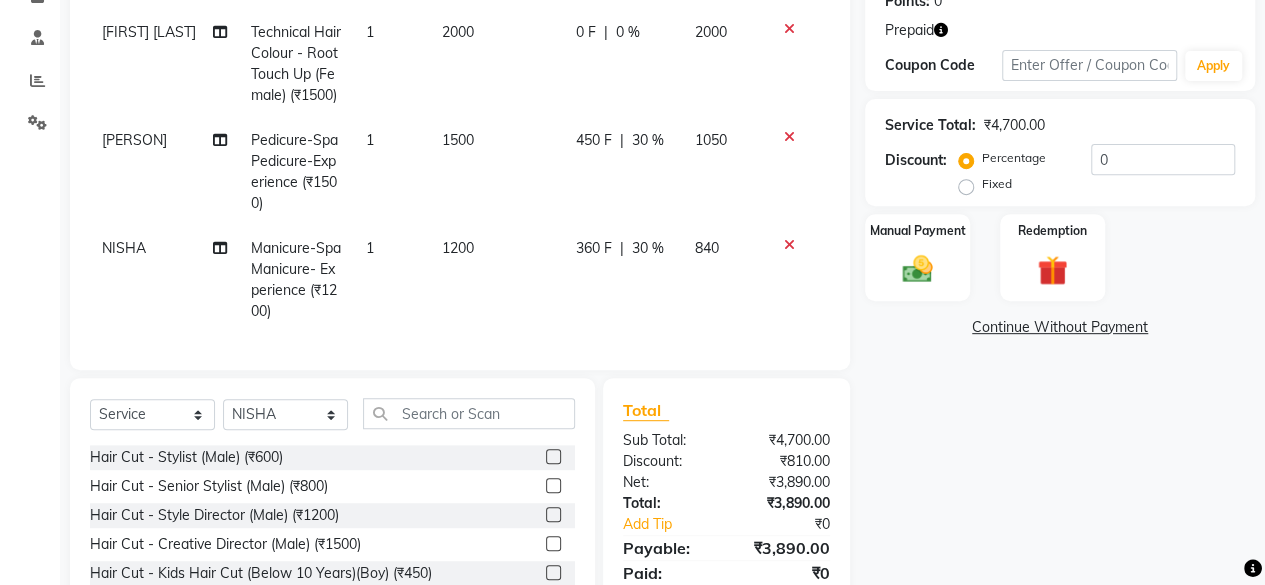 click on "Select  Service  Product  Membership  Package Voucher Prepaid Gift Card  Select Stylist Bhagesh Buikar DIVYA FRONTDESK JYOTSNA MANAGER Mayur Gupta MEENA MANE  NISHA Raj Kadam Salina cross Vidya Raj Vilas Maheshkar" 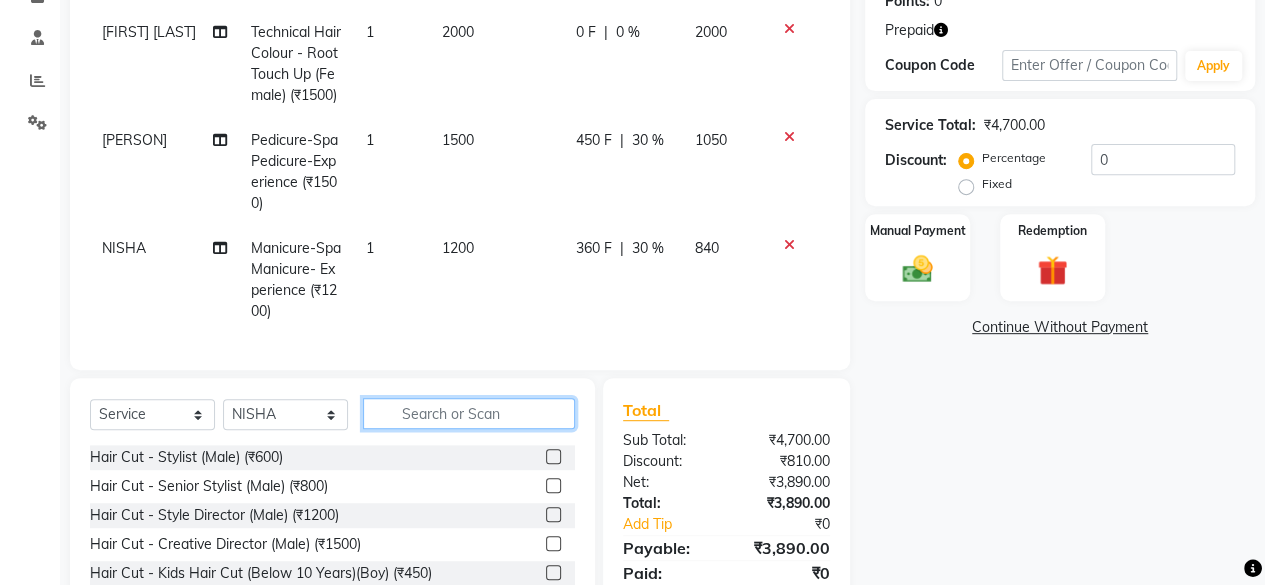 click 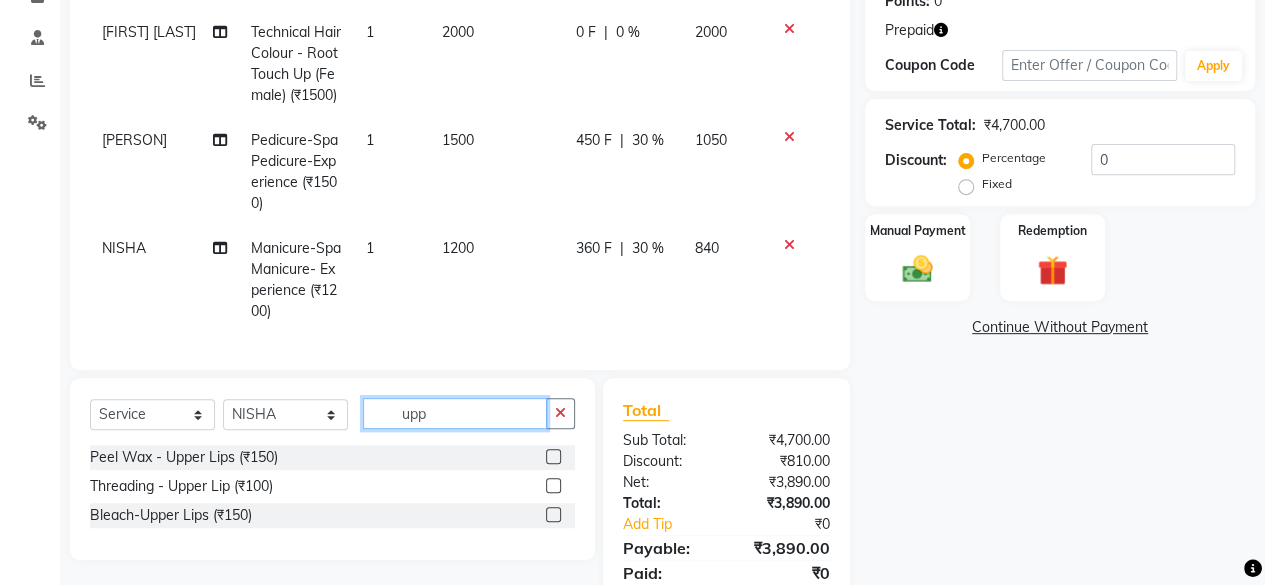 type on "upp" 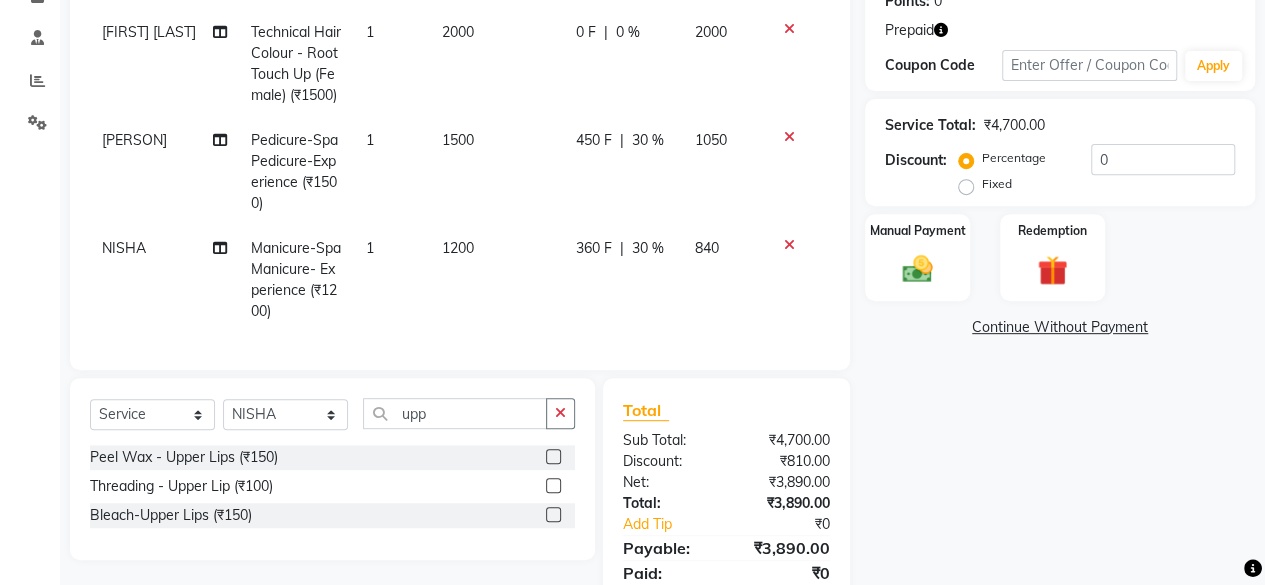 click 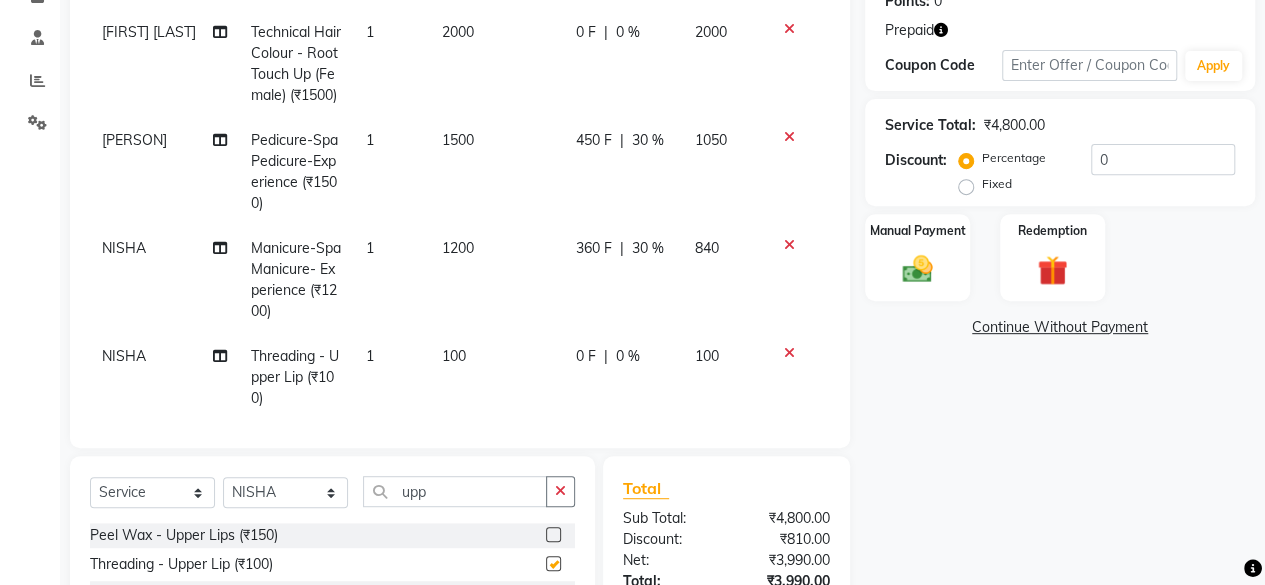 checkbox on "false" 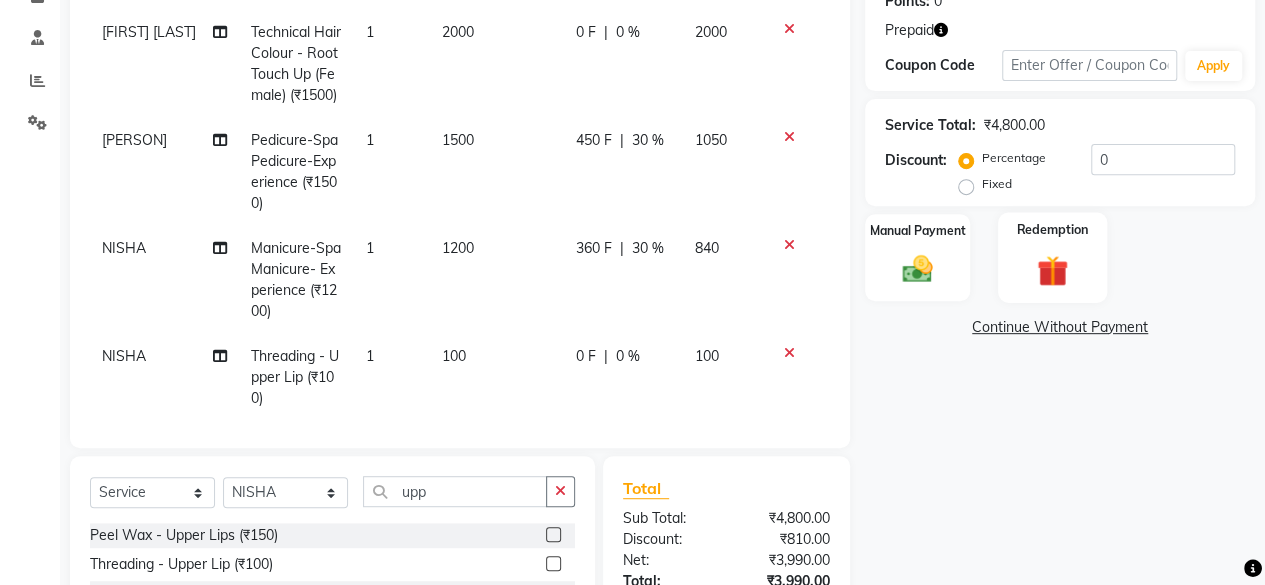 click 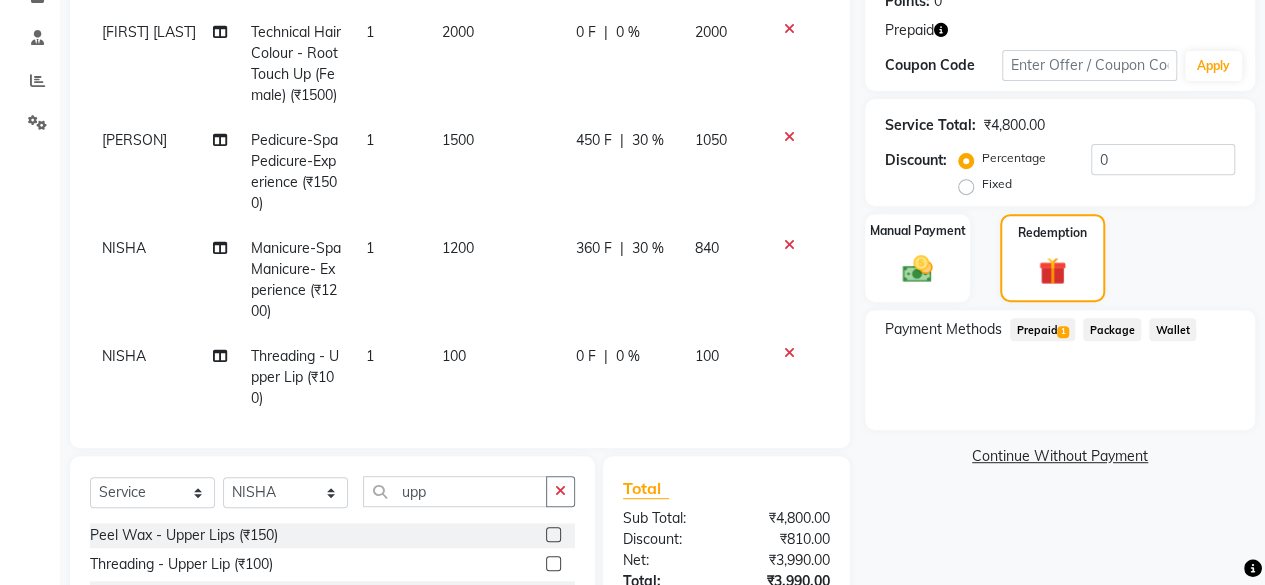 click on "Prepaid  1" 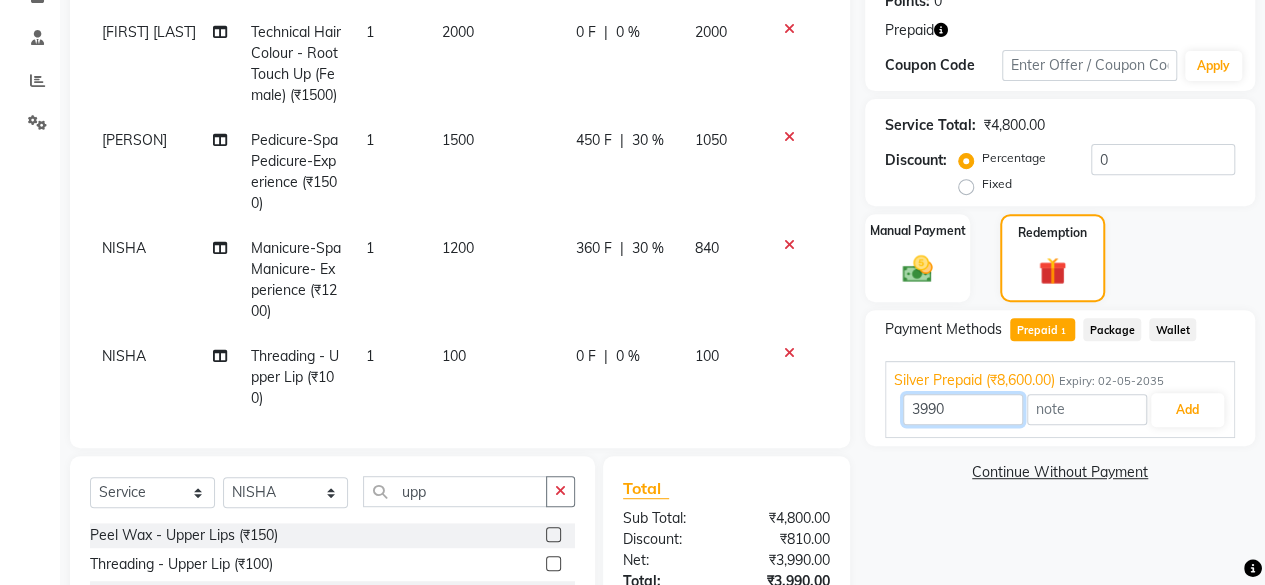 click on "3990" at bounding box center (963, 409) 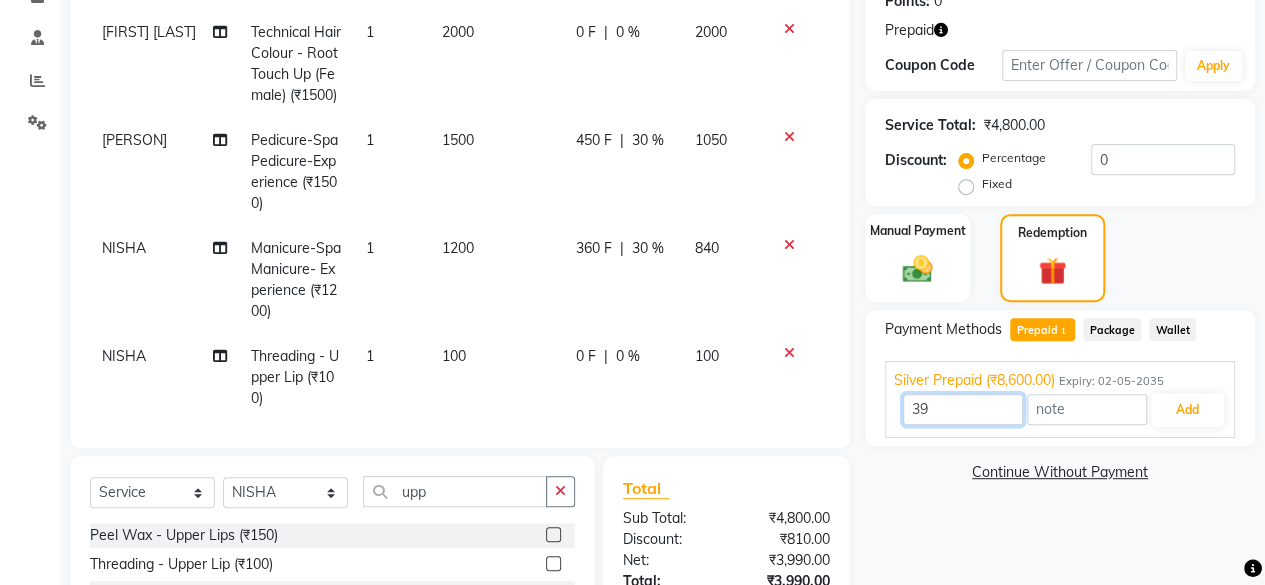 type on "3" 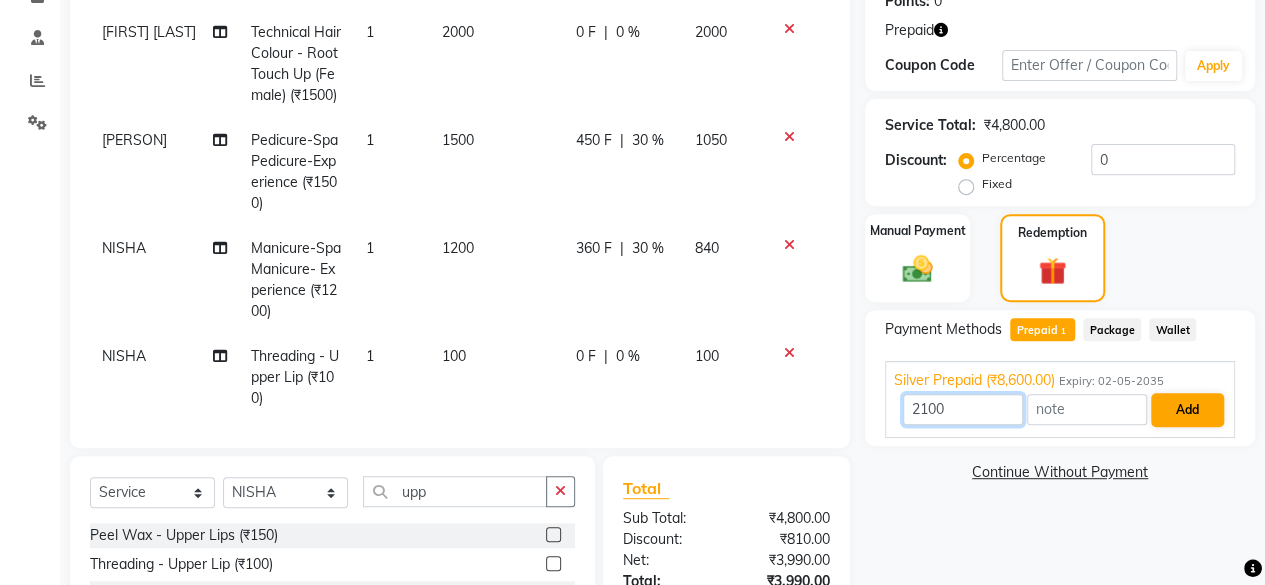 type on "2100" 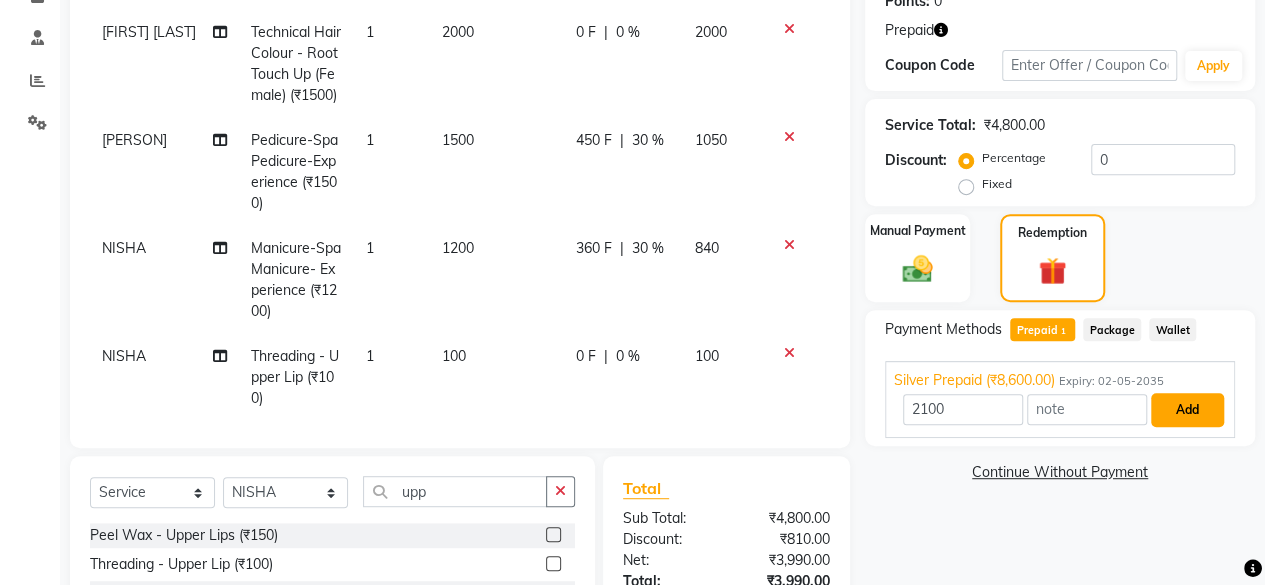 click on "Add" at bounding box center (1187, 410) 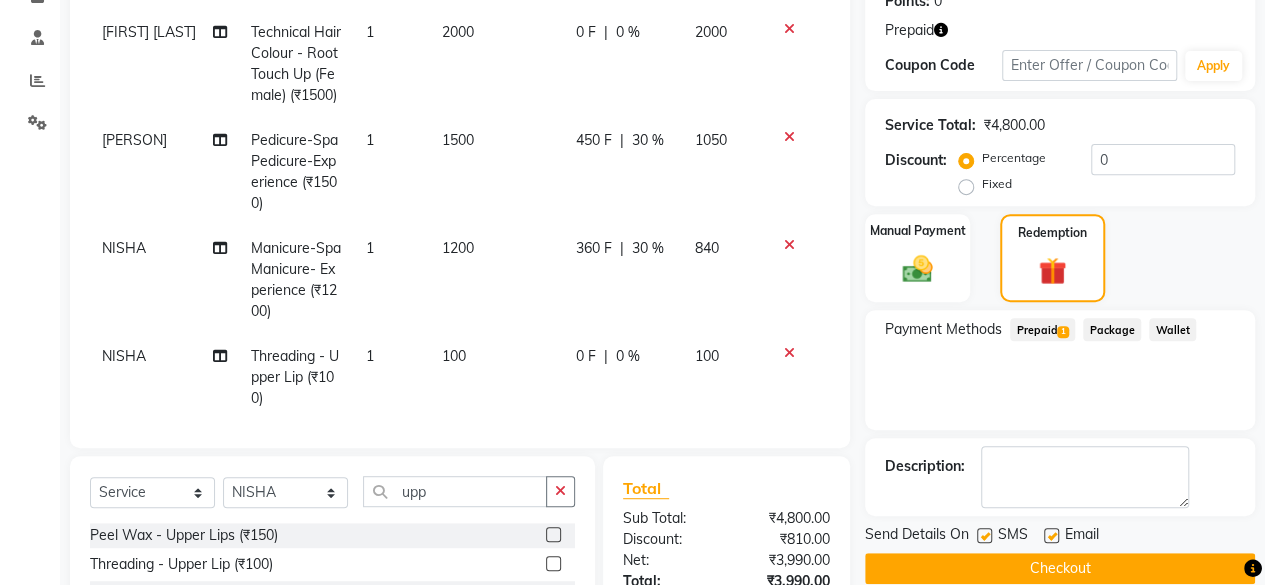 scroll, scrollTop: 513, scrollLeft: 0, axis: vertical 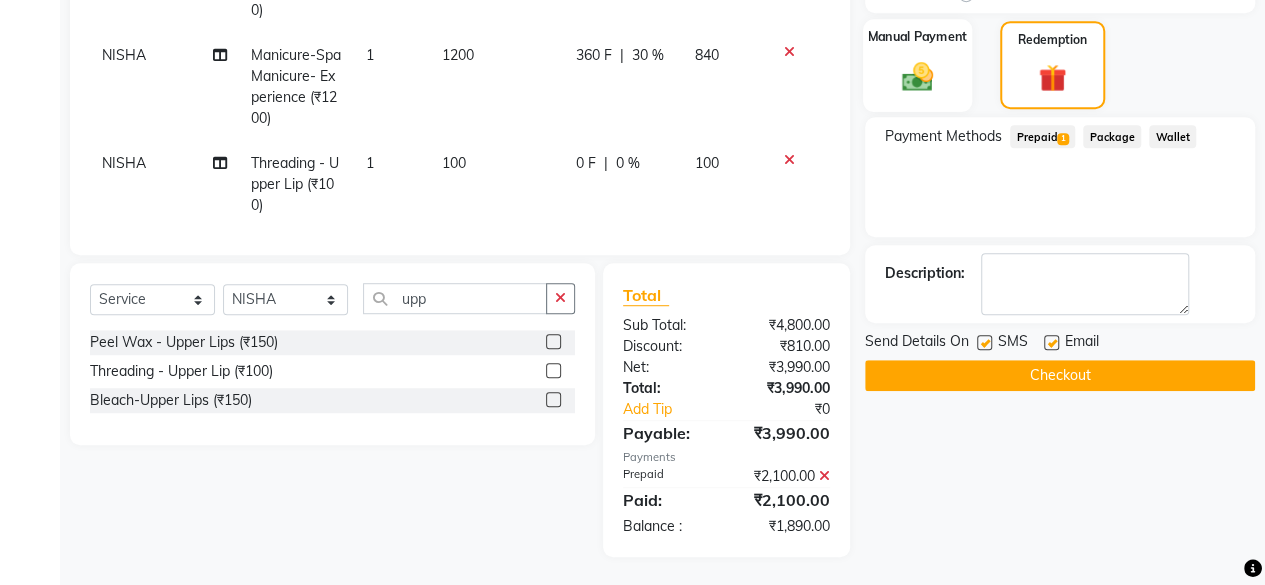 click 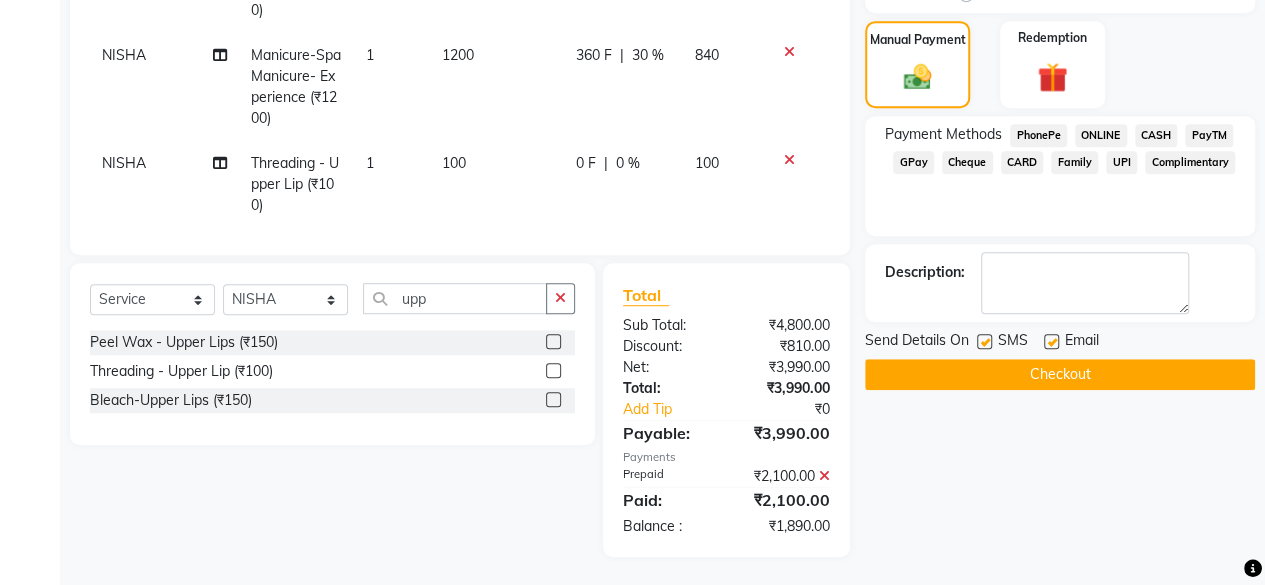 click on "CARD" 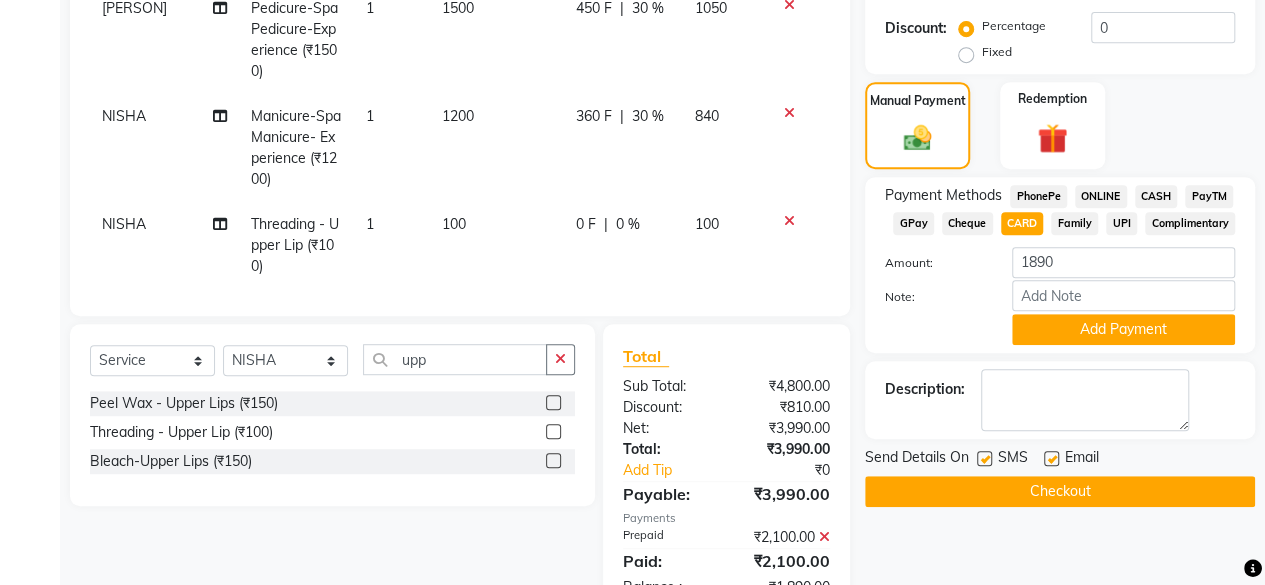 scroll, scrollTop: 482, scrollLeft: 0, axis: vertical 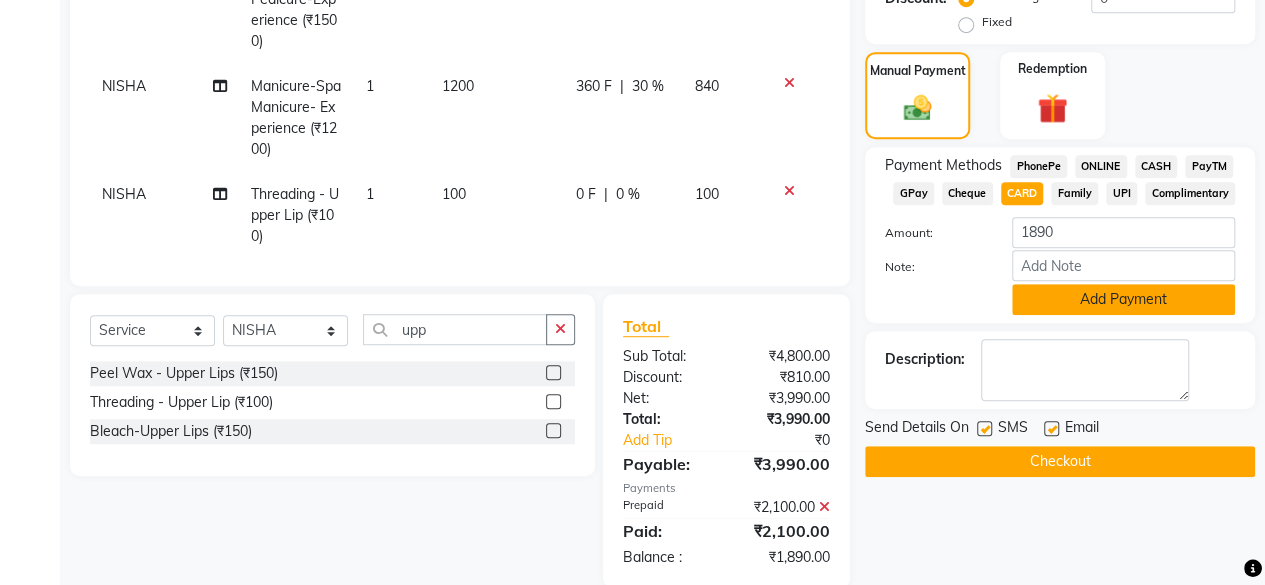 click on "Add Payment" 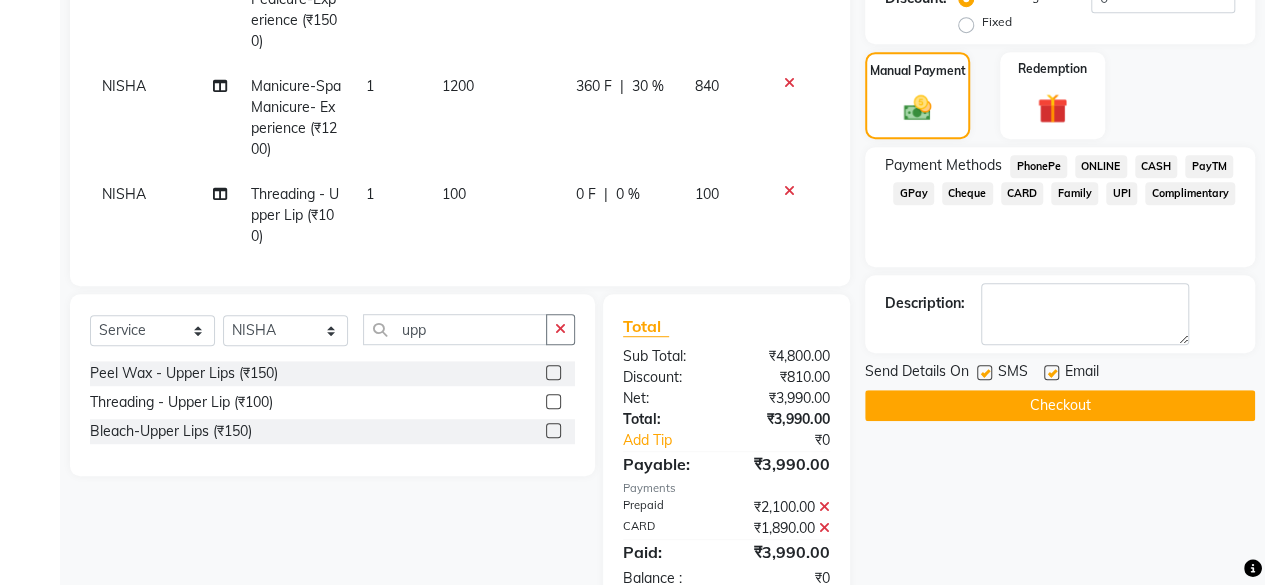 click 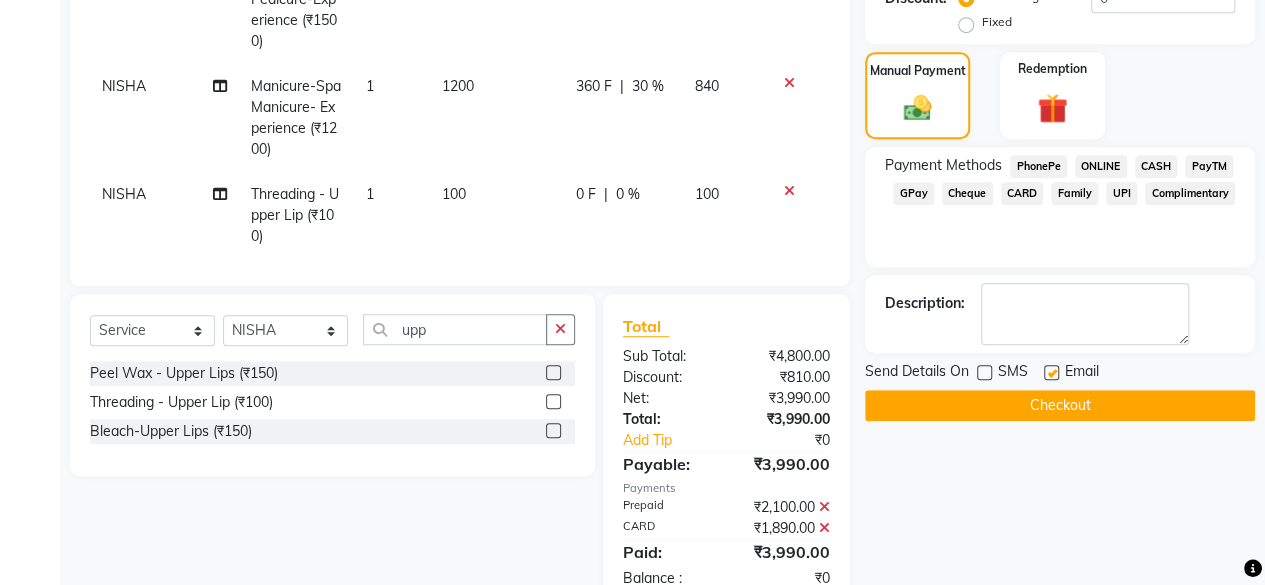 click on "Checkout" 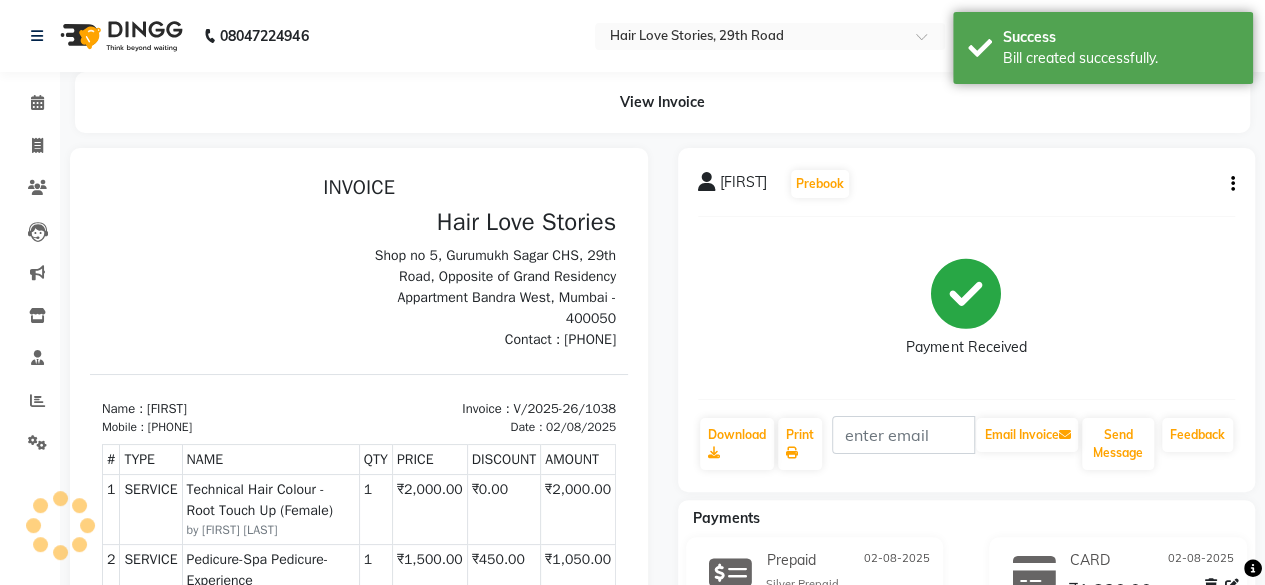 scroll, scrollTop: 0, scrollLeft: 0, axis: both 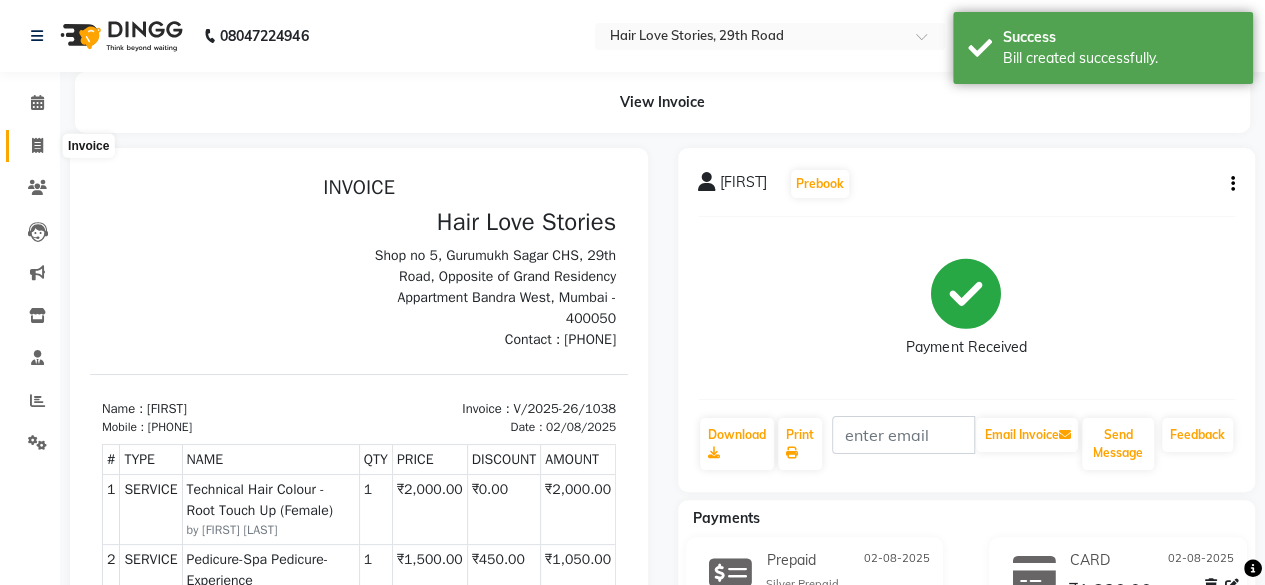 click 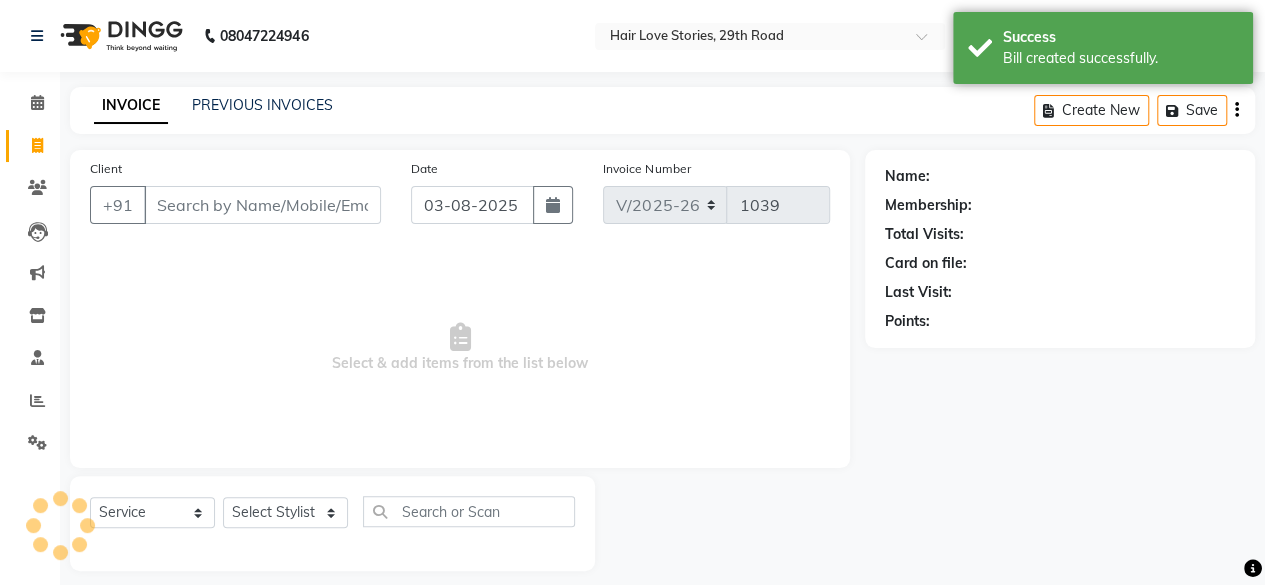 scroll, scrollTop: 15, scrollLeft: 0, axis: vertical 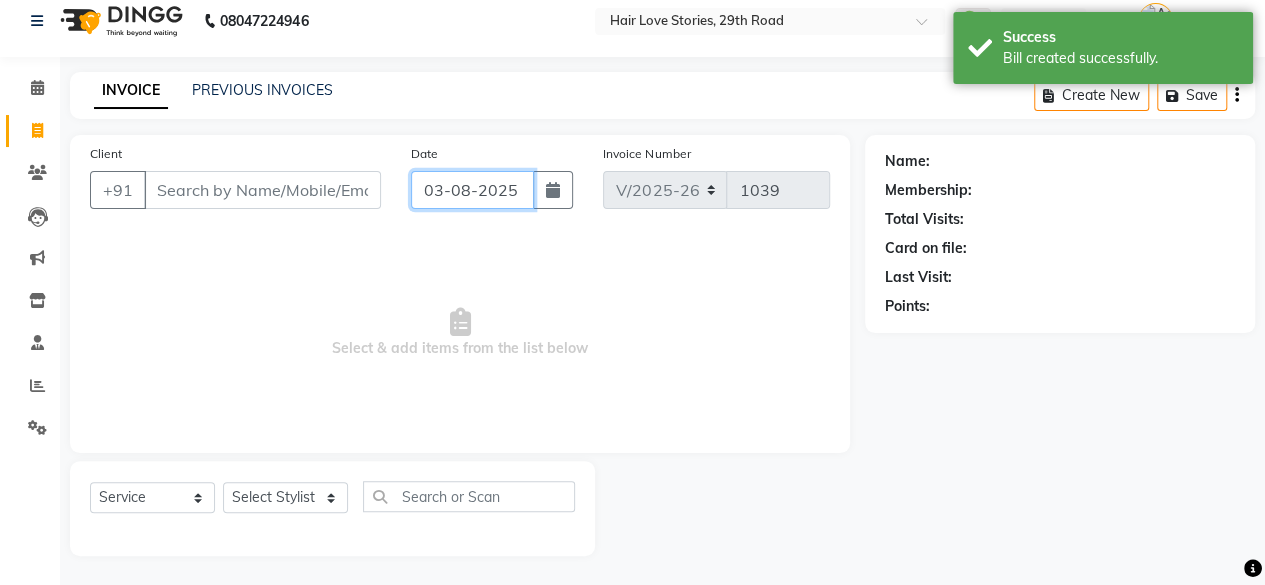 click on "03-08-2025" 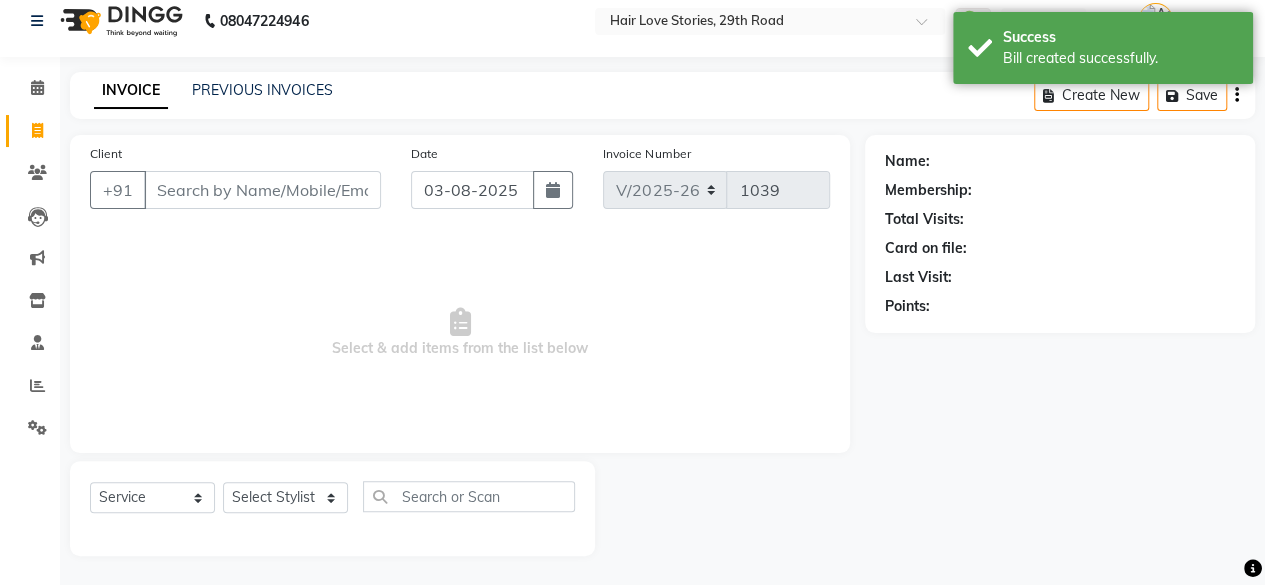 select on "8" 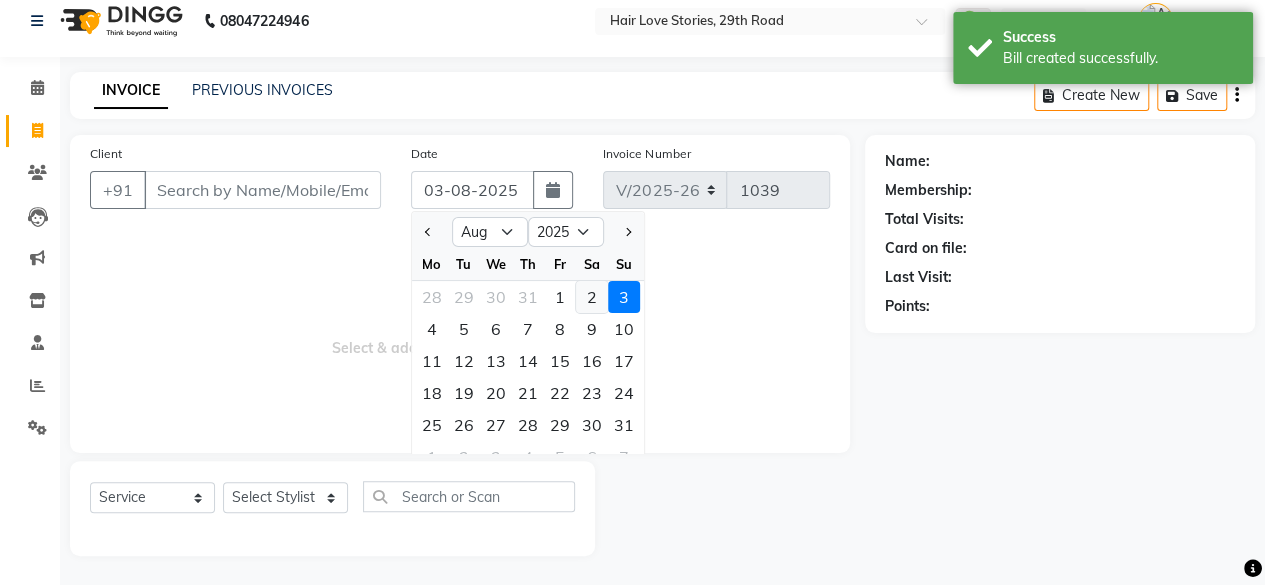 click on "2" 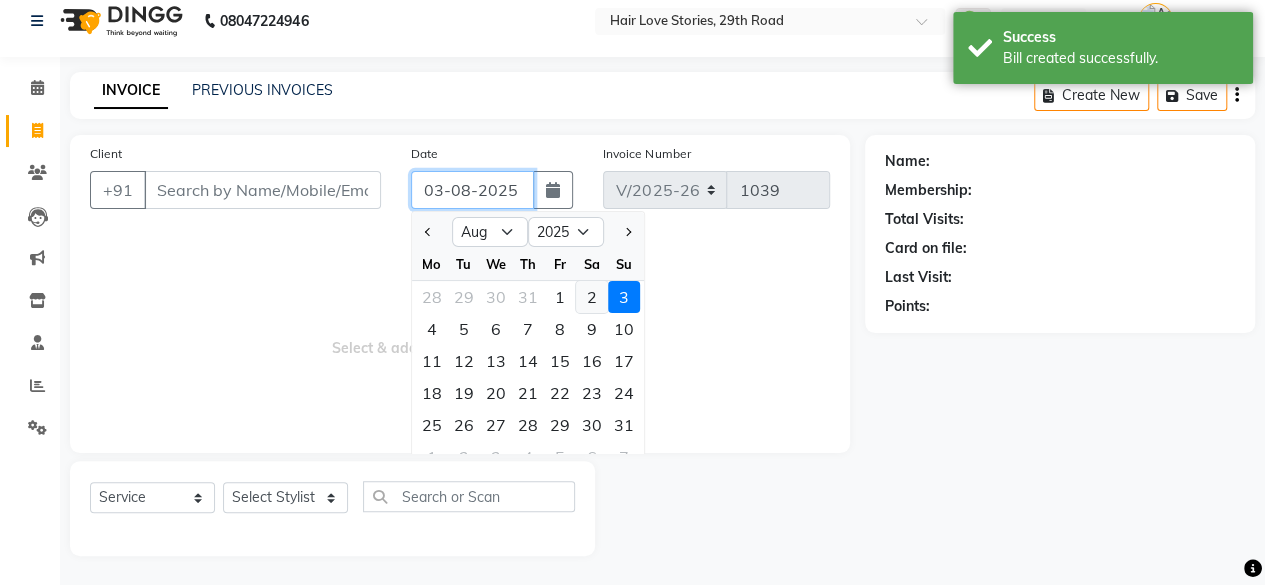 type on "02-08-2025" 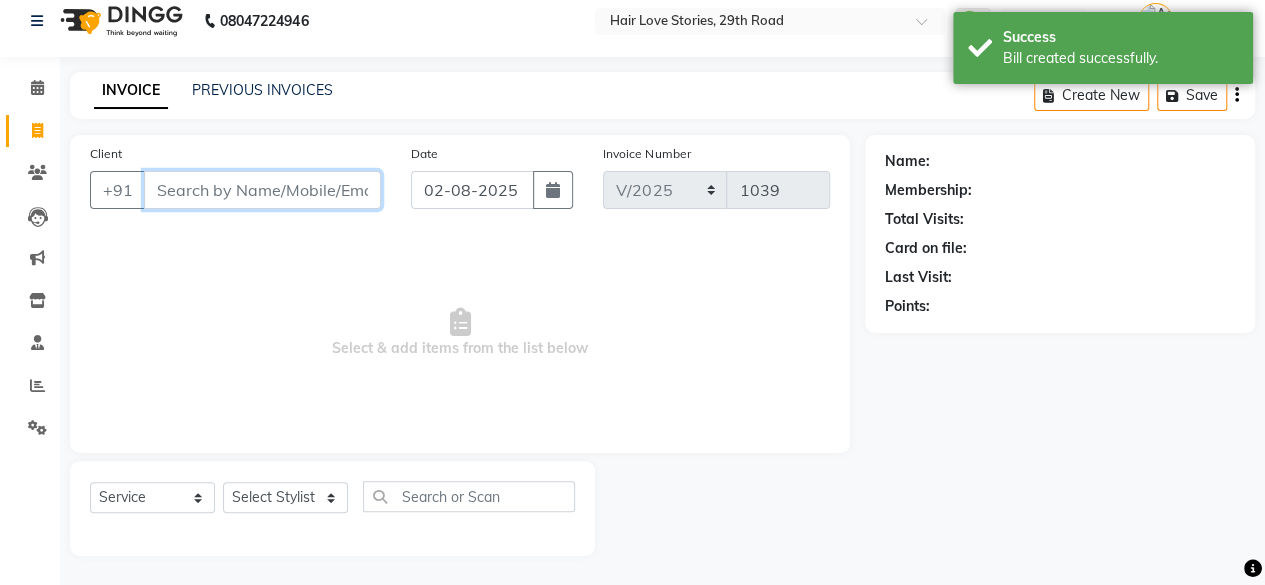 click on "Client" at bounding box center [262, 190] 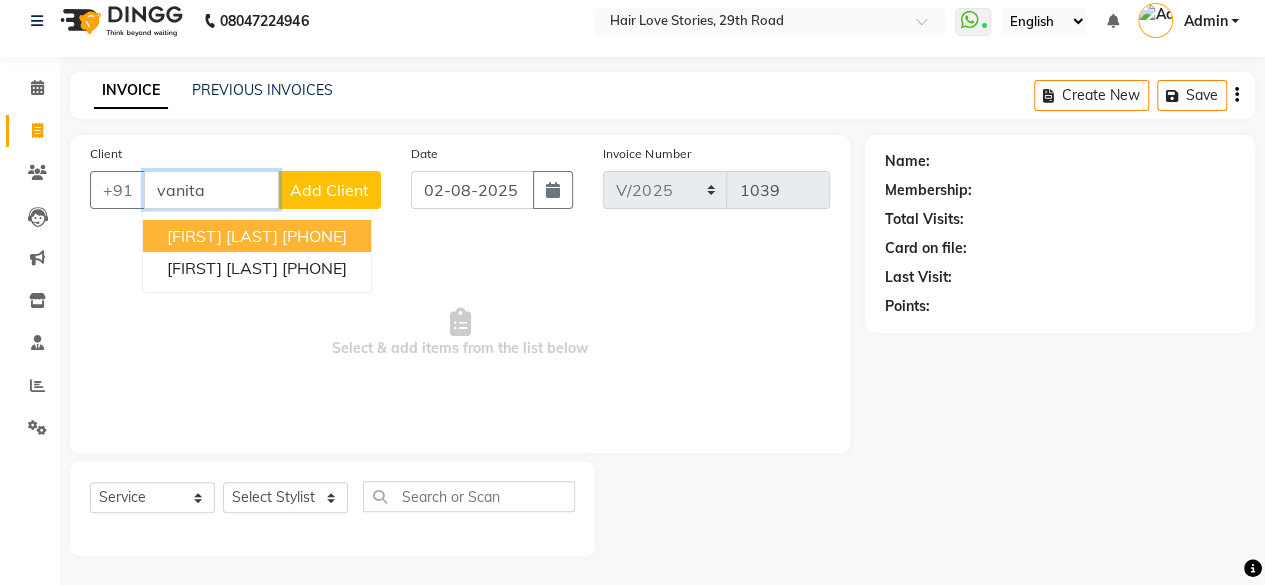 click on "[FIRST] [LAST]" at bounding box center [222, 236] 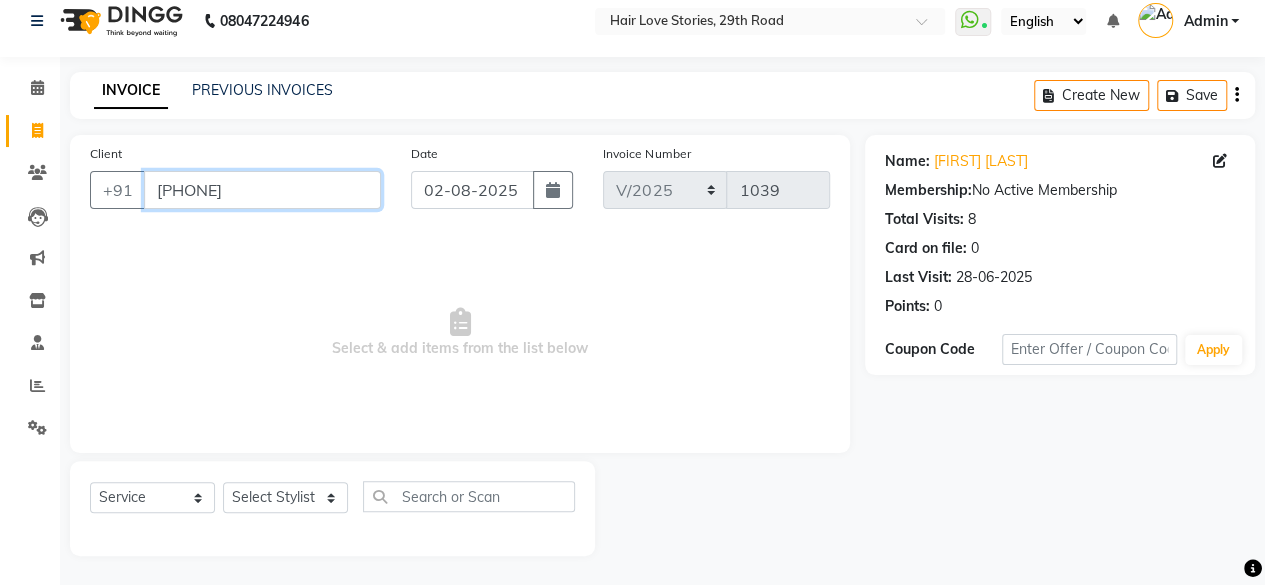 click on "[PHONE]" at bounding box center [262, 190] 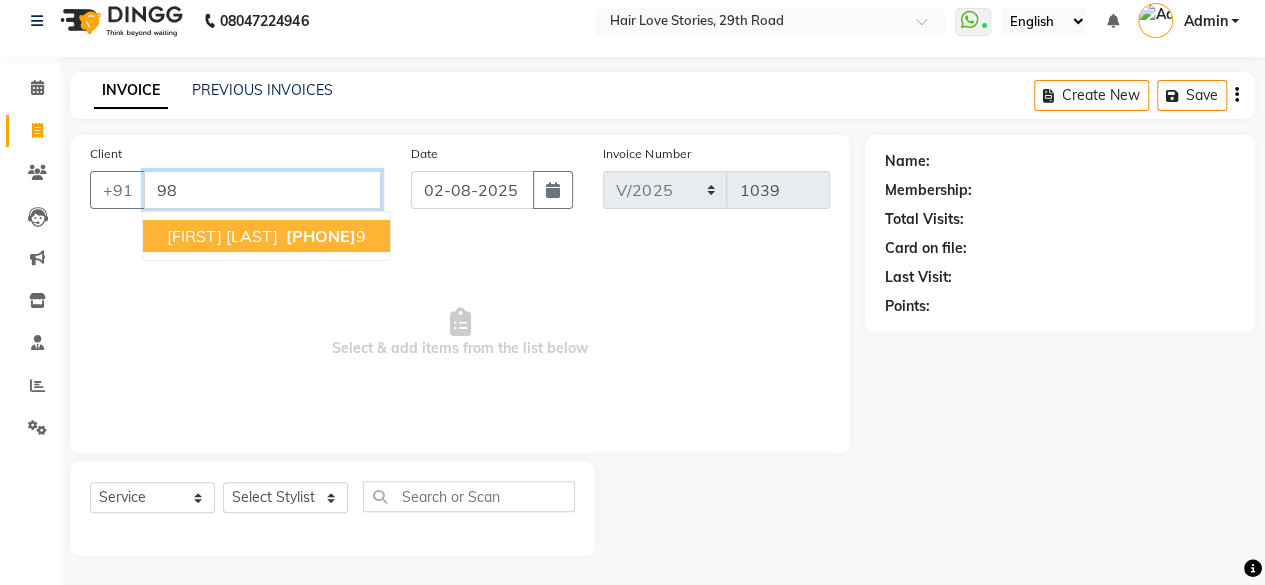 type on "9" 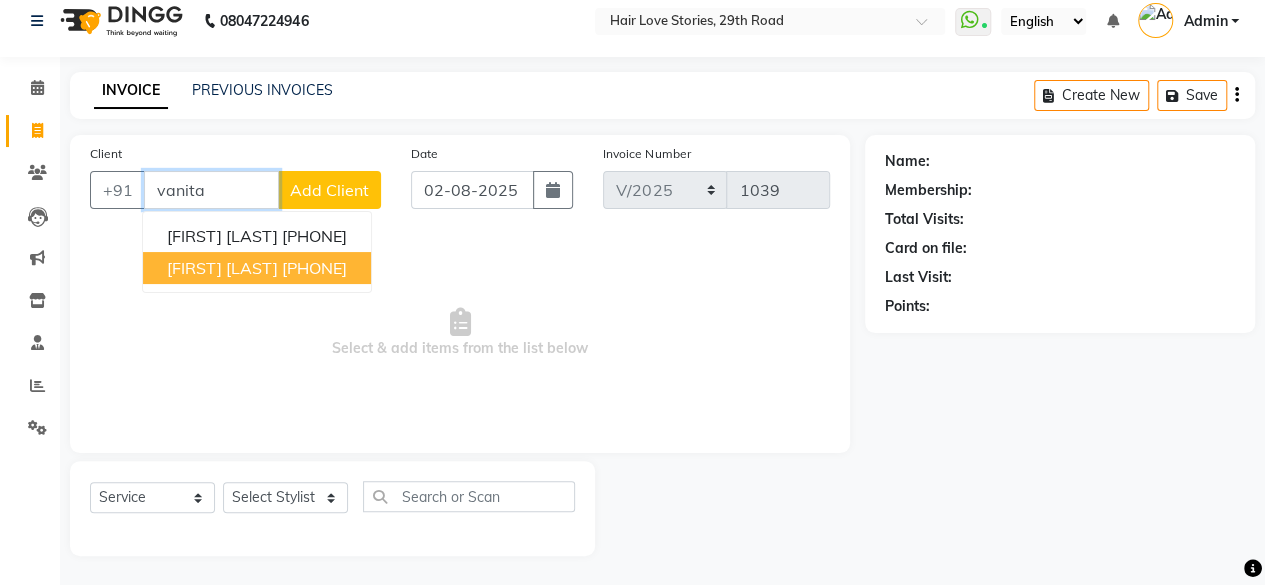 click on "[FIRST] [LAST]" at bounding box center [222, 268] 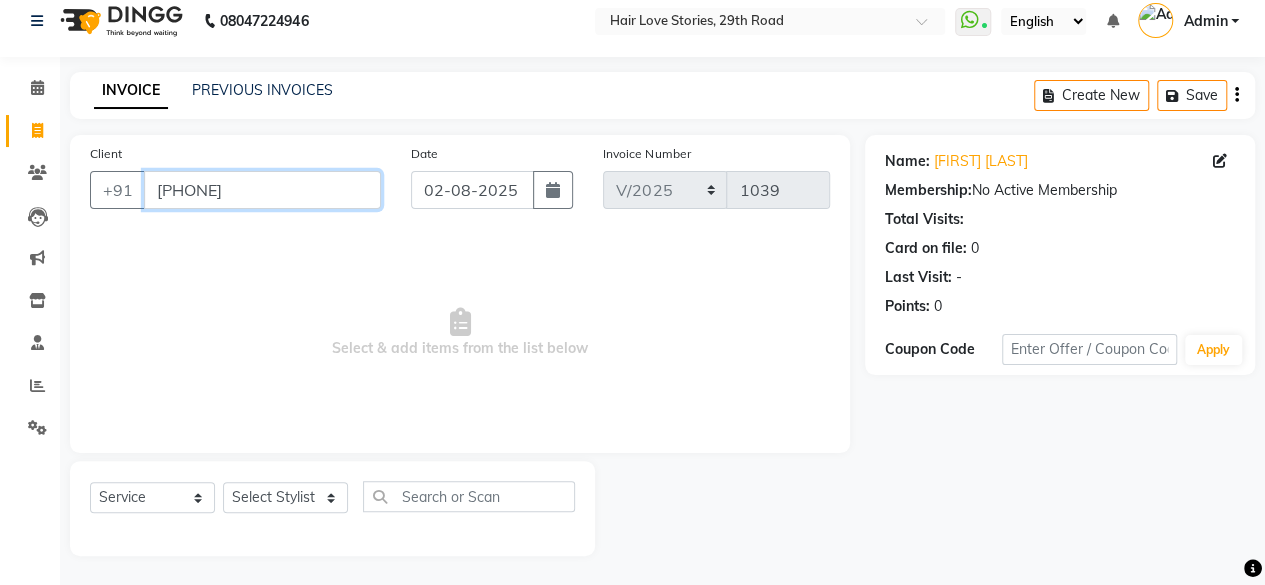 click on "[PHONE]" at bounding box center [262, 190] 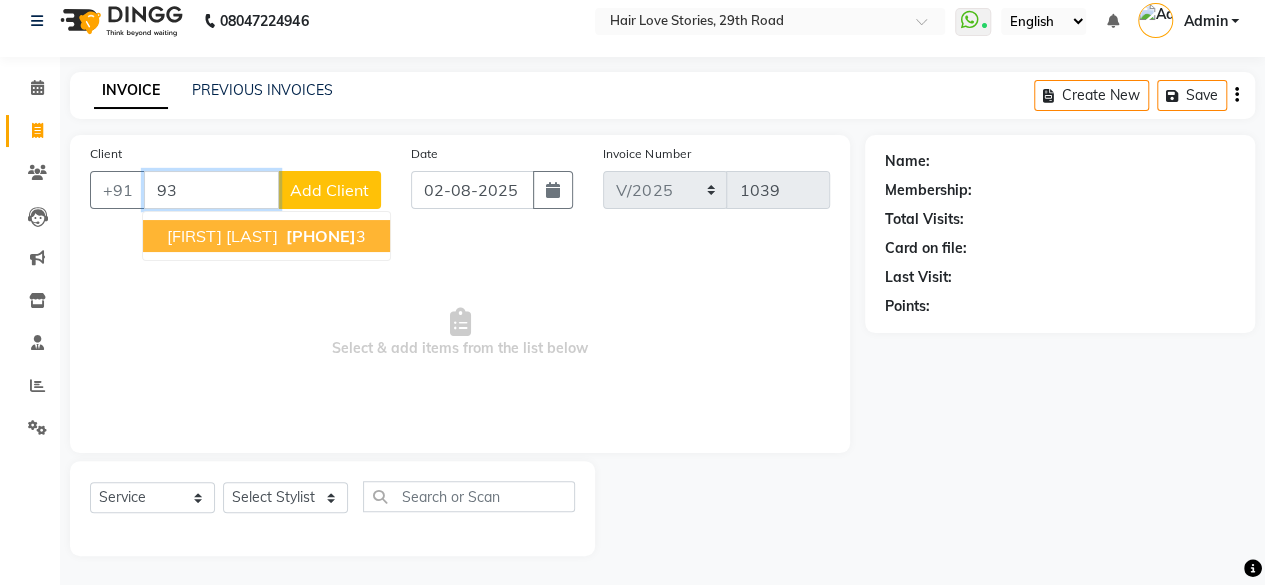 type on "9" 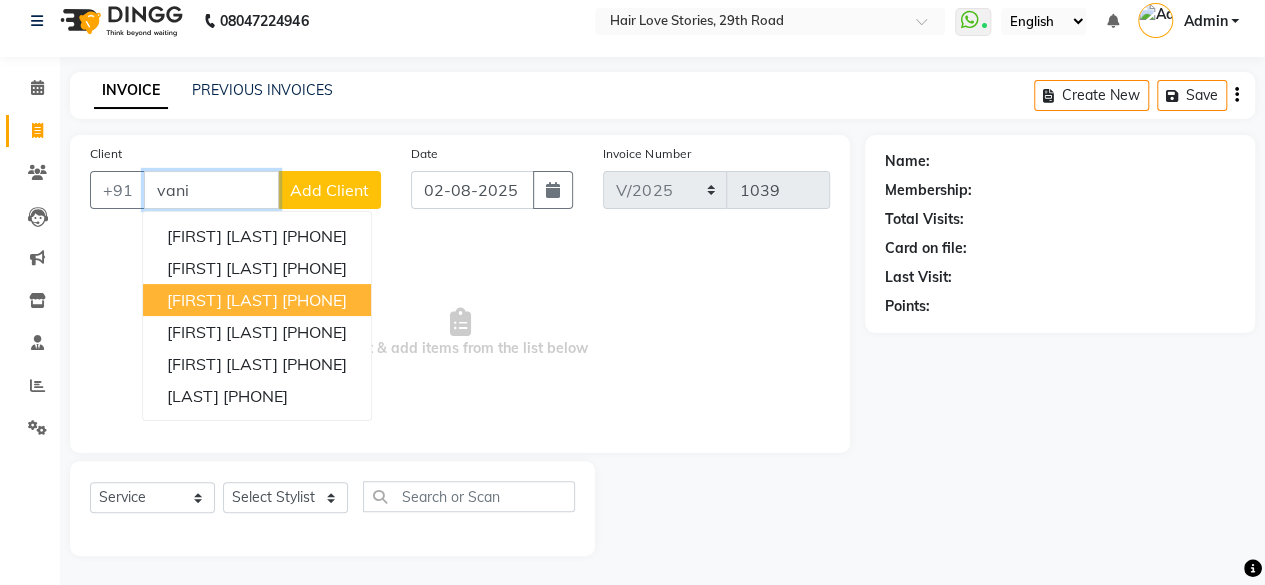 click on "[FIRST] [LAST]" at bounding box center [222, 300] 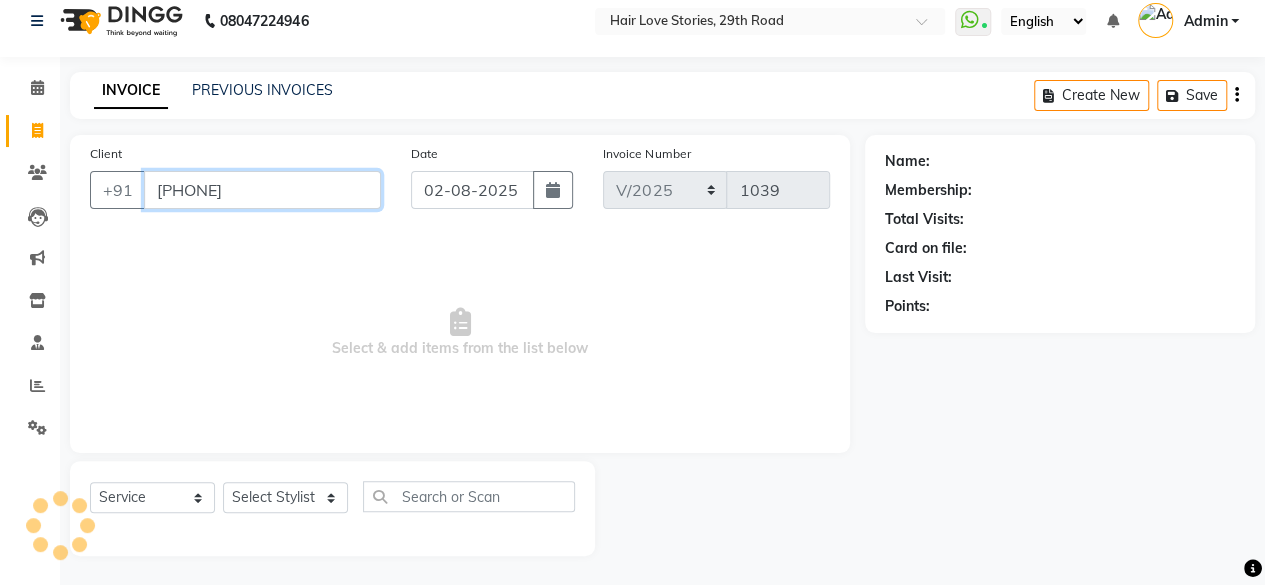 type on "[PHONE]" 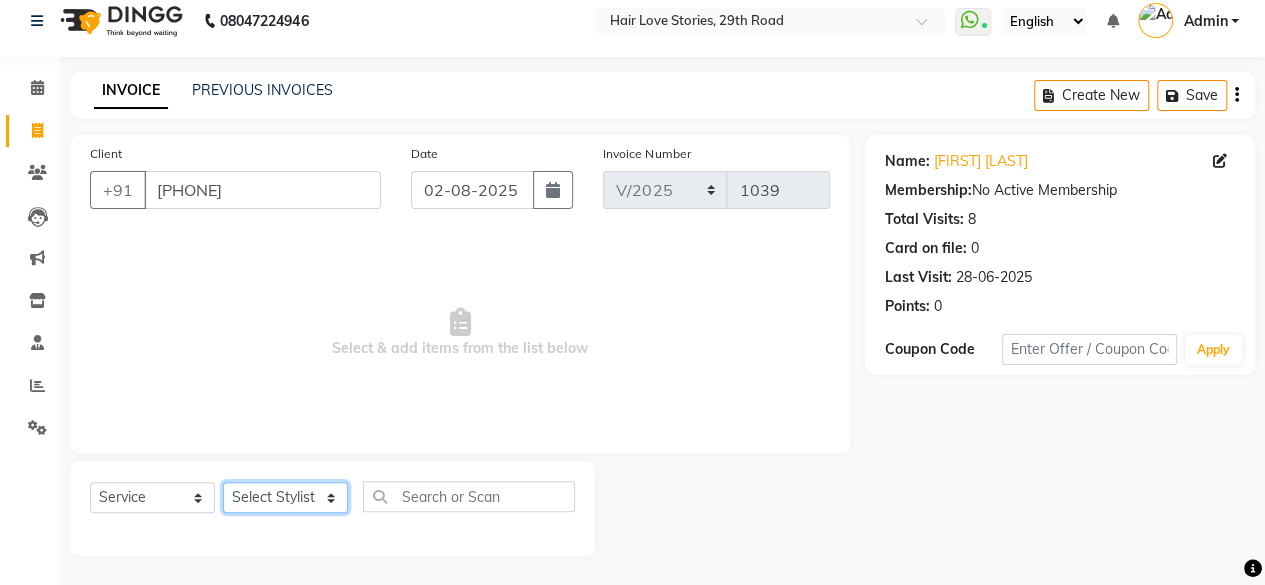click on "Select Stylist [FIRST] [LAST] [FIRST] [FIRST] [FIRST] [LAST]  [FIRST] [LAST] [FIRST] [LAST] [FIRST] [LAST]" 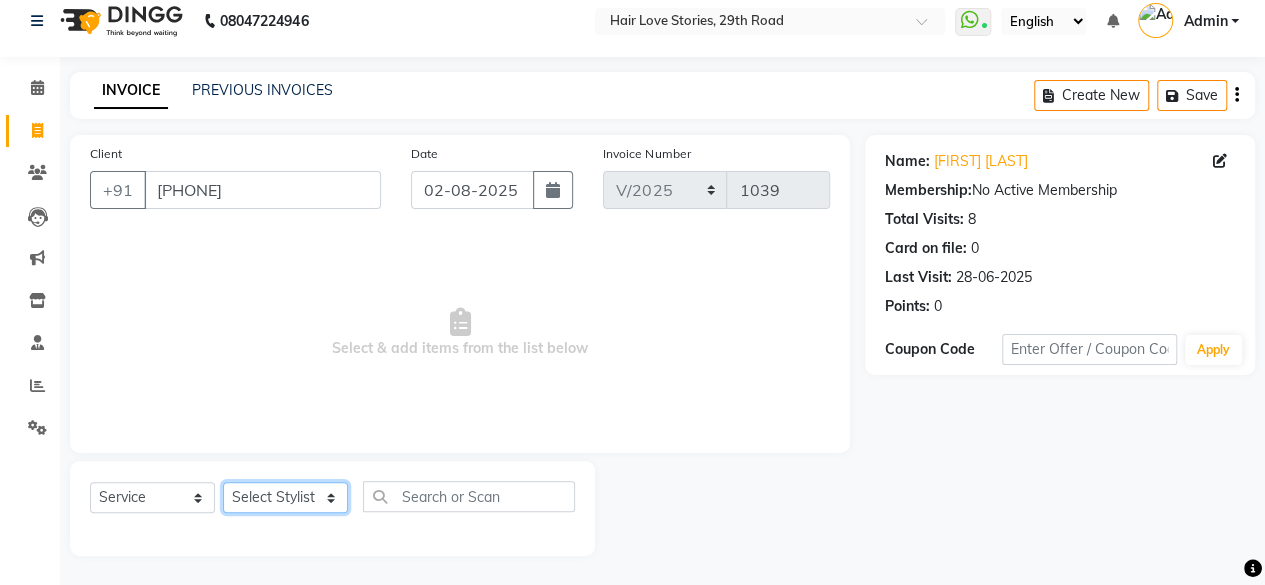 select on "19891" 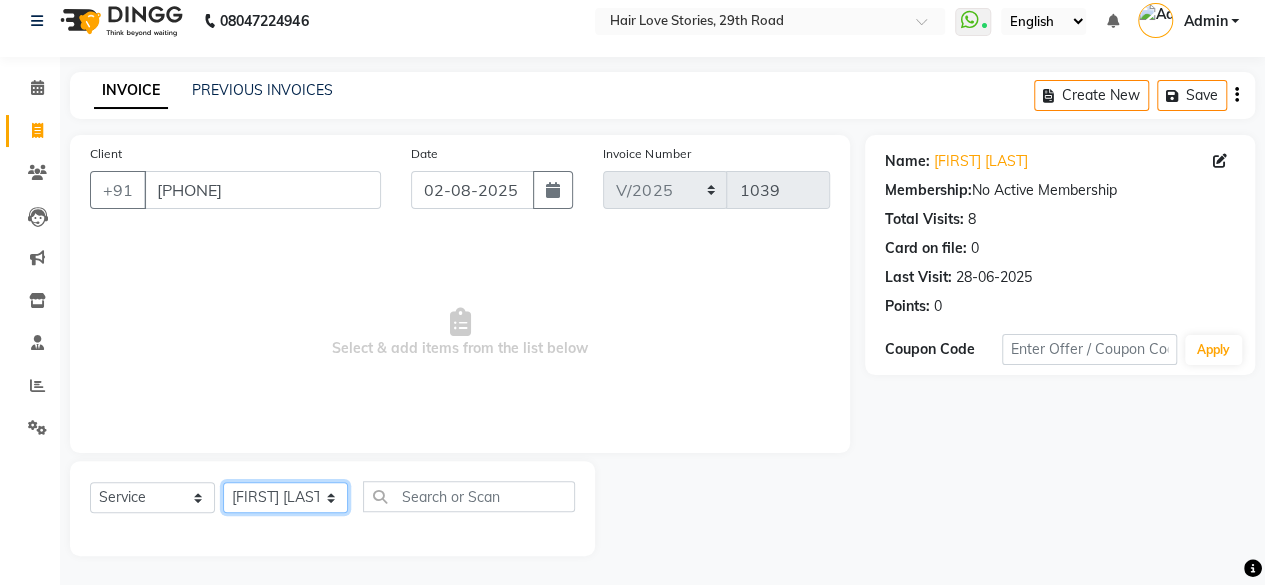 click on "Select Stylist [FIRST] [LAST] [FIRST] [FIRST] [FIRST] [LAST]  [FIRST] [LAST] [FIRST] [LAST] [FIRST] [LAST]" 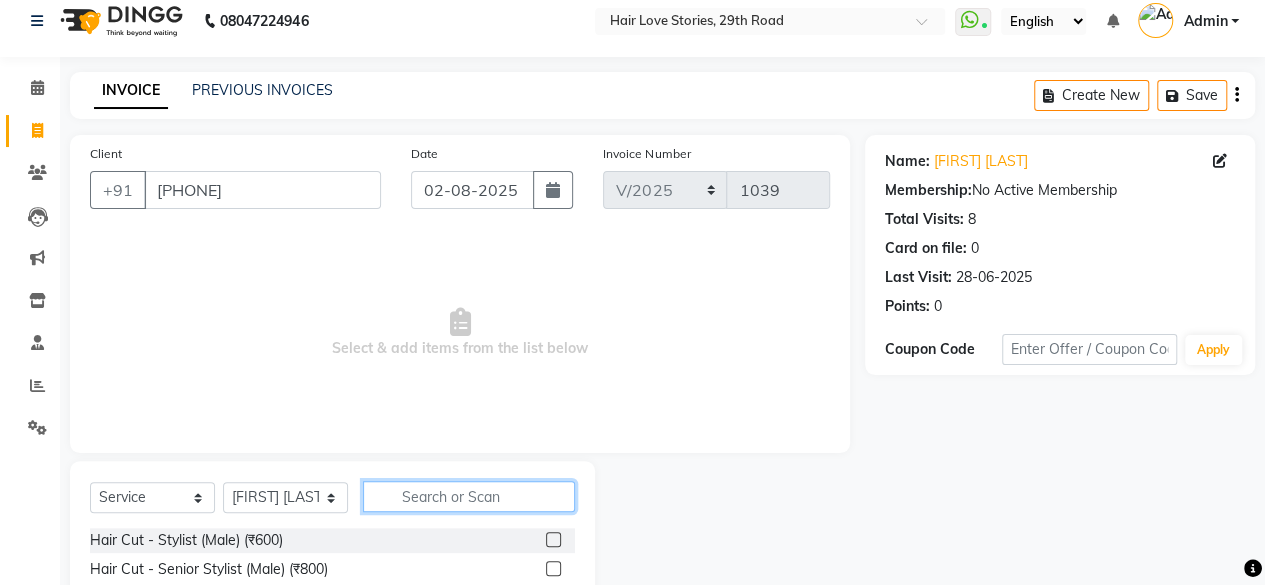 click 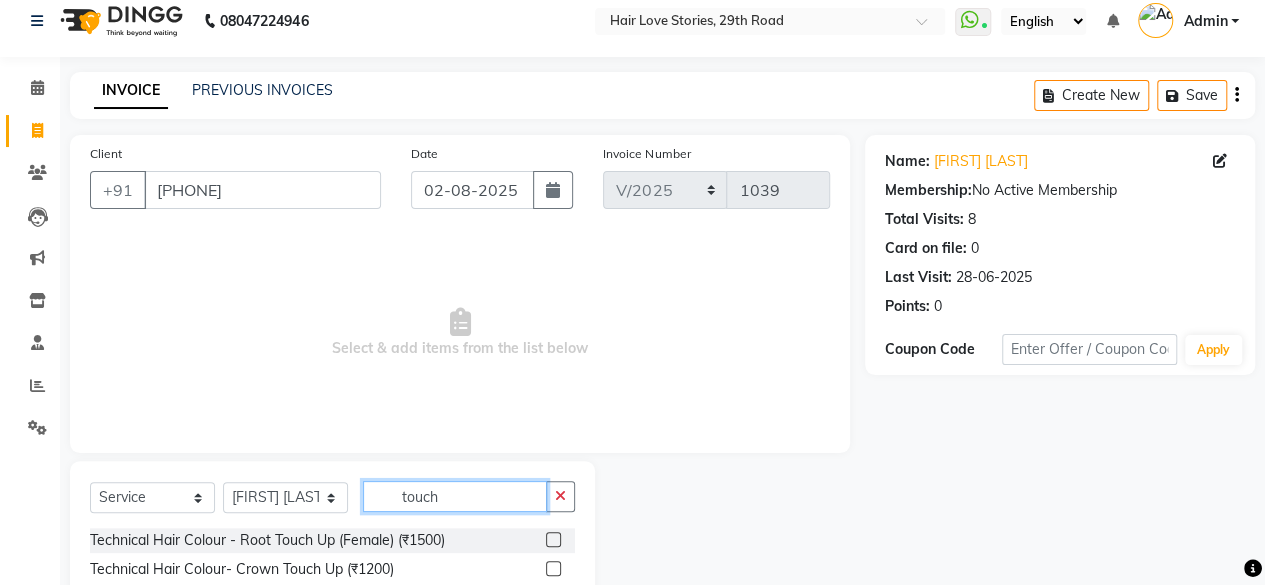 type on "touch" 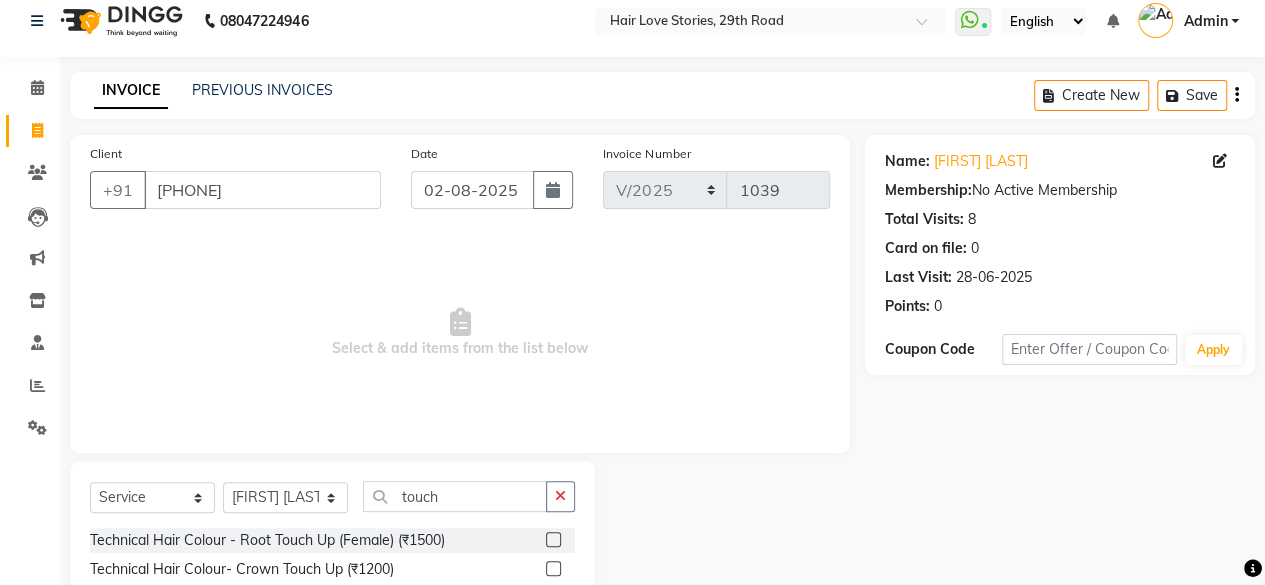 click 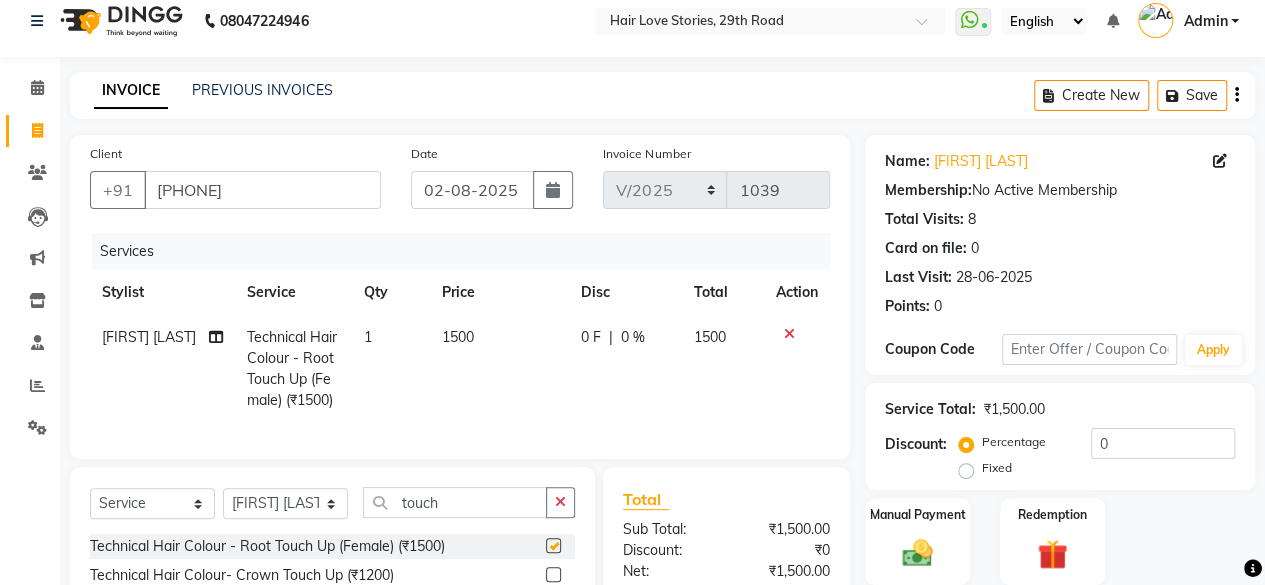 checkbox on "false" 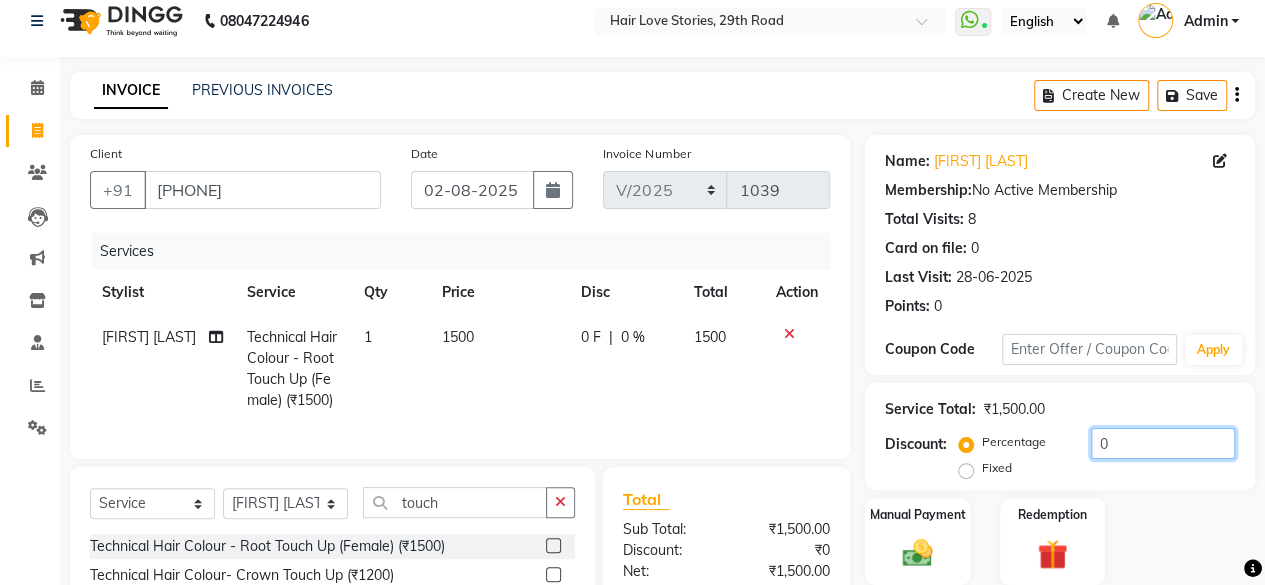 click on "0" 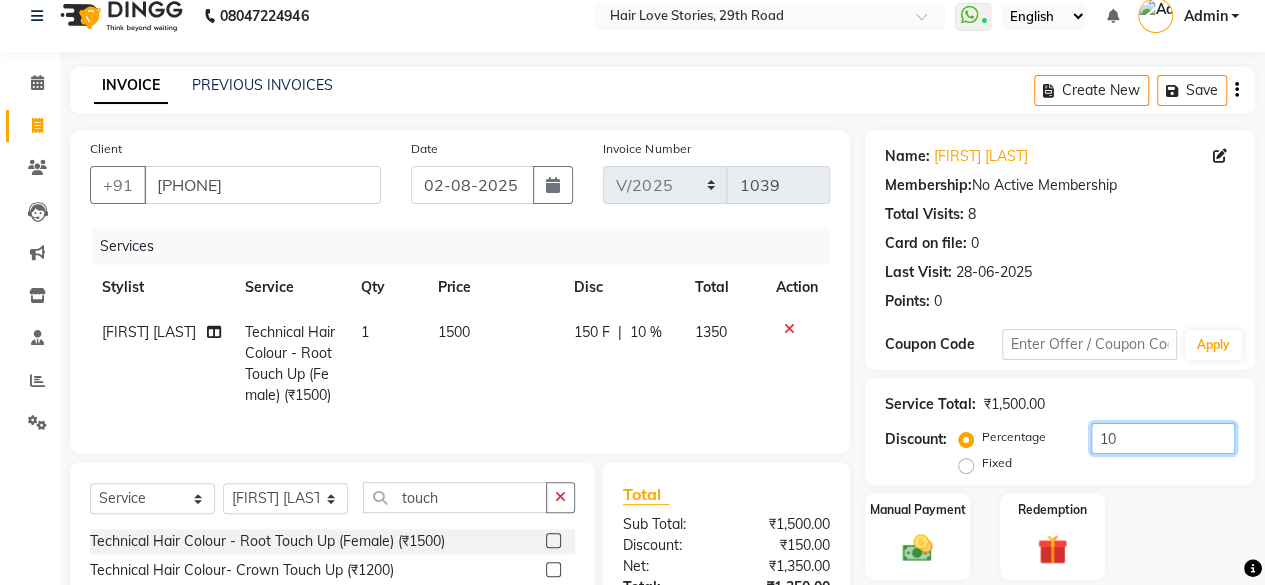 scroll, scrollTop: 214, scrollLeft: 0, axis: vertical 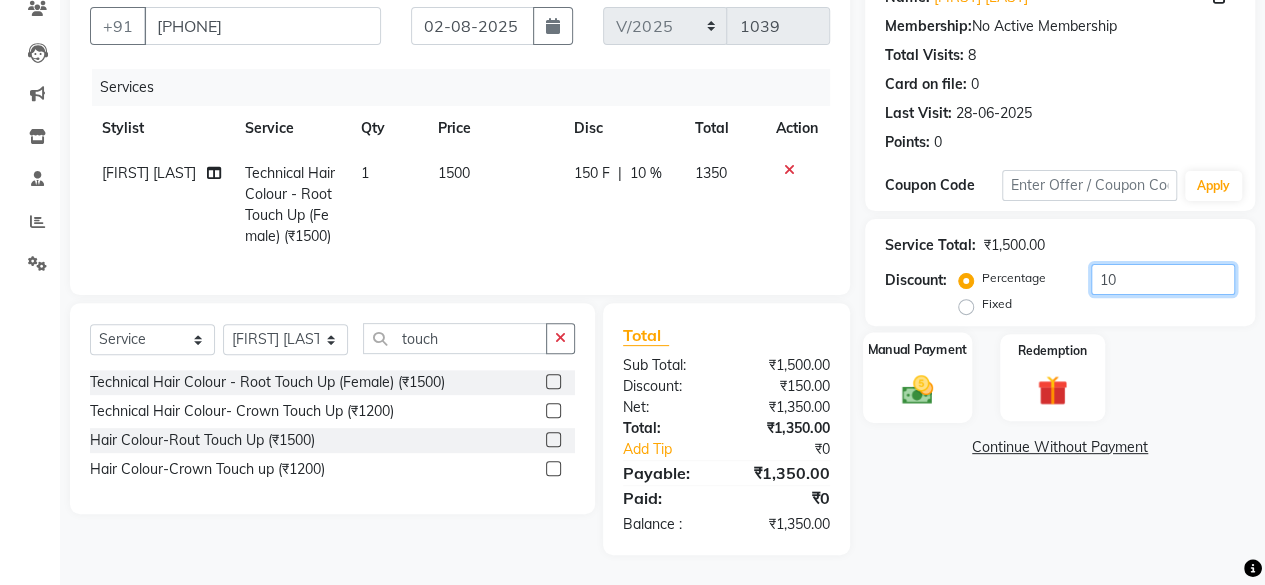 type on "10" 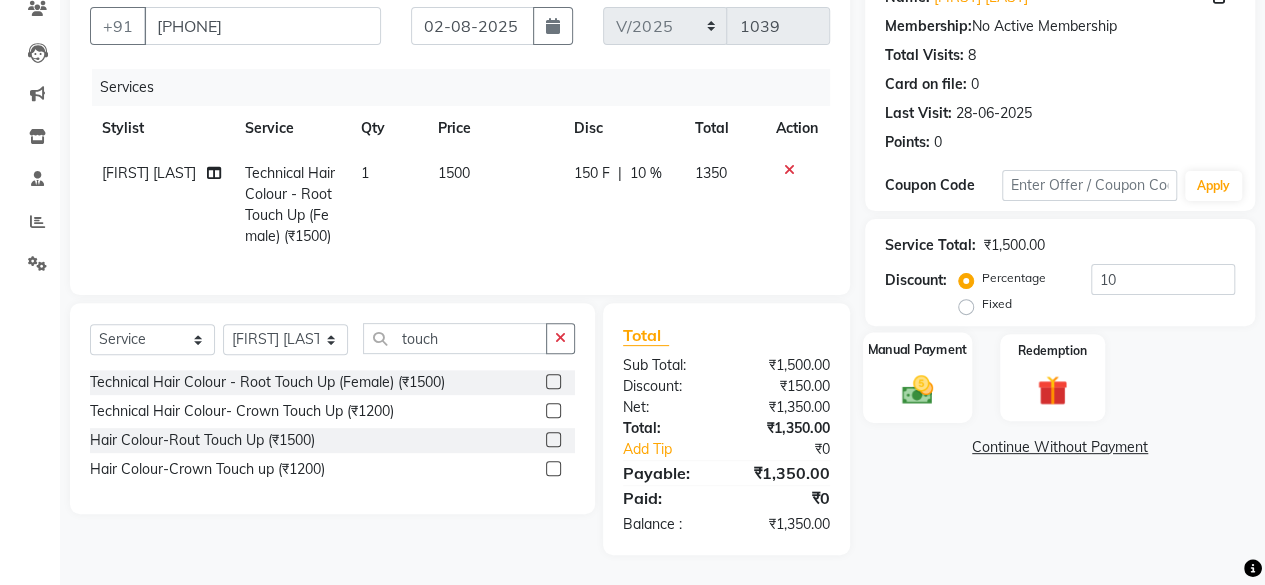 click 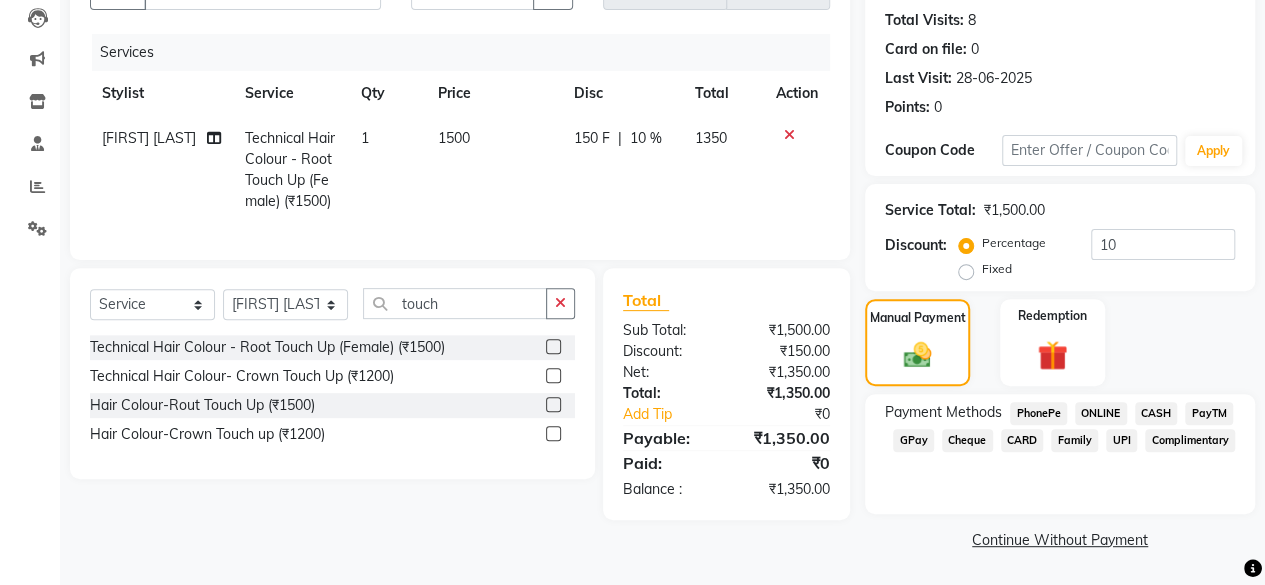 click on "GPay" 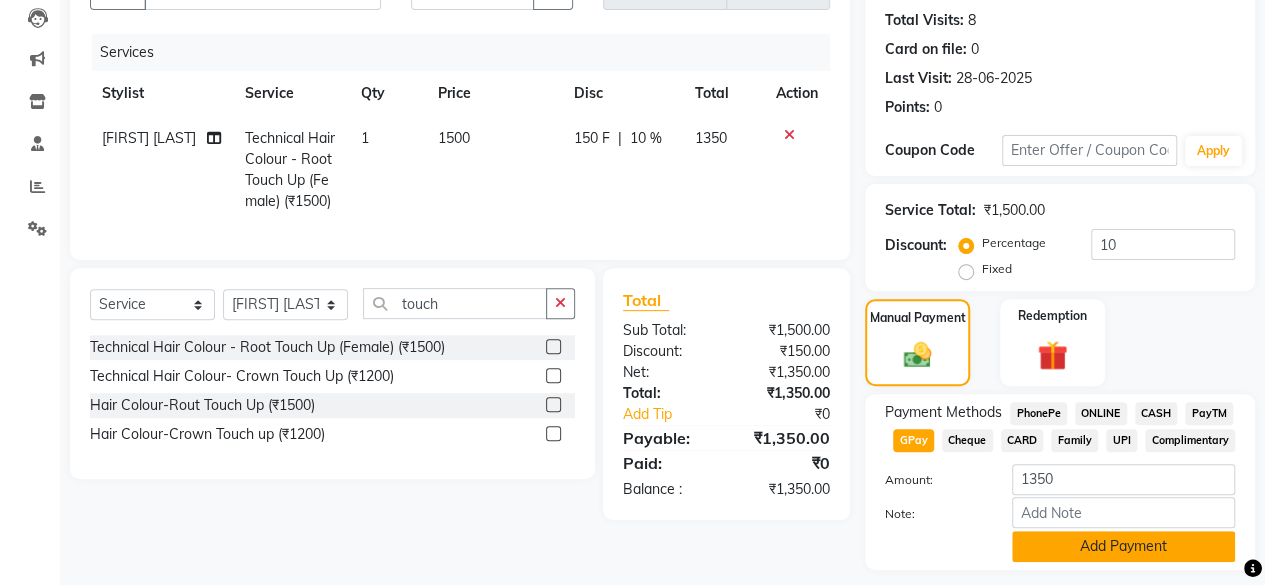 click on "Add Payment" 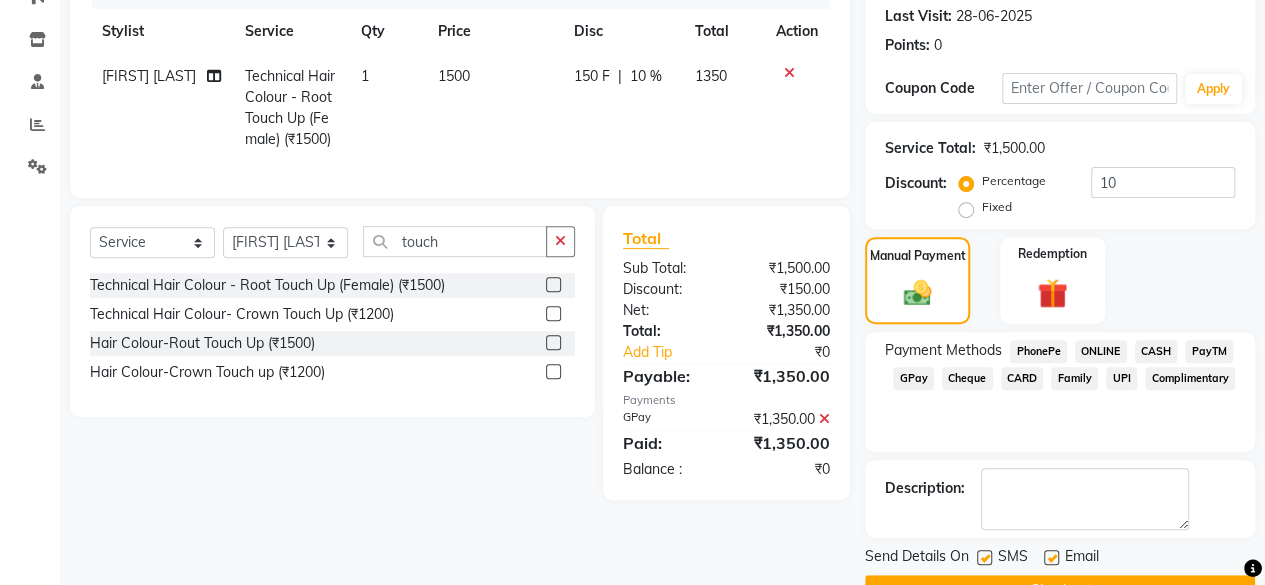 scroll, scrollTop: 324, scrollLeft: 0, axis: vertical 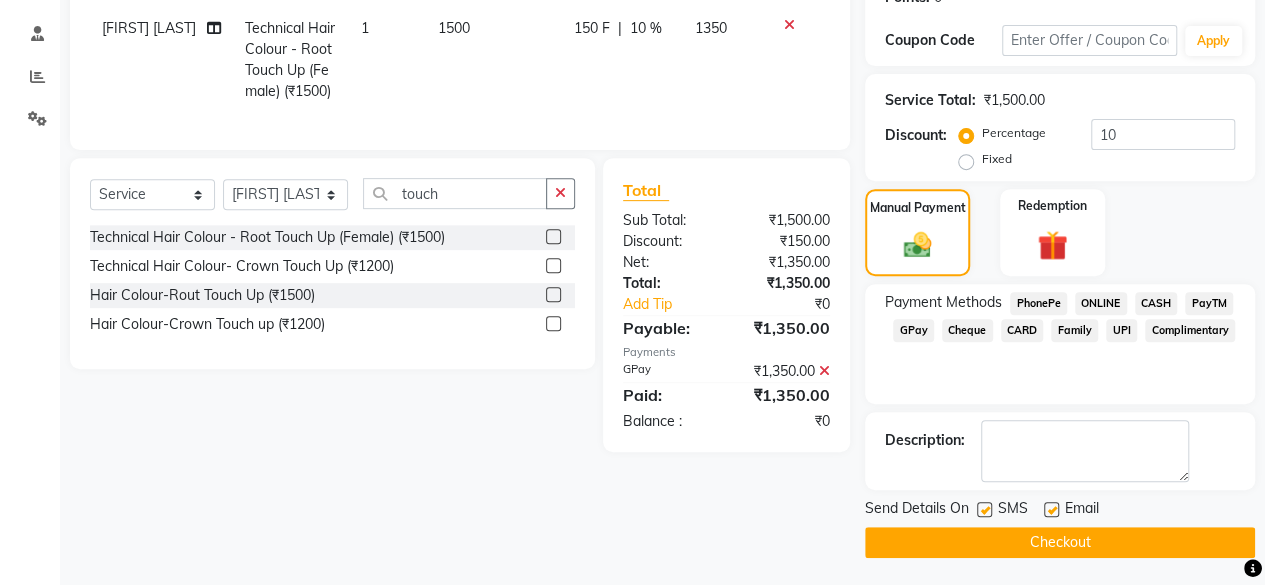 click 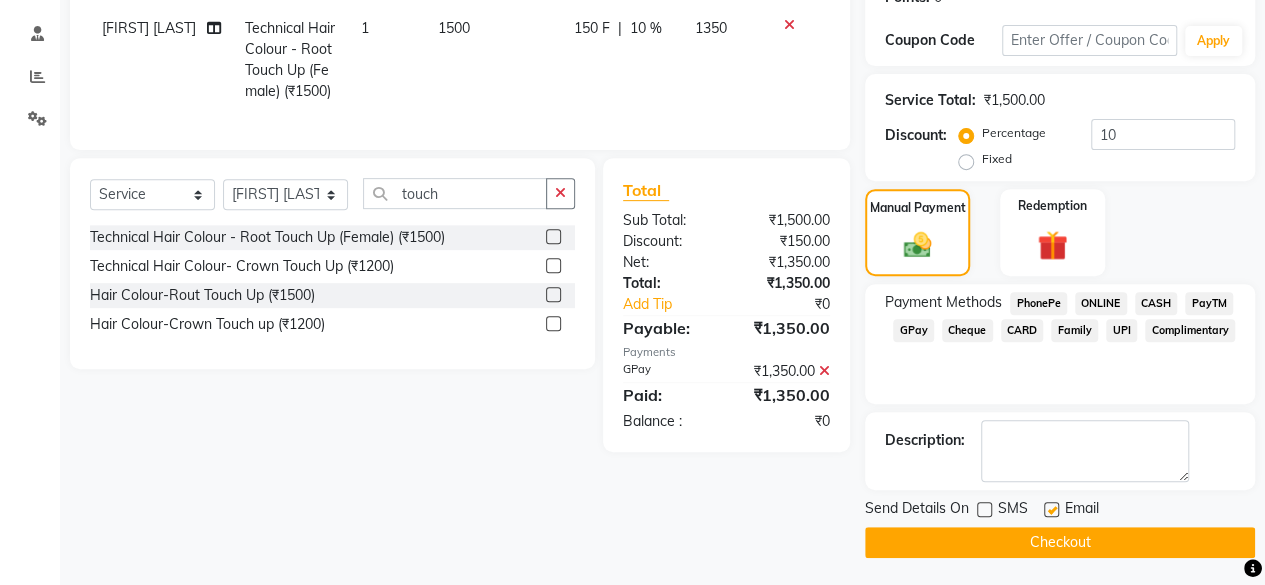 click on "Checkout" 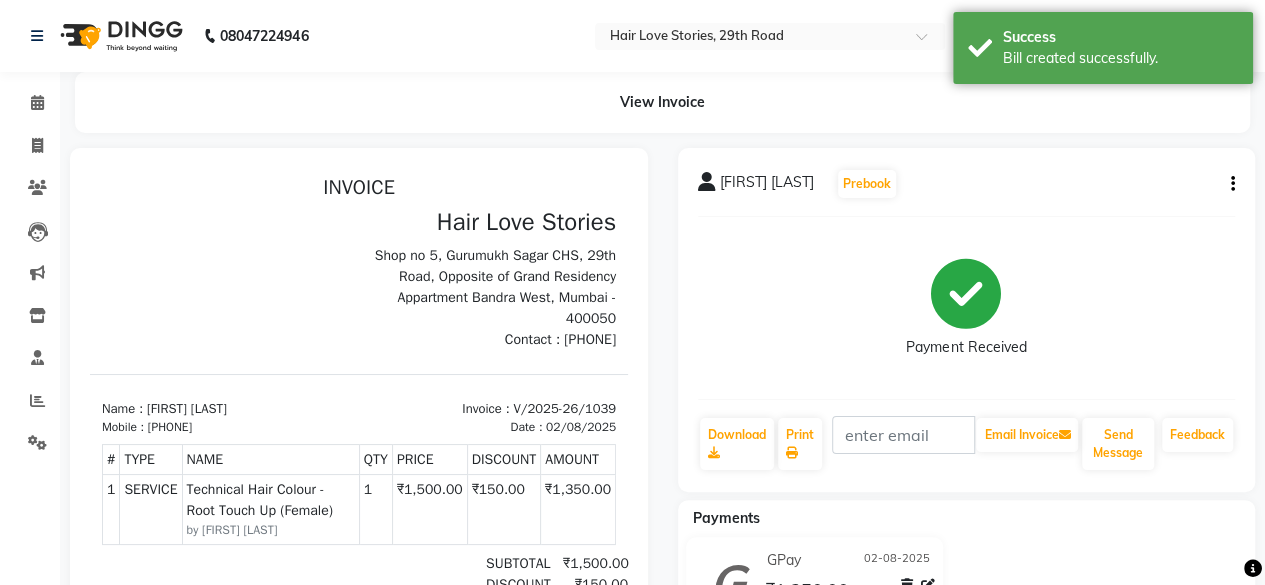scroll, scrollTop: 0, scrollLeft: 0, axis: both 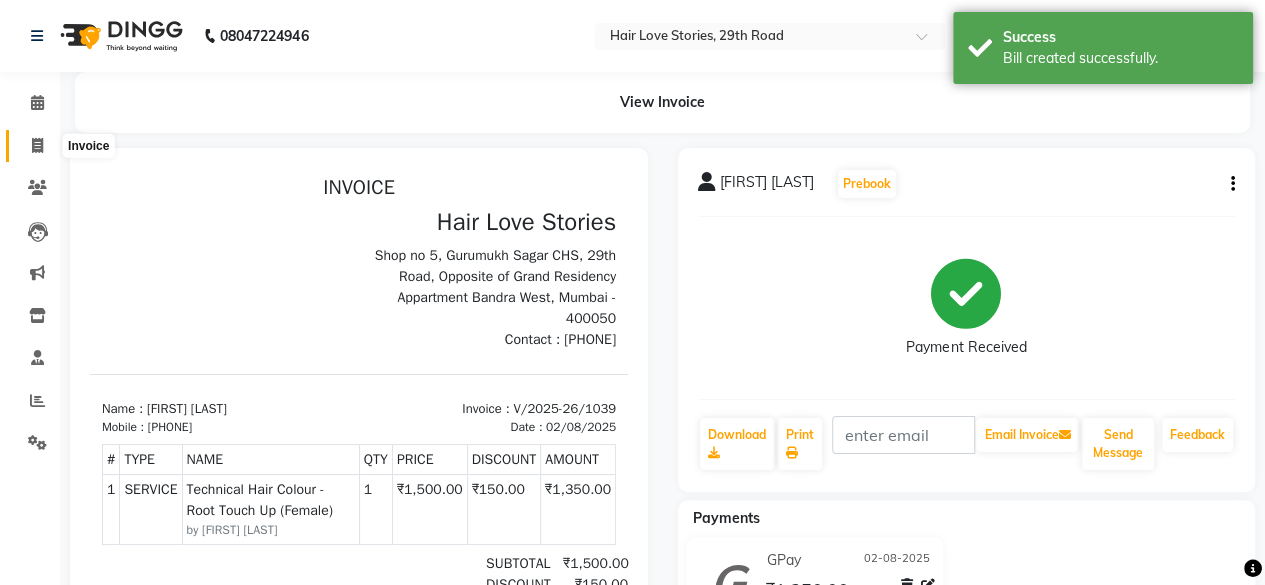 click 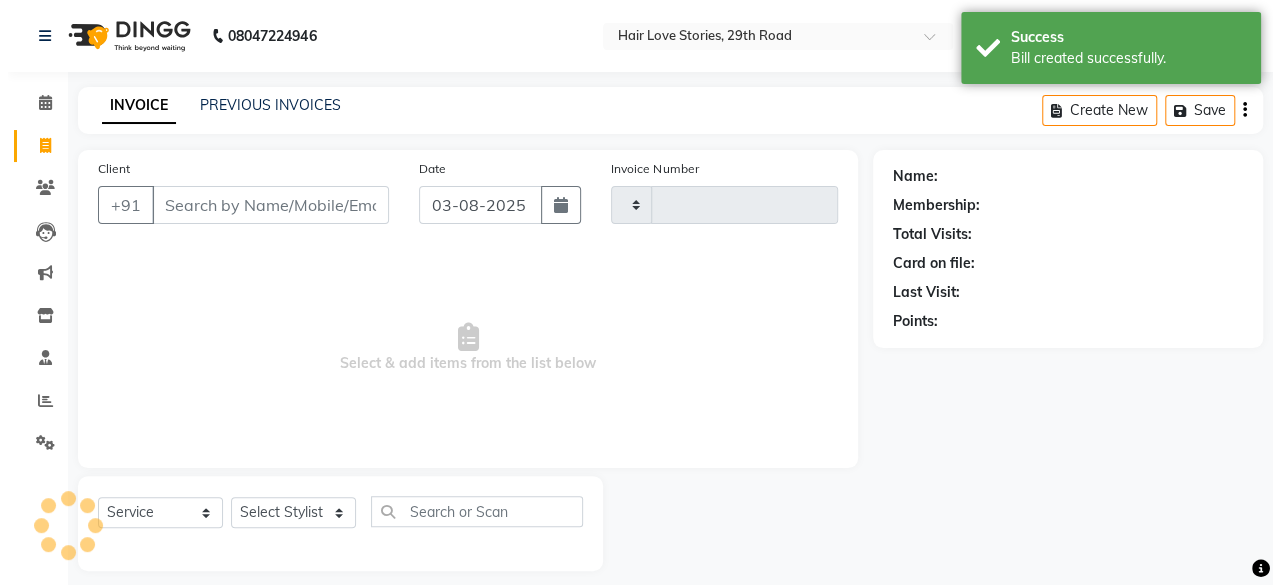 scroll, scrollTop: 15, scrollLeft: 0, axis: vertical 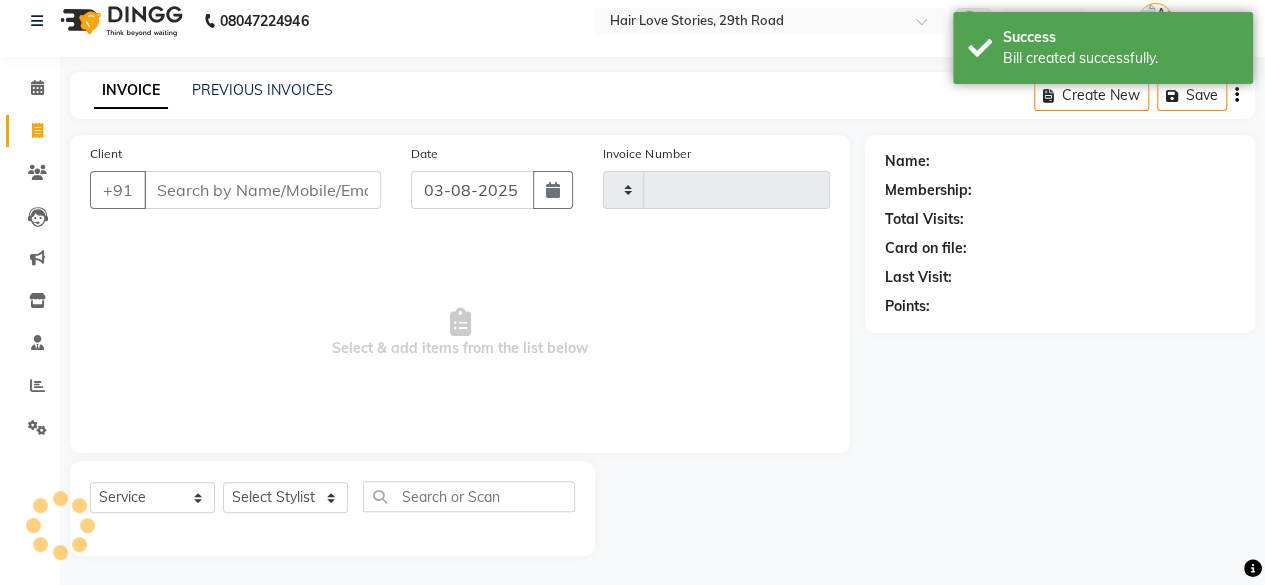 type on "1040" 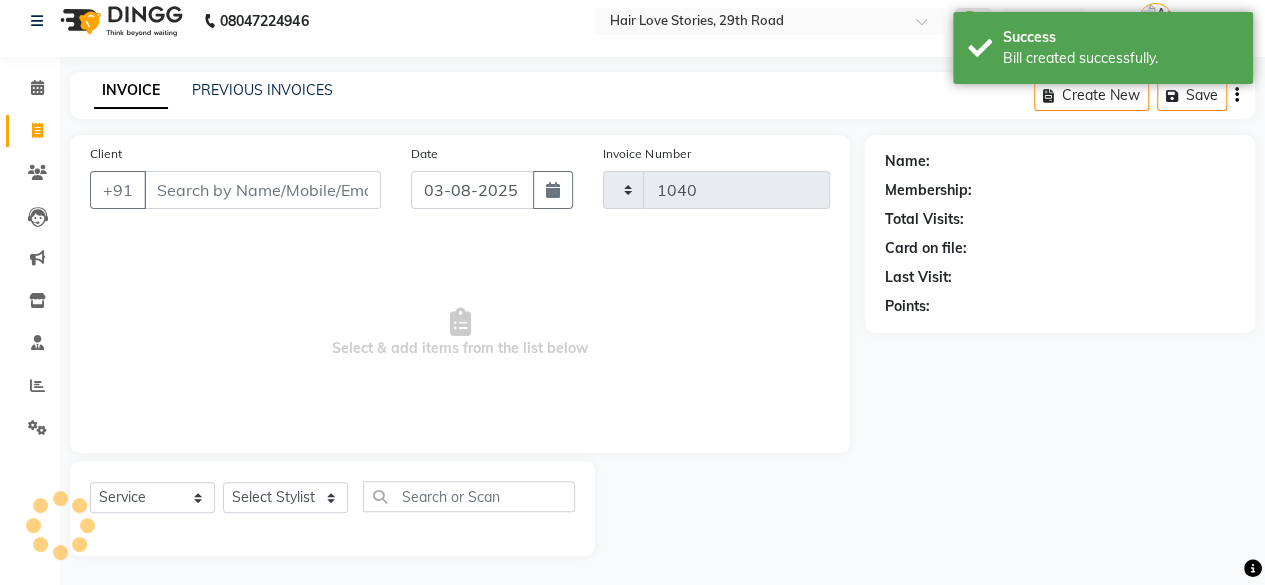 select on "3886" 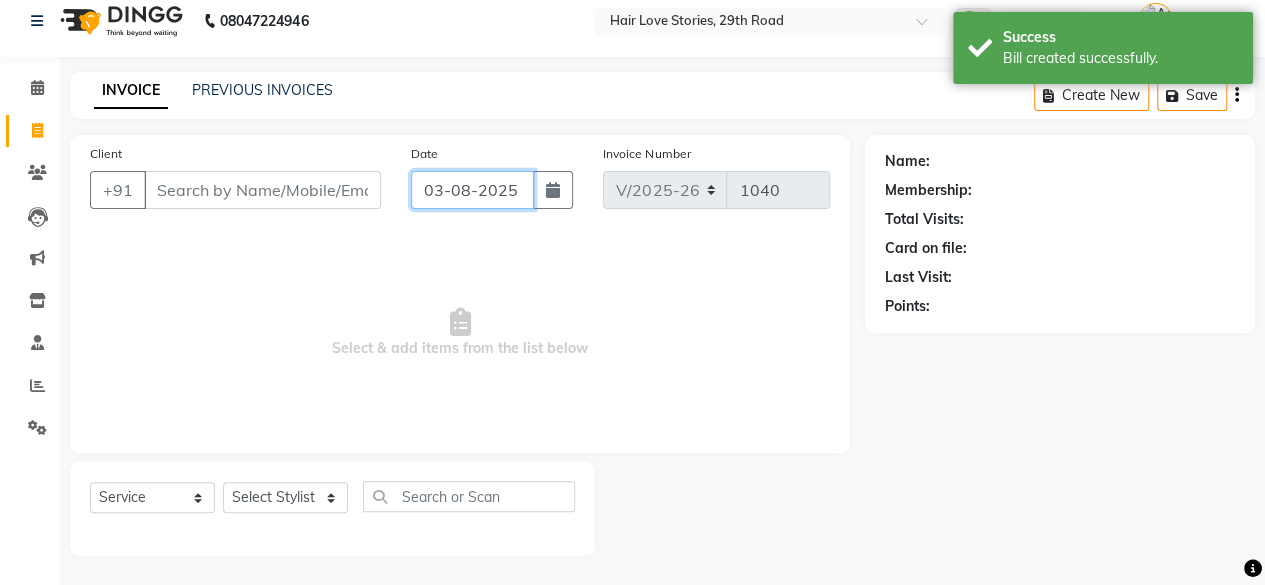 click on "03-08-2025" 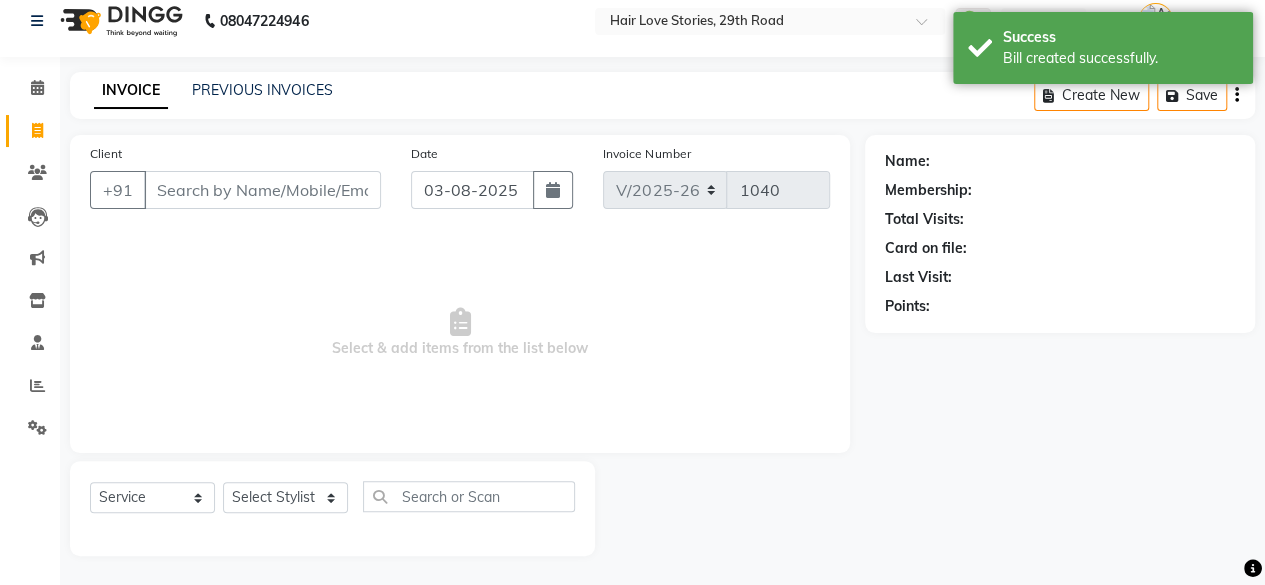 select on "8" 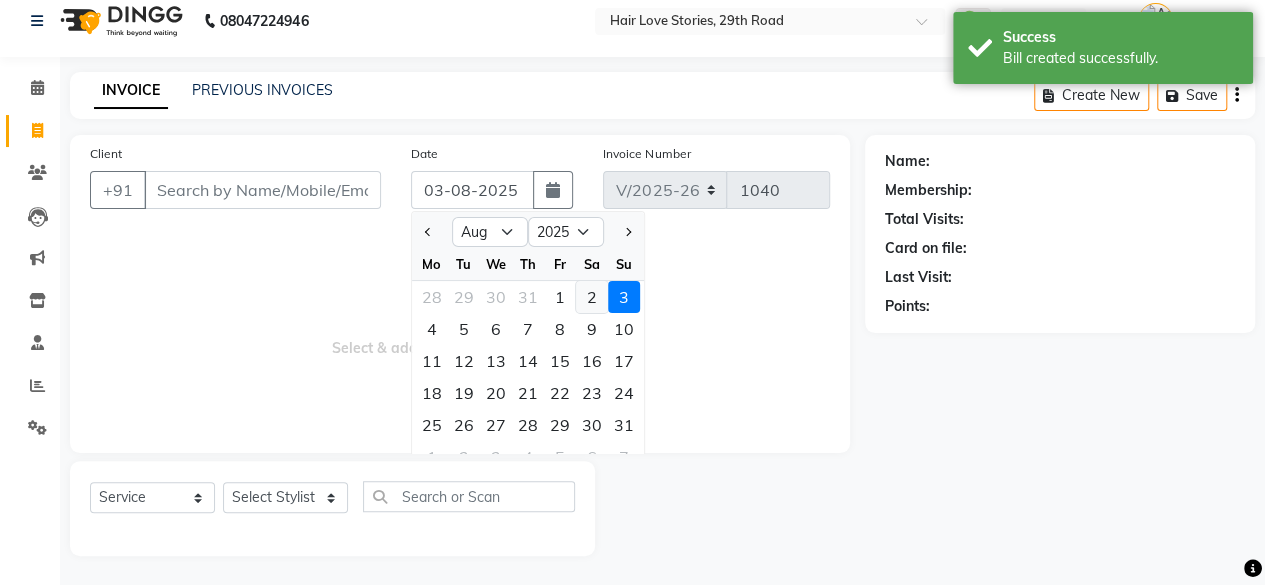click on "2" 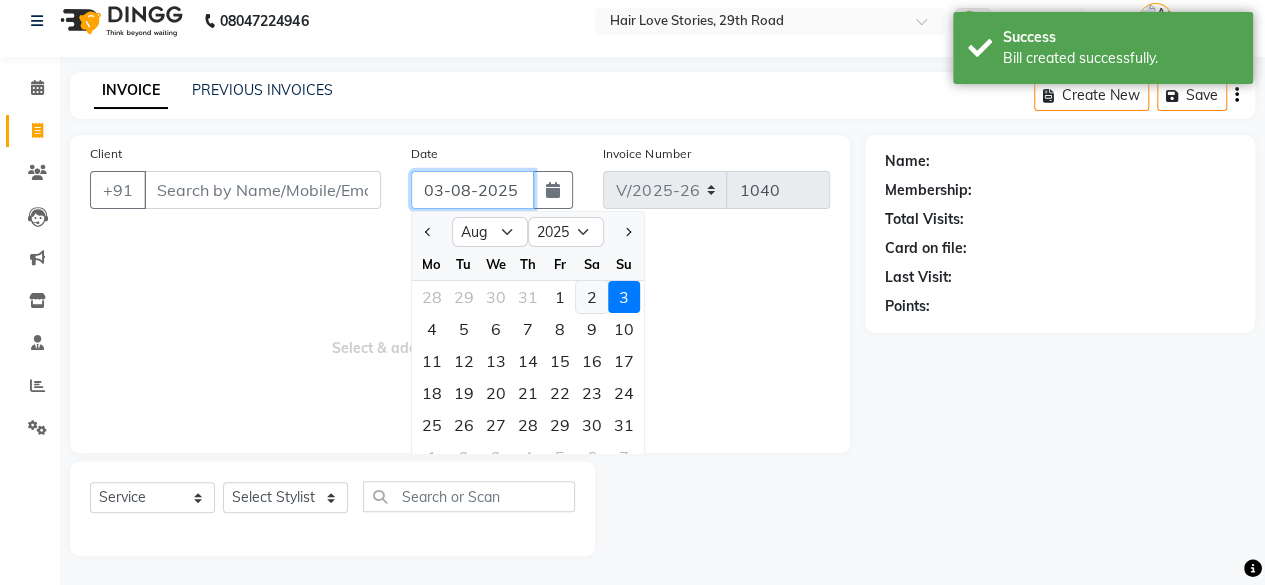 type on "02-08-2025" 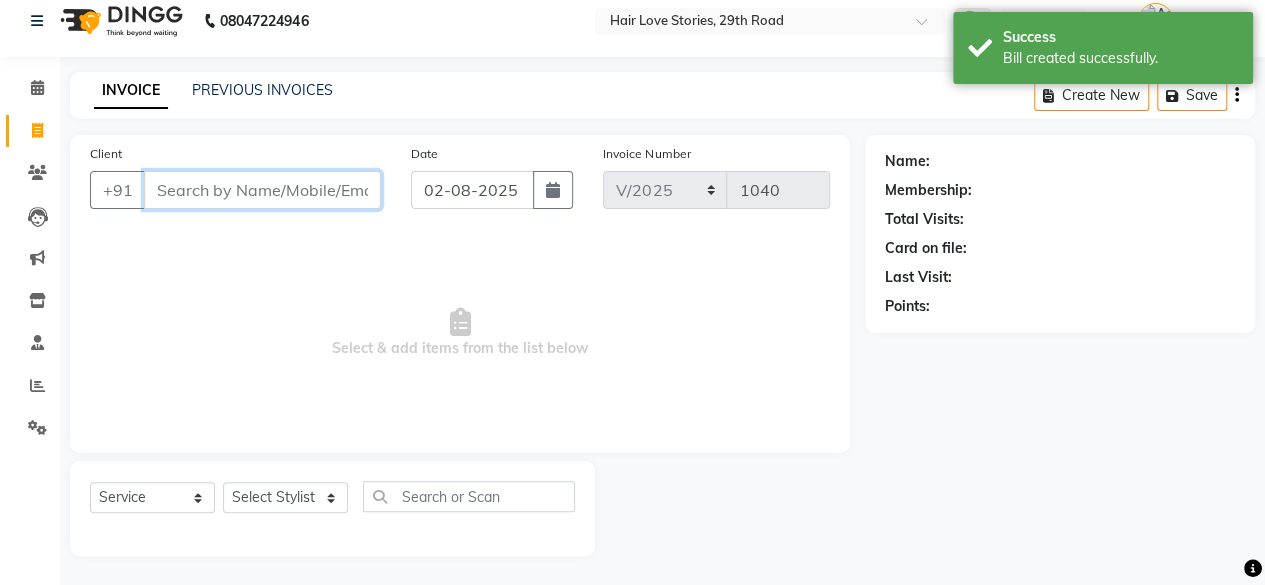 click on "Client" at bounding box center [262, 190] 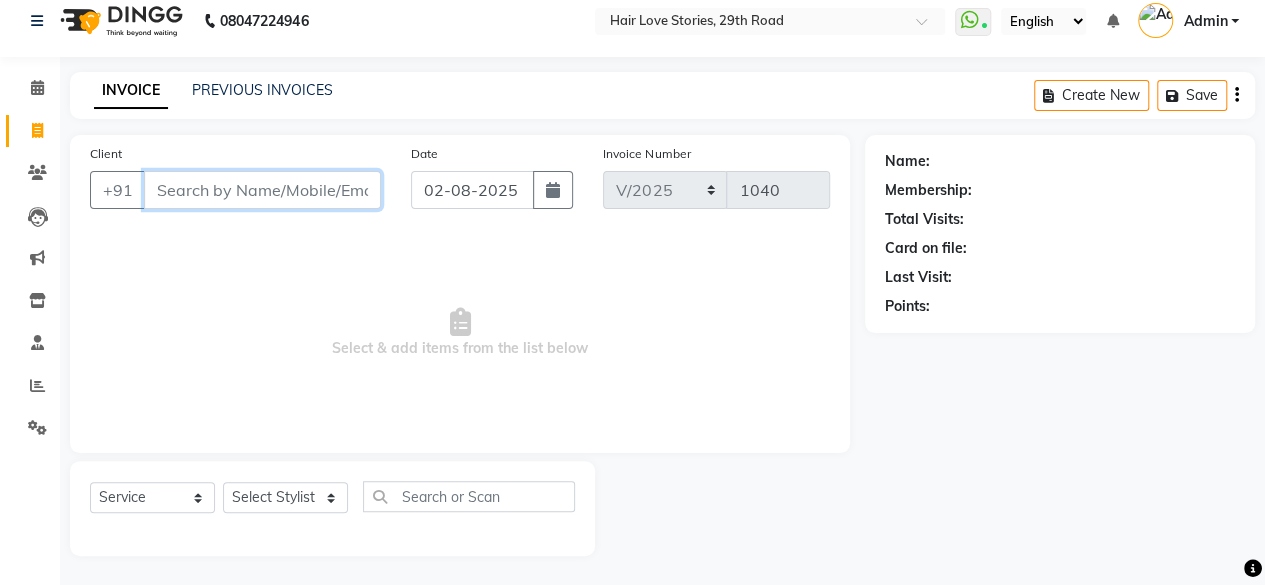 type on "S" 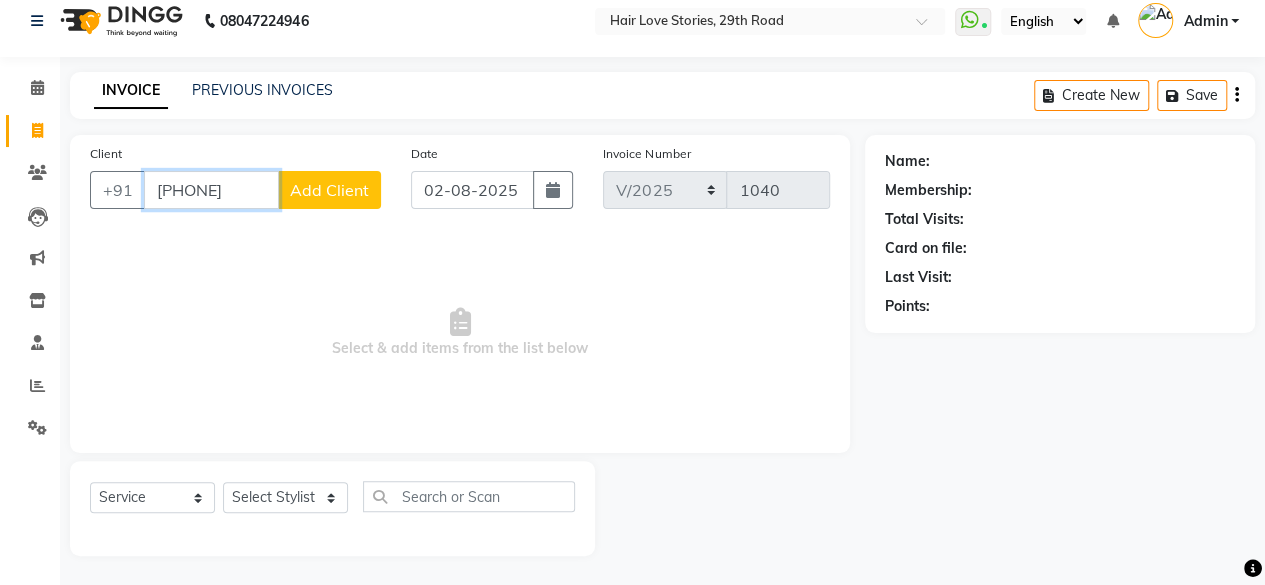 type on "[PHONE]" 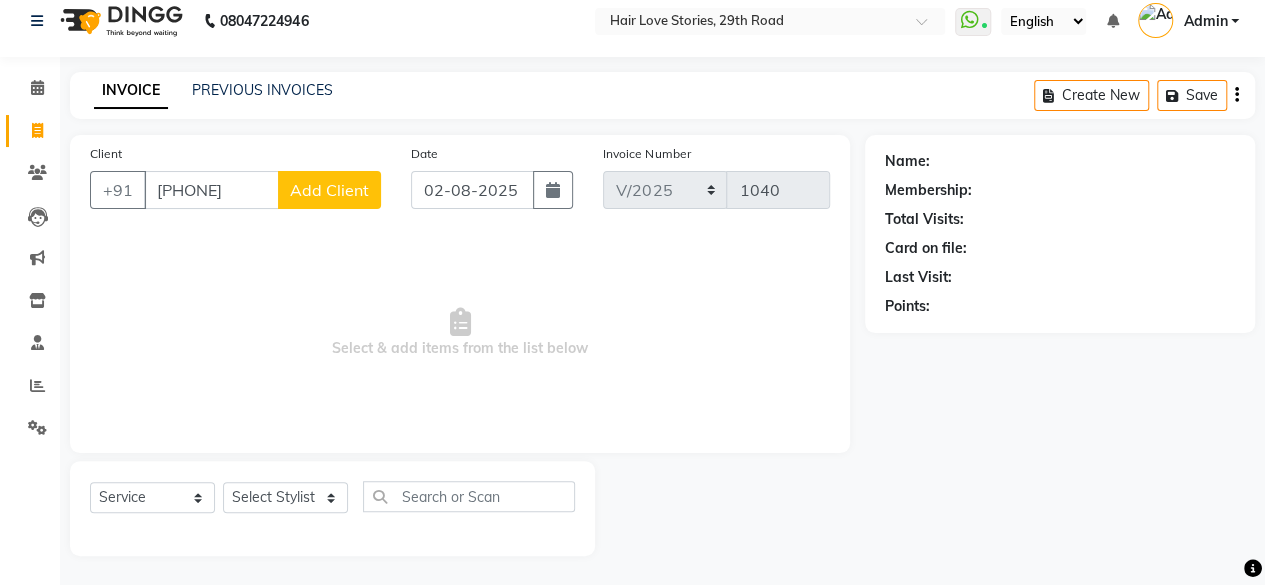 click on "Add Client" 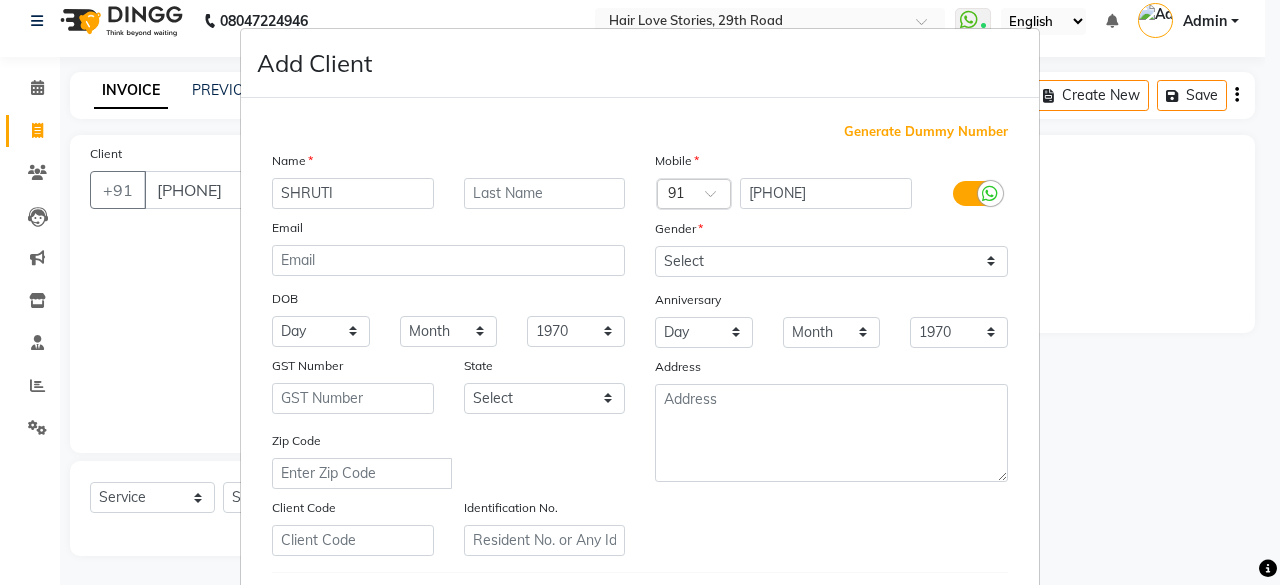 type on "SHRUTI" 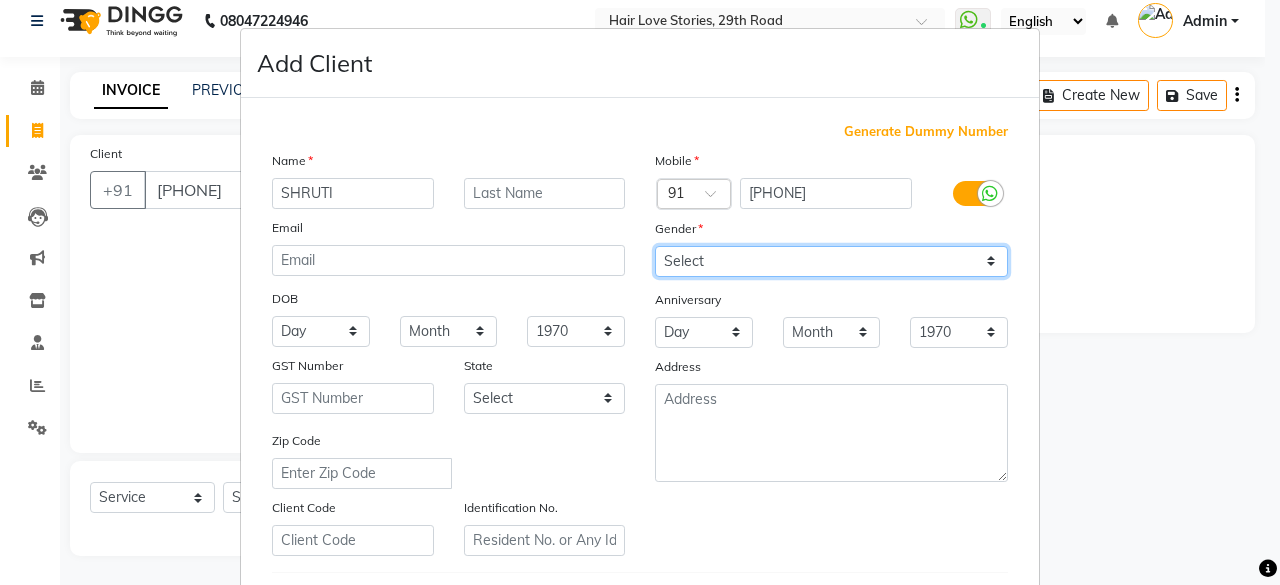 click on "Select Male Female Other Prefer Not To Say" at bounding box center [831, 261] 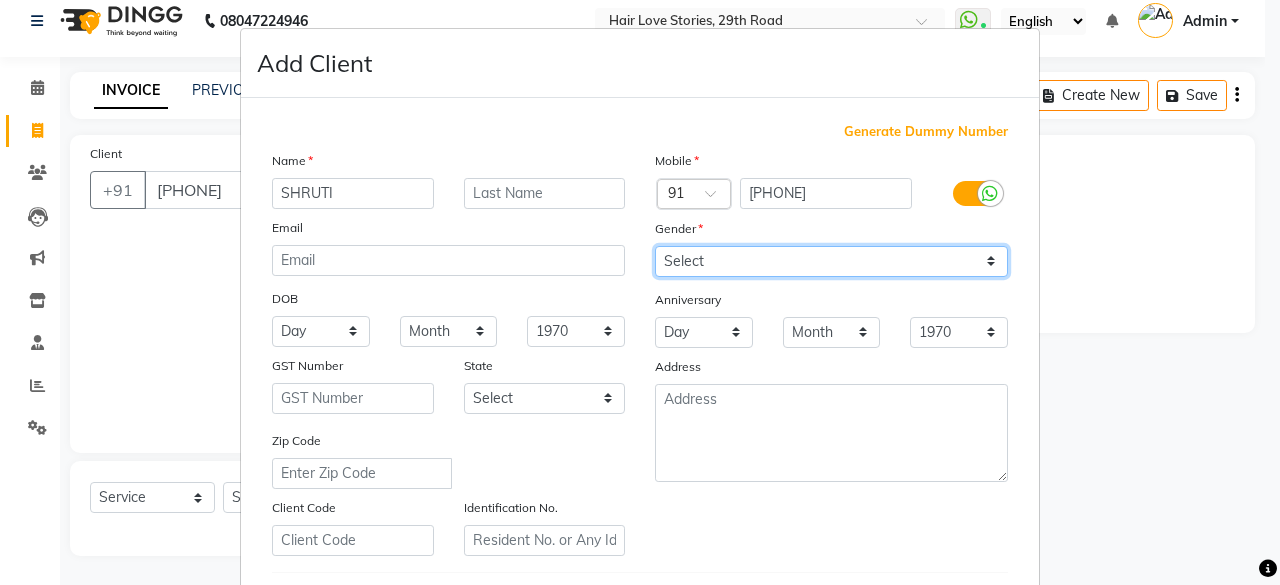 select on "female" 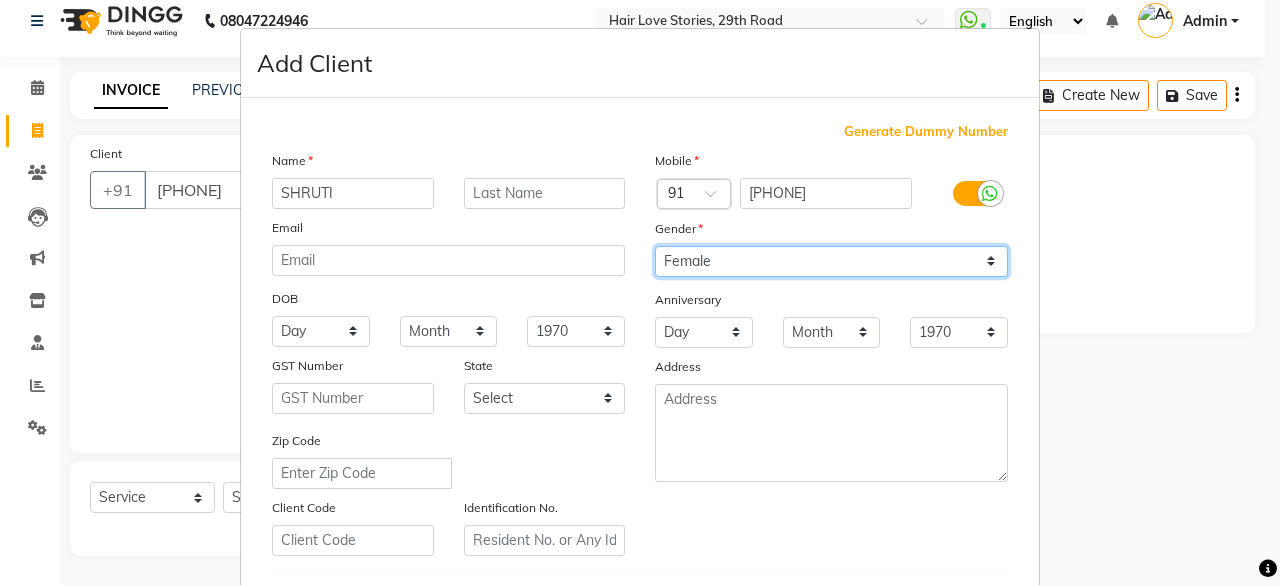 click on "Select Male Female Other Prefer Not To Say" at bounding box center (831, 261) 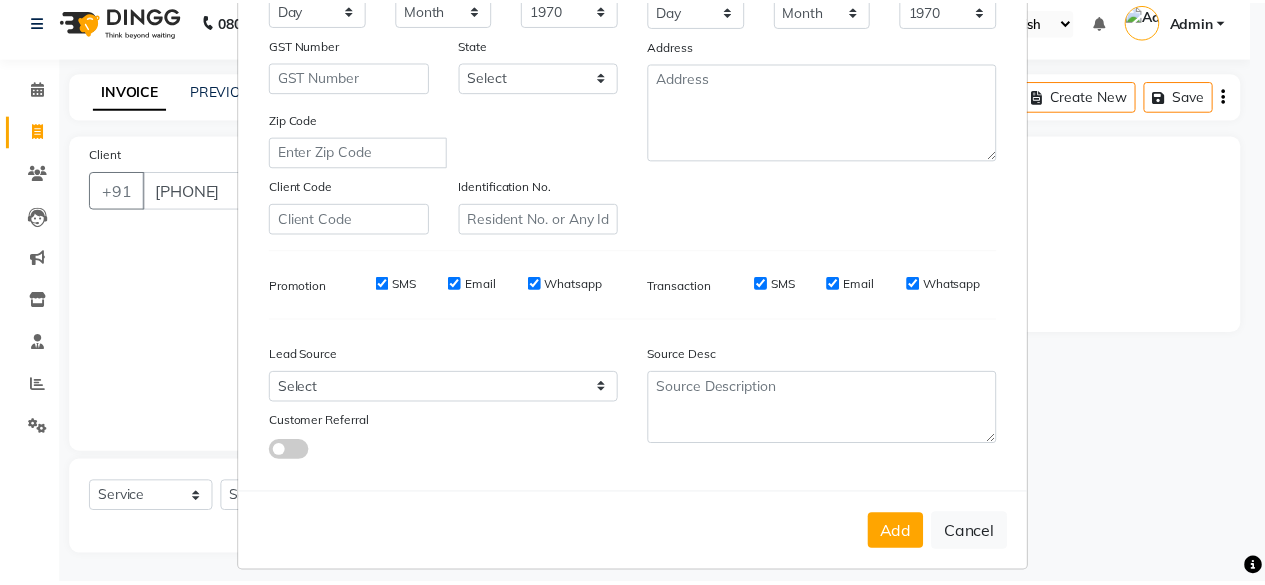 scroll, scrollTop: 334, scrollLeft: 0, axis: vertical 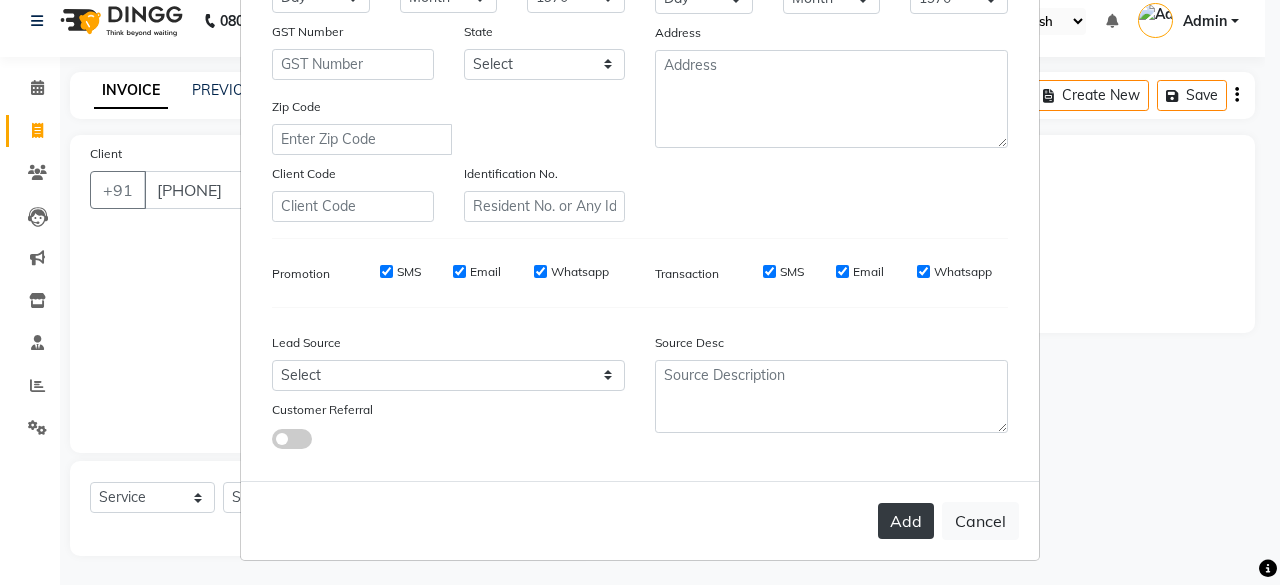 click on "Add" at bounding box center [906, 521] 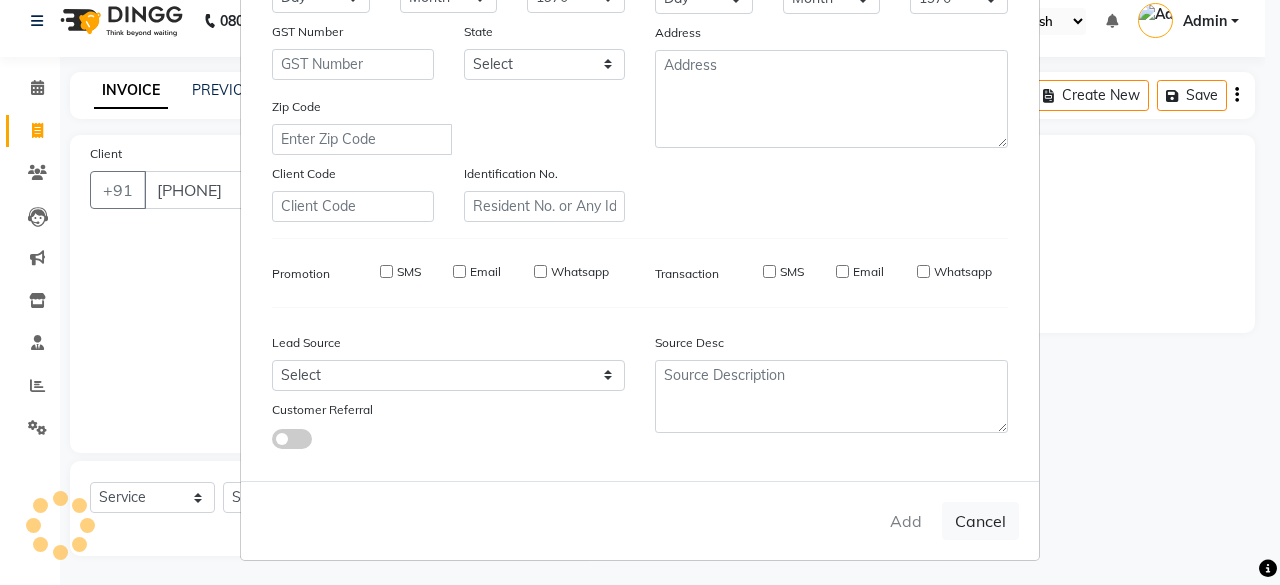 type 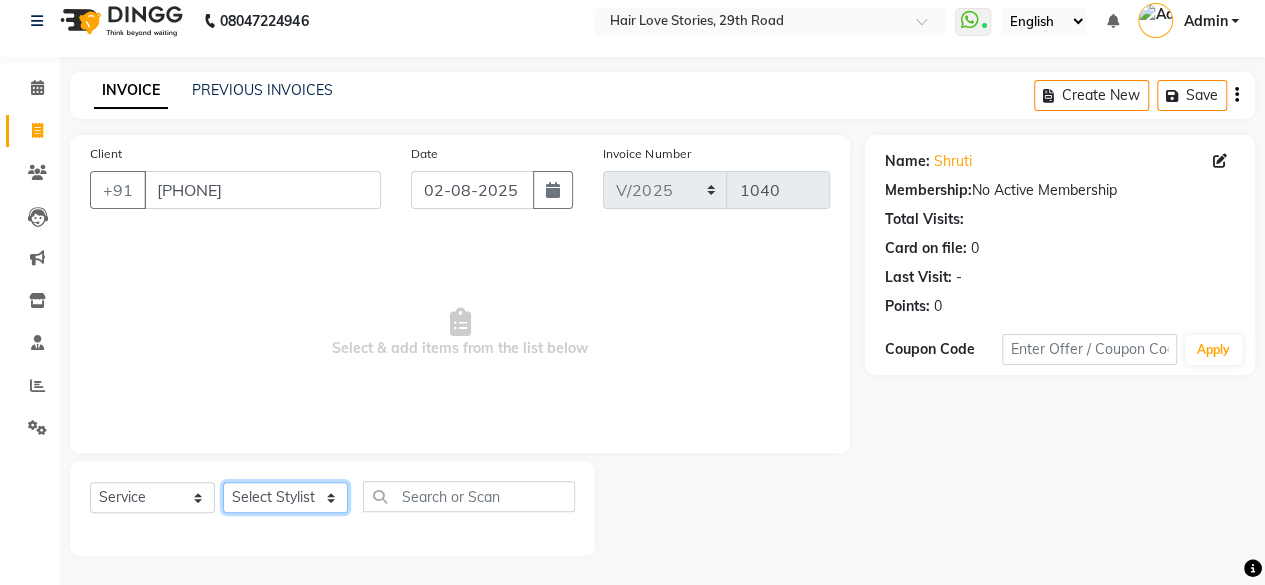 click on "Select Stylist [FIRST] [LAST] [FIRST] [FIRST] [FIRST] [LAST]  [FIRST] [LAST] [FIRST] [LAST] [FIRST] [LAST]" 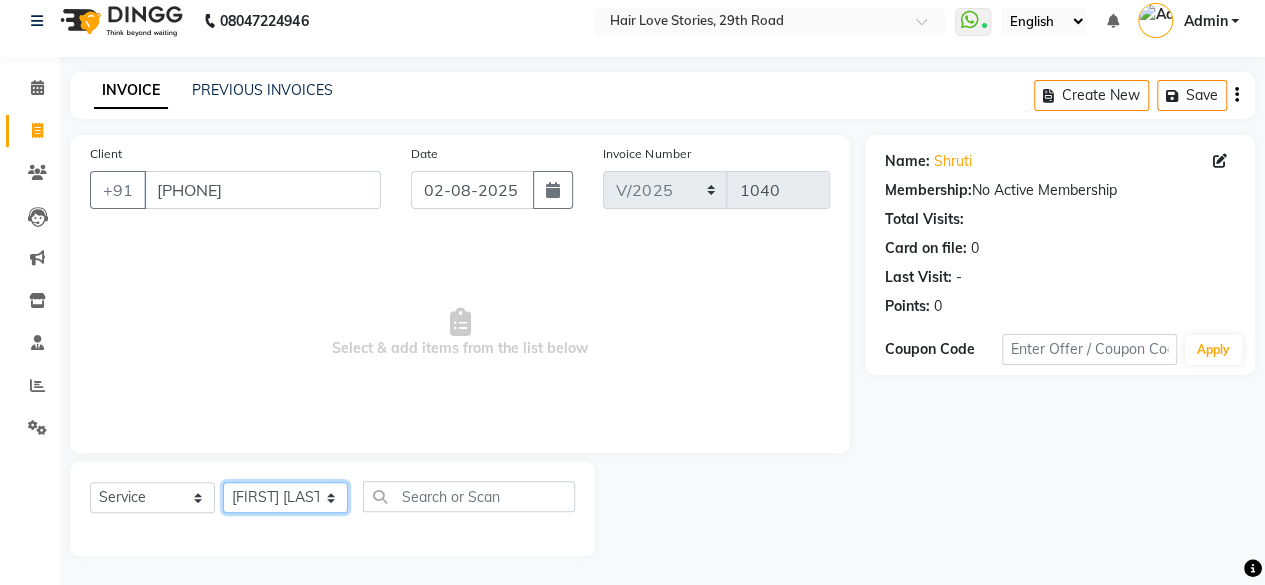 click on "Select Stylist [FIRST] [LAST] [FIRST] [FIRST] [FIRST] [LAST]  [FIRST] [LAST] [FIRST] [LAST] [FIRST] [LAST]" 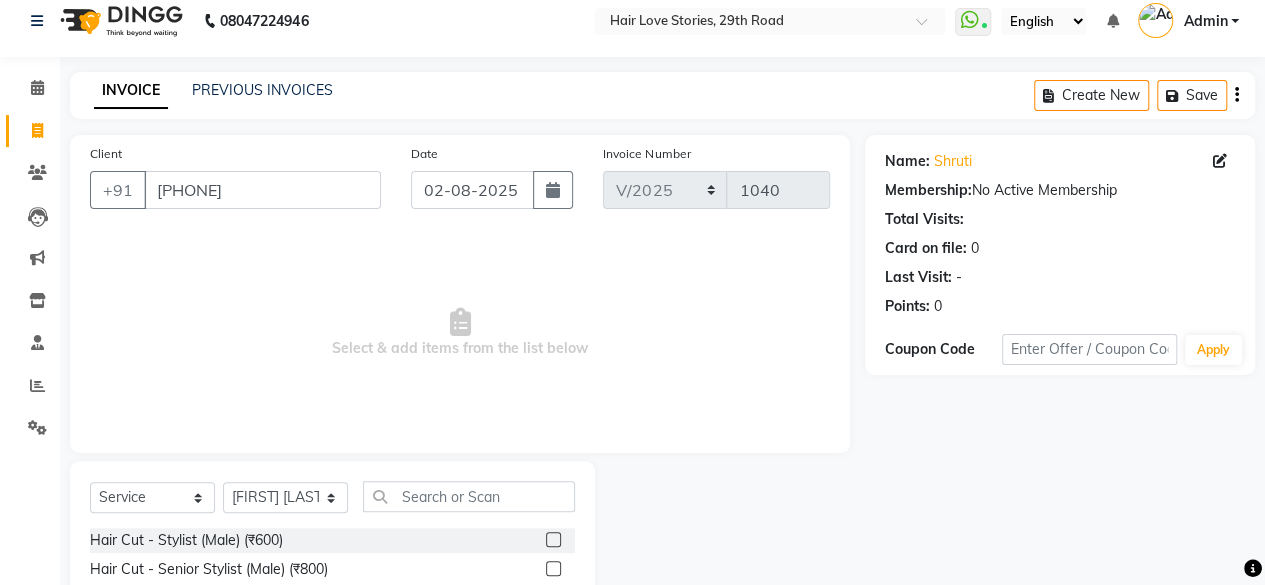 click on "Select  Service  Product  Membership  Package Voucher Prepaid Gift Card  Select Stylist Bhagesh Buikar DIVYA FRONTDESK JYOTSNA MANAGER Mayur Gupta MEENA MANE  NISHA Raj Kadam Salina cross Vidya Raj Vilas Maheshkar" 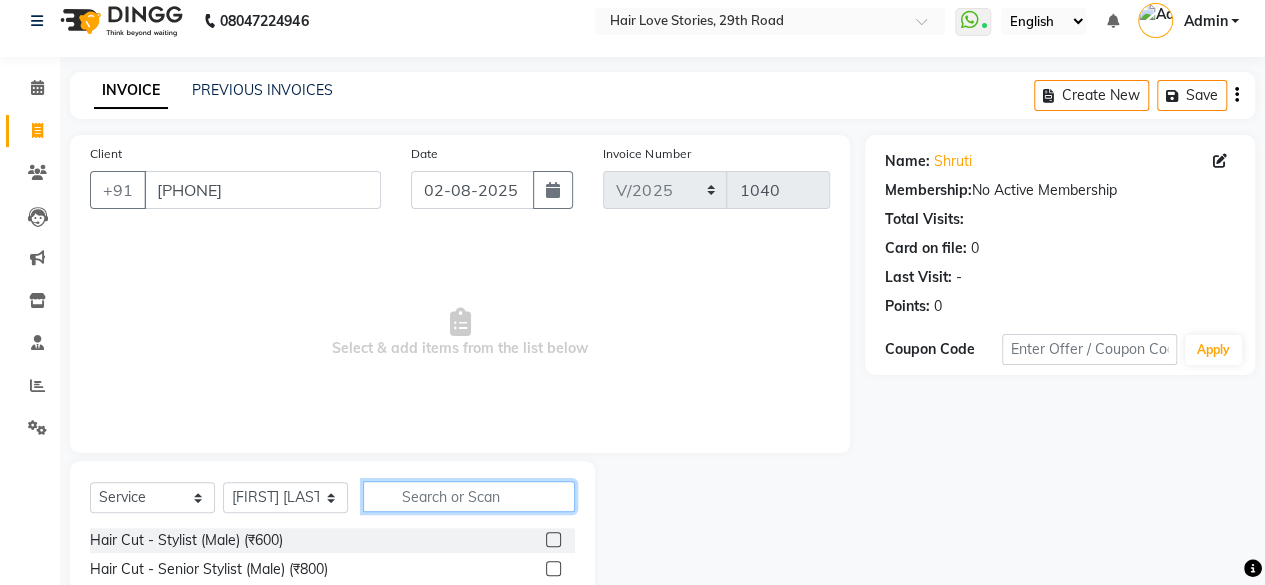 click 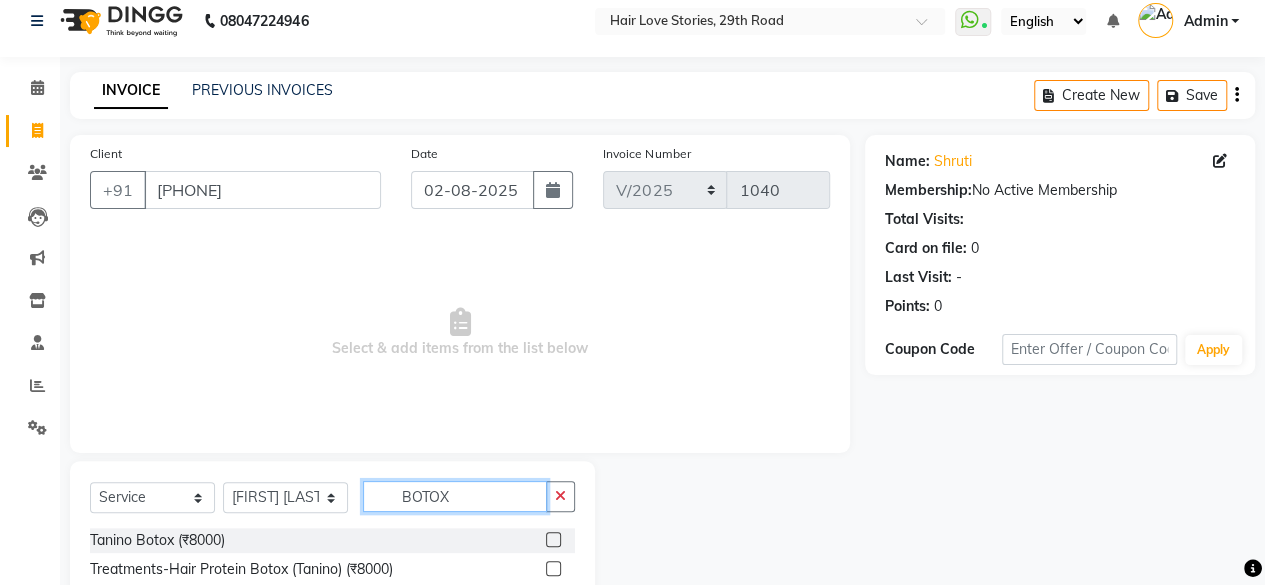 type on "BOTOX" 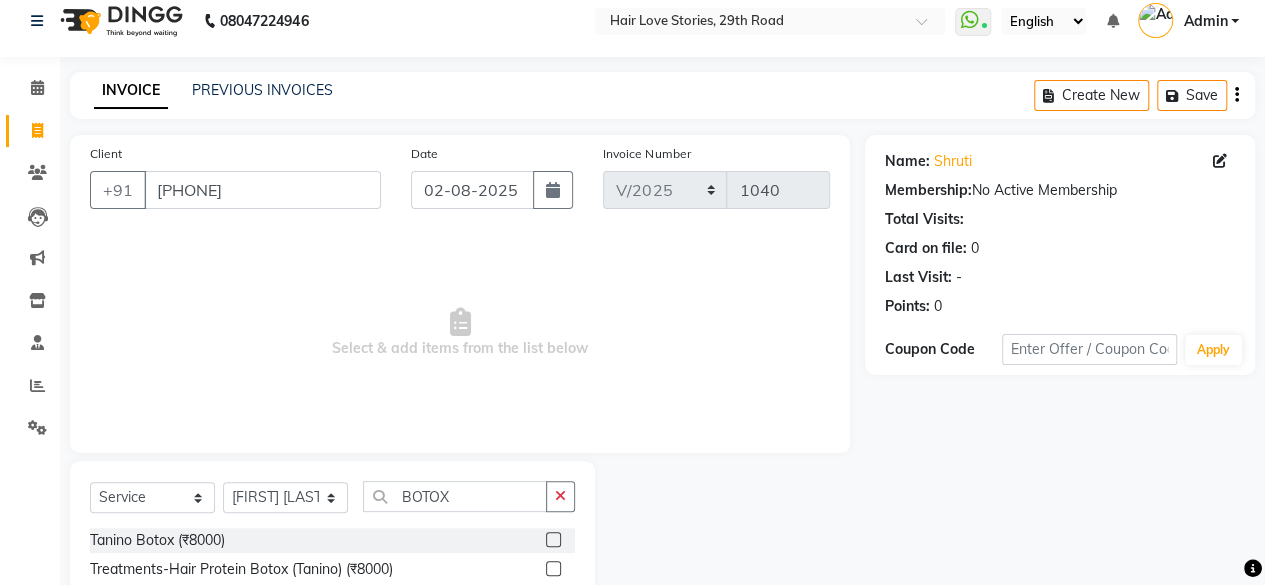click on "Treatments-Hair Protein Botox (Tanino) (₹8000)" 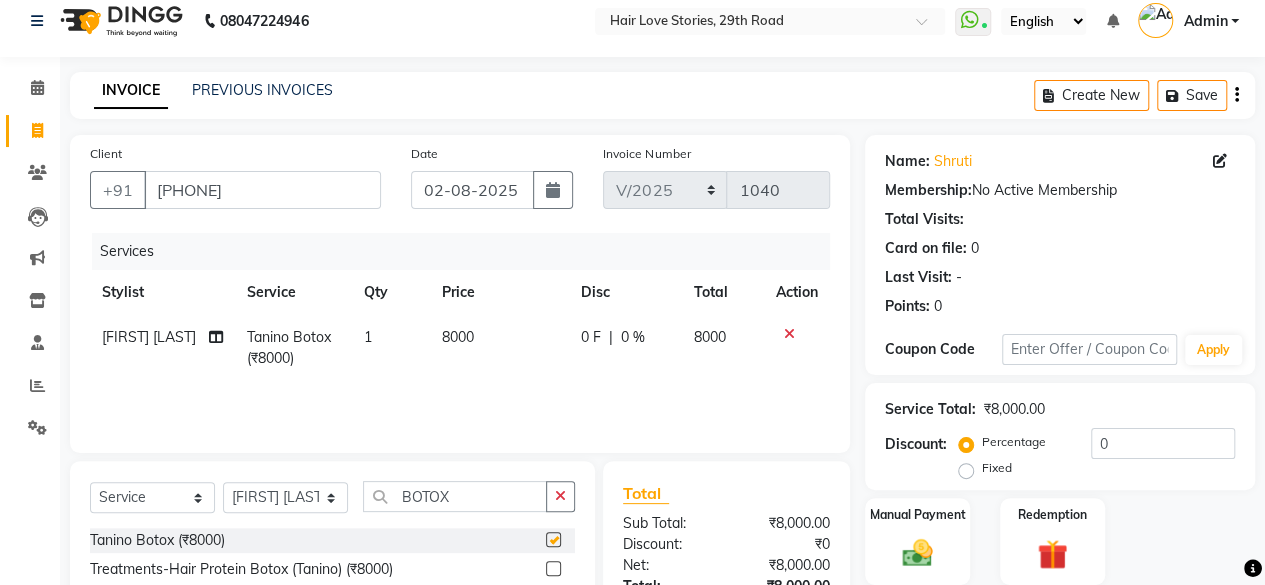 checkbox on "false" 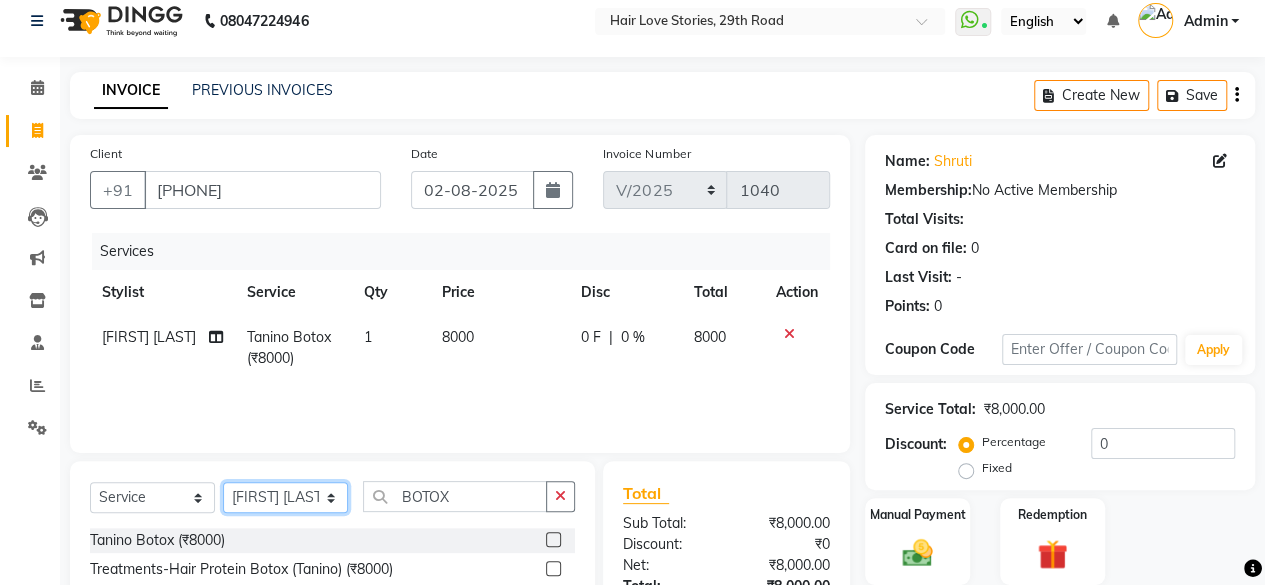 click on "Select Stylist [FIRST] [LAST] [FIRST] [FIRST] [FIRST] [LAST]  [FIRST] [LAST] [FIRST] [LAST] [FIRST] [LAST]" 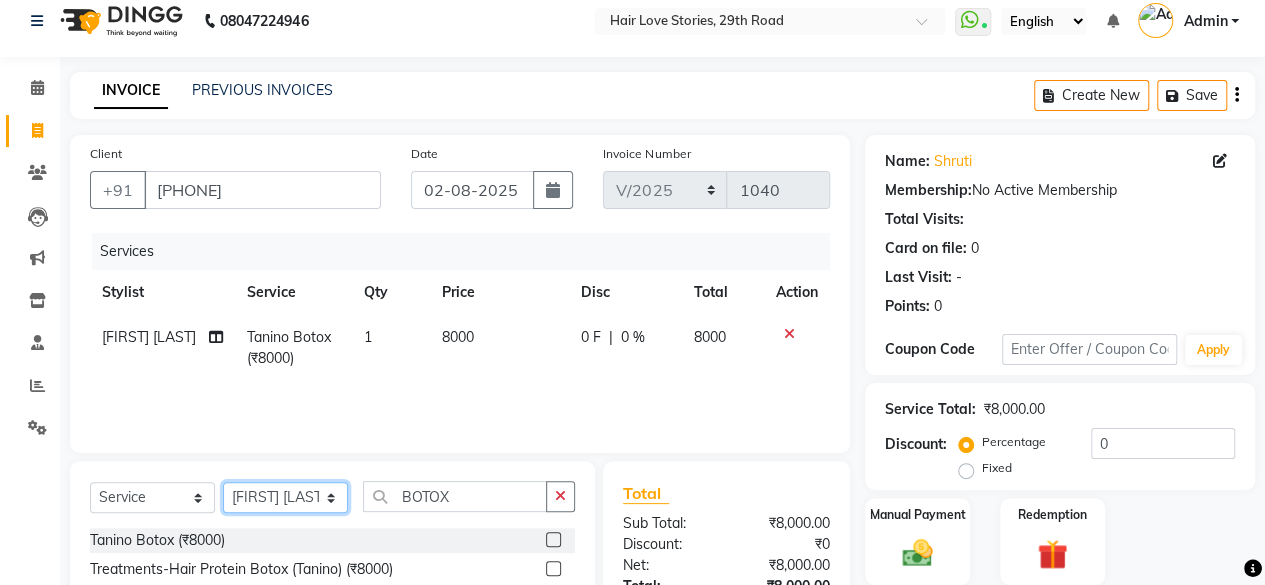 select on "66845" 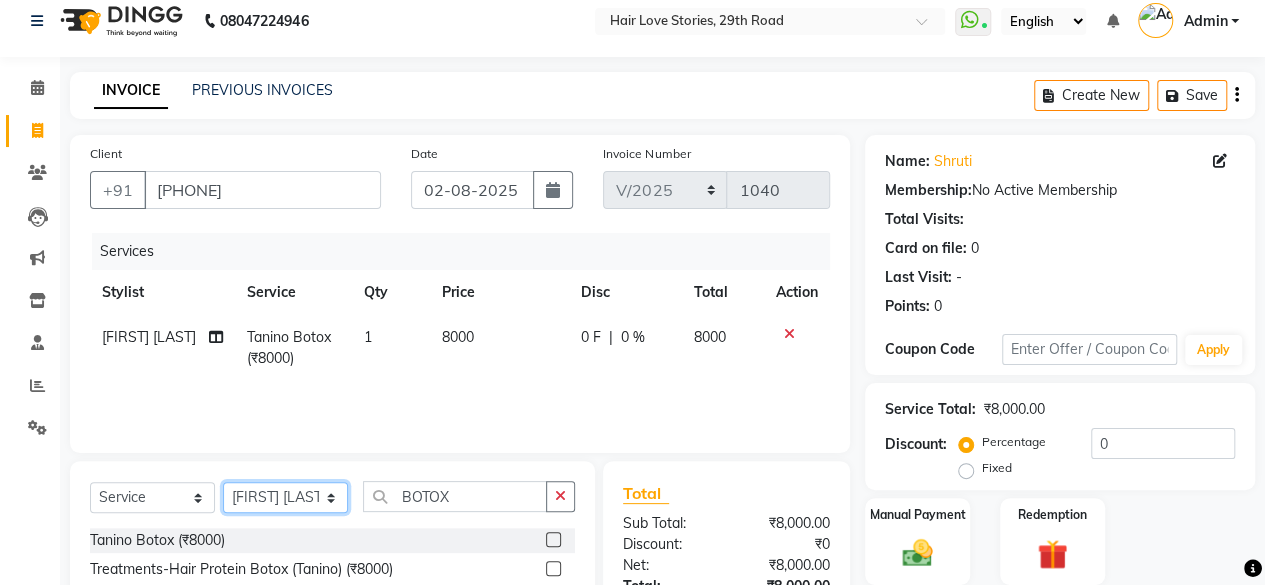 click on "Select Stylist [FIRST] [LAST] [FIRST] [FIRST] [FIRST] [LAST]  [FIRST] [LAST] [FIRST] [LAST] [FIRST] [LAST]" 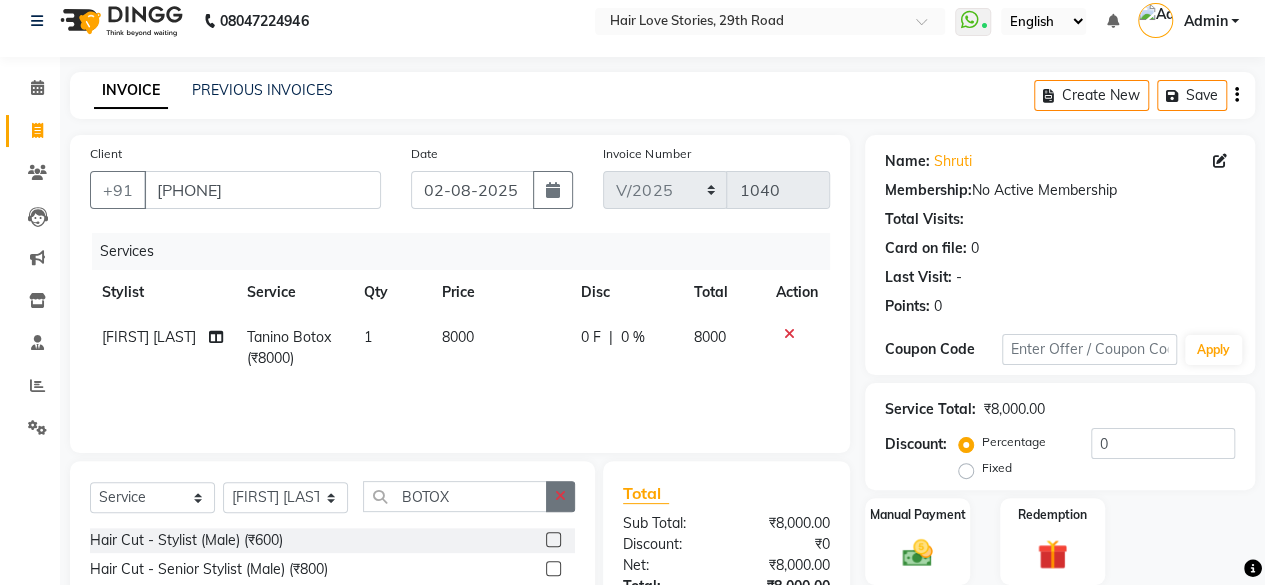 click 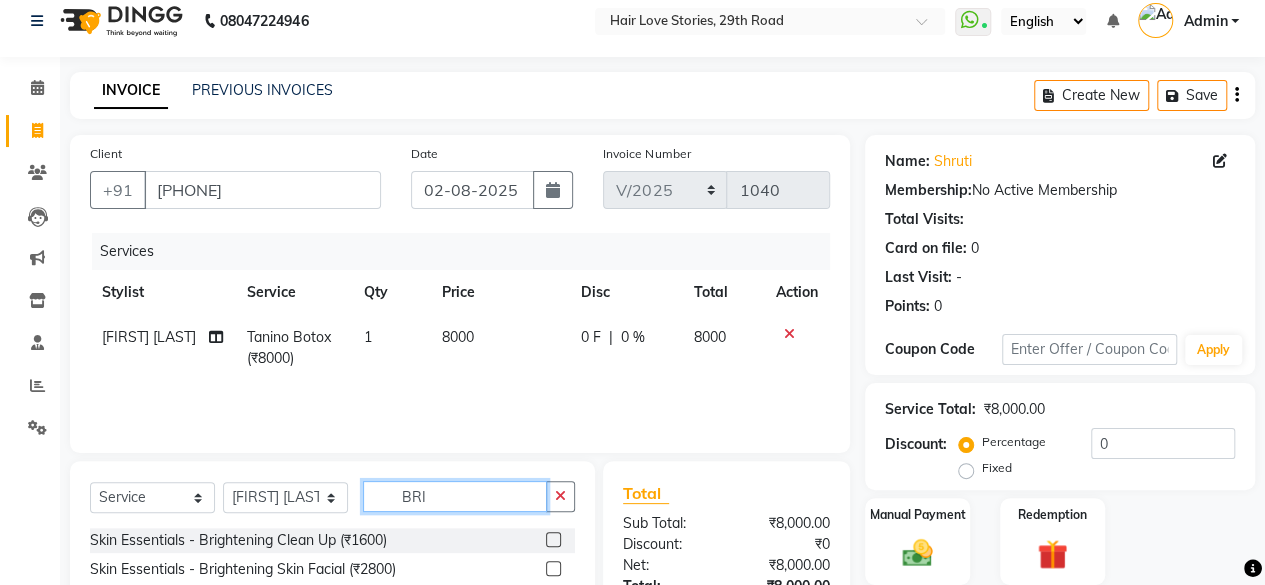 type on "BRI" 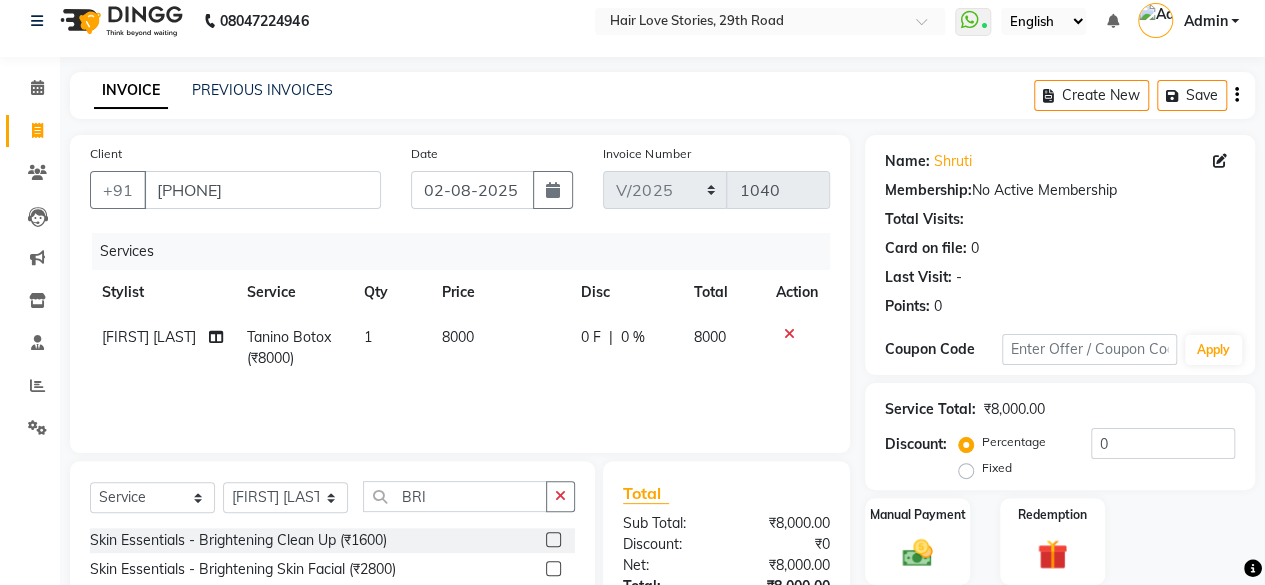 click 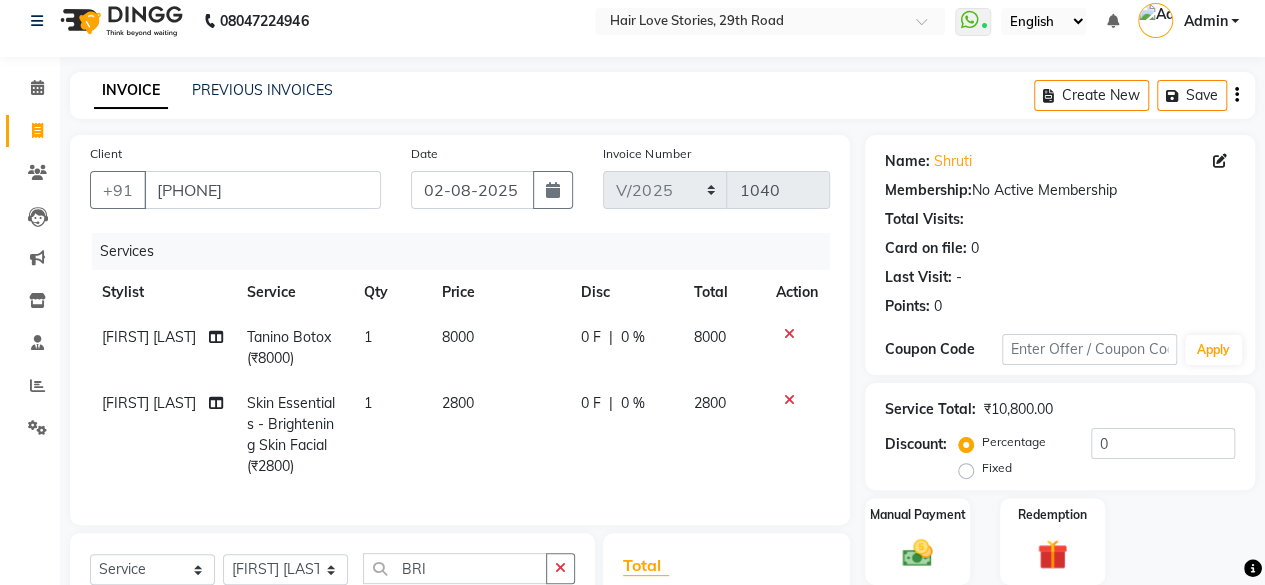 checkbox on "false" 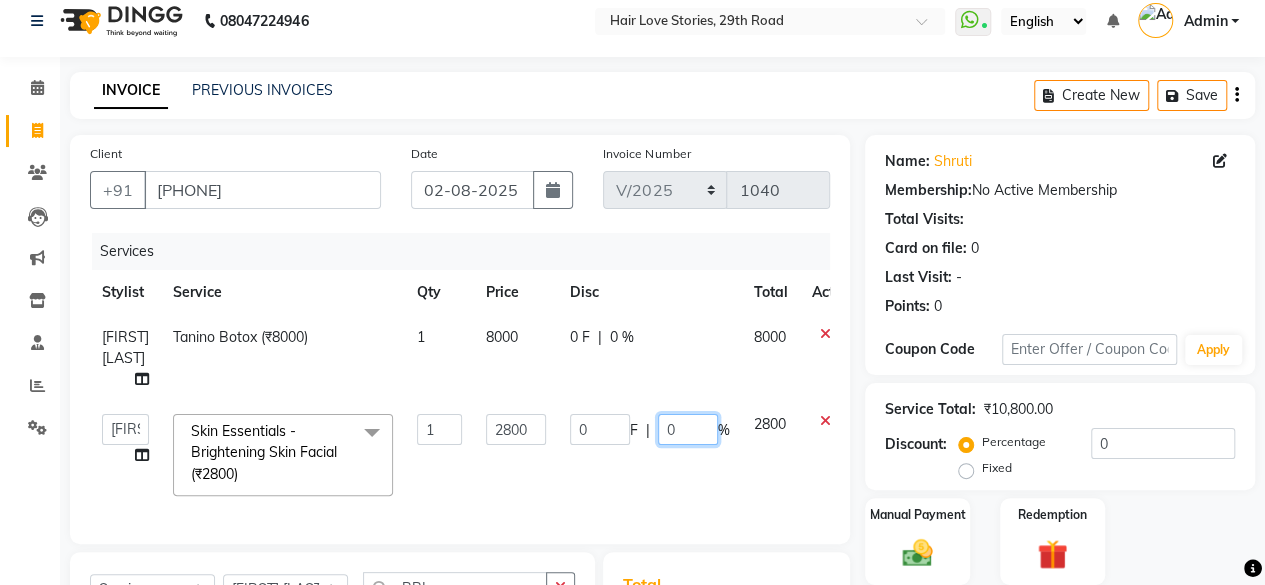 click on "0" 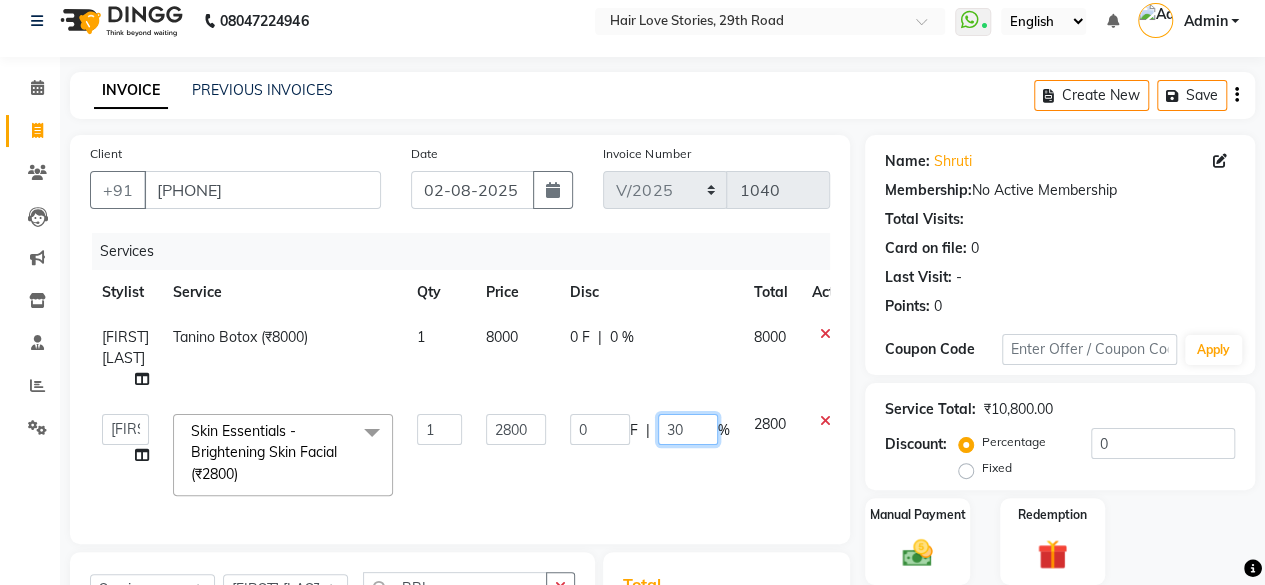 scroll, scrollTop: 282, scrollLeft: 0, axis: vertical 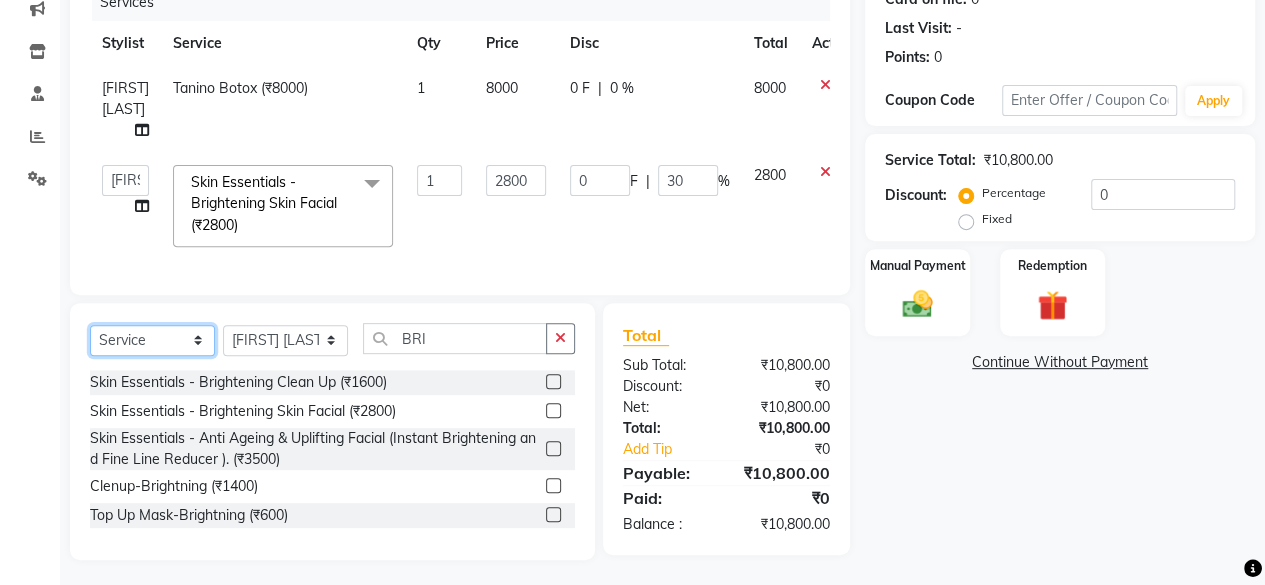 click on "Select  Service  Product  Membership  Package Voucher Prepaid Gift Card" 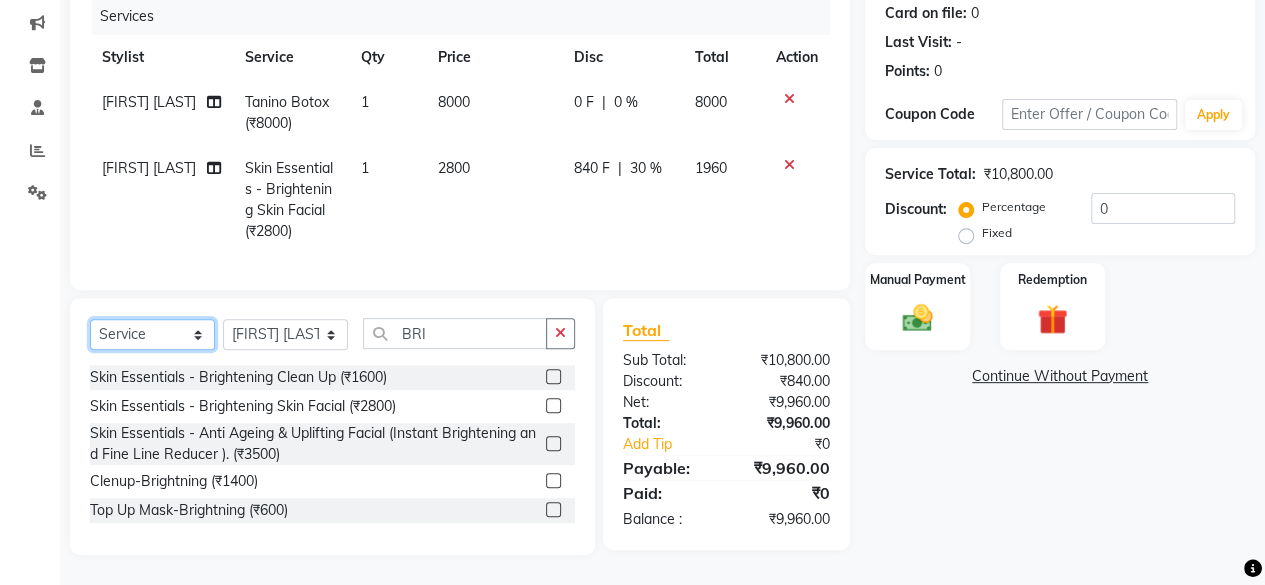 select on "product" 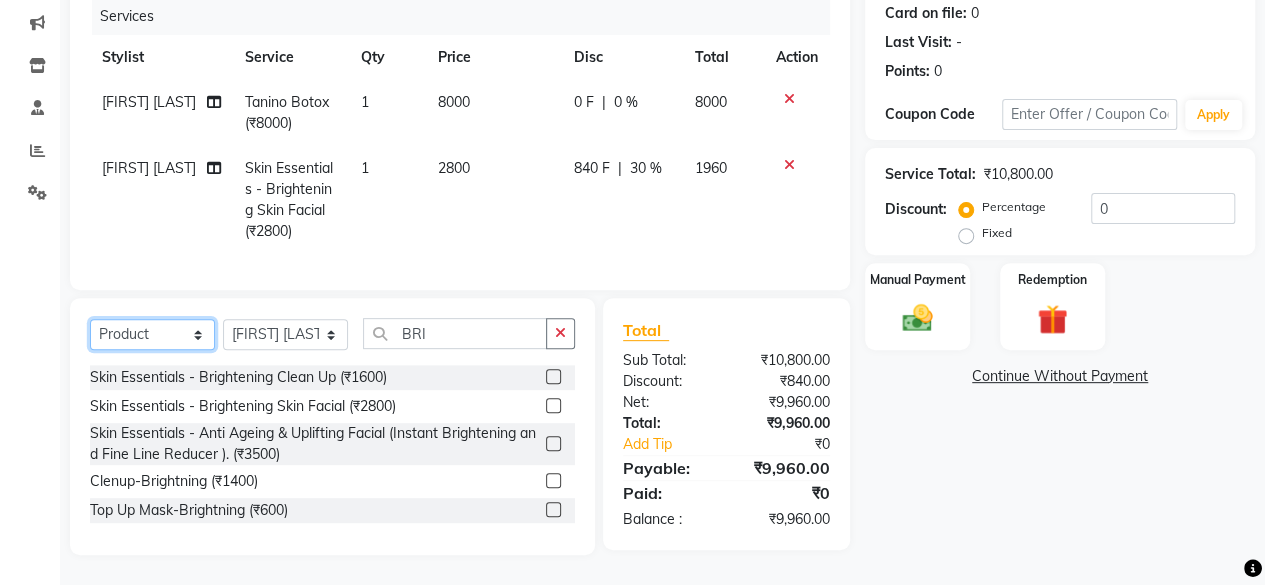 click on "Select  Service  Product  Membership  Package Voucher Prepaid Gift Card" 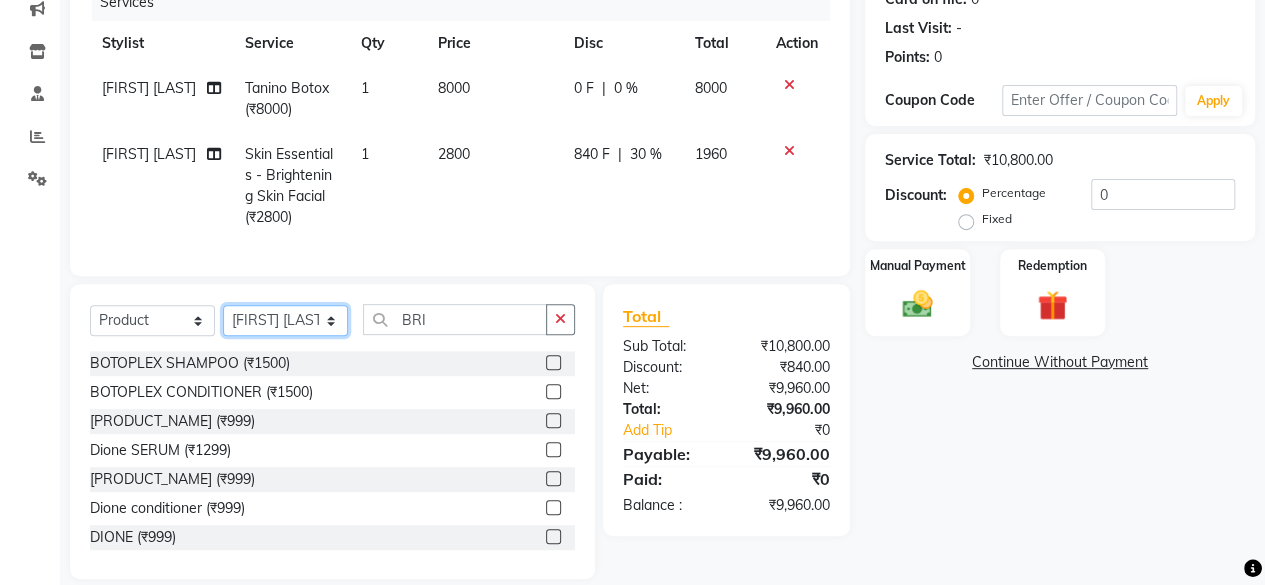click on "Select Stylist [FIRST] [LAST] [FIRST] [FIRST] [FIRST] [LAST]  [FIRST] [LAST] [FIRST] [LAST] [FIRST] [LAST]" 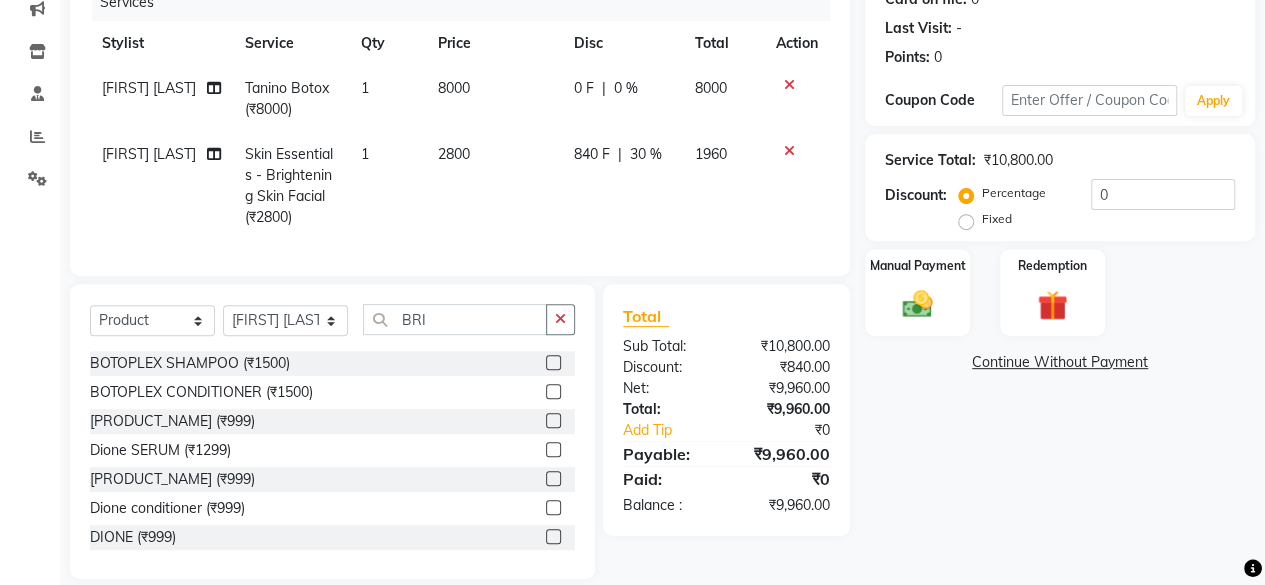click 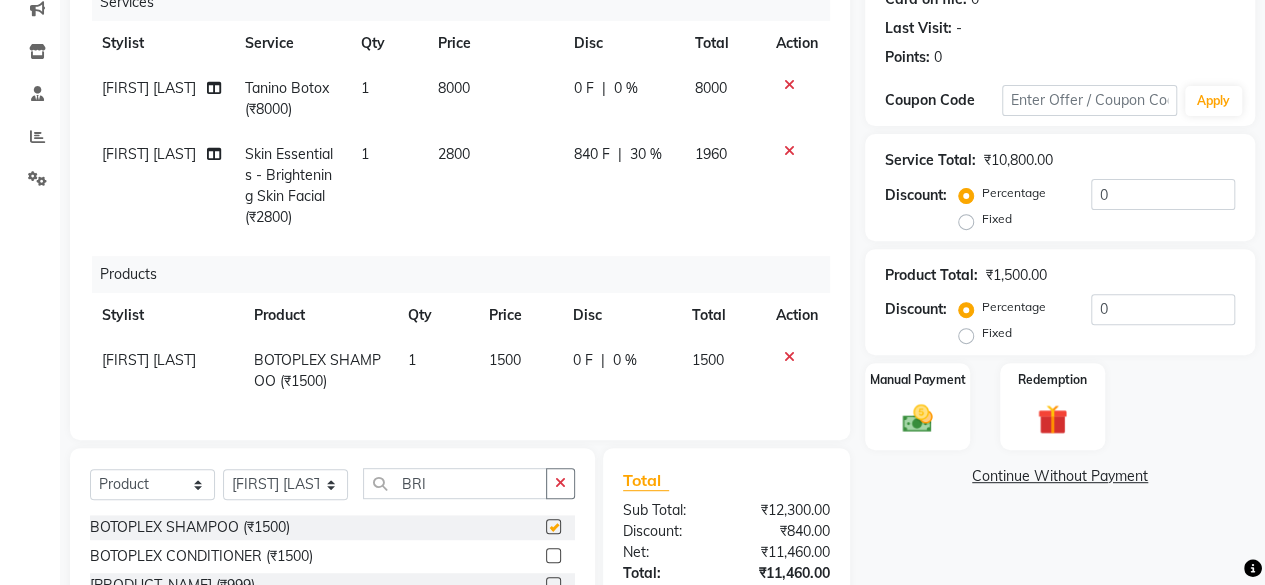 checkbox on "false" 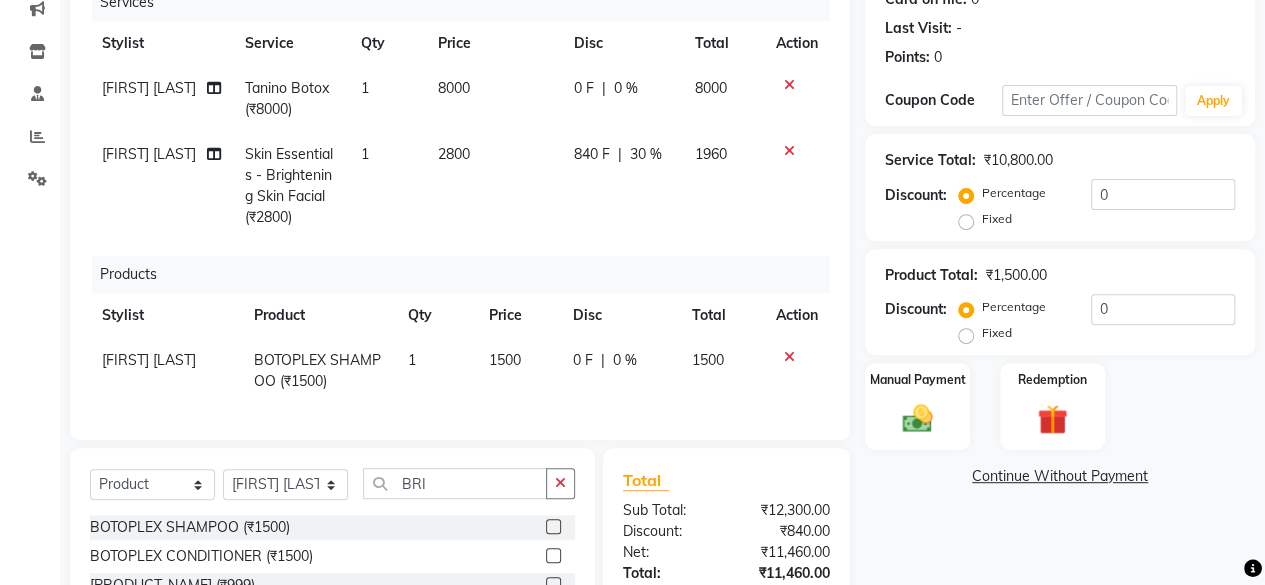 click 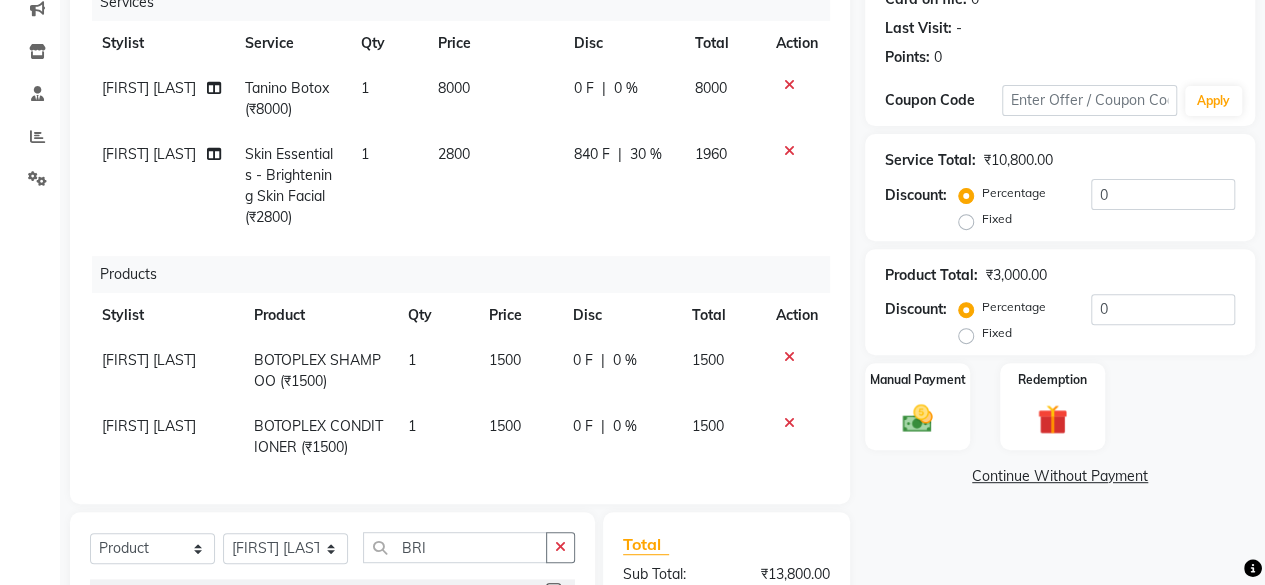 checkbox on "false" 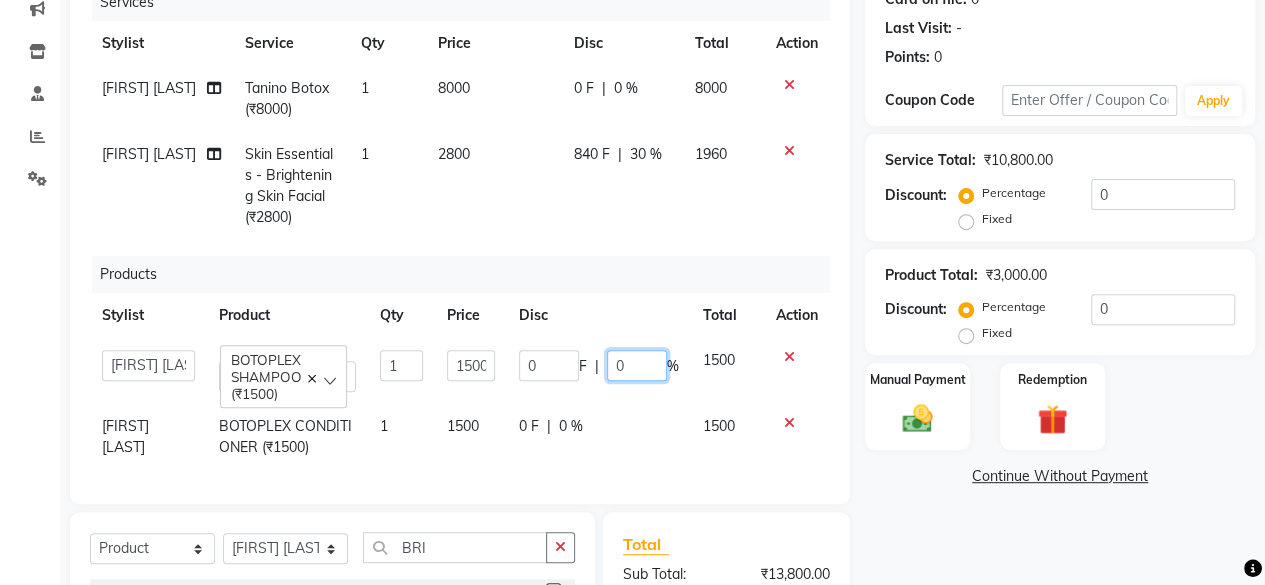 click on "0" 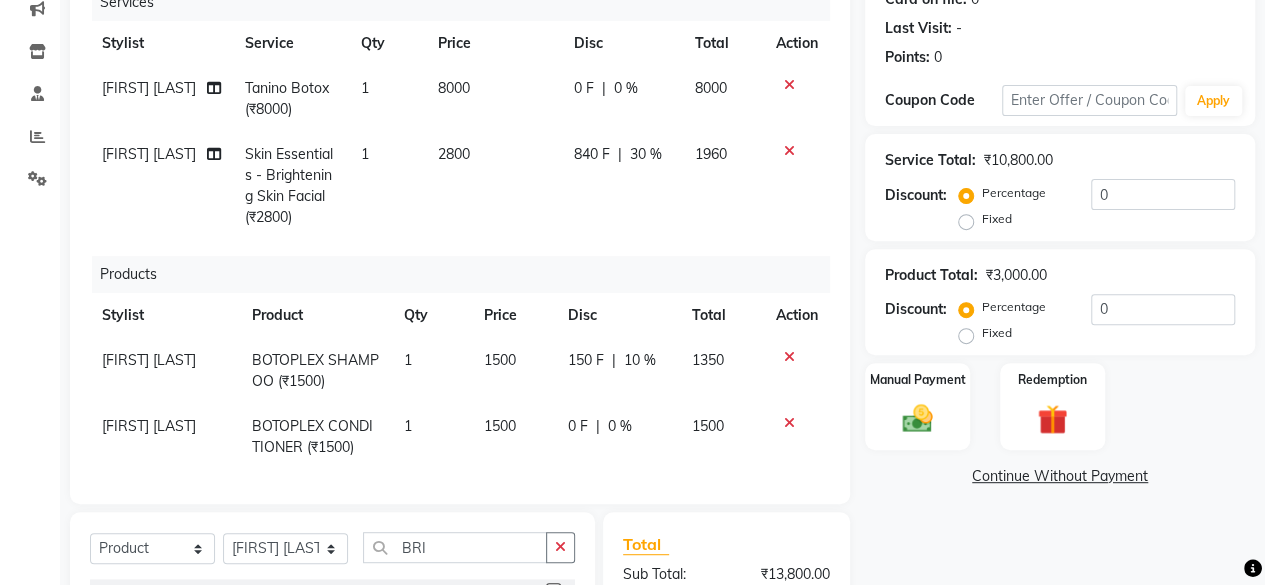 click on "0 F | 0 %" 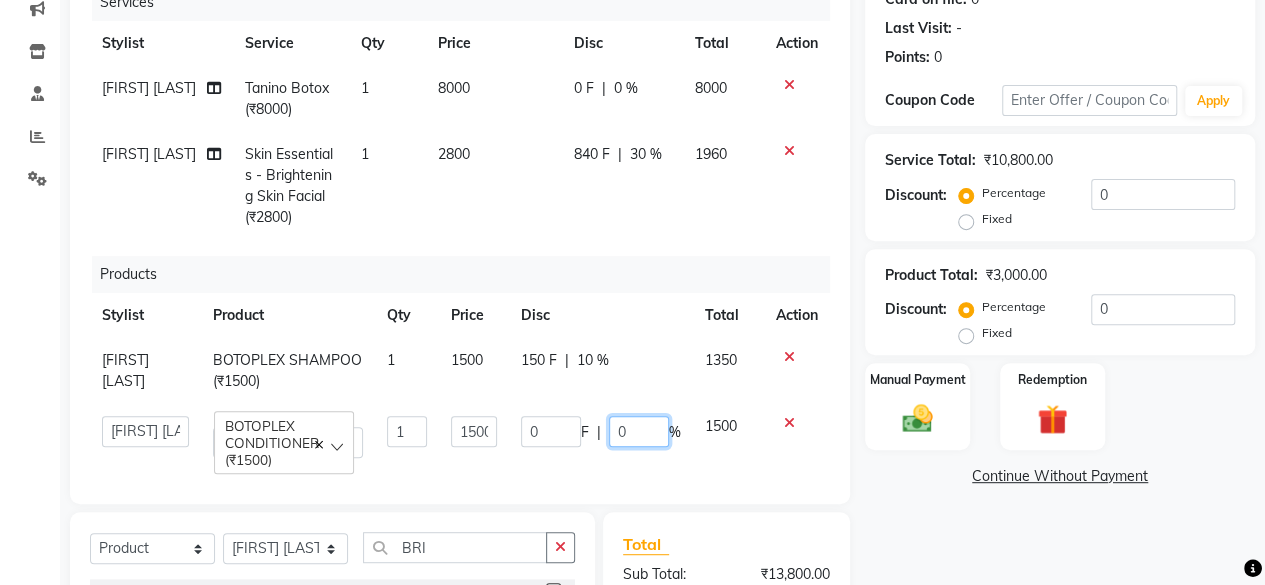 click on "0" 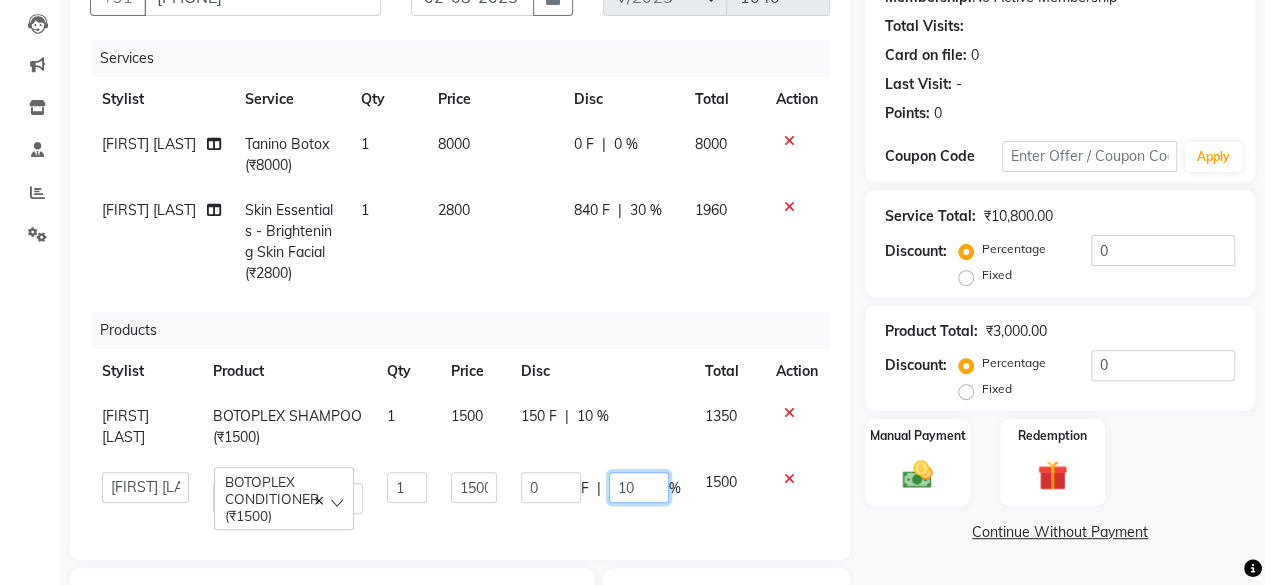 scroll, scrollTop: 345, scrollLeft: 0, axis: vertical 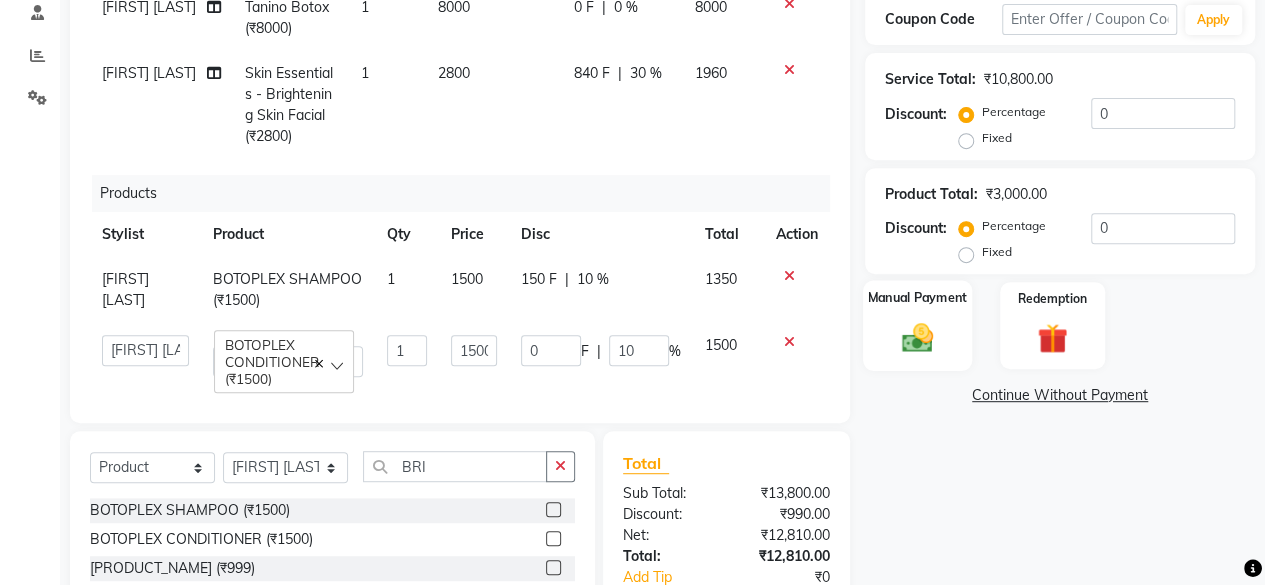 click on "Manual Payment" 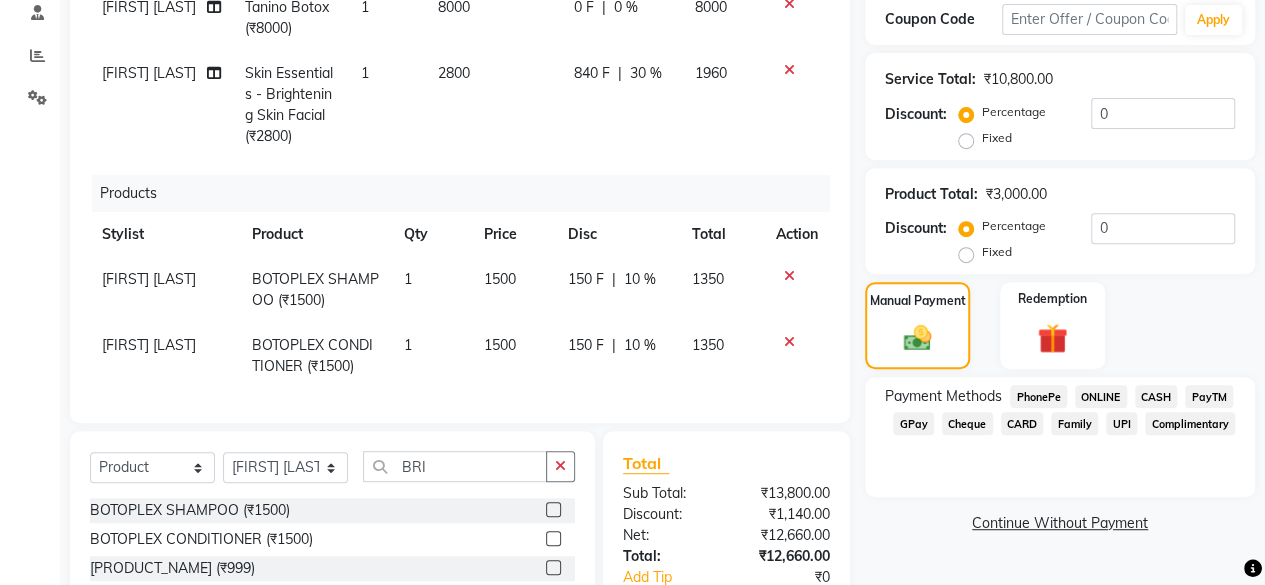 click on "GPay" 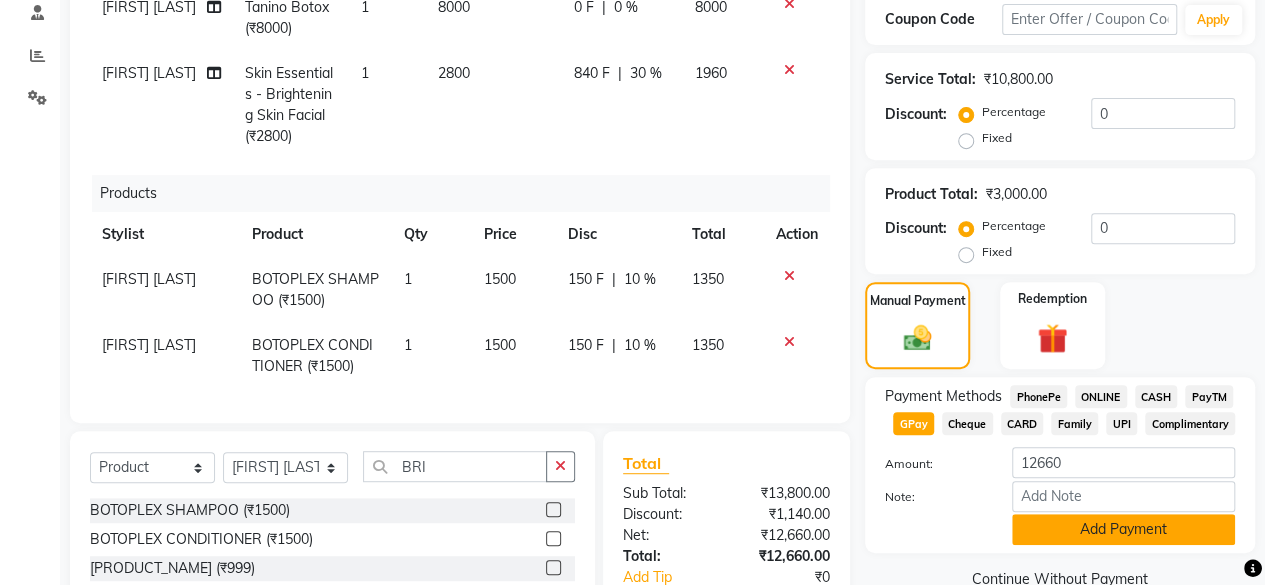 click on "Add Payment" 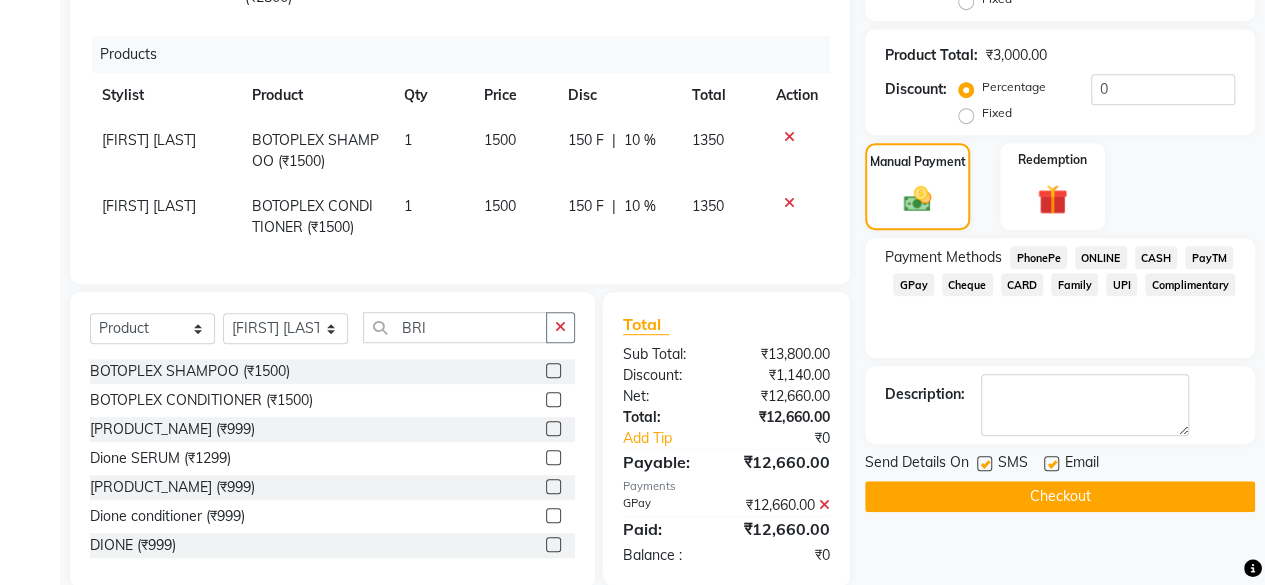 scroll, scrollTop: 534, scrollLeft: 0, axis: vertical 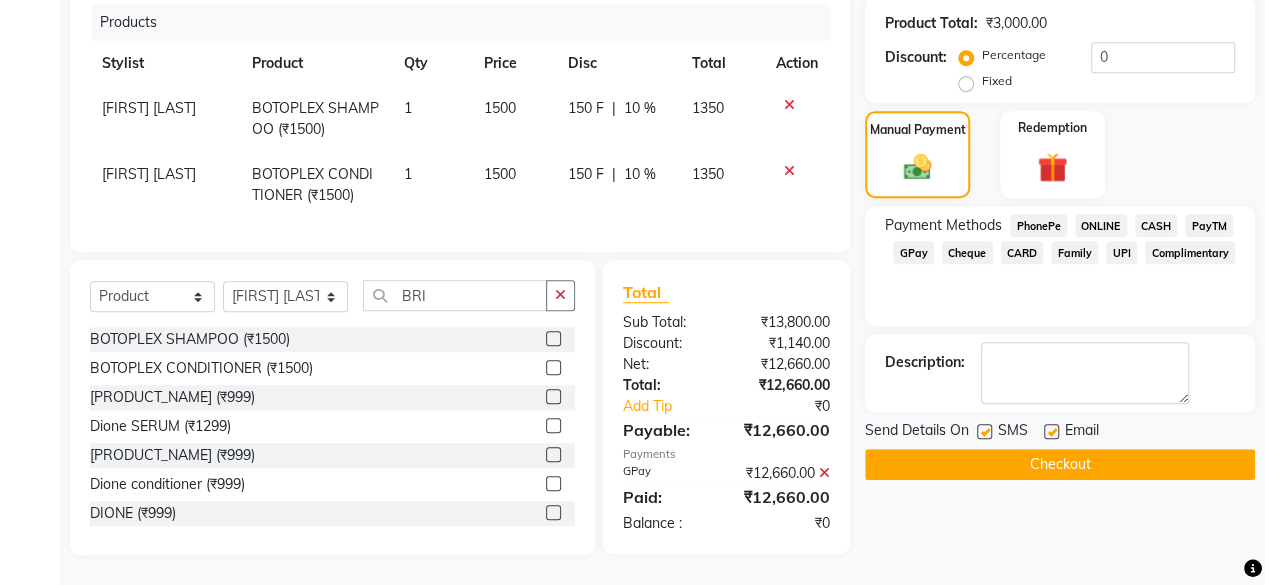 click 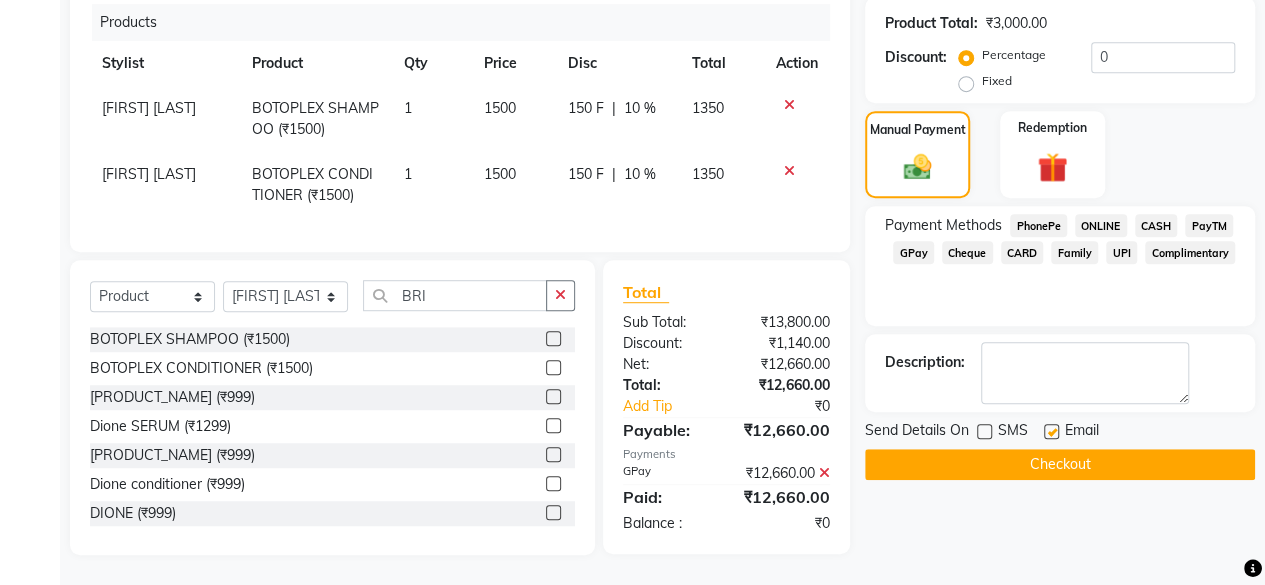 click on "Checkout" 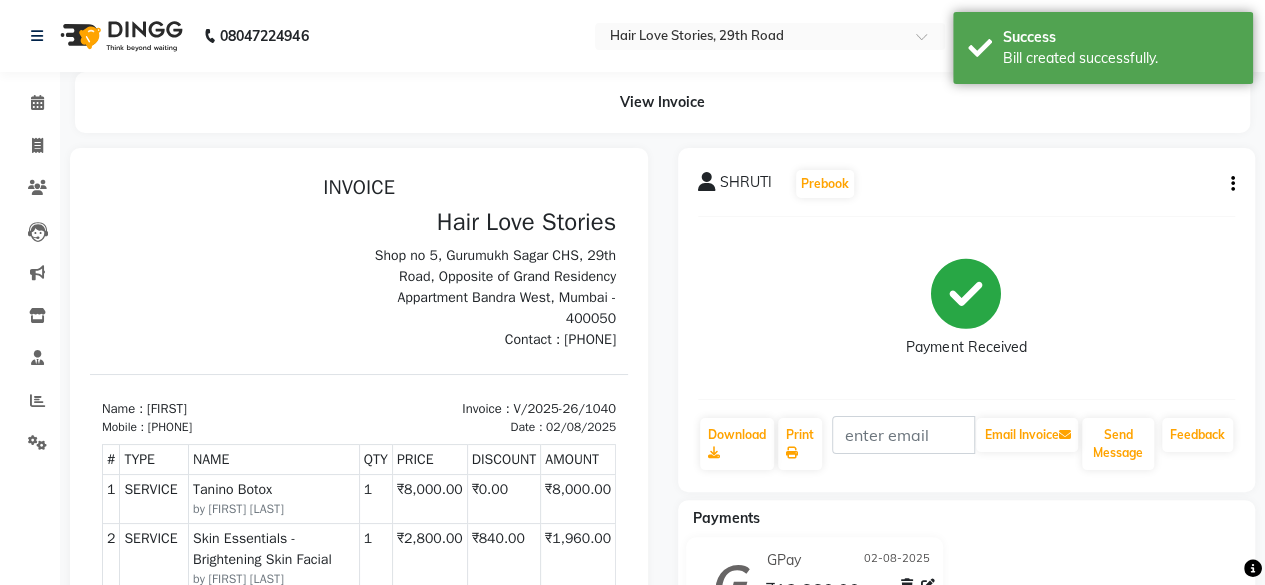 scroll, scrollTop: 0, scrollLeft: 0, axis: both 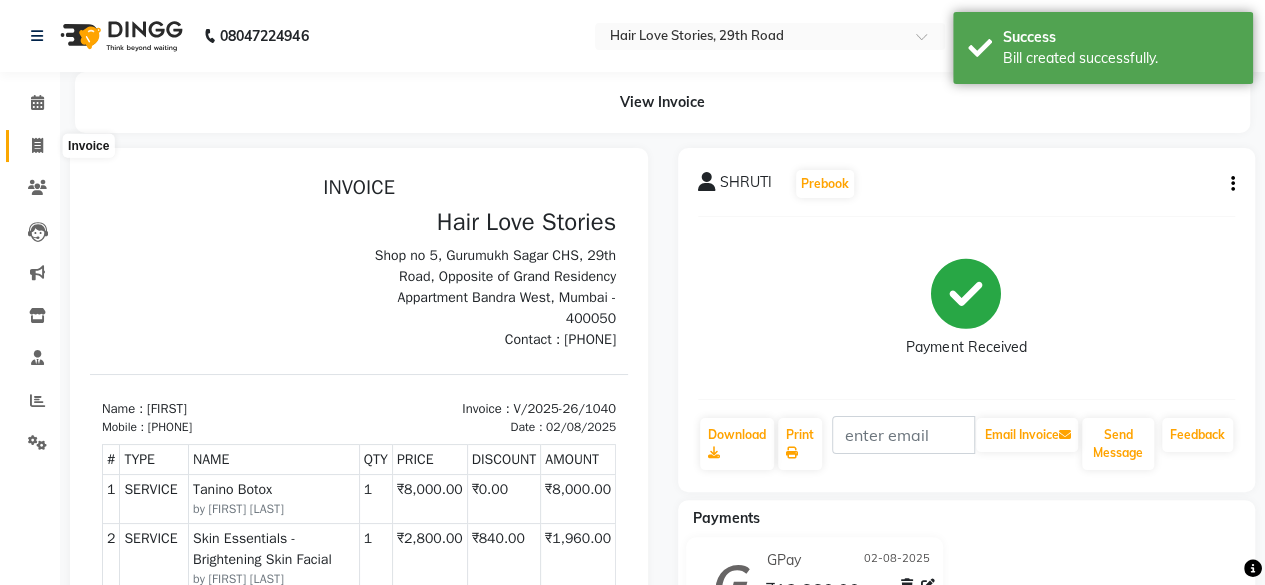 click 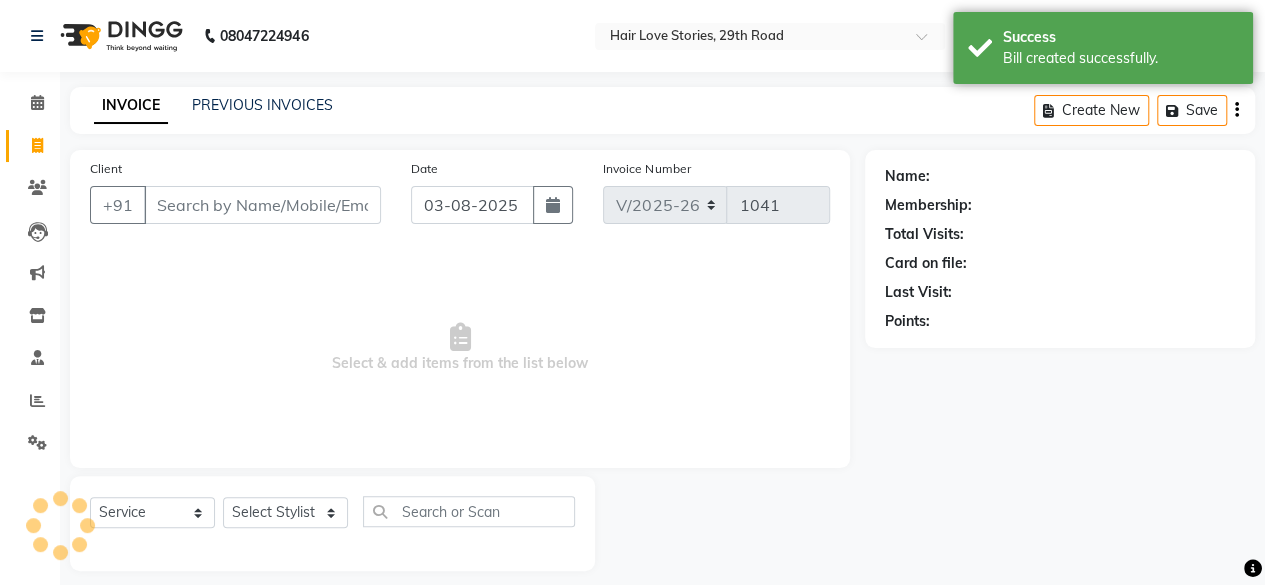 scroll, scrollTop: 15, scrollLeft: 0, axis: vertical 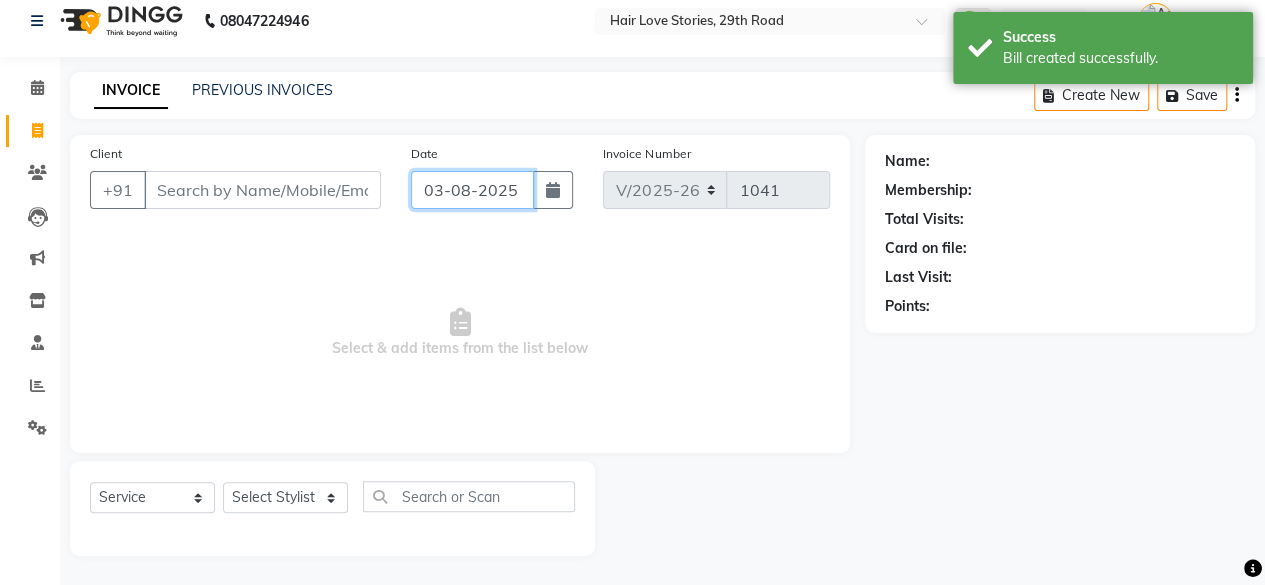click on "03-08-2025" 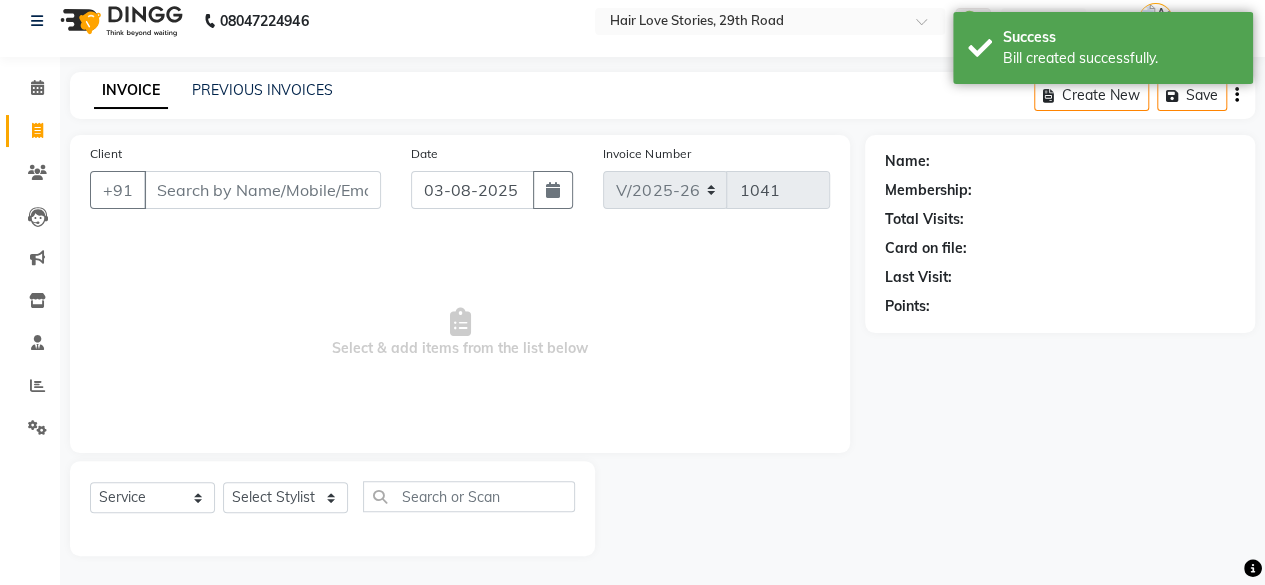 select on "8" 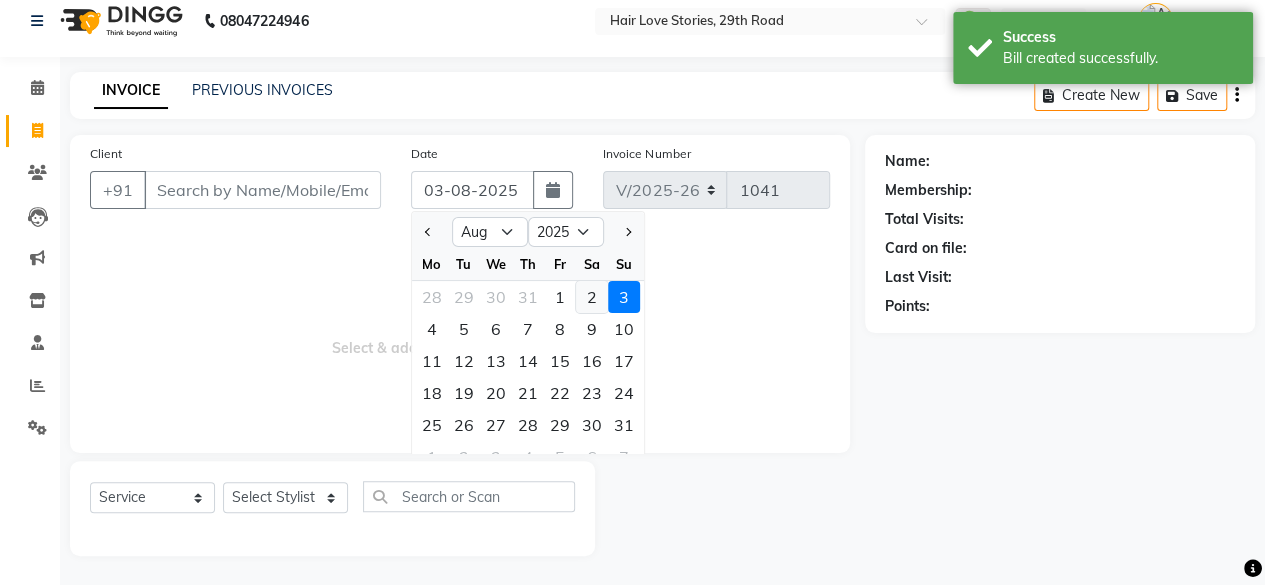 click on "2" 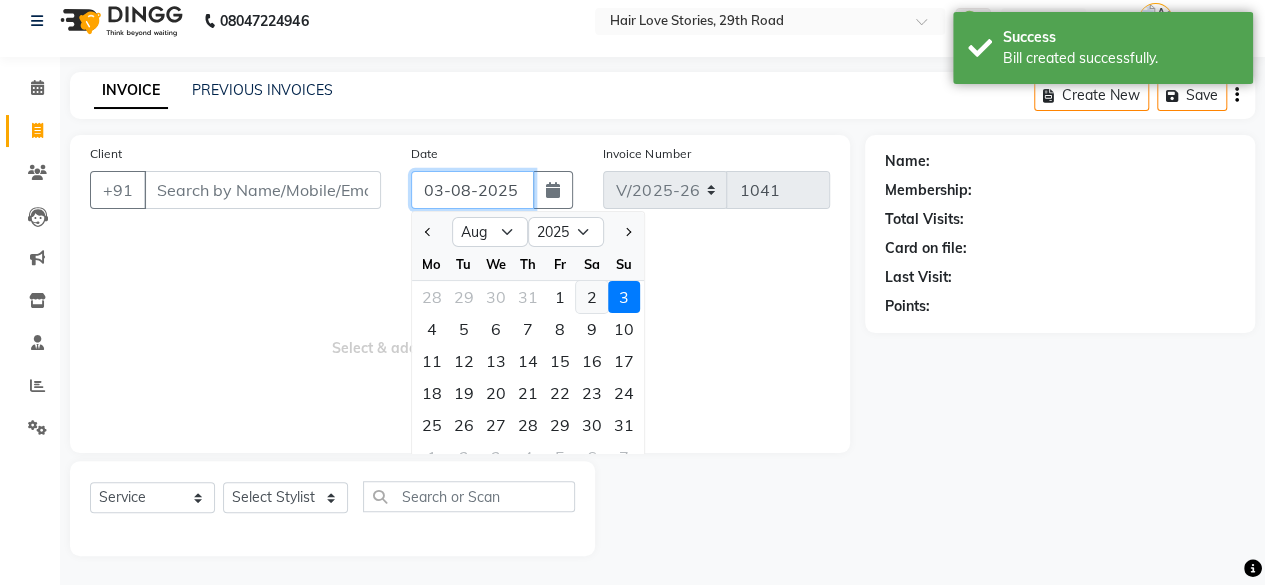 type on "02-08-2025" 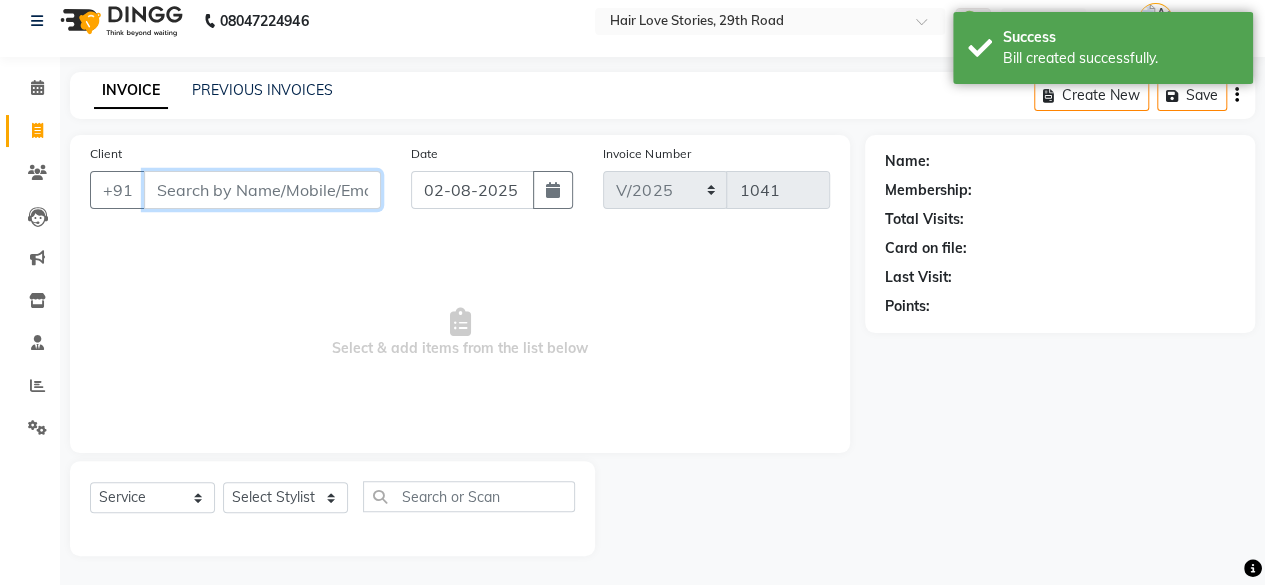 click on "Client" at bounding box center (262, 190) 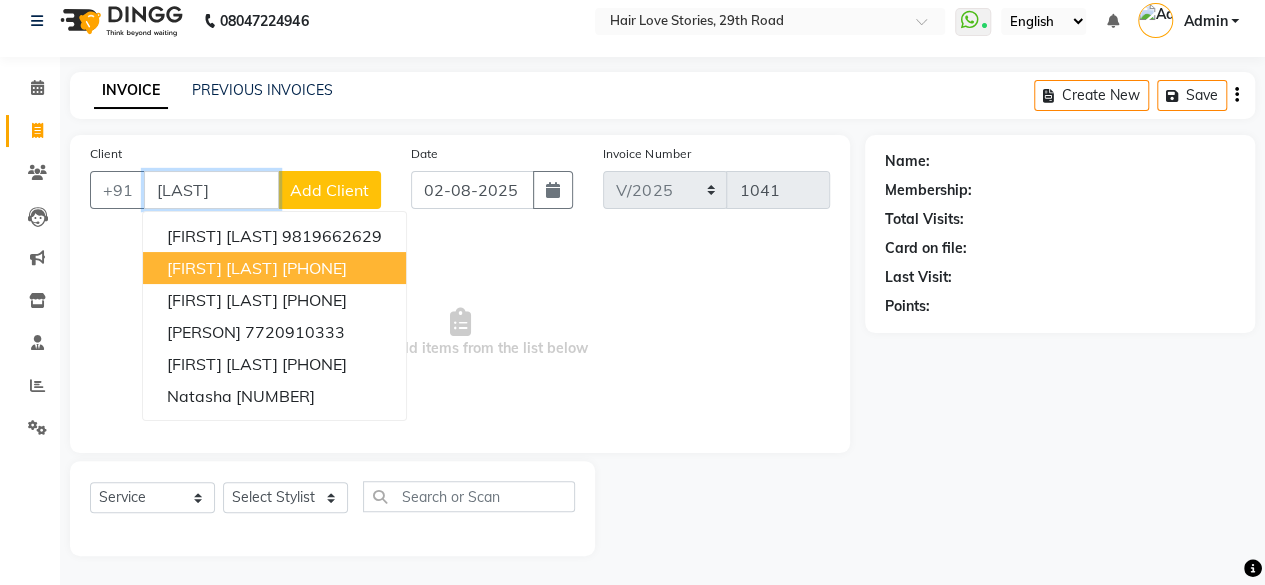 click on "[PHONE]" at bounding box center (314, 268) 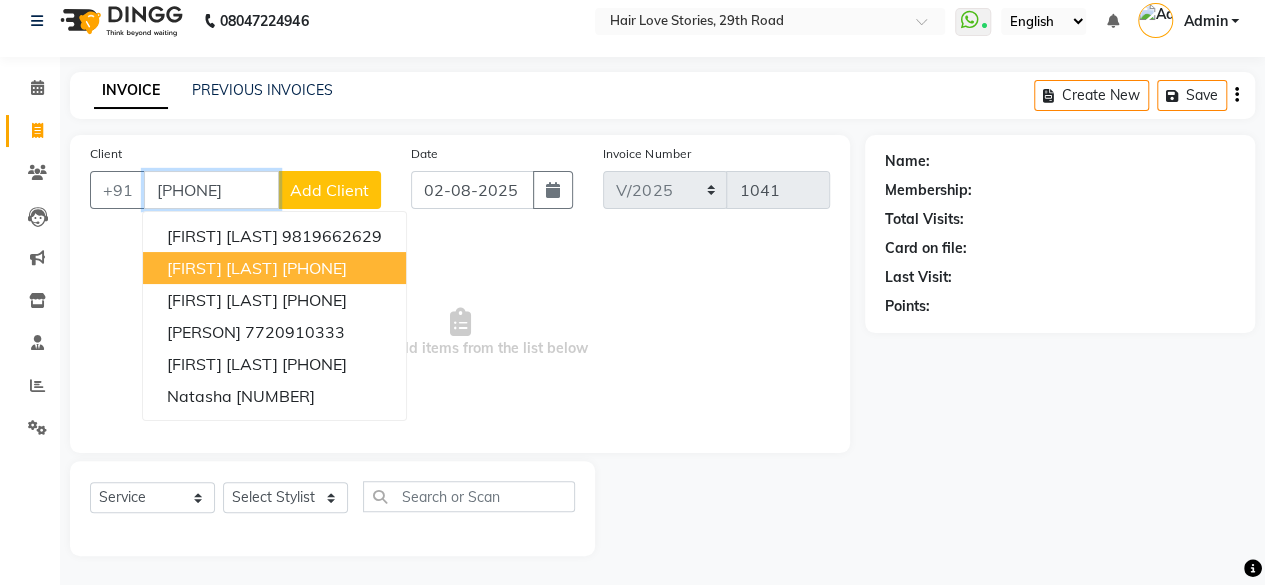 type on "[PHONE]" 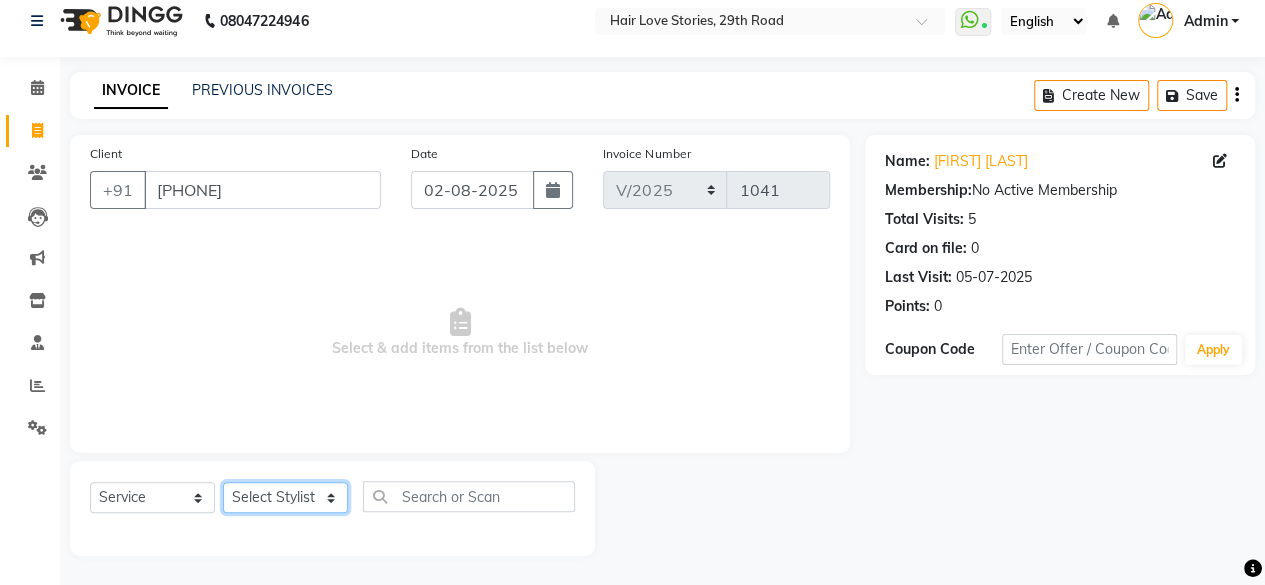 click on "Select Stylist [FIRST] [LAST] [FIRST] [FIRST] [FIRST] [LAST]  [FIRST] [LAST] [FIRST] [LAST] [FIRST] [LAST]" 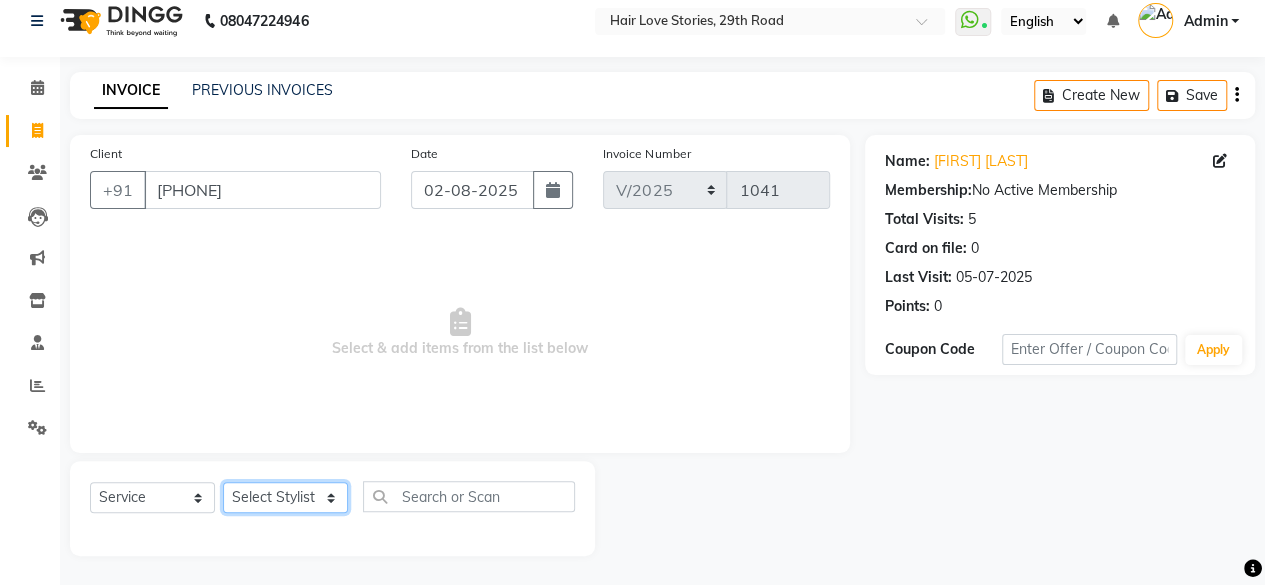 select on "31041" 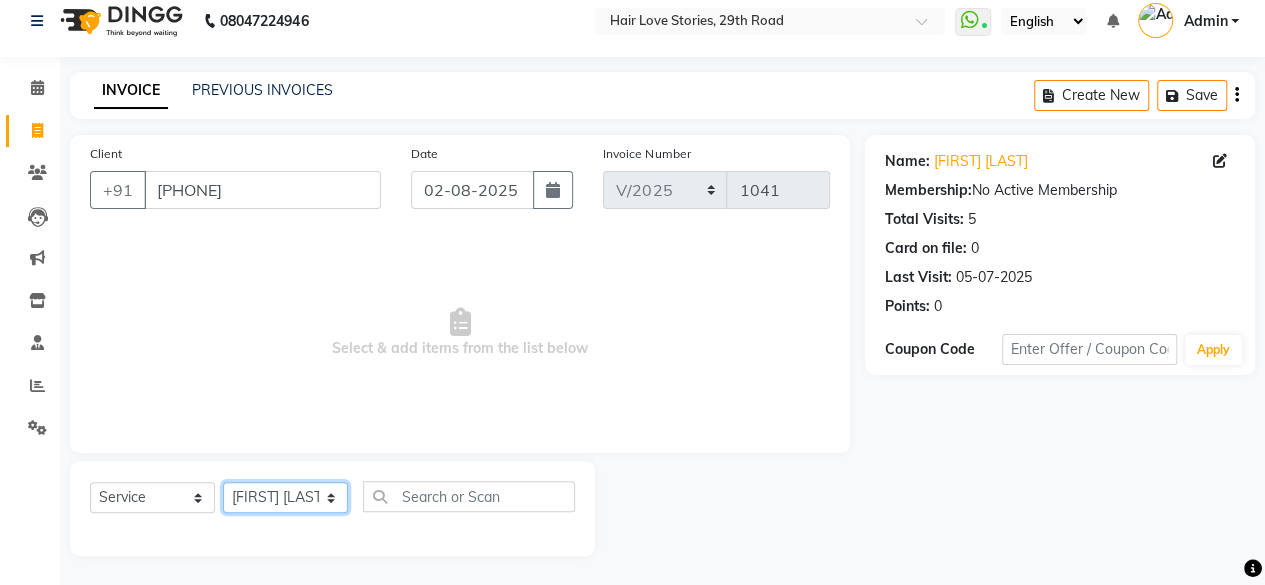 click on "Select Stylist [FIRST] [LAST] [FIRST] [FIRST] [FIRST] [LAST]  [FIRST] [LAST] [FIRST] [LAST] [FIRST] [LAST]" 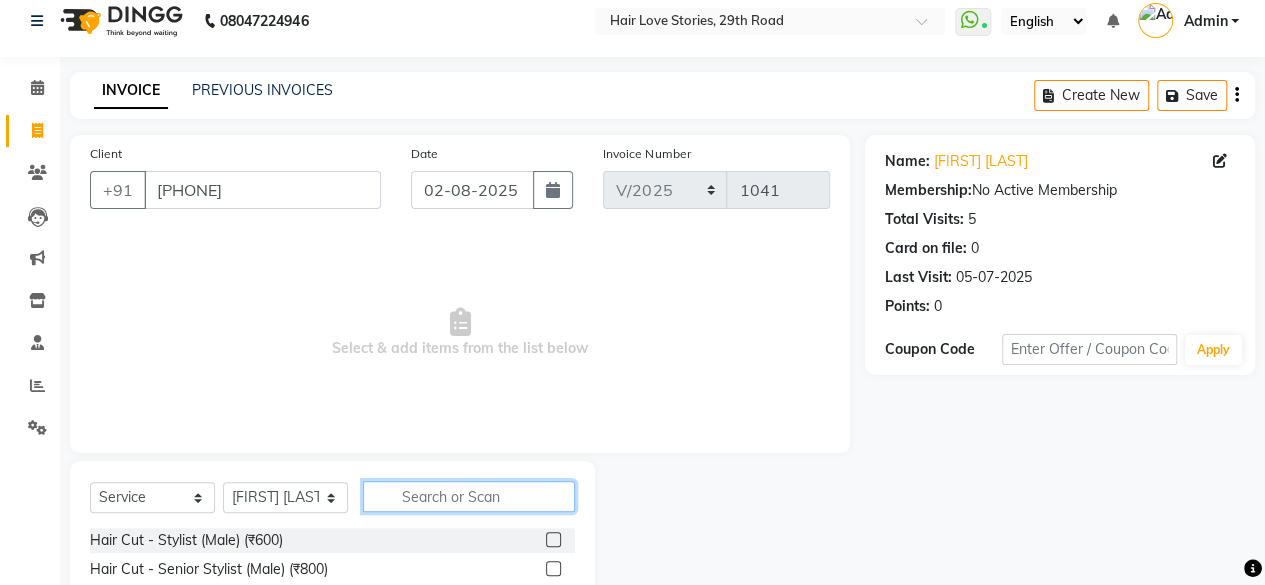 click 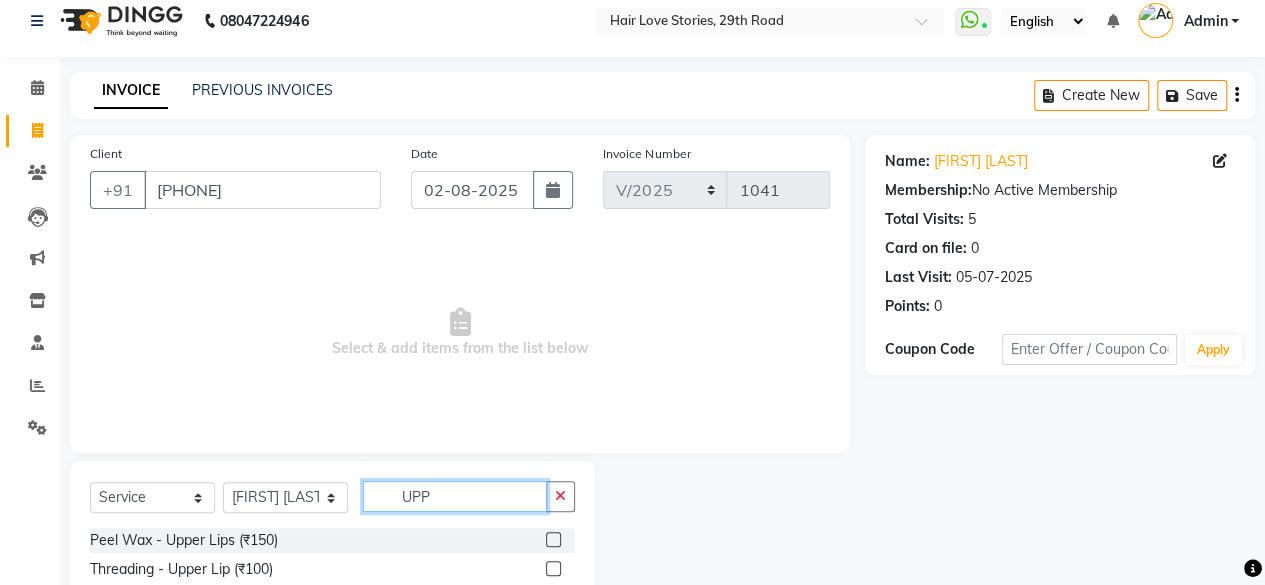 type on "UPP" 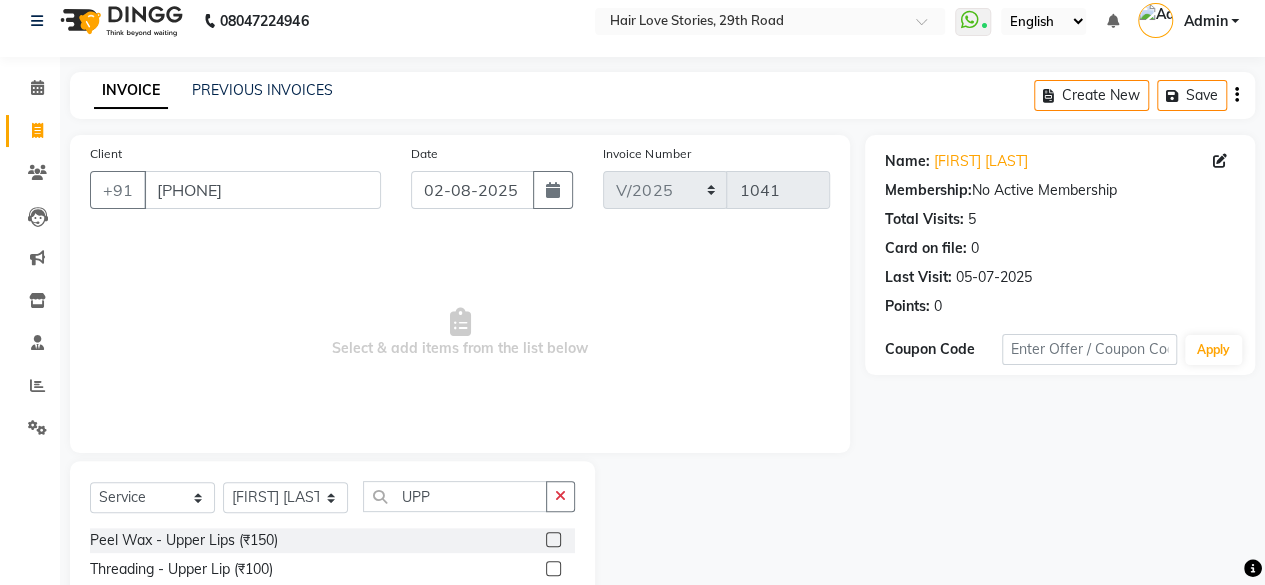click 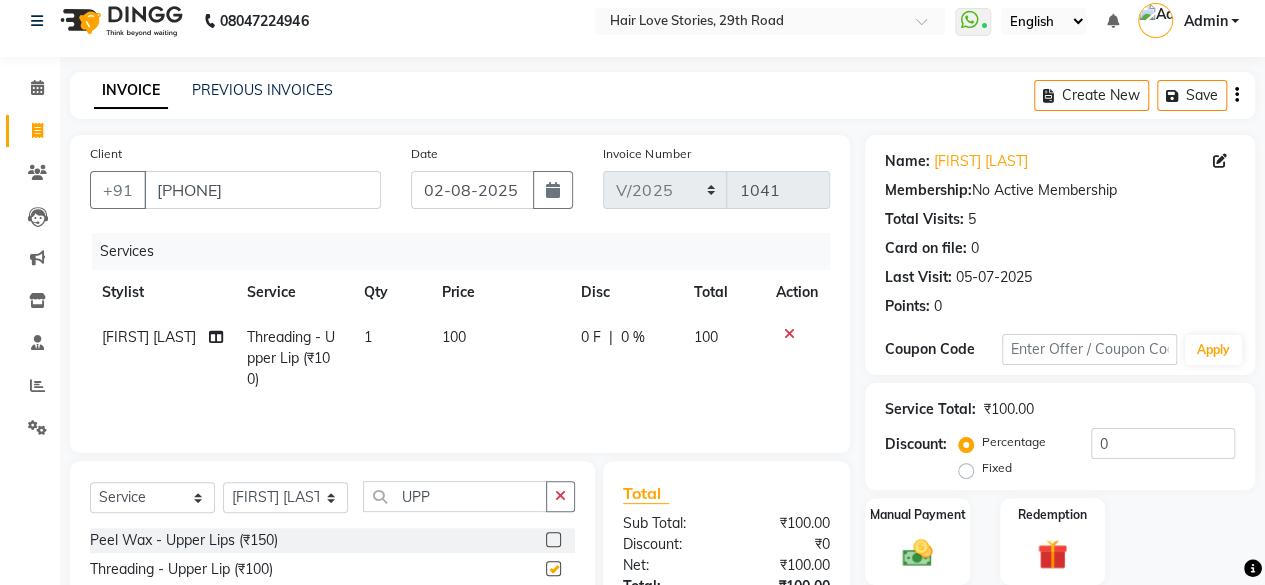 checkbox on "false" 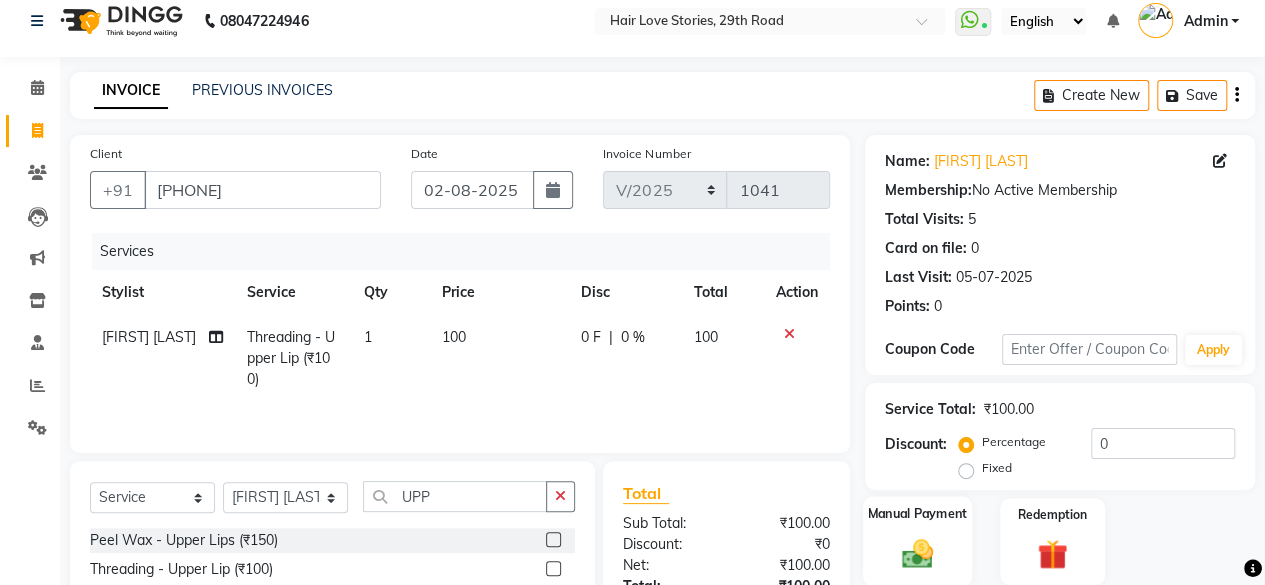 click 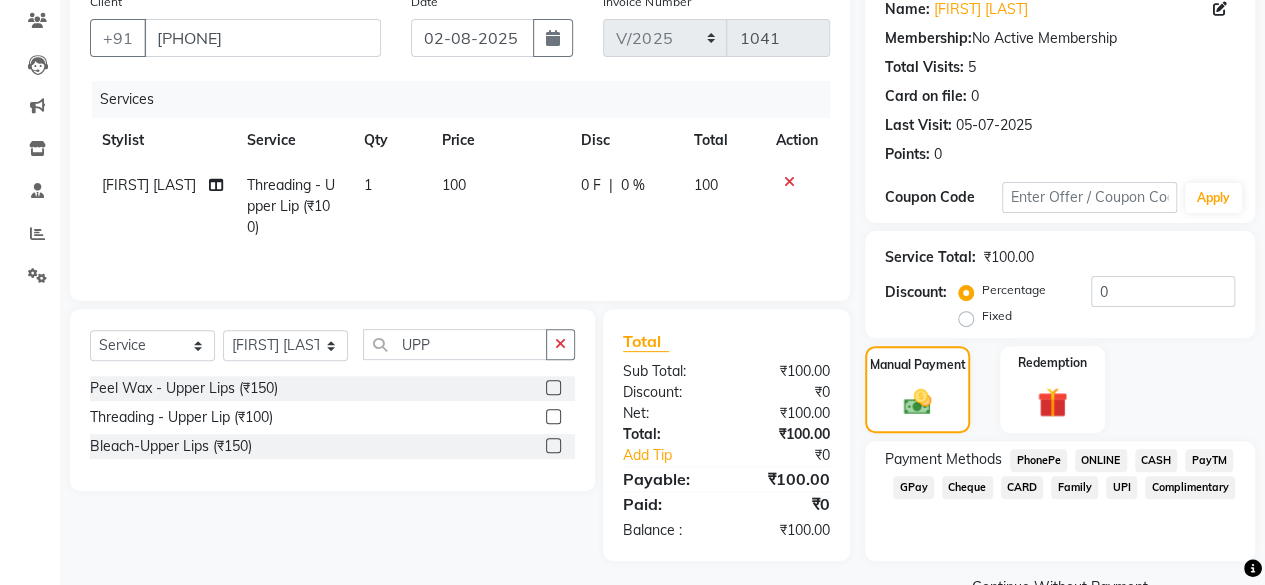 scroll, scrollTop: 213, scrollLeft: 0, axis: vertical 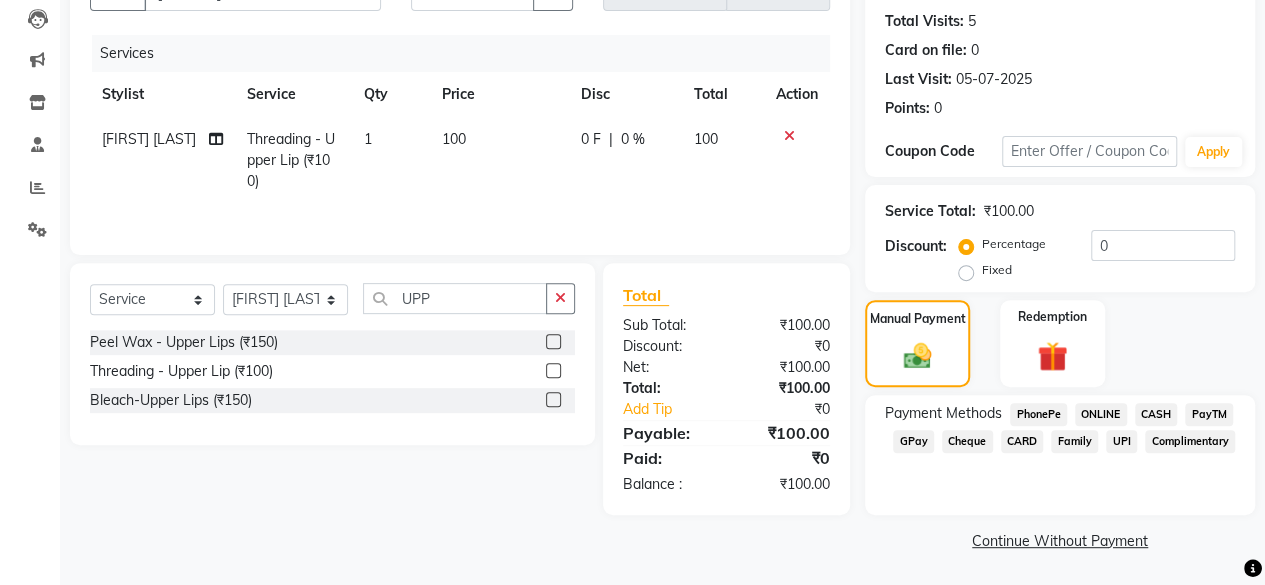 click on "GPay" 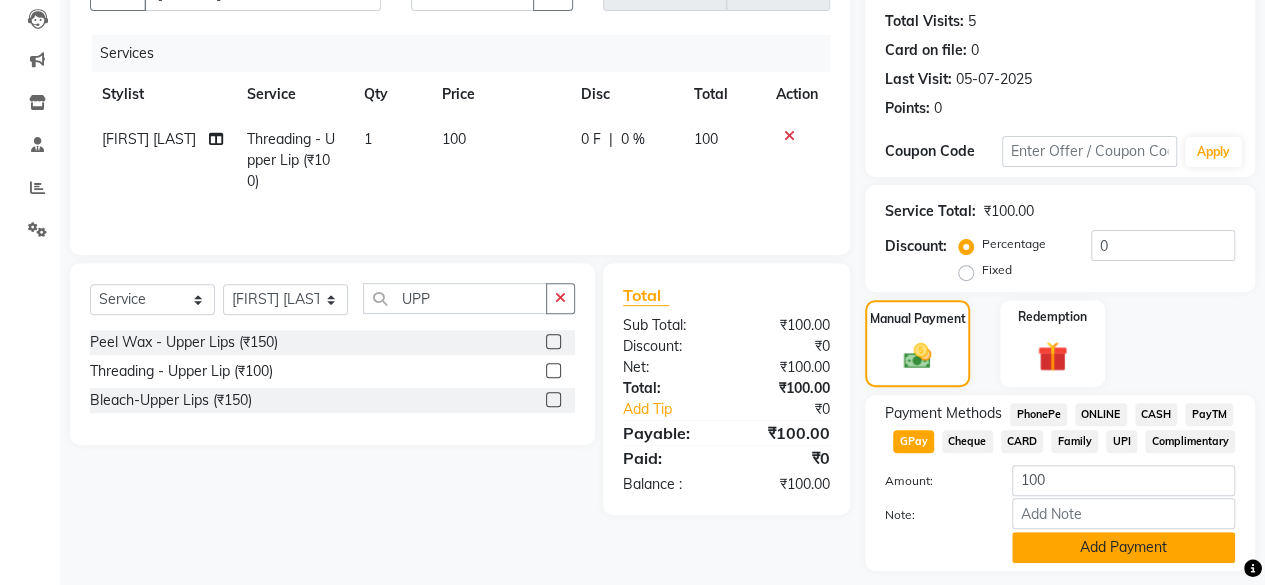 click on "Add Payment" 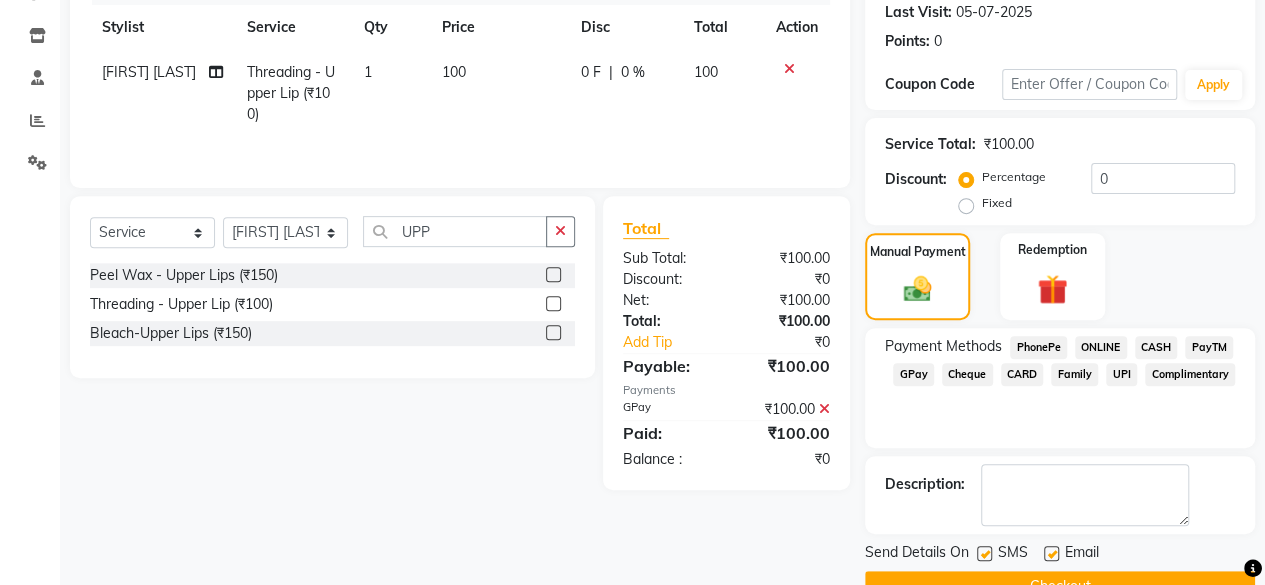 scroll, scrollTop: 324, scrollLeft: 0, axis: vertical 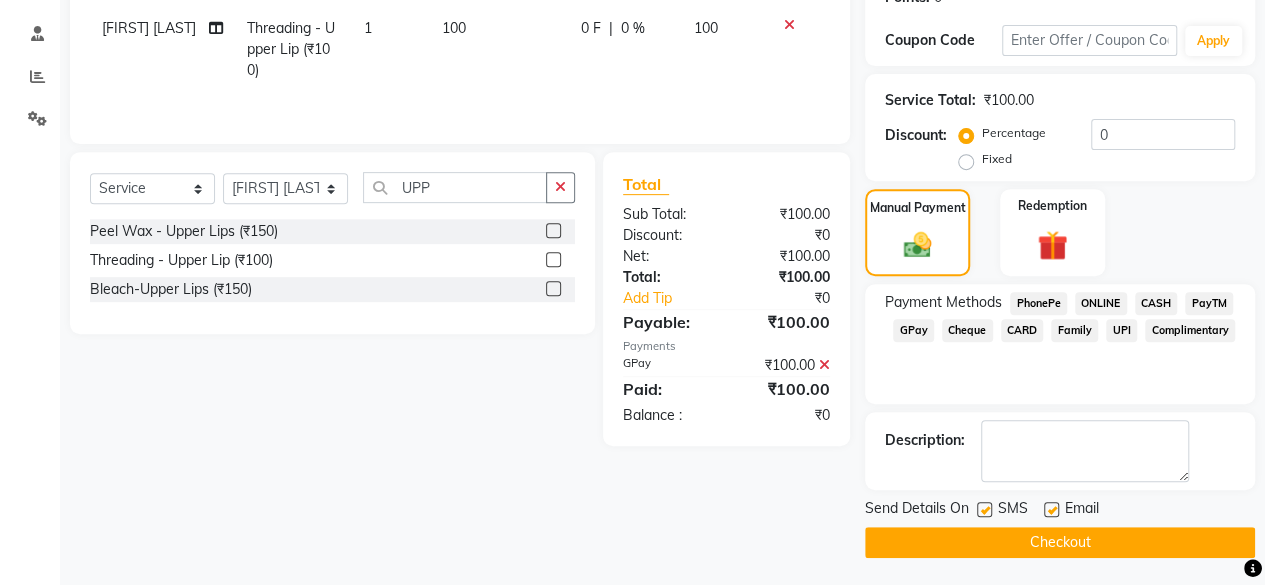 click 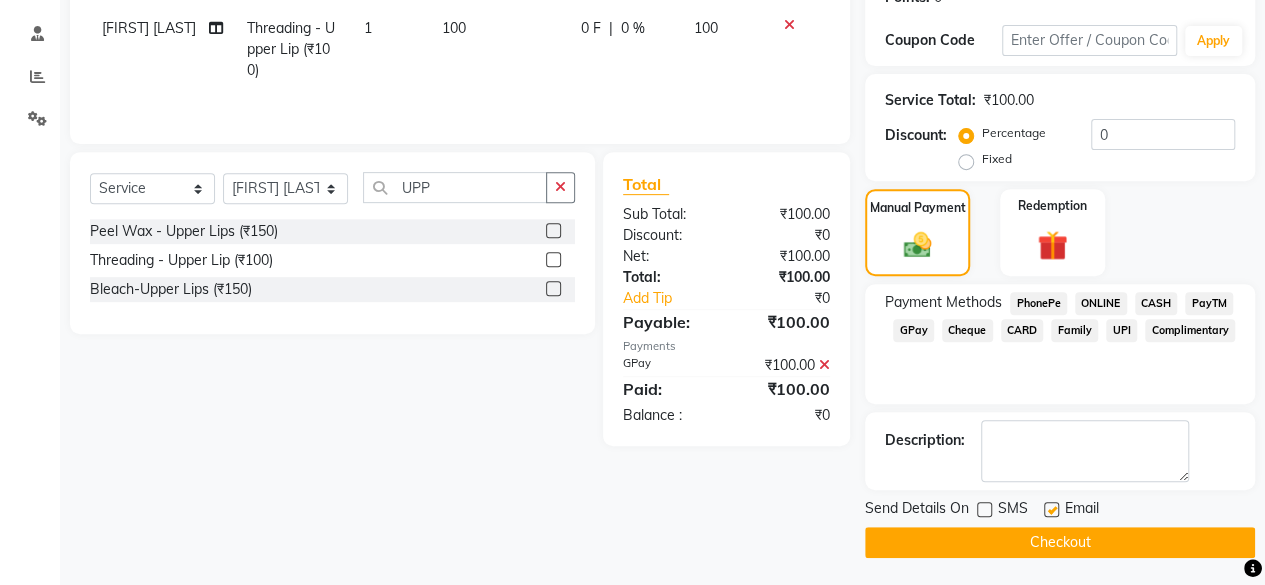 click on "Checkout" 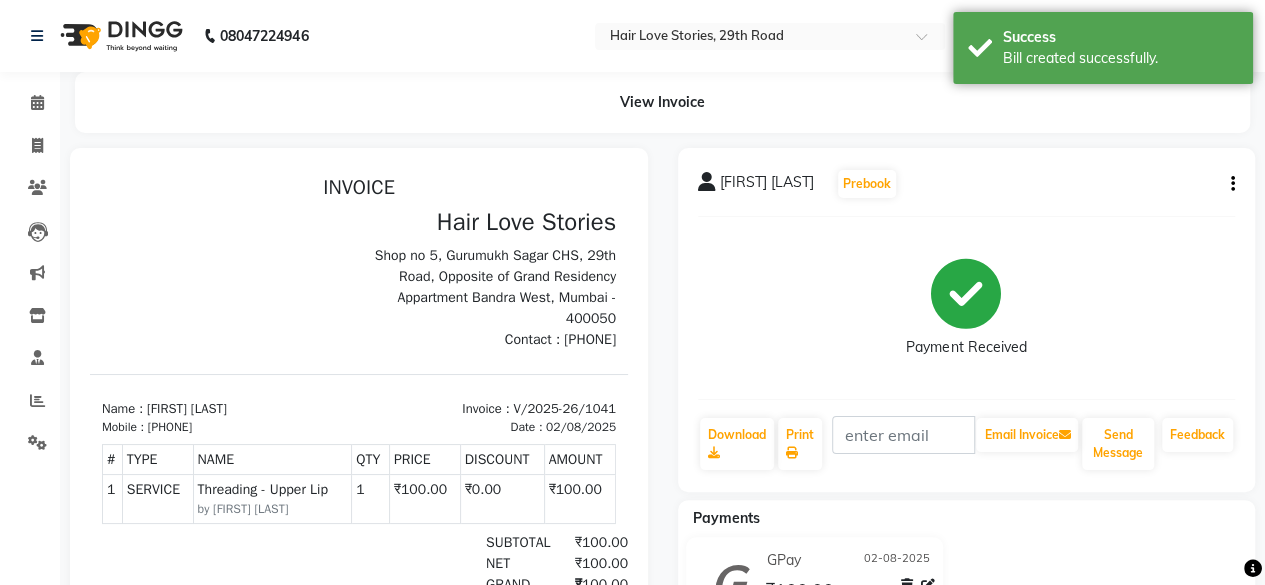scroll, scrollTop: 0, scrollLeft: 0, axis: both 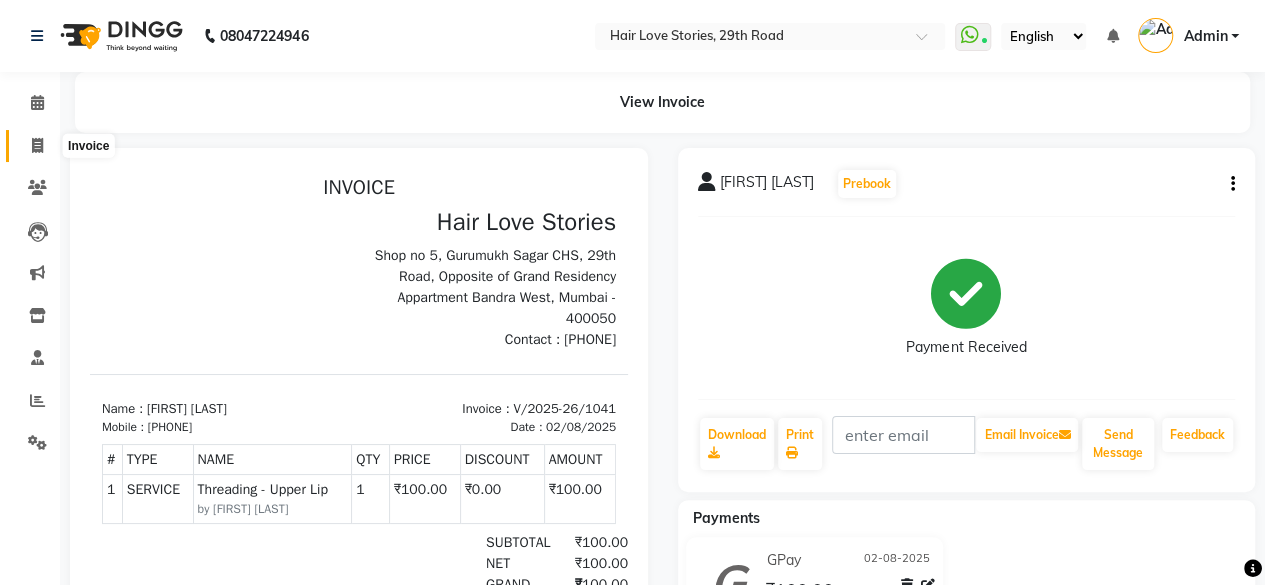 click 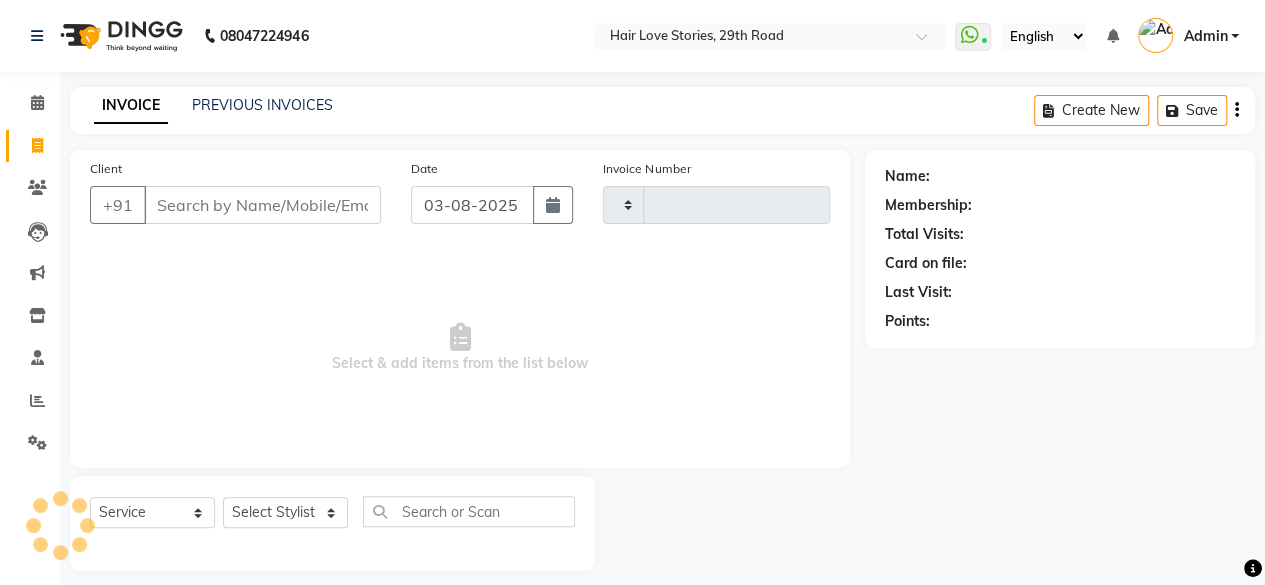 type on "1042" 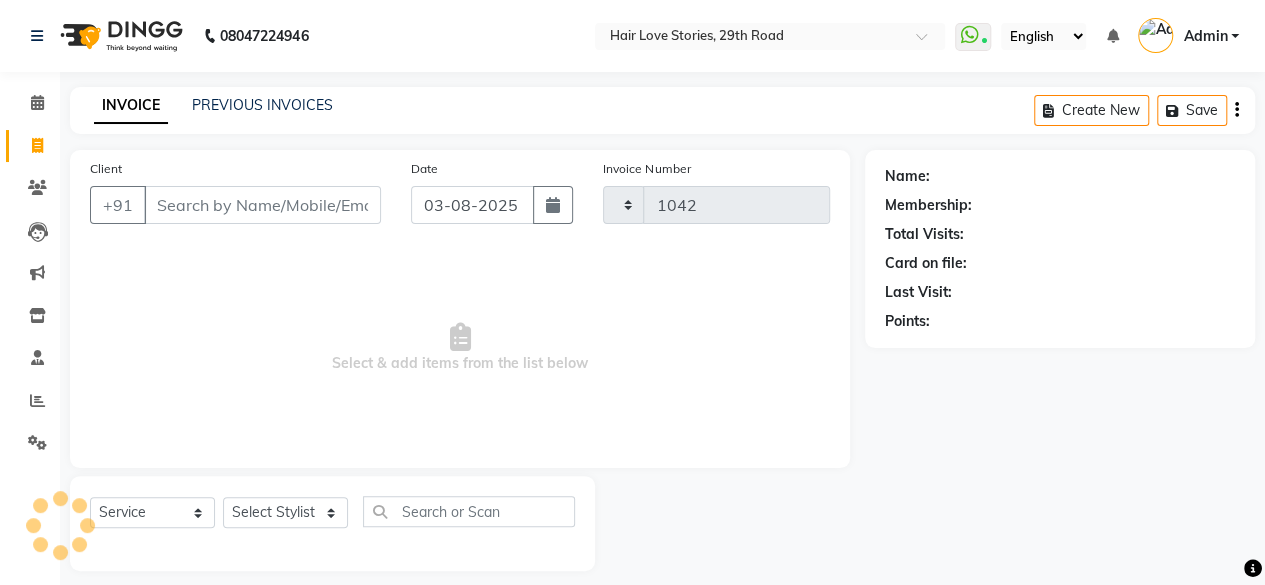 scroll, scrollTop: 15, scrollLeft: 0, axis: vertical 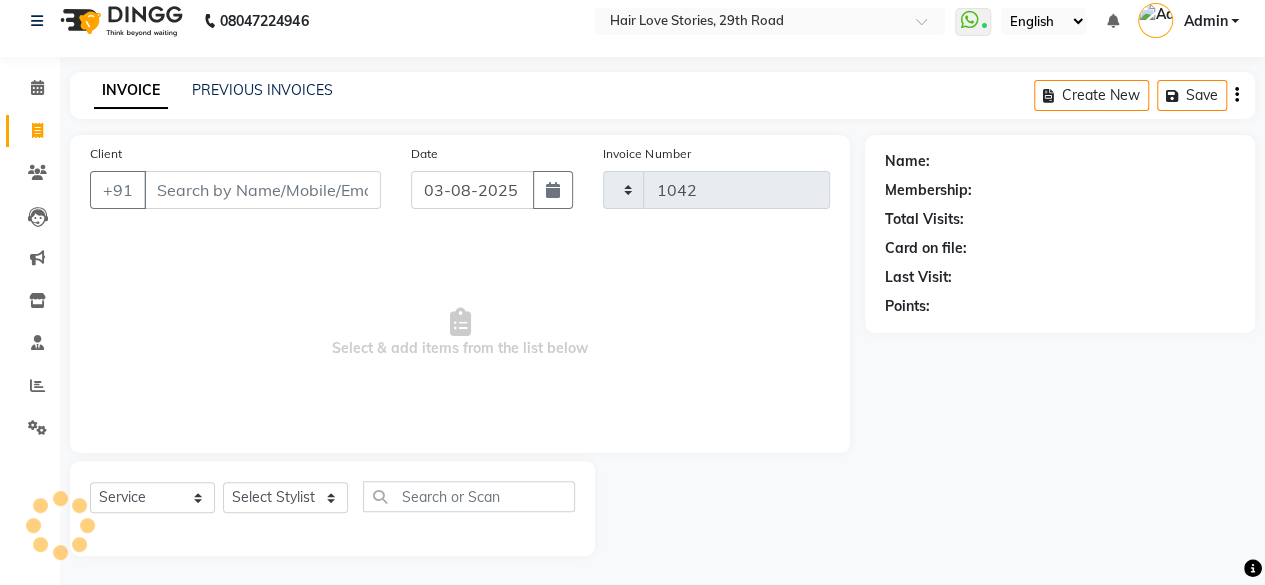 select on "3886" 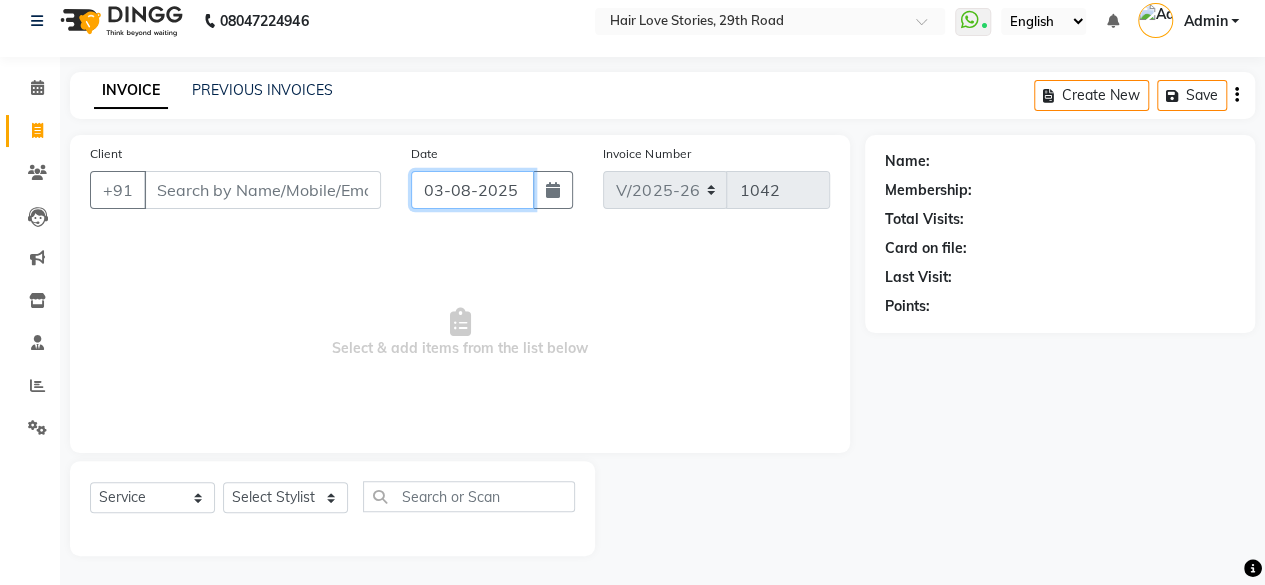 click on "03-08-2025" 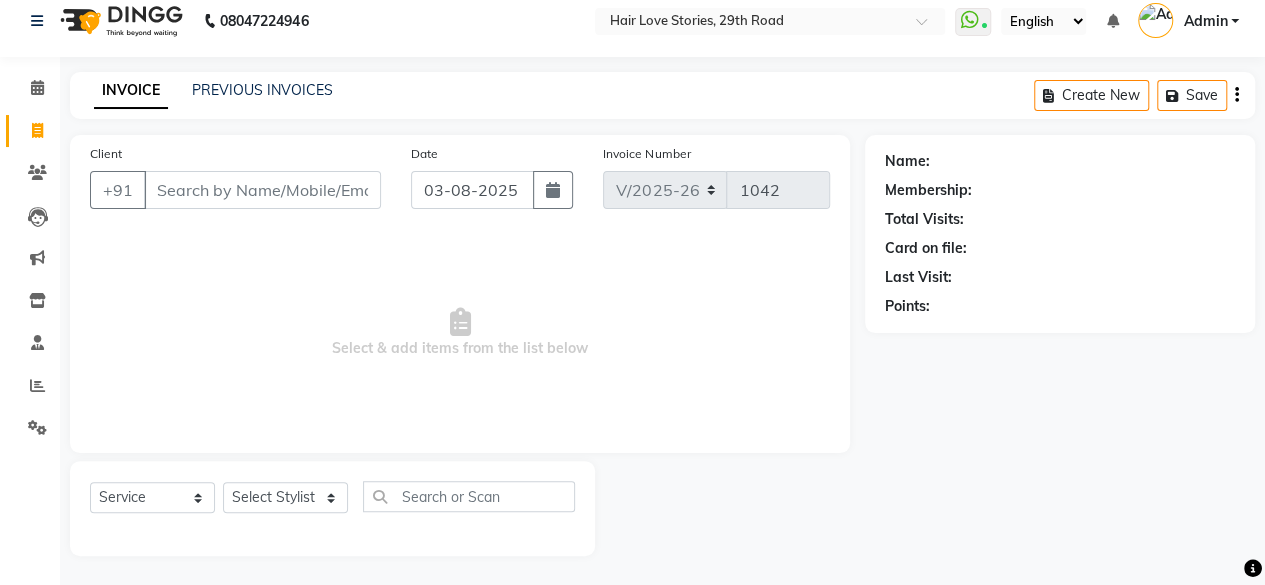 select on "8" 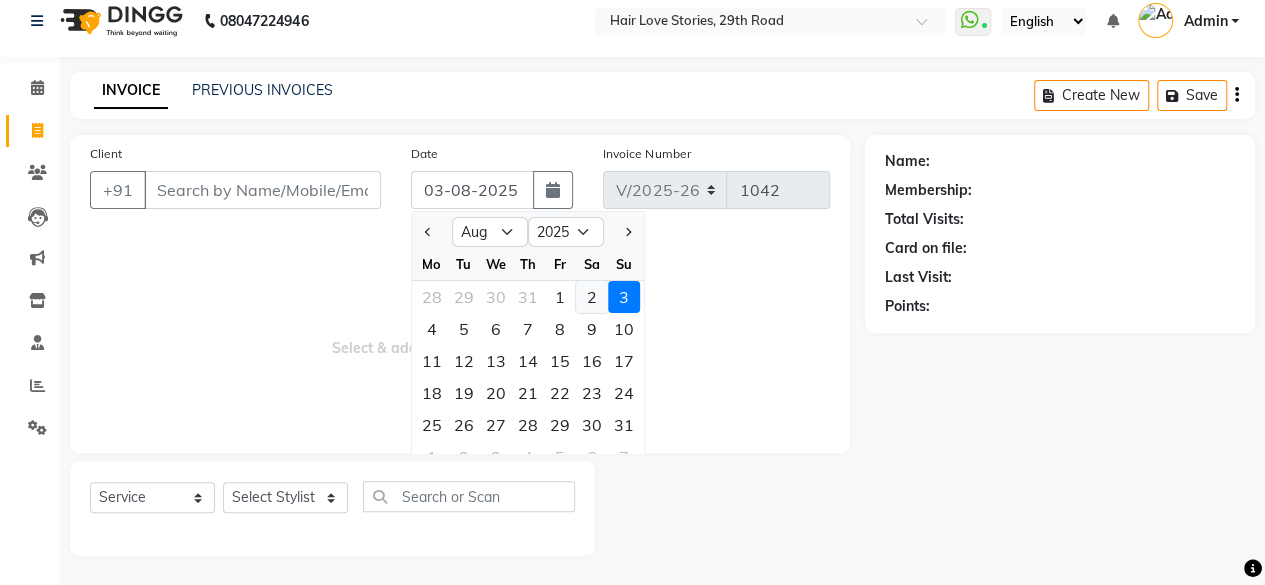 click on "2" 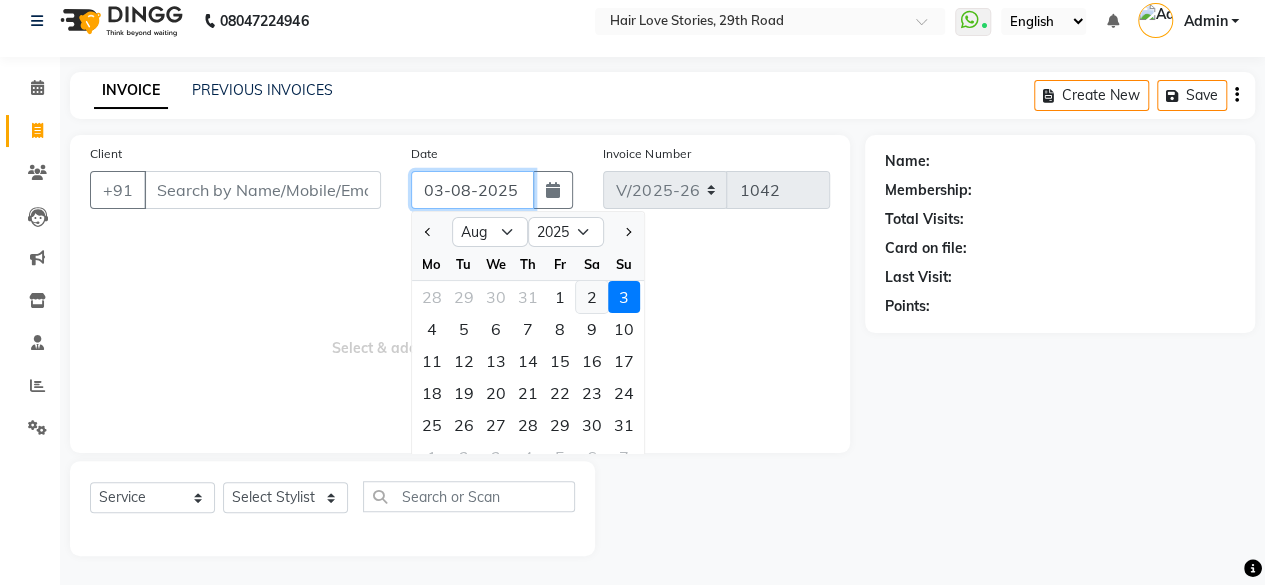 type on "02-08-2025" 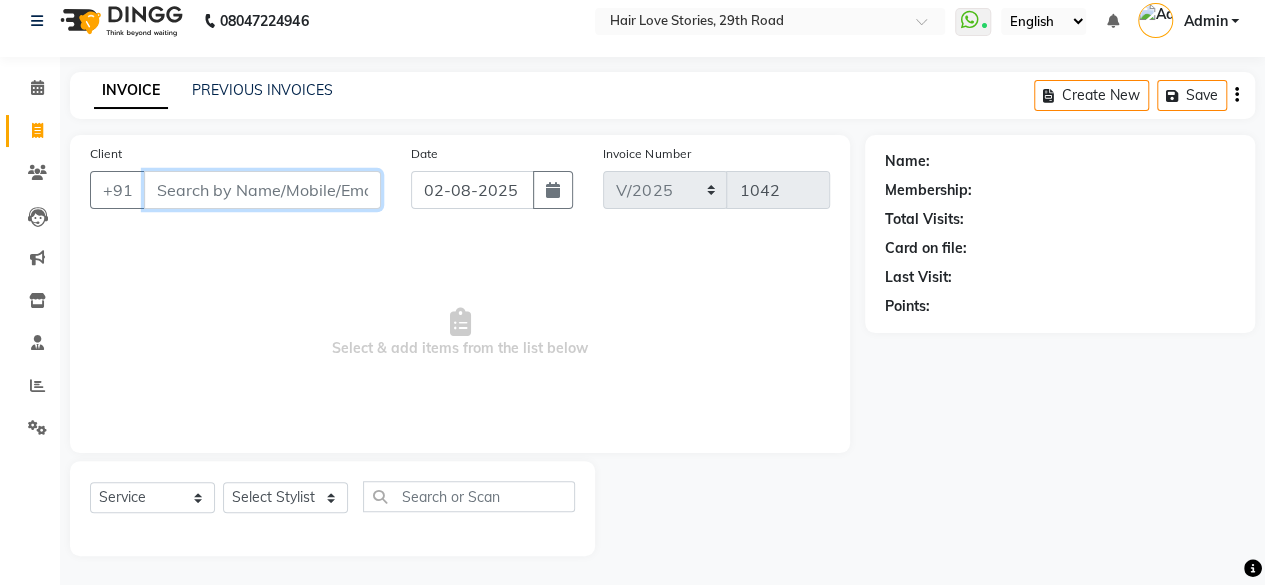 click on "Client" at bounding box center [262, 190] 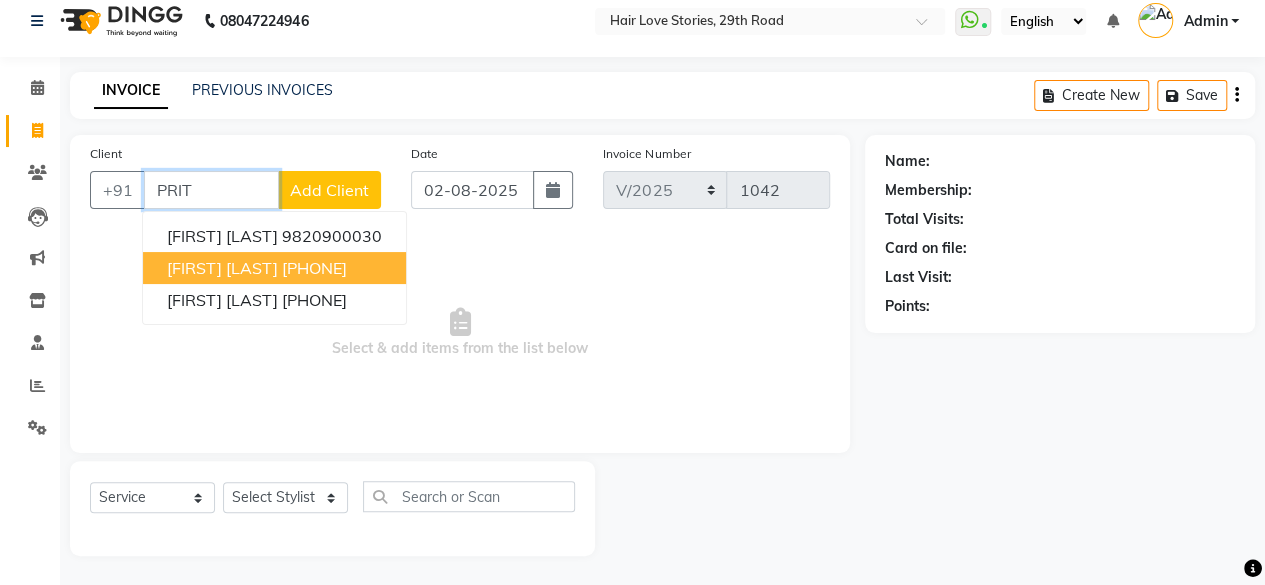 click on "[PHONE]" at bounding box center [314, 268] 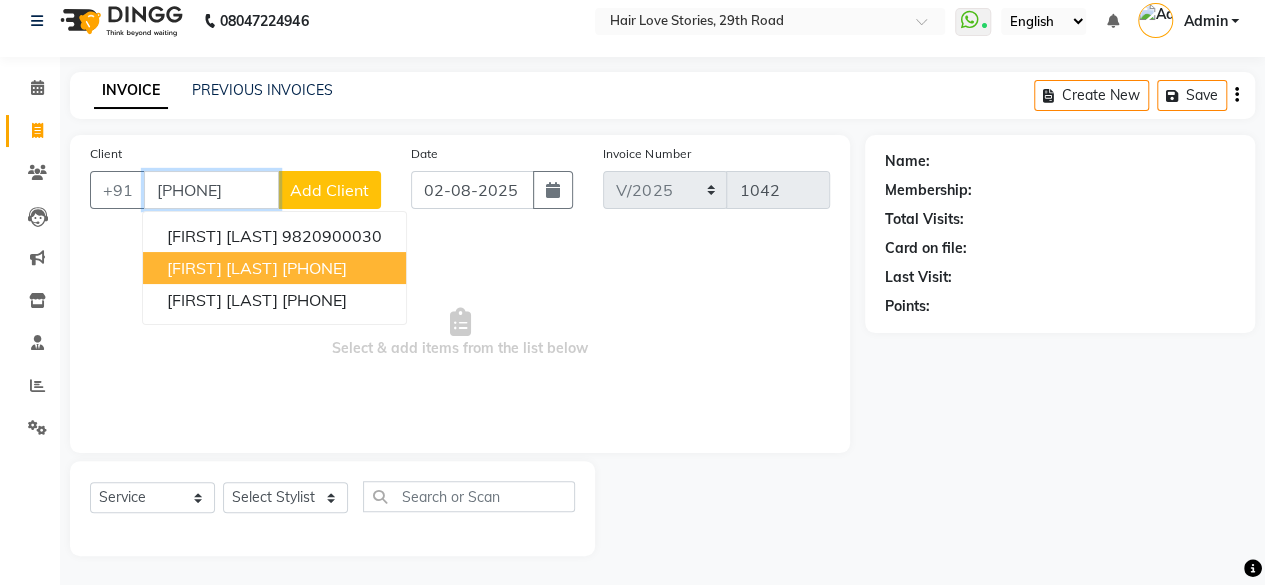 type on "[PHONE]" 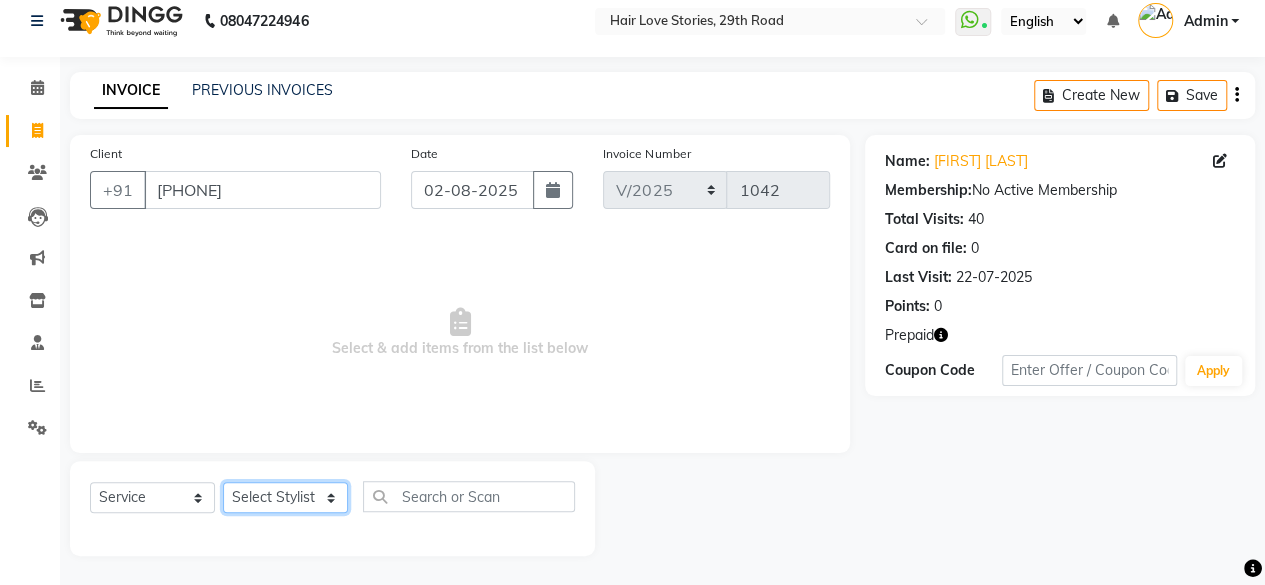 click on "Select Stylist [FIRST] [LAST] [FIRST] [FIRST] [FIRST] [LAST]  [FIRST] [LAST] [FIRST] [LAST] [FIRST] [LAST]" 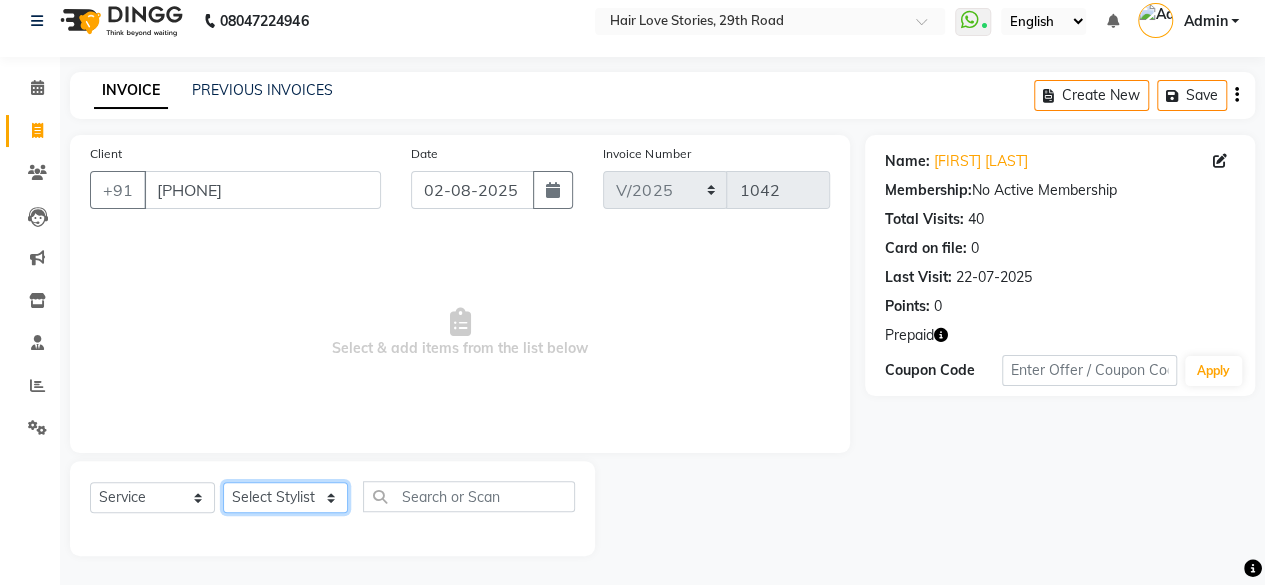 select on "74179" 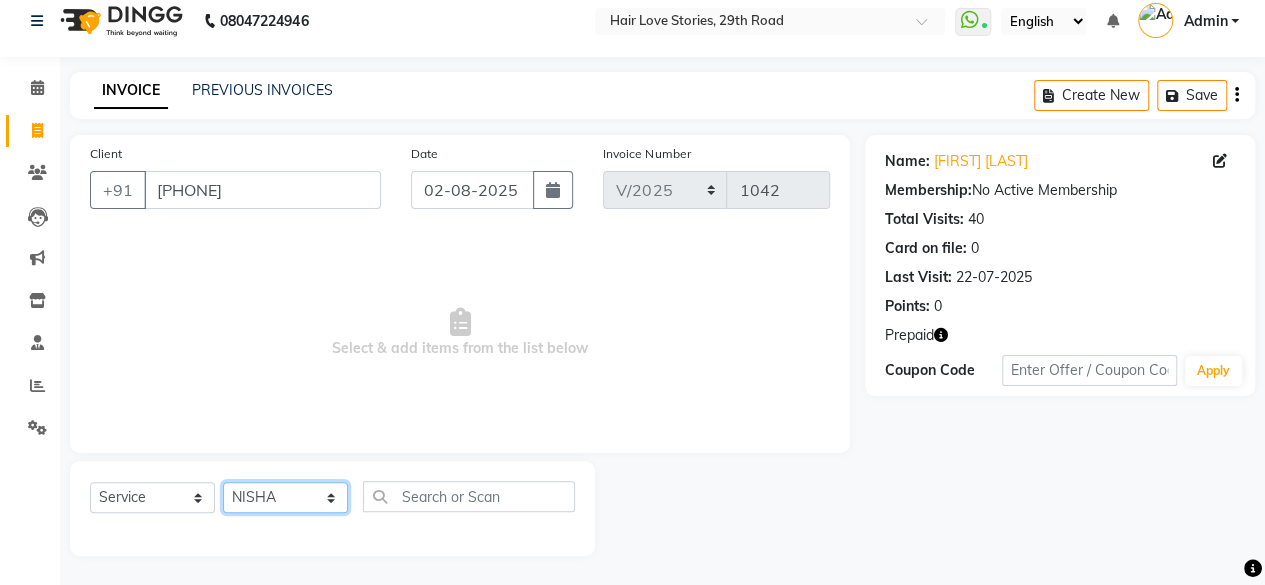 click on "Select Stylist [FIRST] [LAST] [FIRST] [FIRST] [FIRST] [LAST]  [FIRST] [LAST] [FIRST] [LAST] [FIRST] [LAST]" 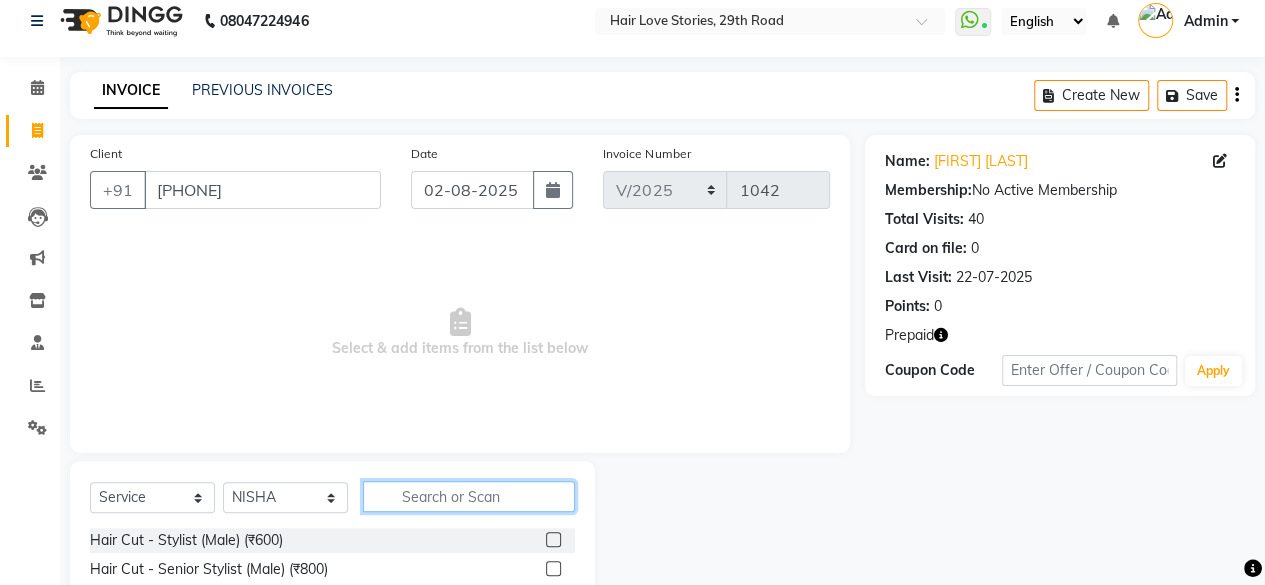 click 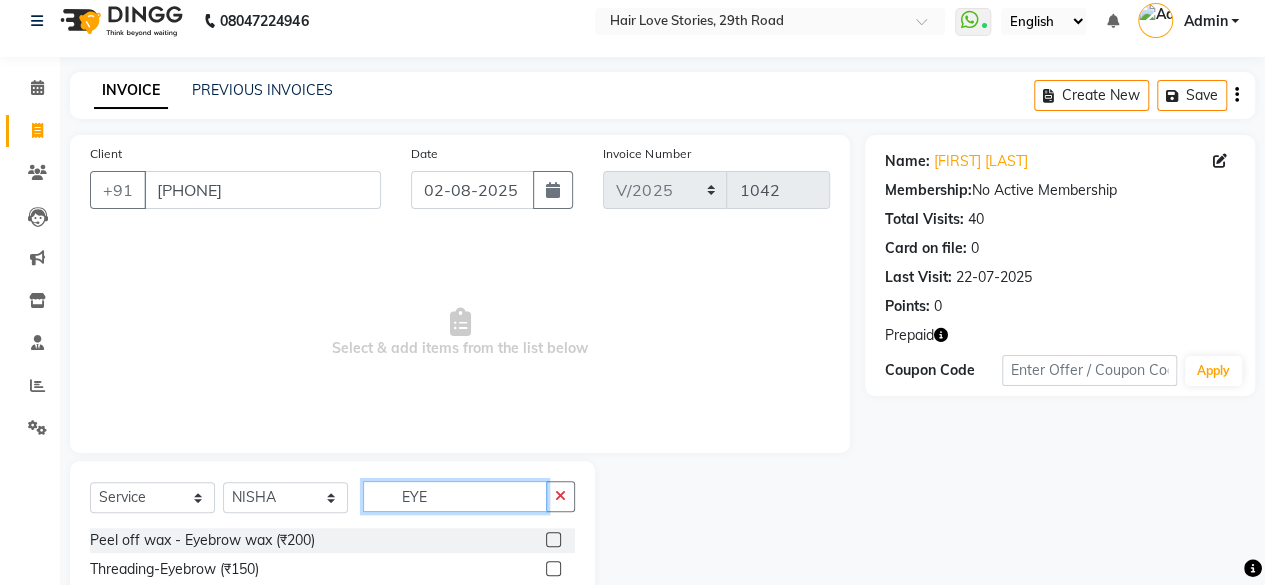type on "EYE" 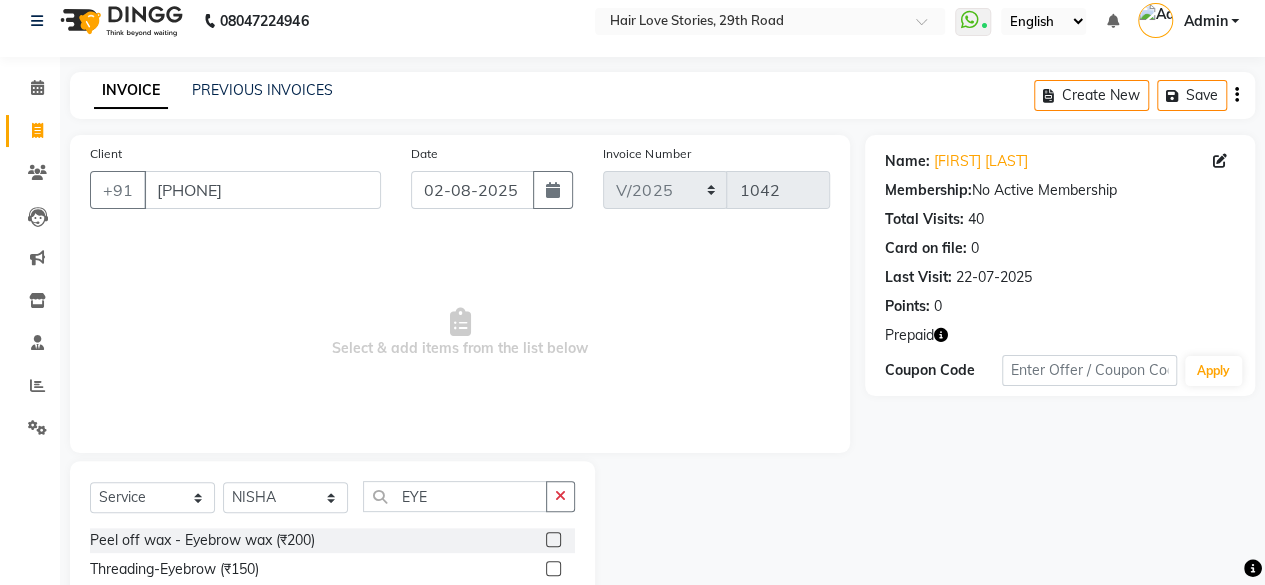 click 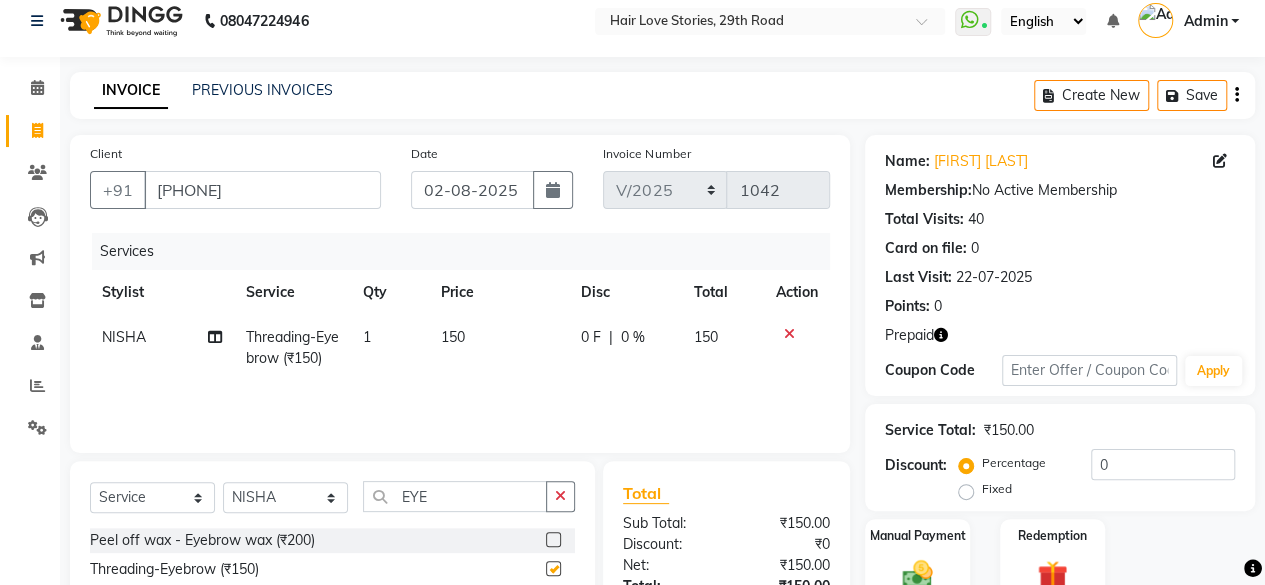 checkbox on "false" 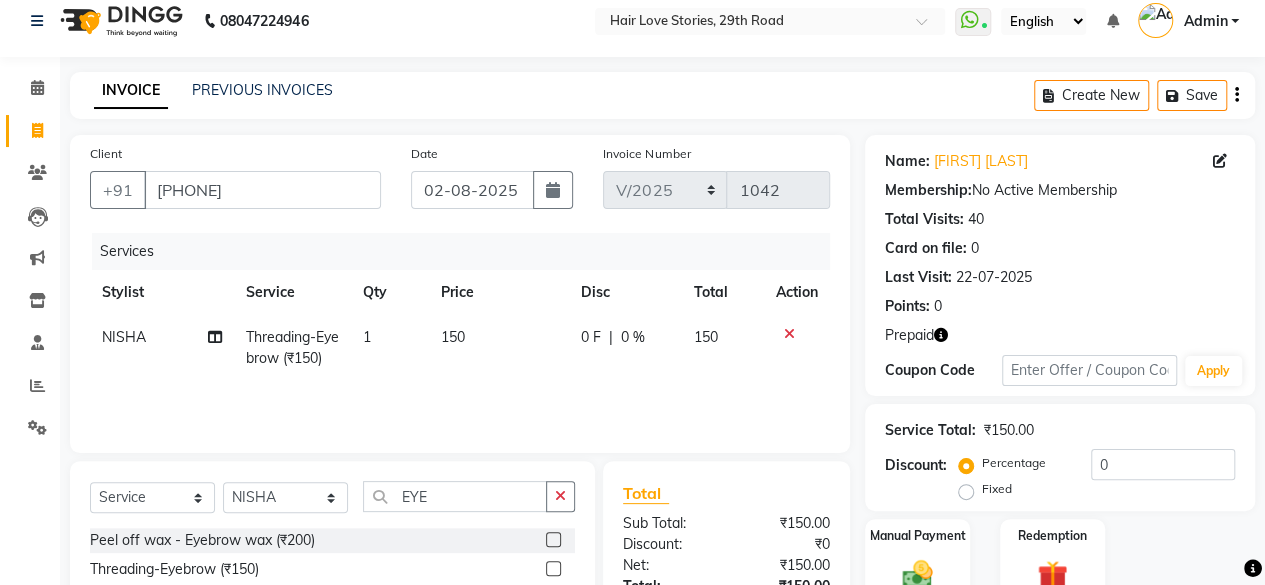 click on "150" 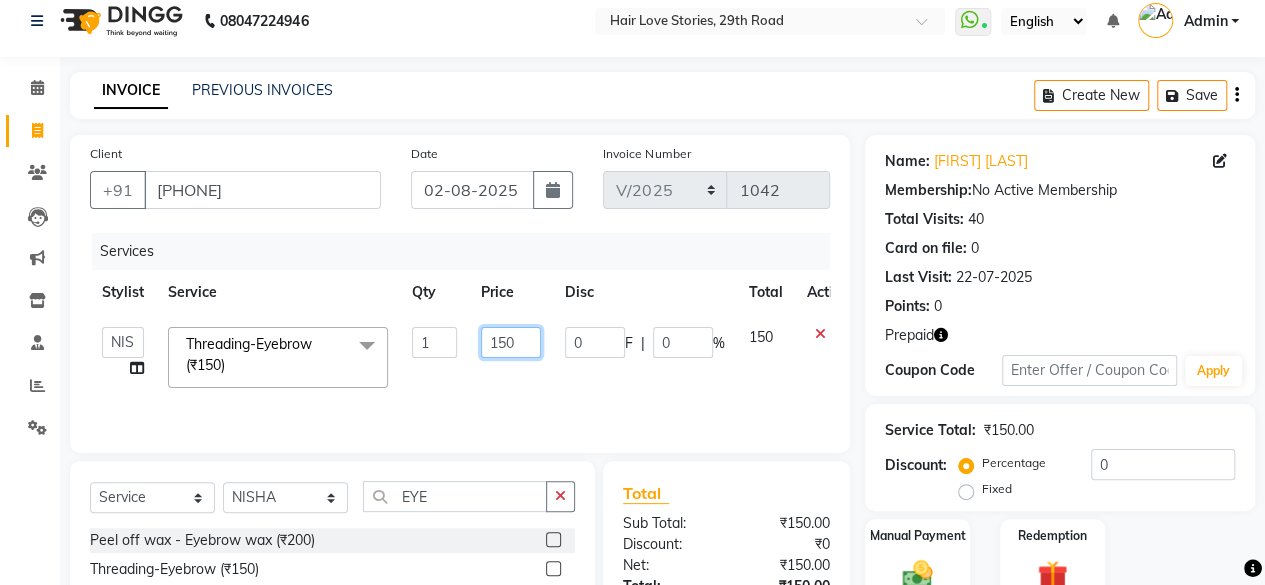 click on "150" 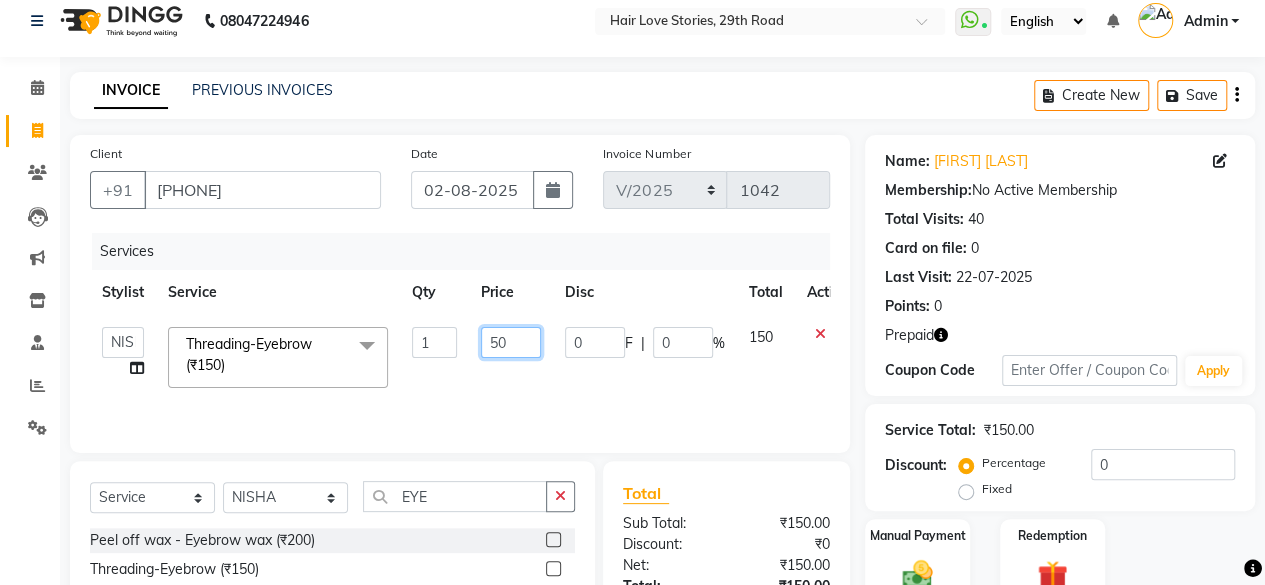 type on "350" 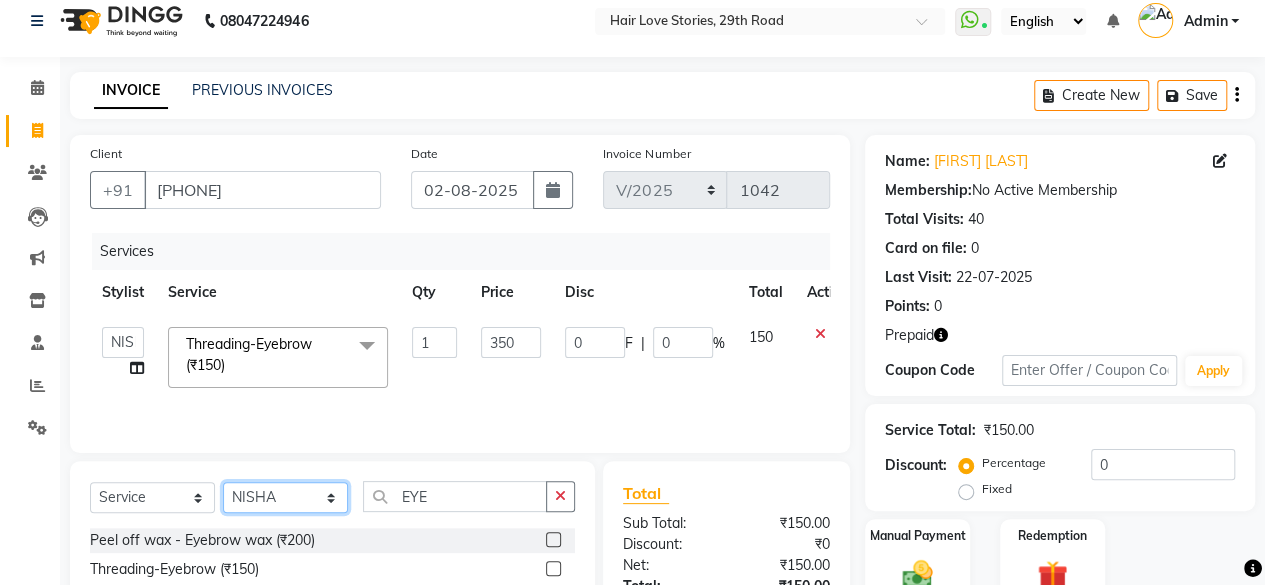 click on "Select Stylist [FIRST] [LAST] [FIRST] [FIRST] [FIRST] [LAST]  [FIRST] [LAST] [FIRST] [LAST] [FIRST] [LAST]" 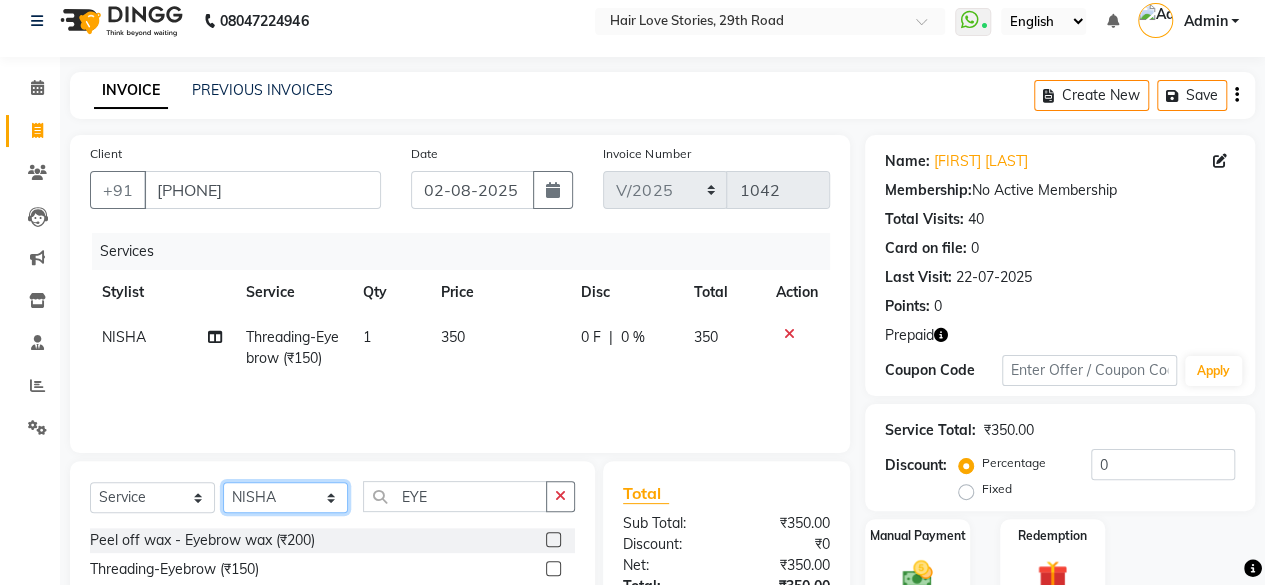 select on "80484" 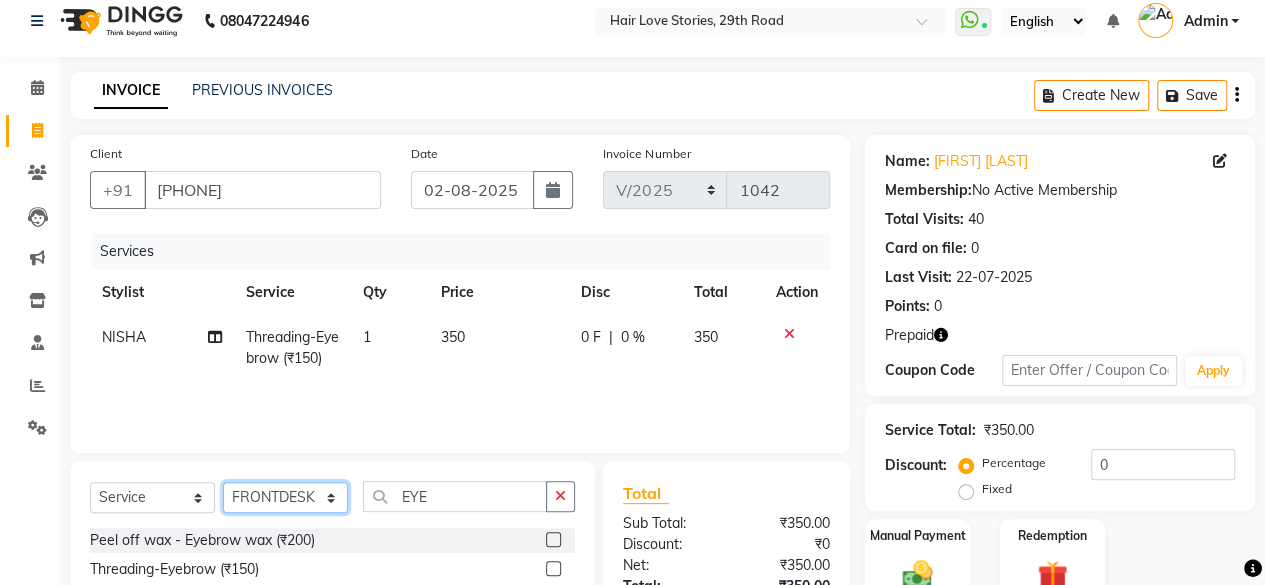 click on "Select Stylist [FIRST] [LAST] [FIRST] [FIRST] [FIRST] [LAST]  [FIRST] [LAST] [FIRST] [LAST] [FIRST] [LAST]" 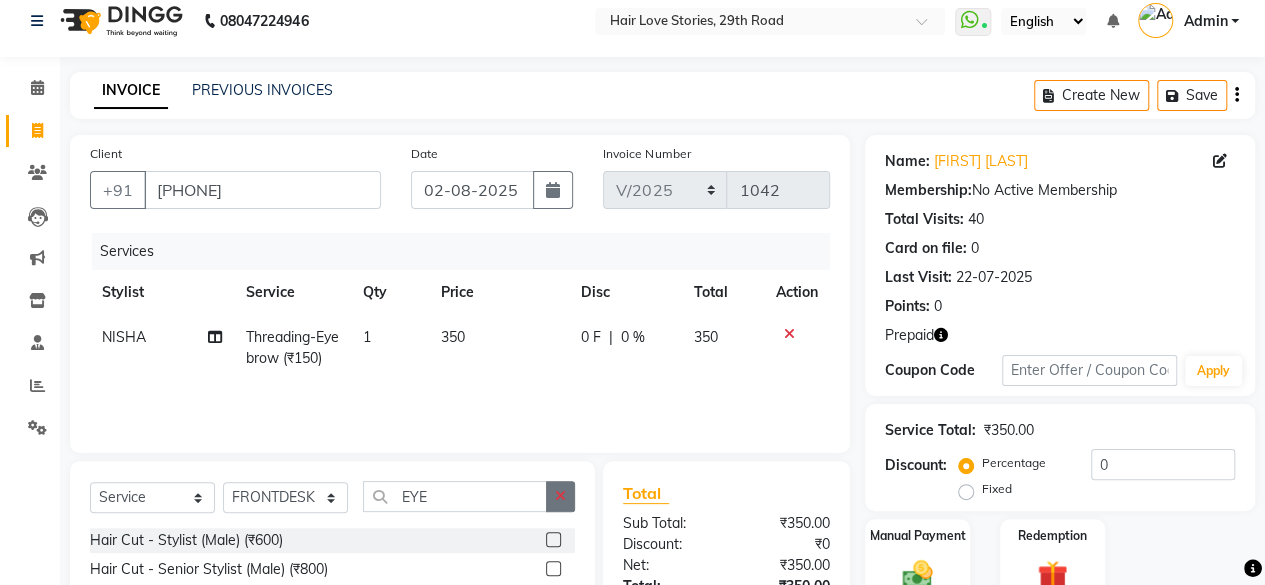 click 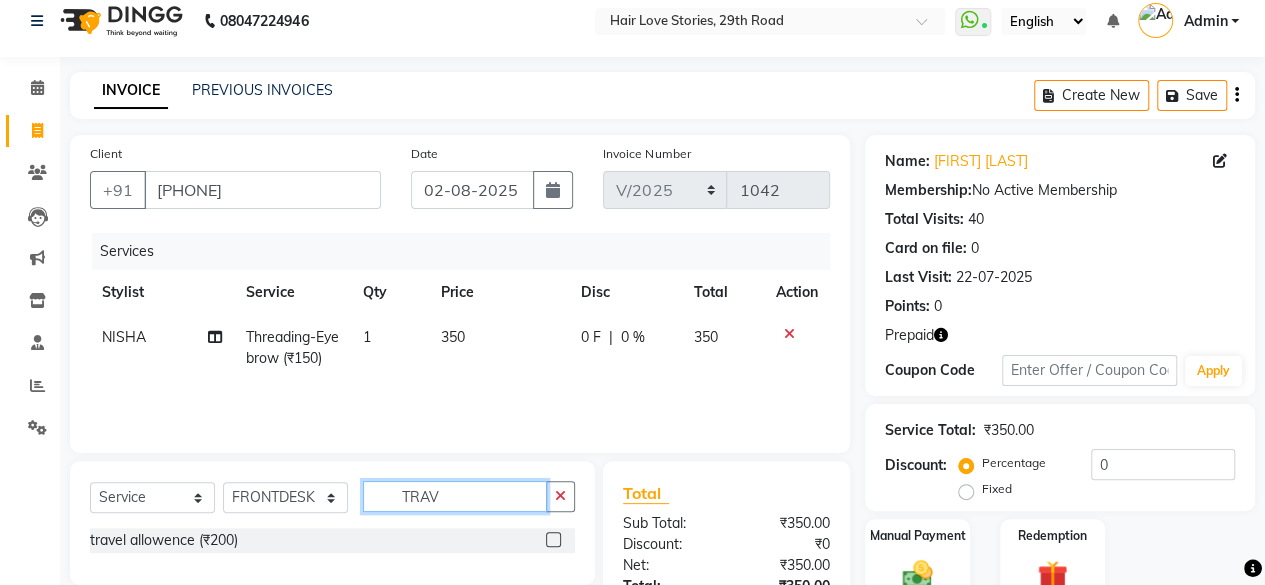 type on "TRAV" 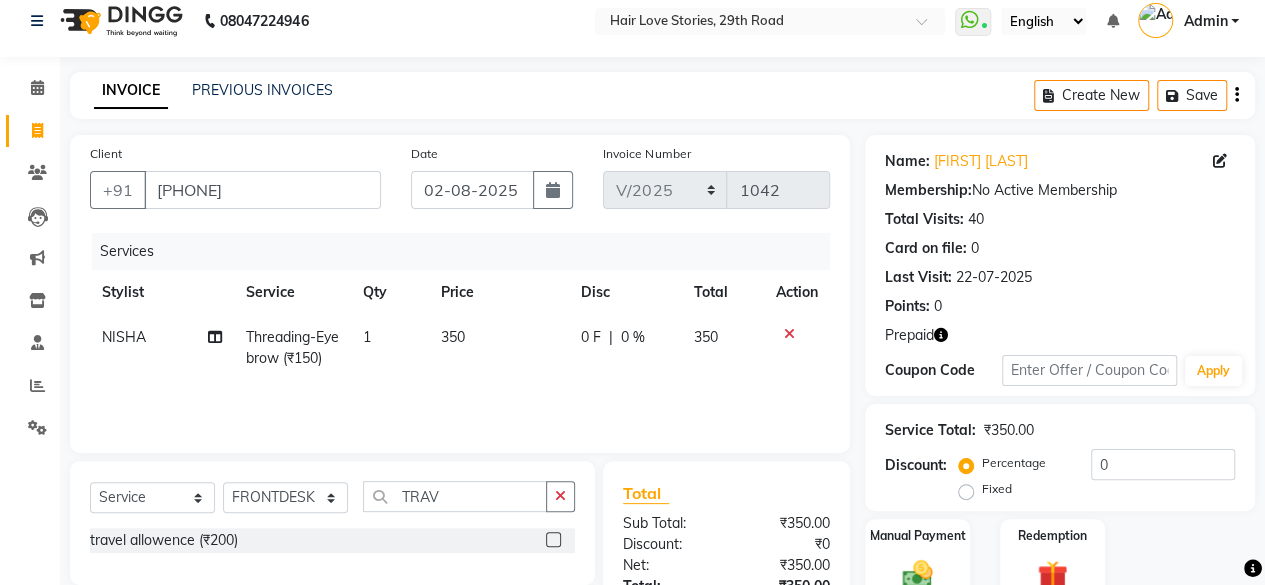 click 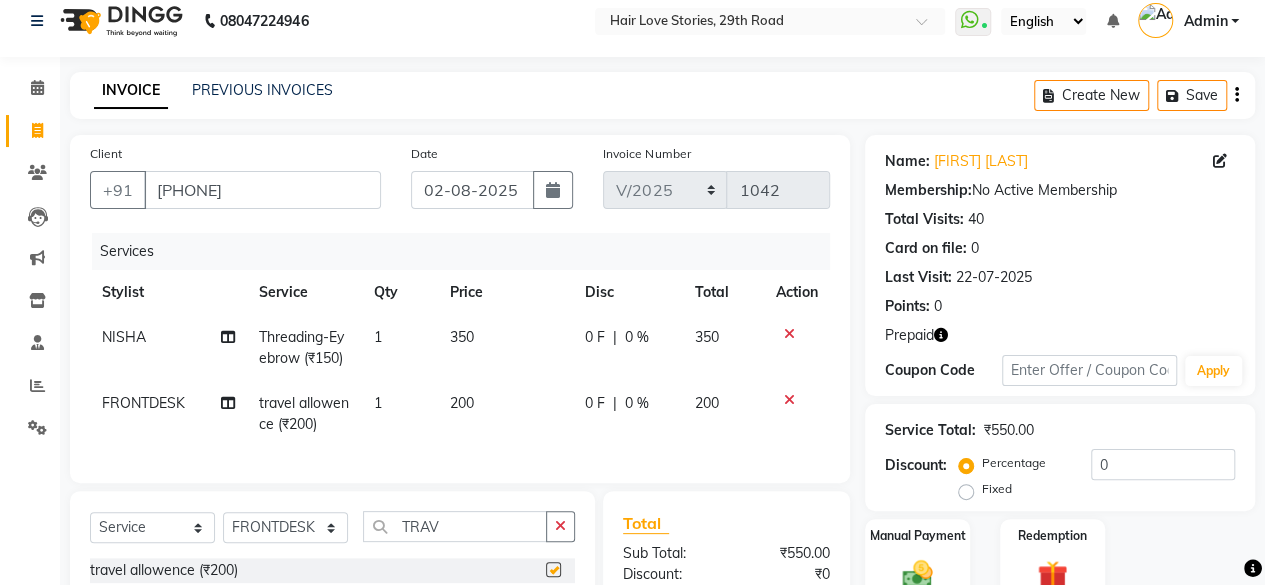 checkbox on "false" 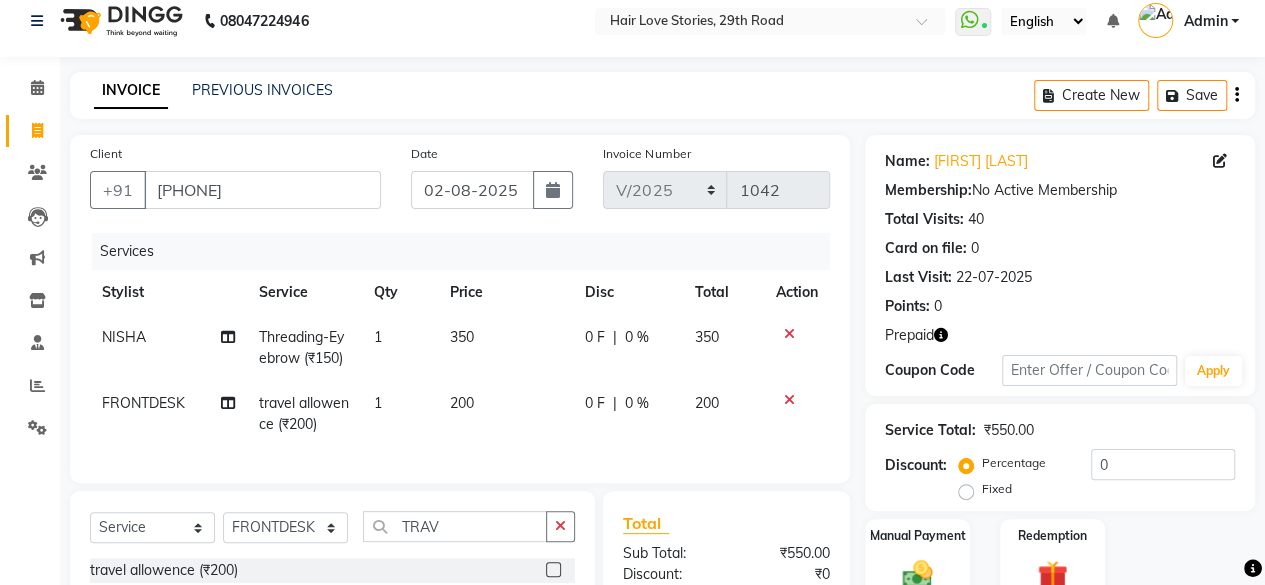click on "200" 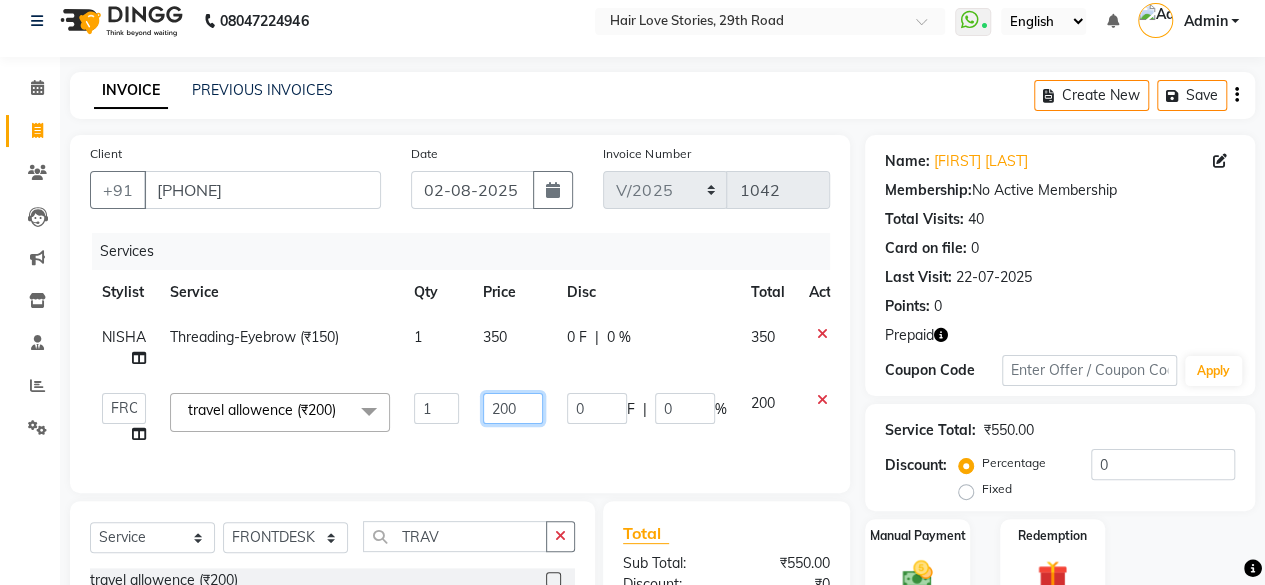 click on "200" 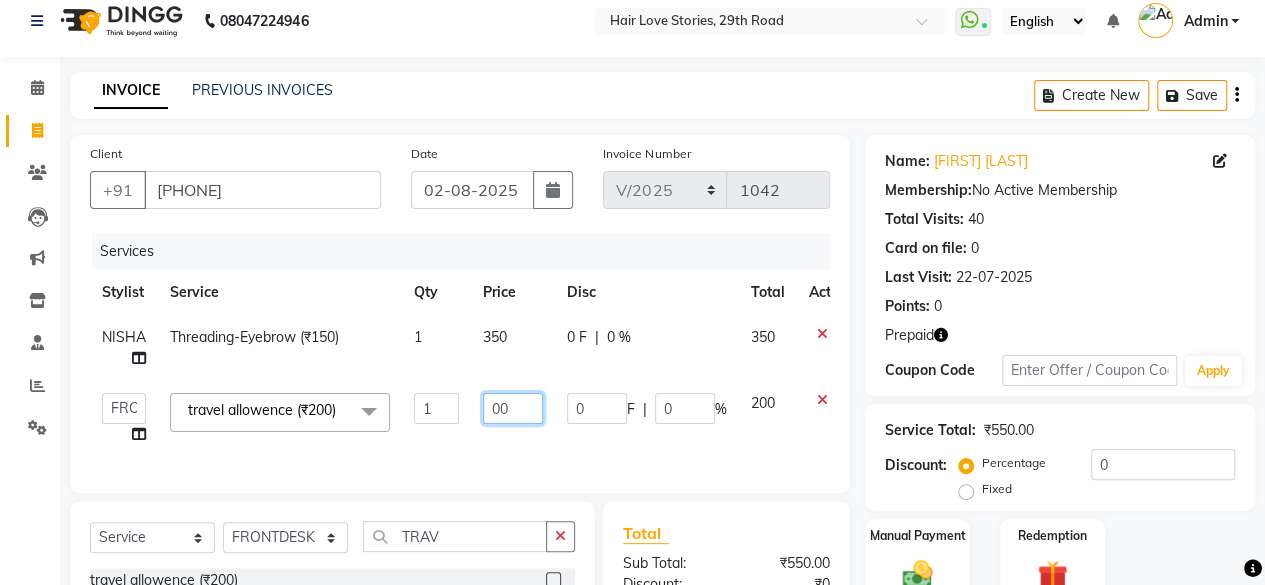 type on "100" 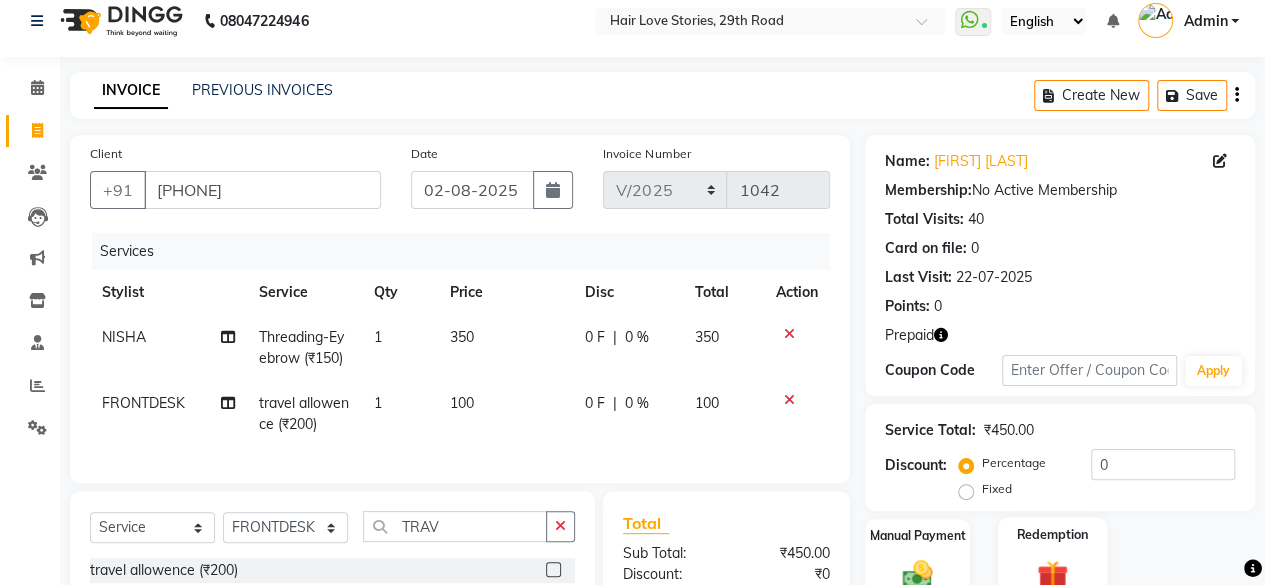 click 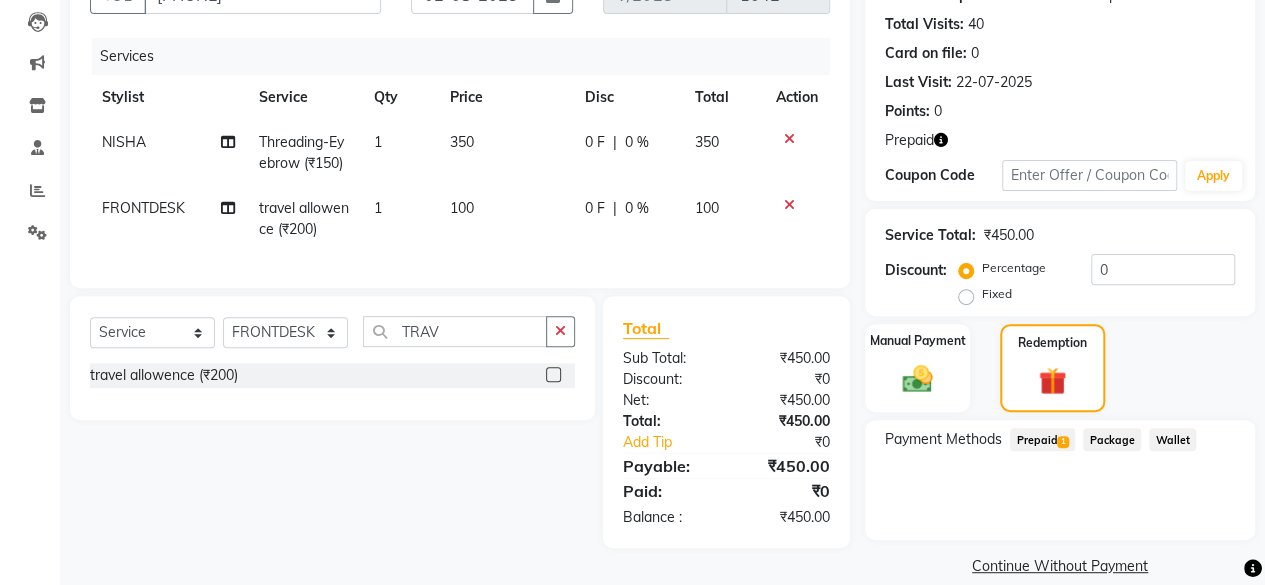 scroll, scrollTop: 236, scrollLeft: 0, axis: vertical 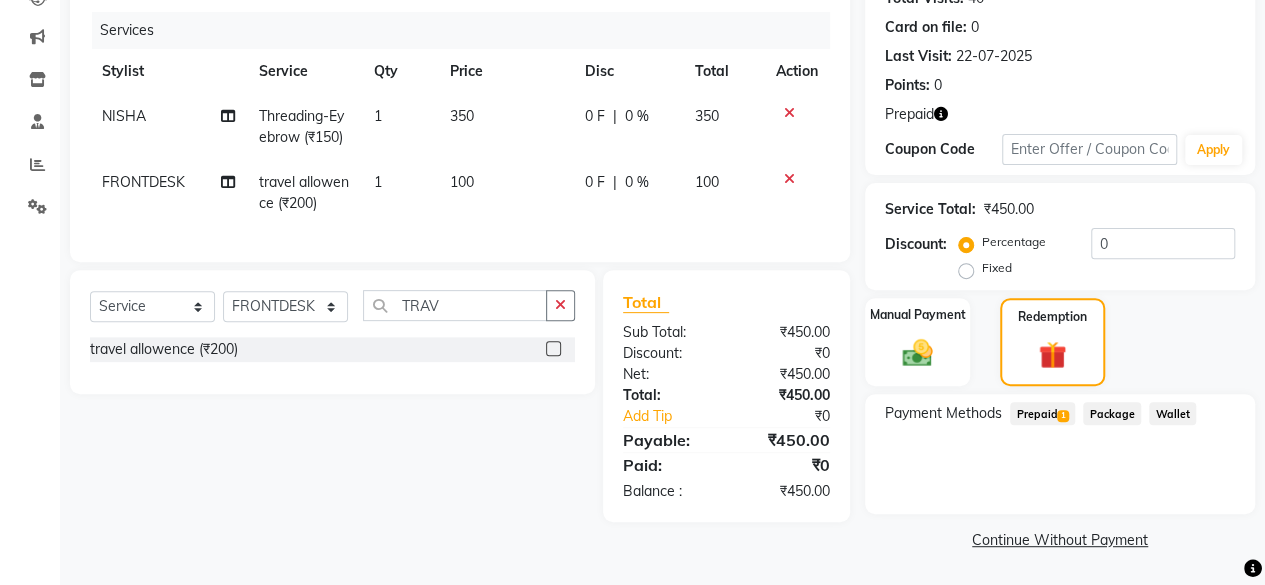 click on "Prepaid  1" 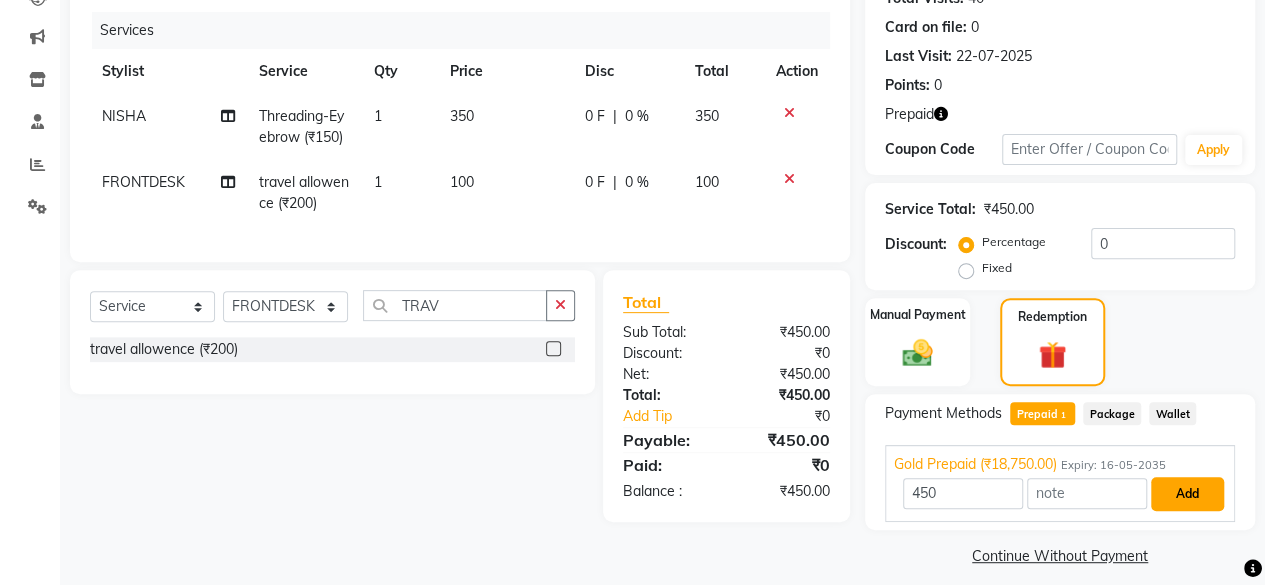 click on "Add" at bounding box center [1187, 494] 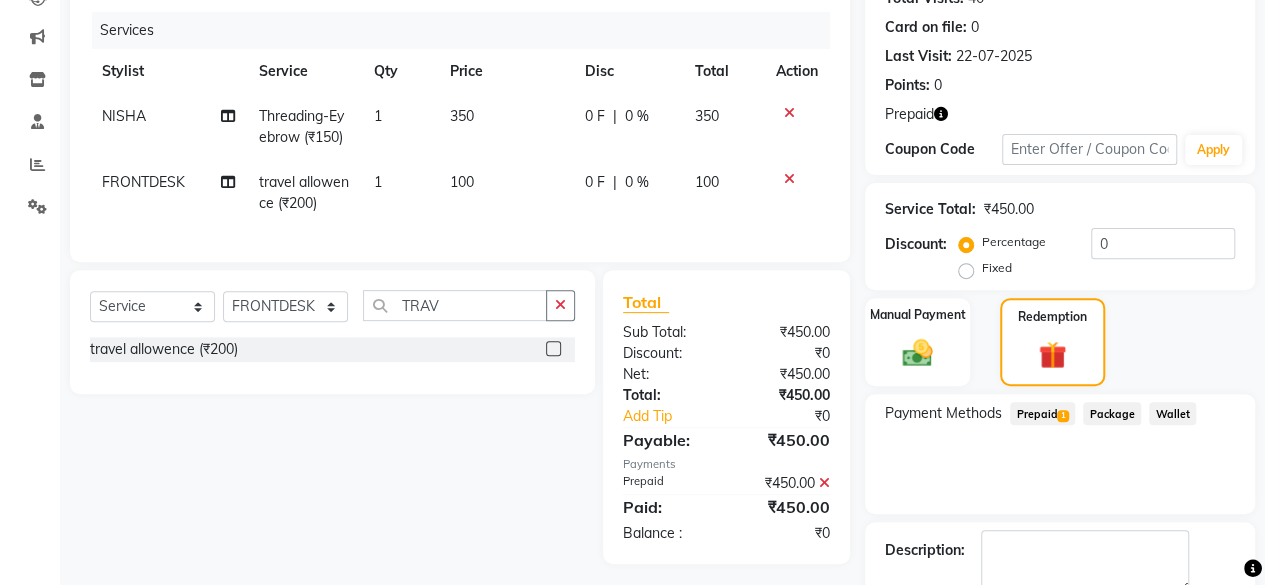 scroll, scrollTop: 347, scrollLeft: 0, axis: vertical 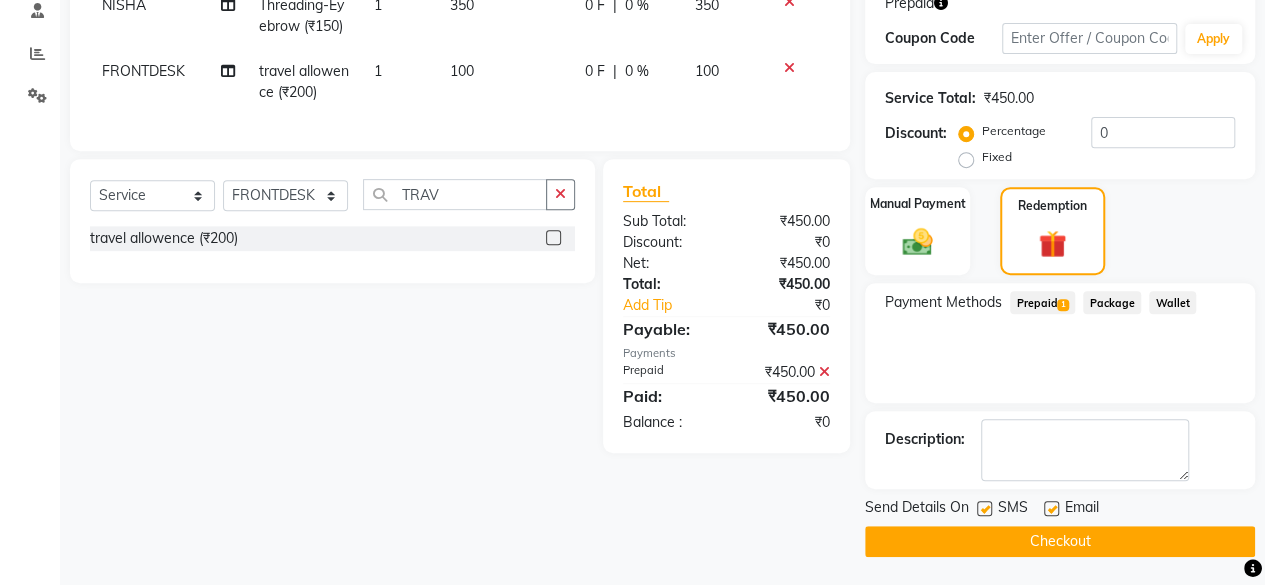 click 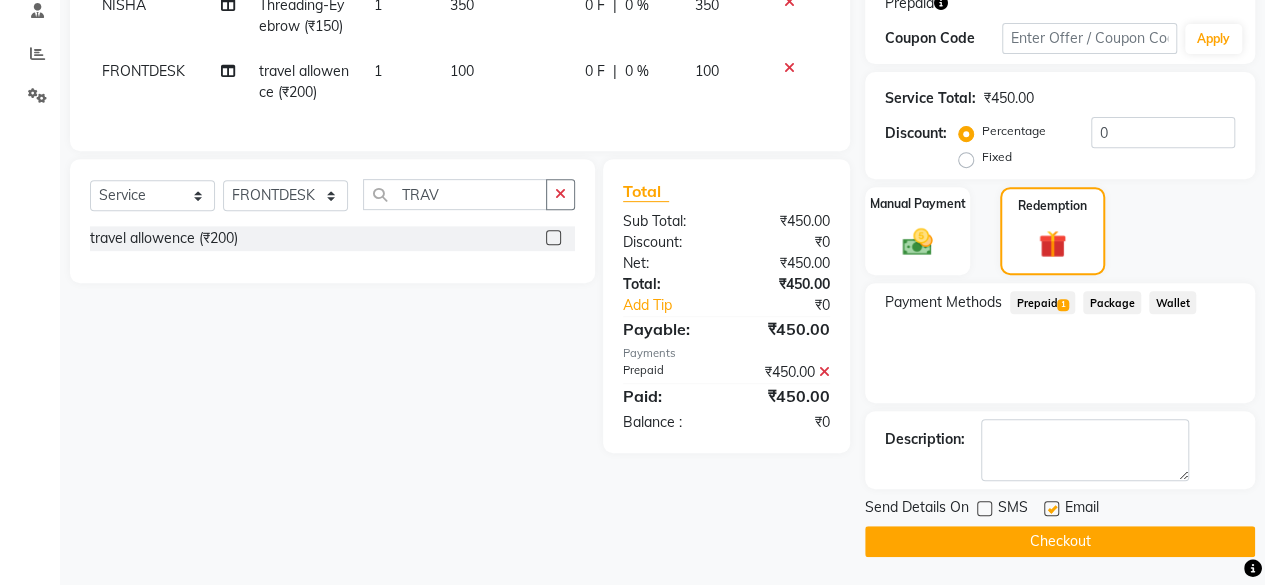 click on "Checkout" 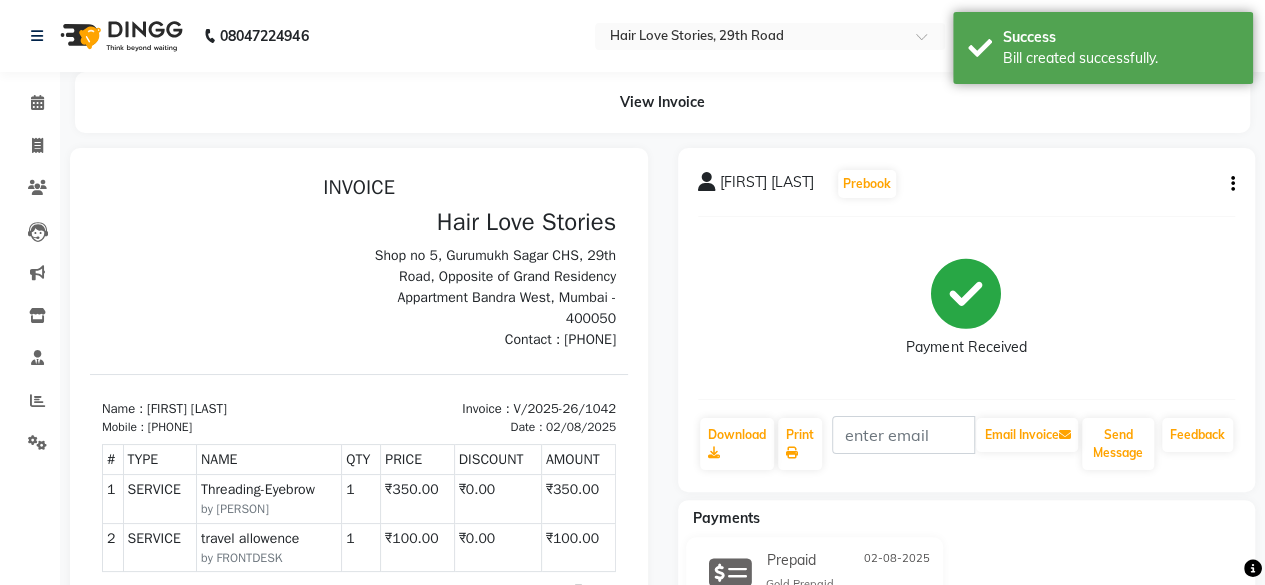 scroll, scrollTop: 0, scrollLeft: 0, axis: both 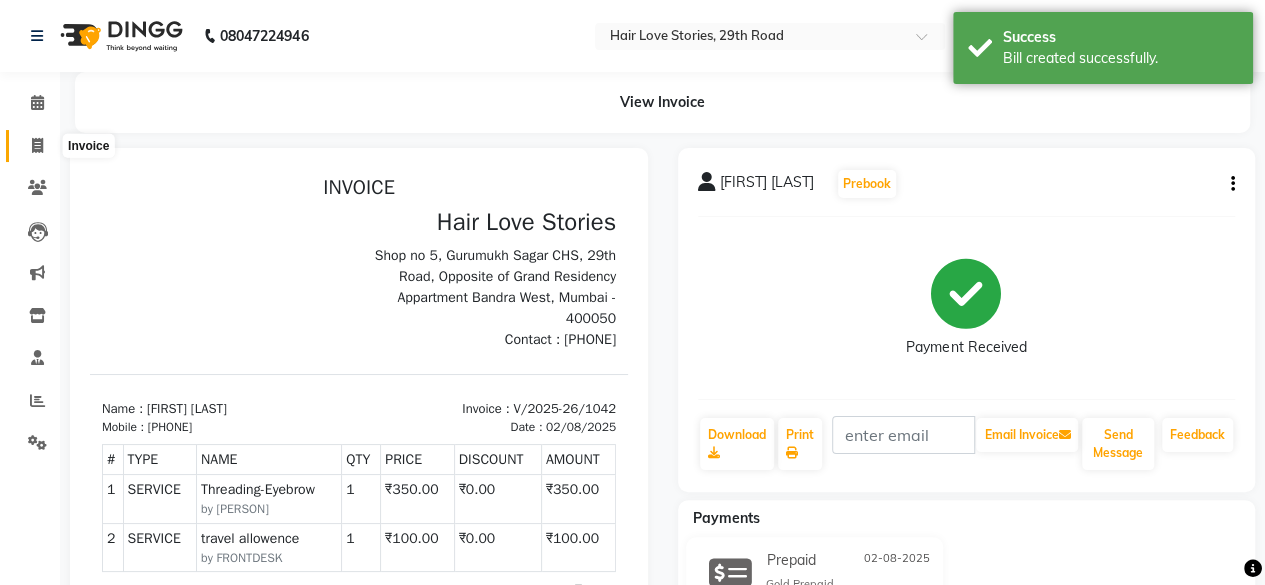click 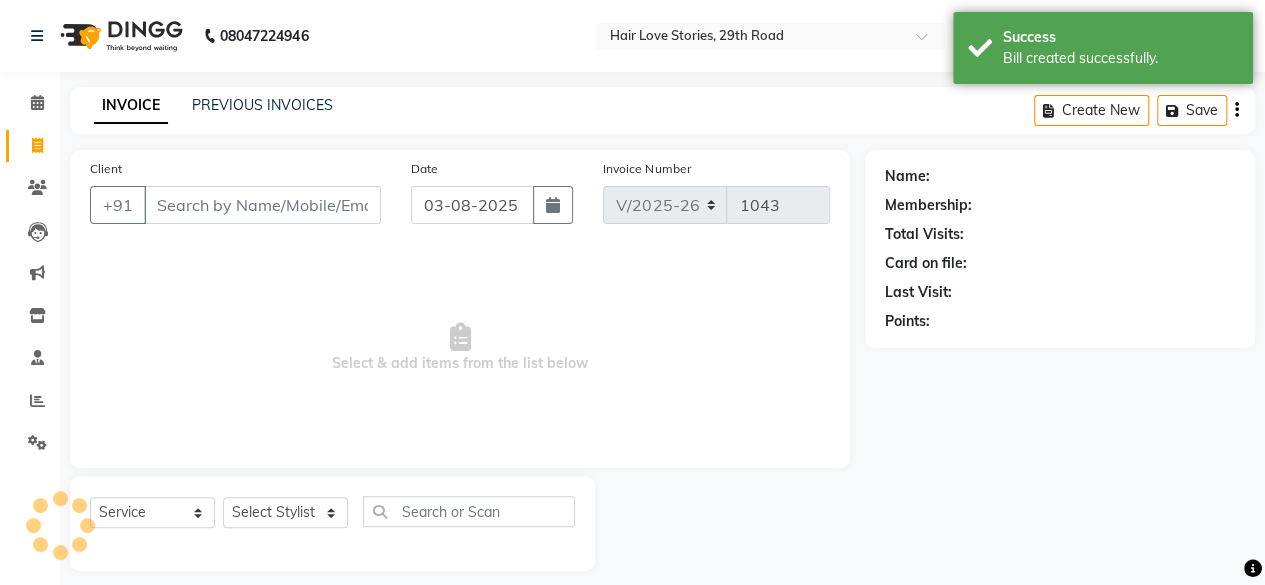 scroll, scrollTop: 15, scrollLeft: 0, axis: vertical 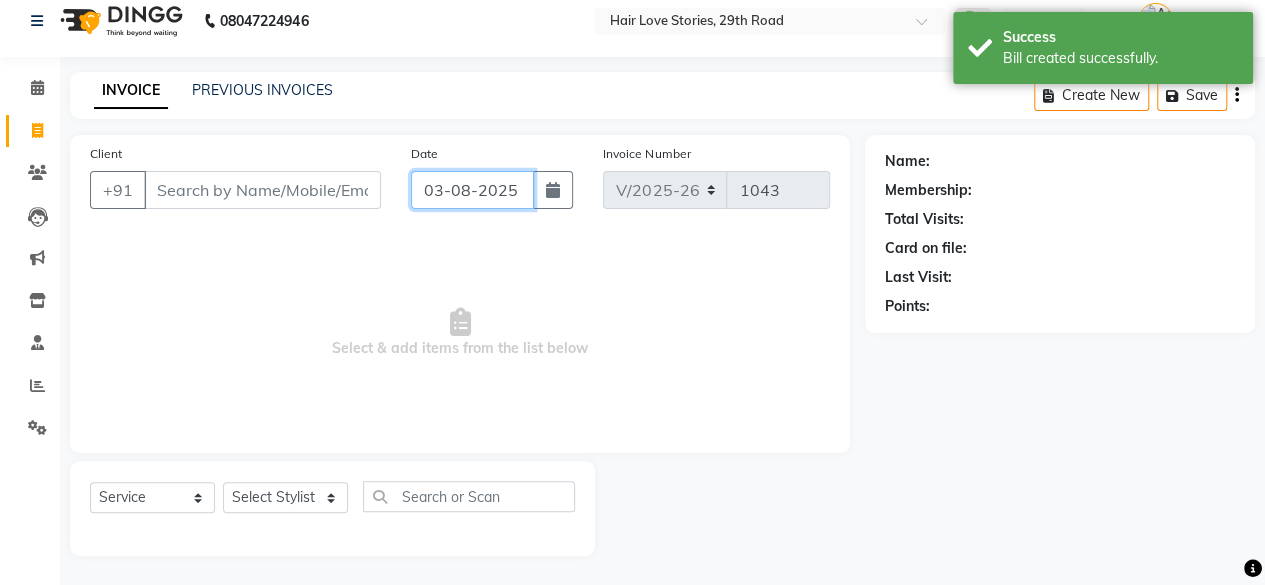 click on "03-08-2025" 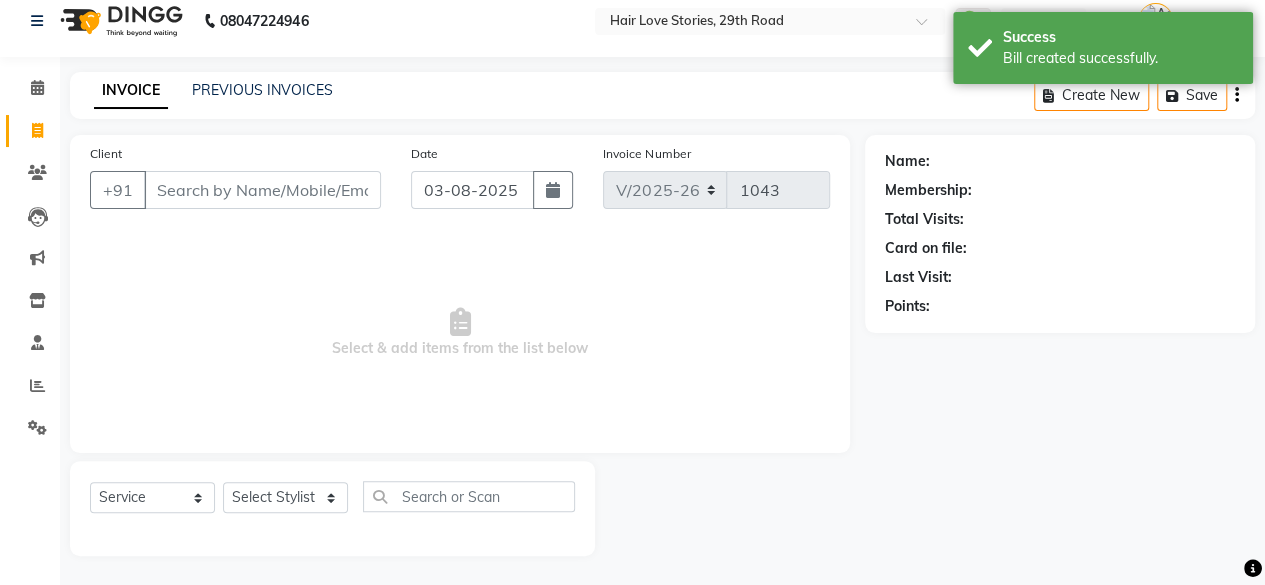 select on "8" 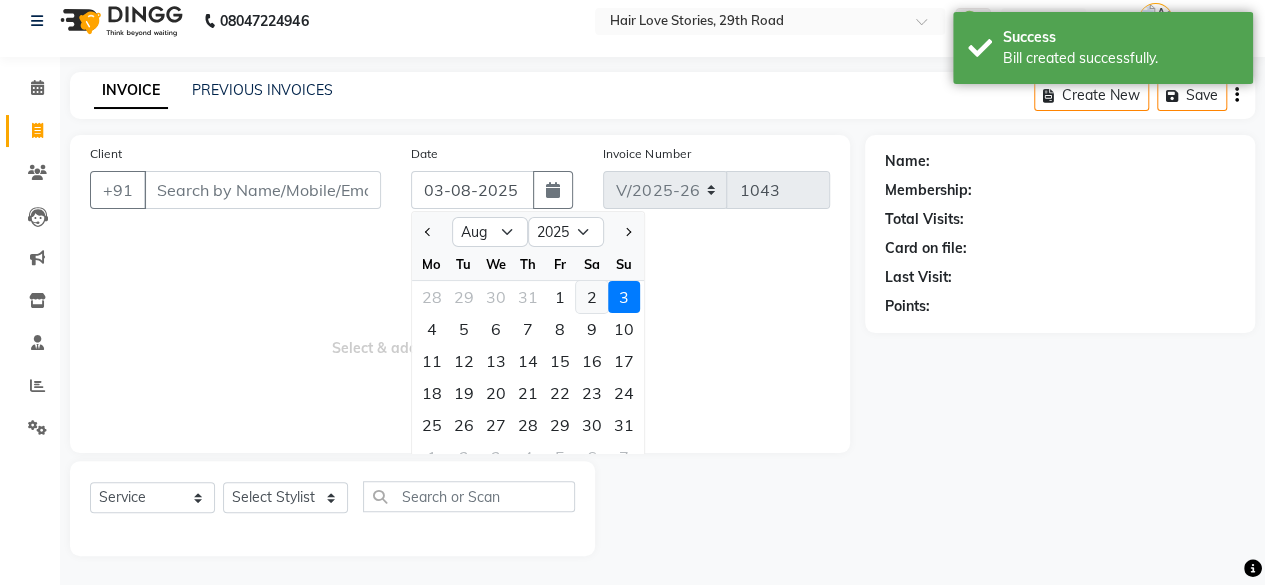 click on "2" 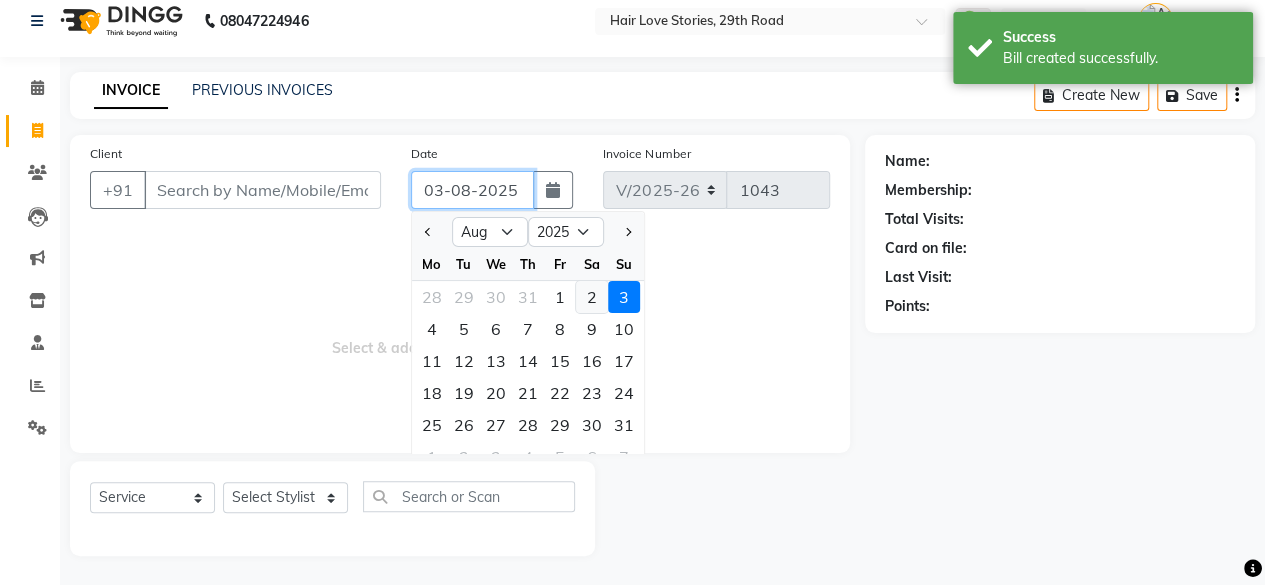 type on "02-08-2025" 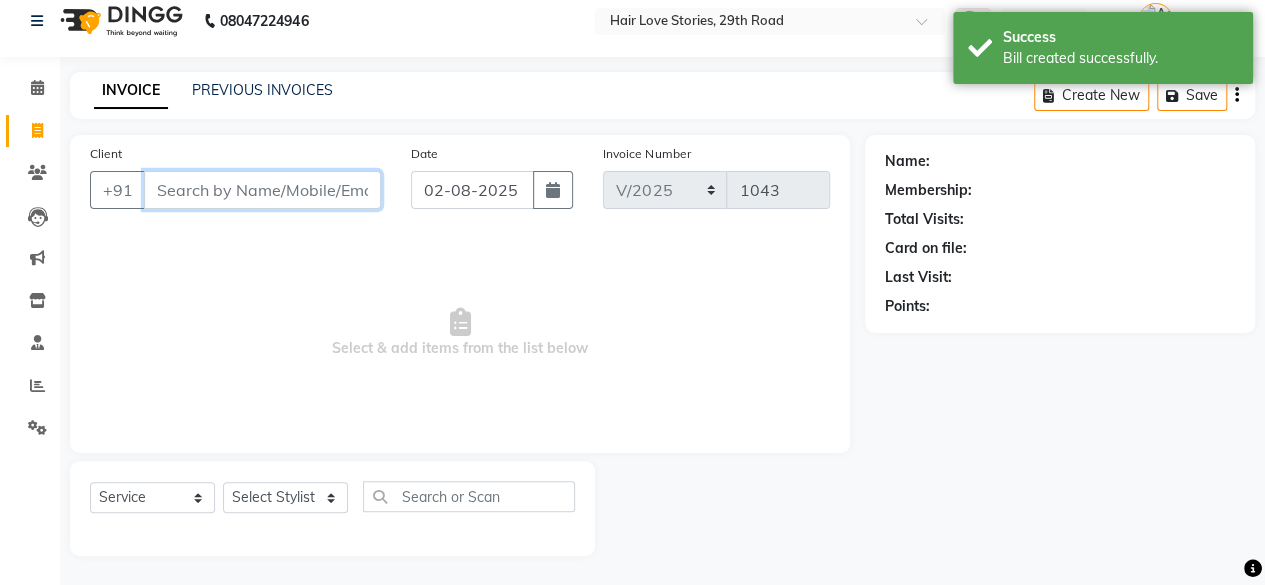 click on "Client" at bounding box center [262, 190] 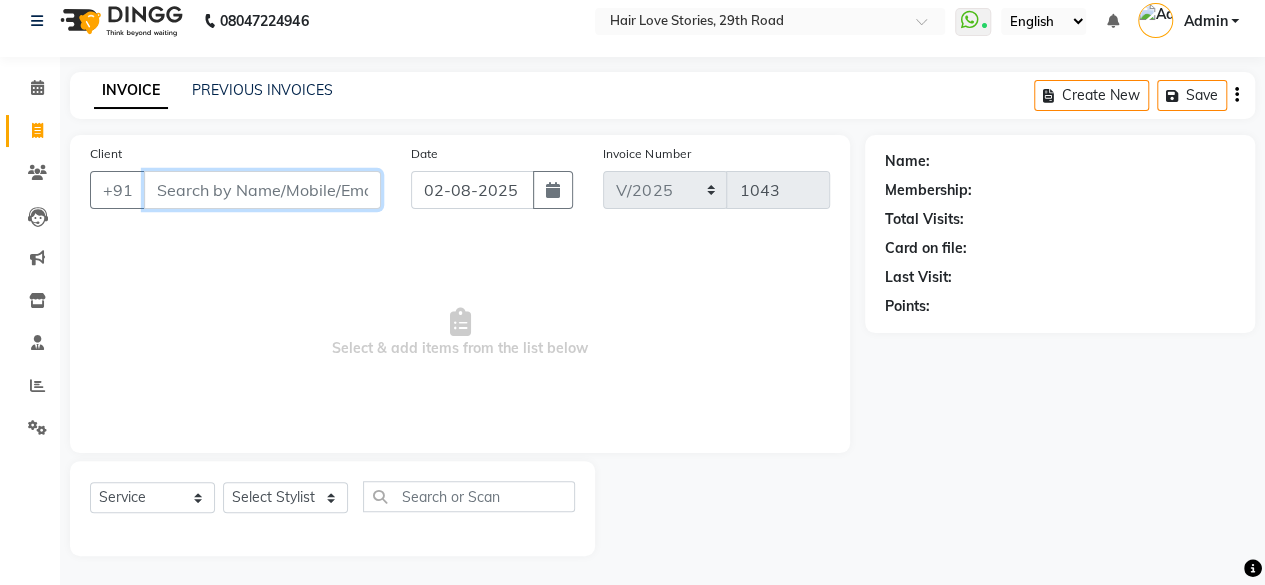 click on "Client" at bounding box center (262, 190) 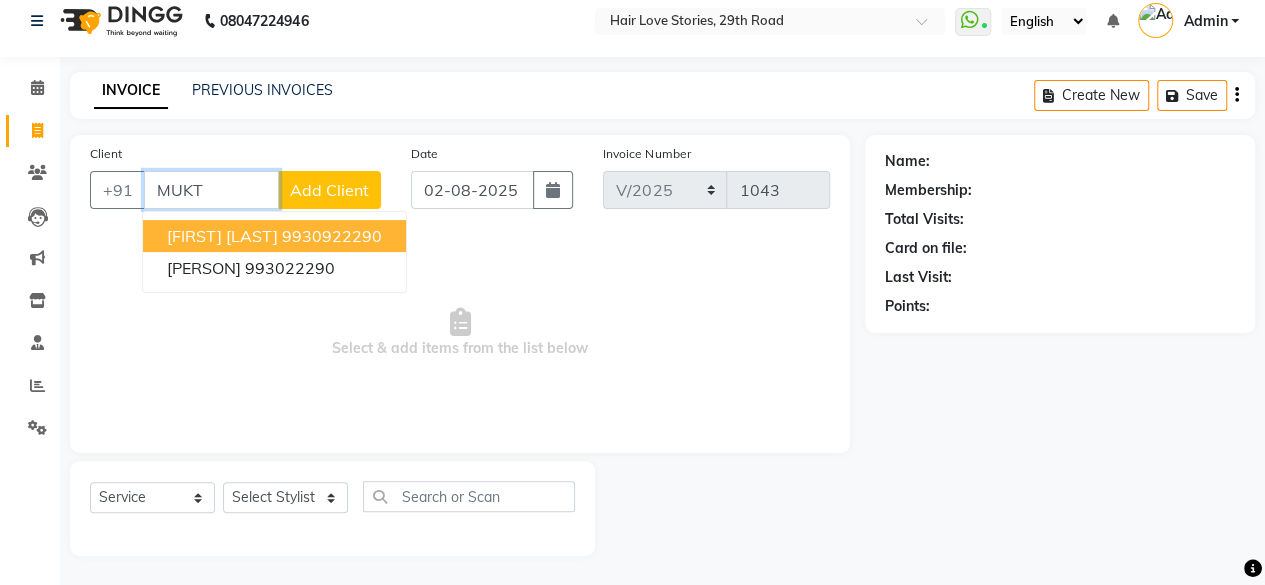 click on "9930922290" at bounding box center (332, 236) 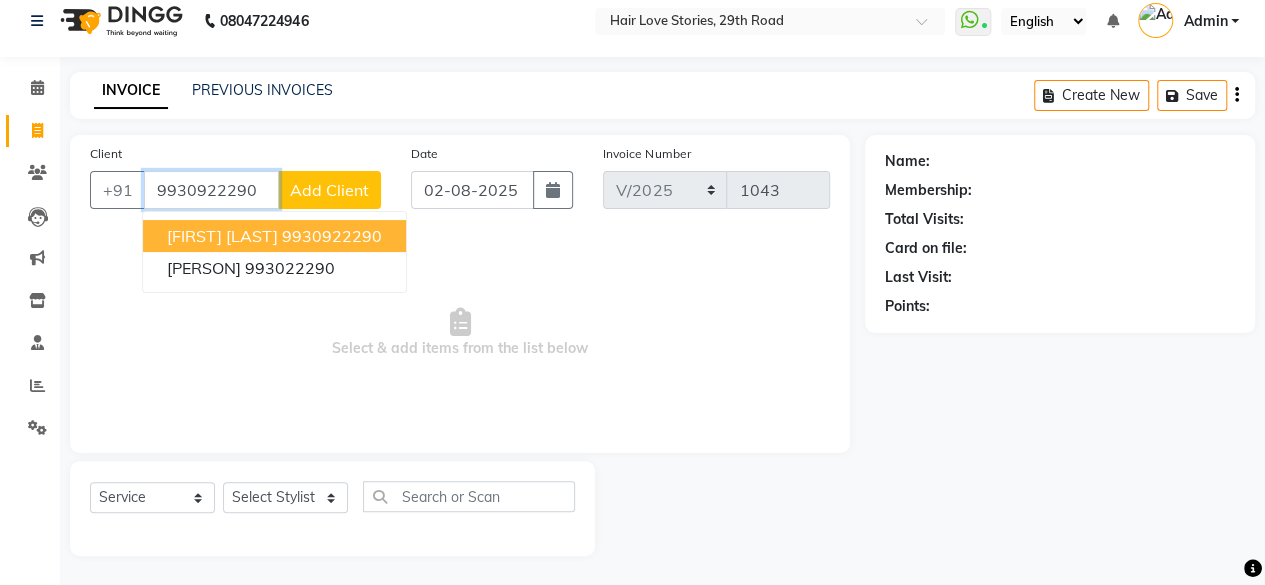 type on "9930922290" 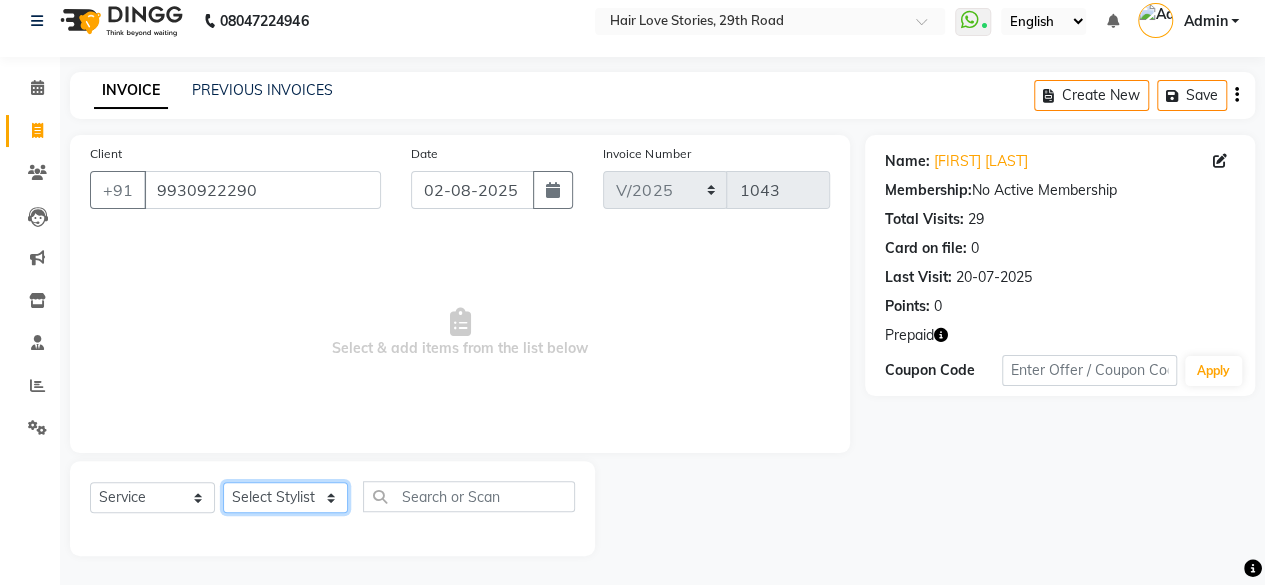 click on "Select Stylist [FIRST] [LAST] [FIRST] [FIRST] [FIRST] [LAST]  [FIRST] [LAST] [FIRST] [LAST] [FIRST] [LAST]" 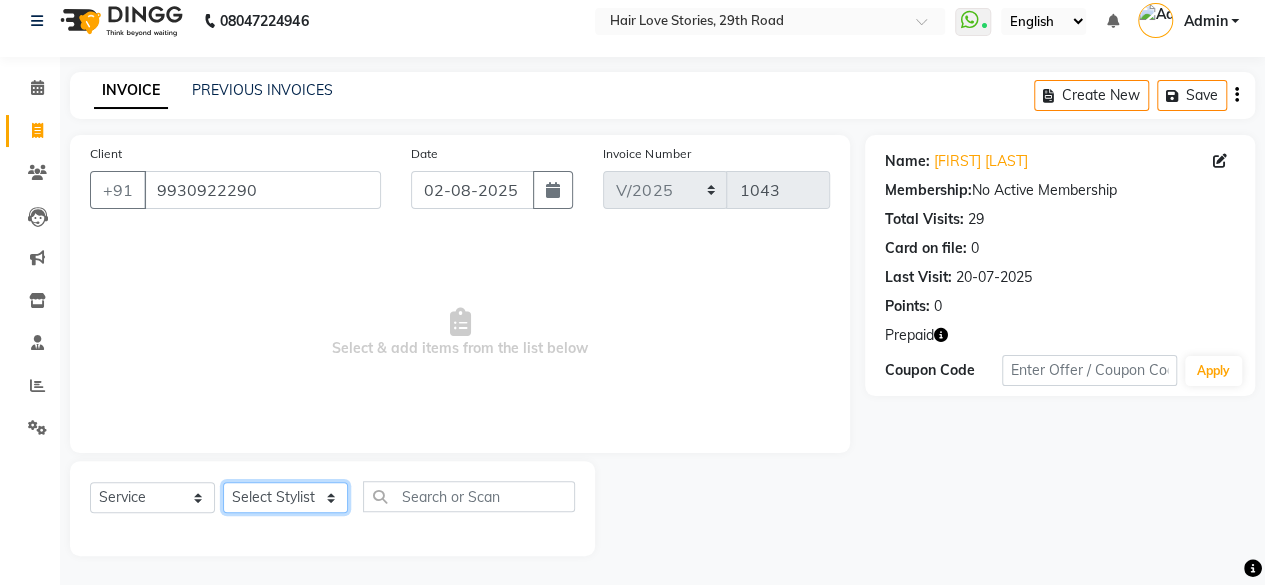 select on "66845" 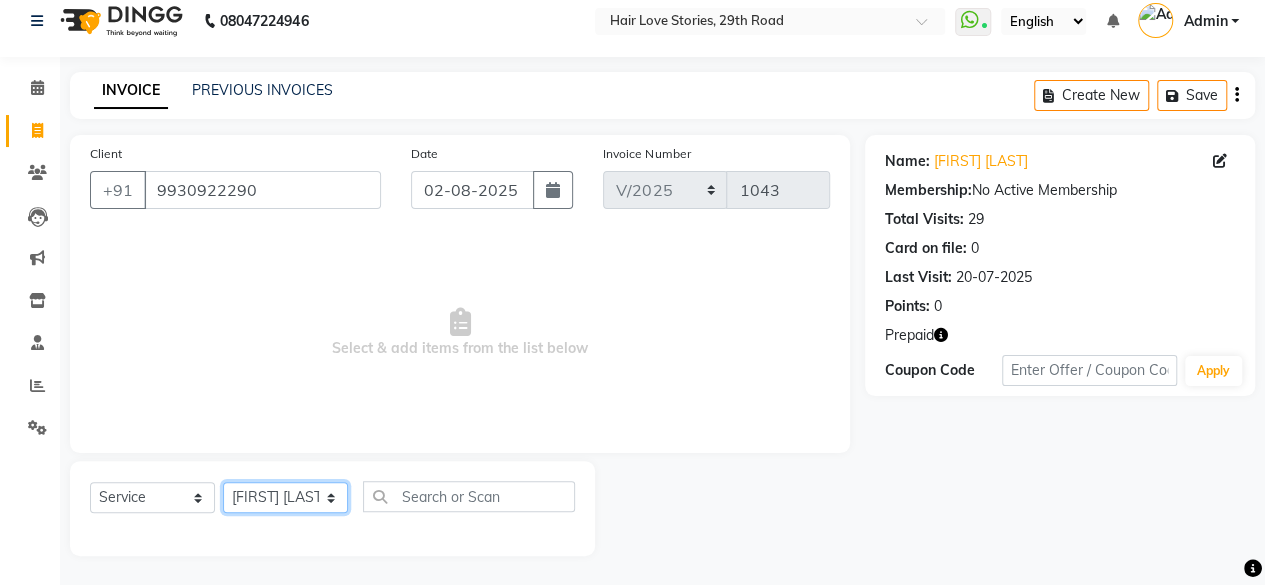 click on "Select Stylist [FIRST] [LAST] [FIRST] [FIRST] [FIRST] [LAST]  [FIRST] [LAST] [FIRST] [LAST] [FIRST] [LAST]" 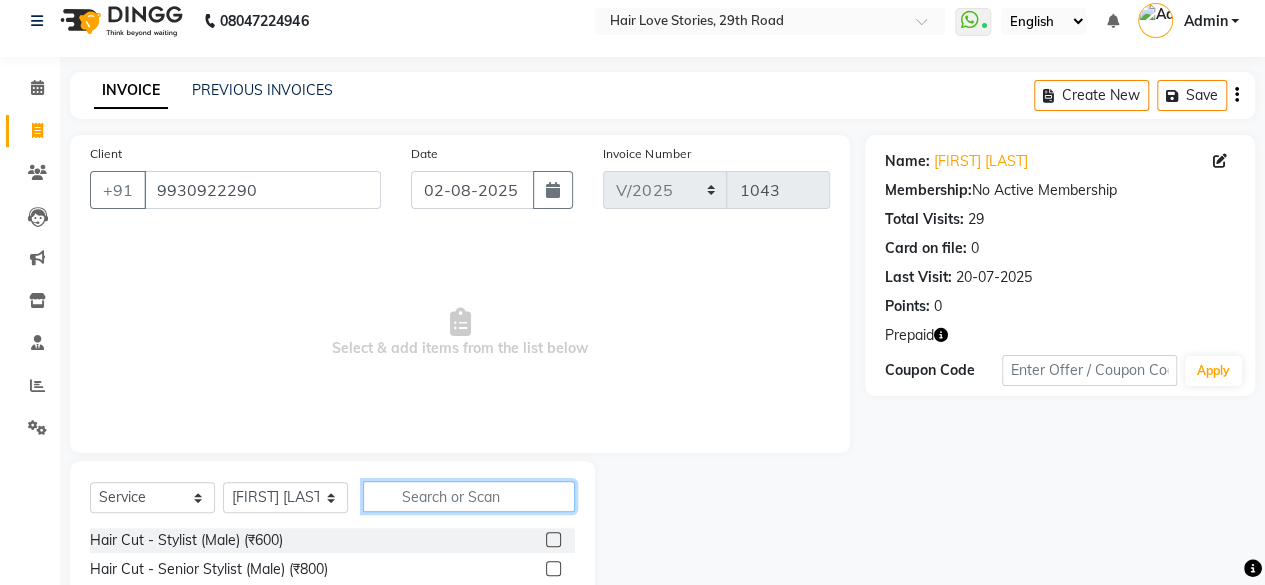 click 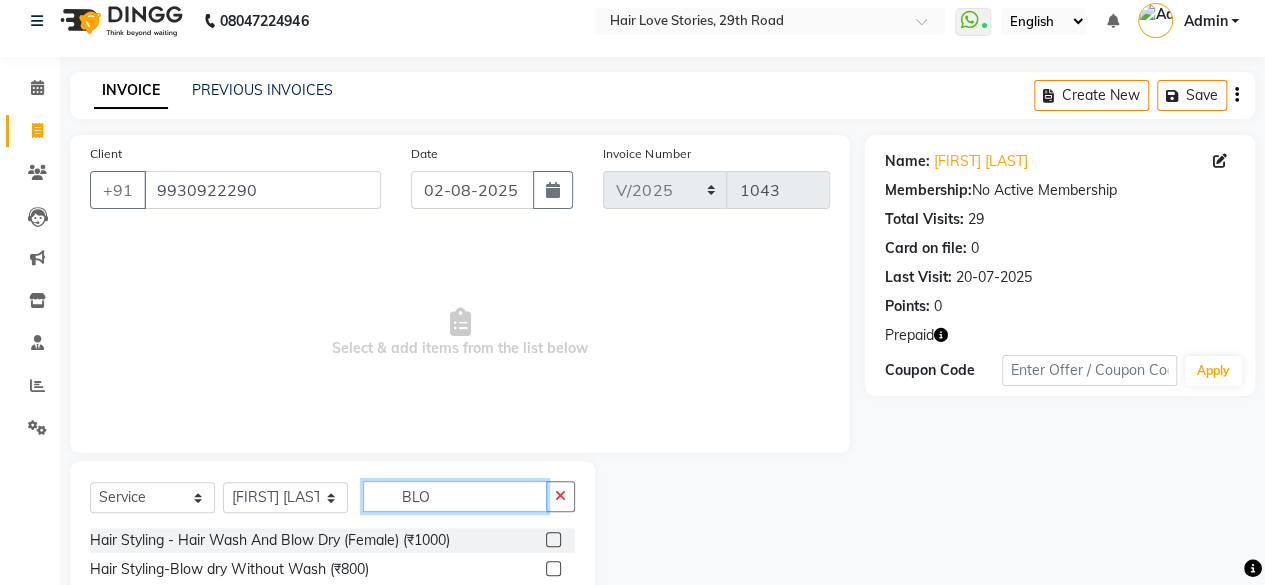 type on "BLO" 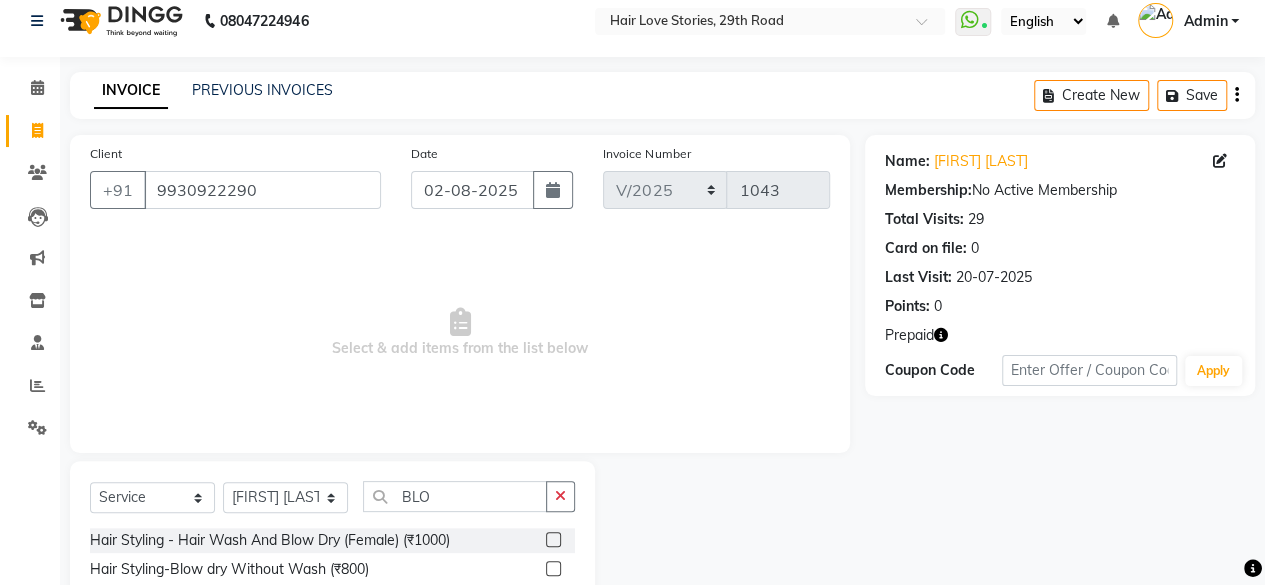 click 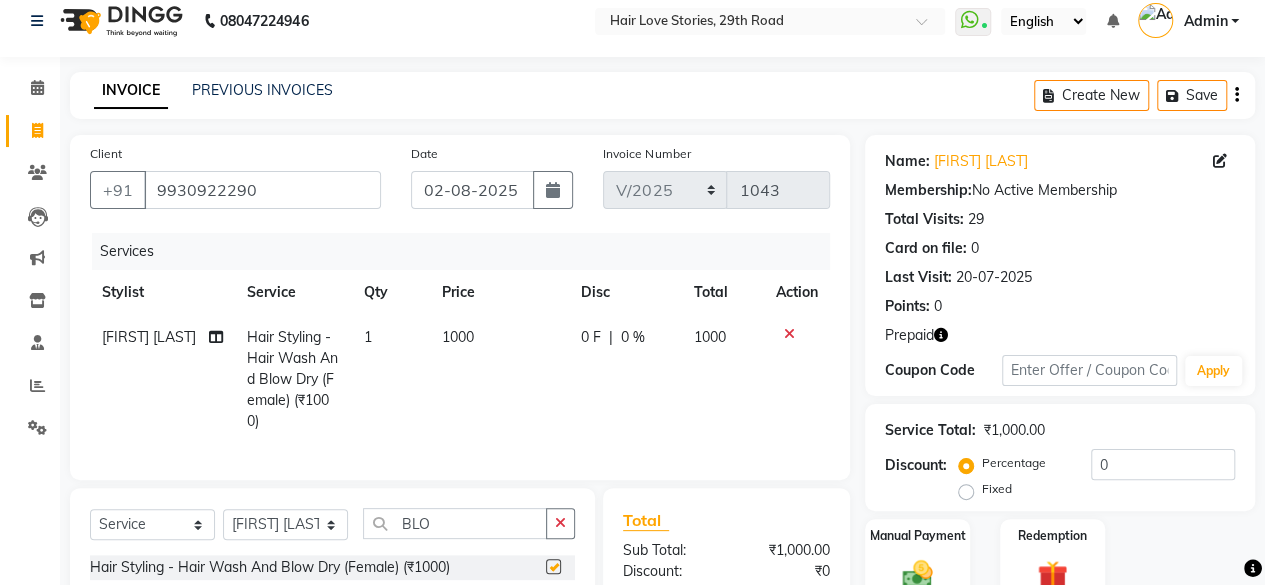 checkbox on "false" 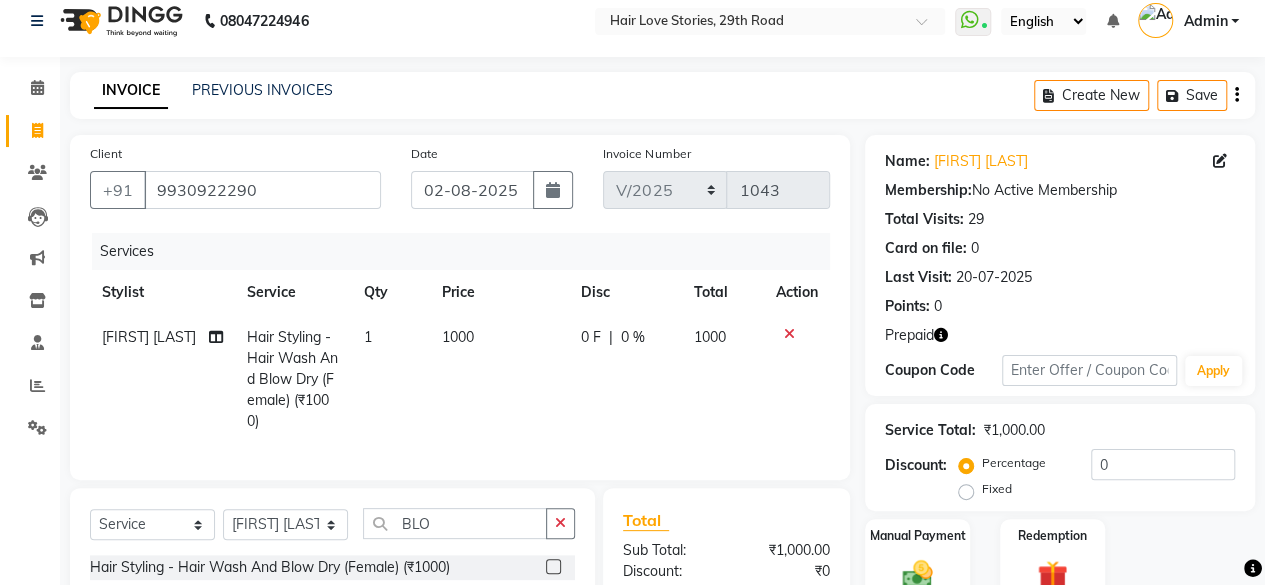 click on "[FIRST] [LAST]" 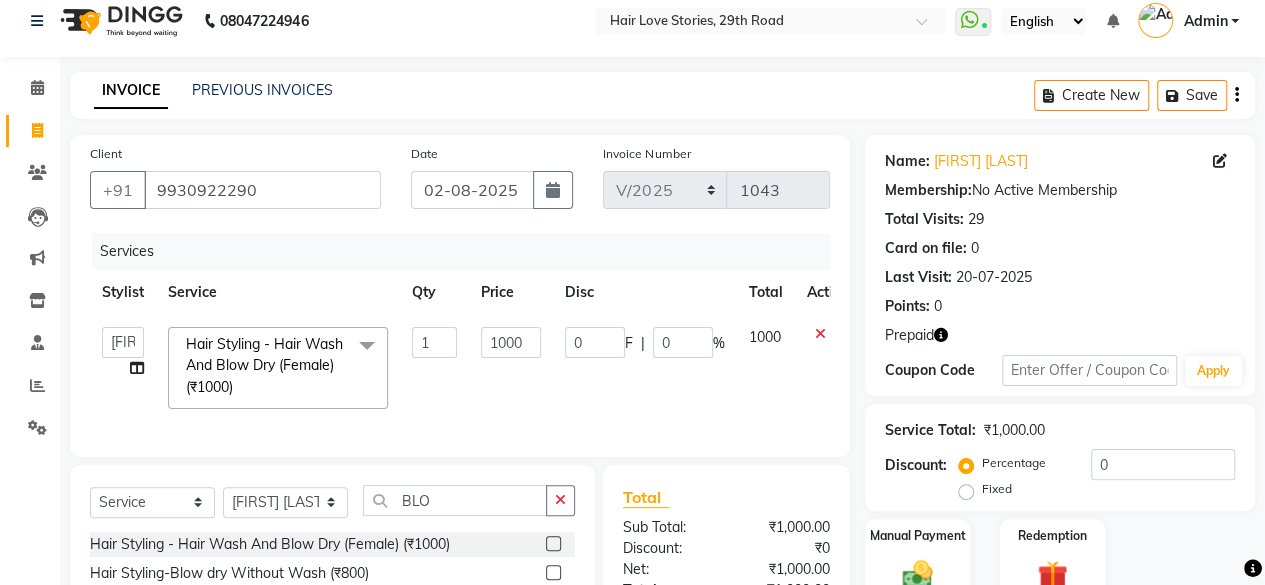 click 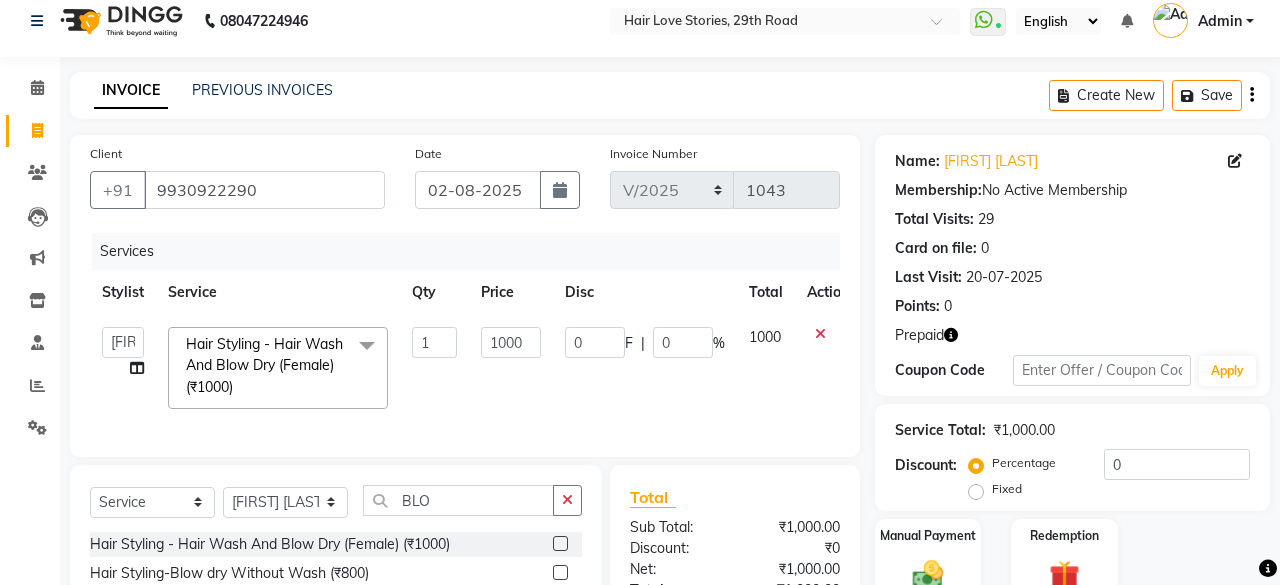 select on "66845" 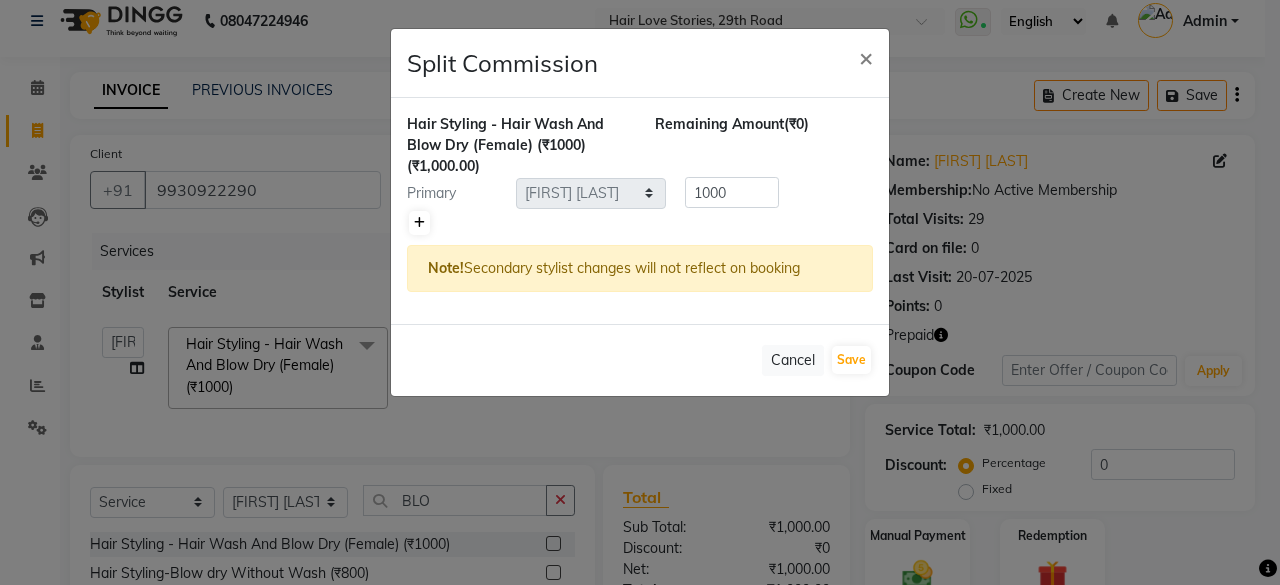 click 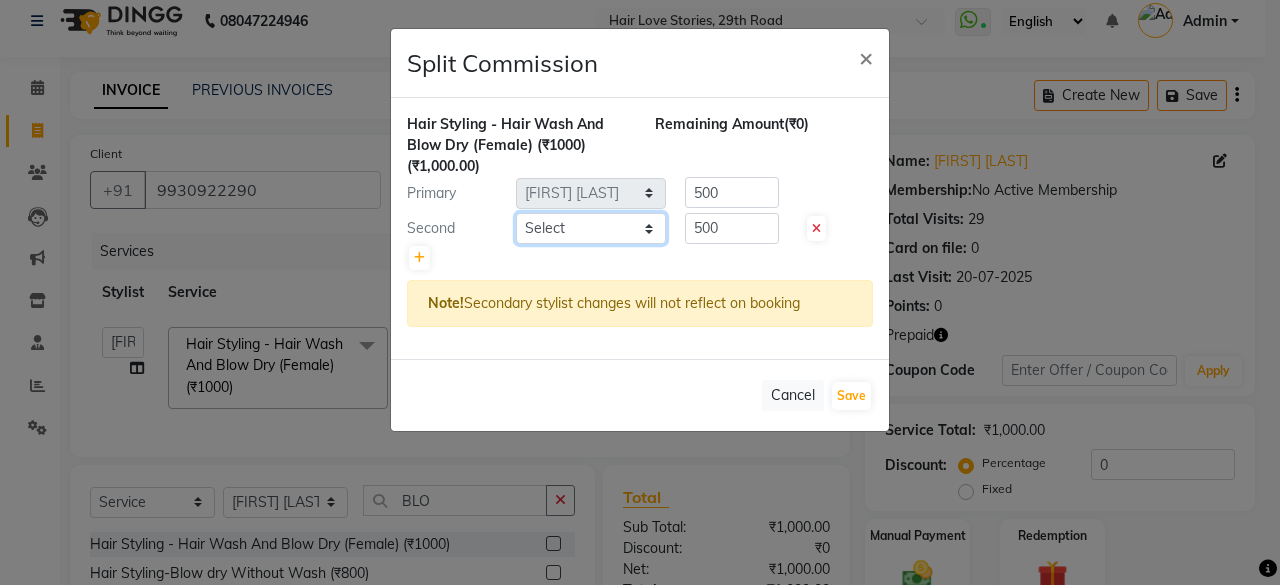 click on "Select  [PERSON]   [PERSON]   [PERSON]   [PERSON]   [PERSON]   [PERSON]   [PERSON] [PERSON]    [PERSON]   [PERSON] [PERSON]   [PERSON] [PERSON]   [PERSON] [PERSON]   [PERSON]" 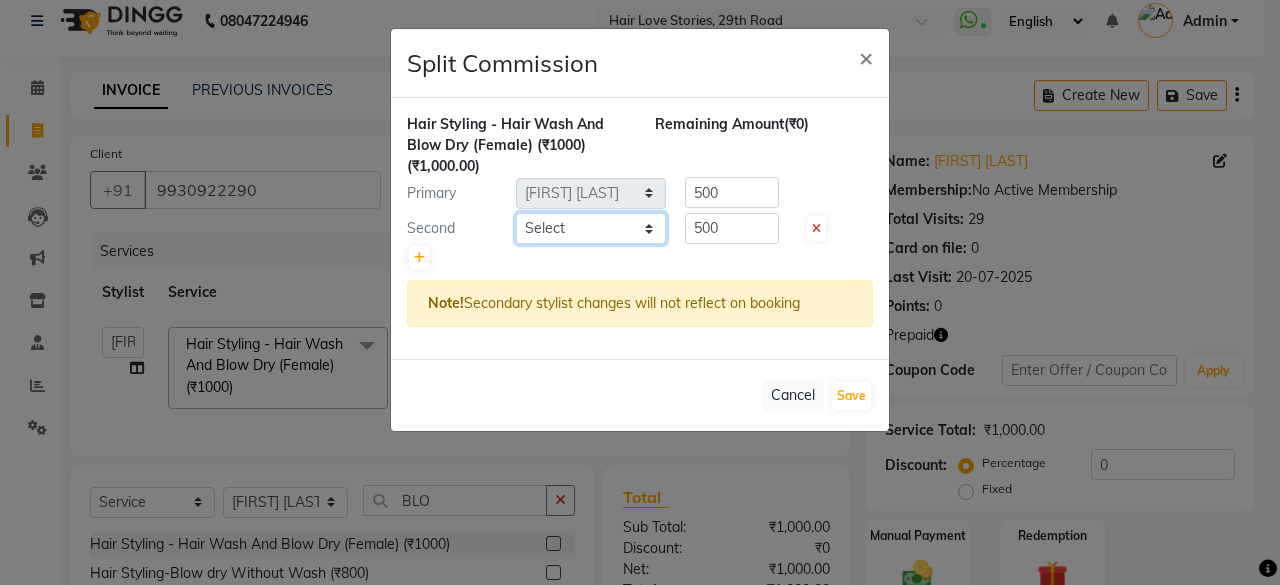 select on "19891" 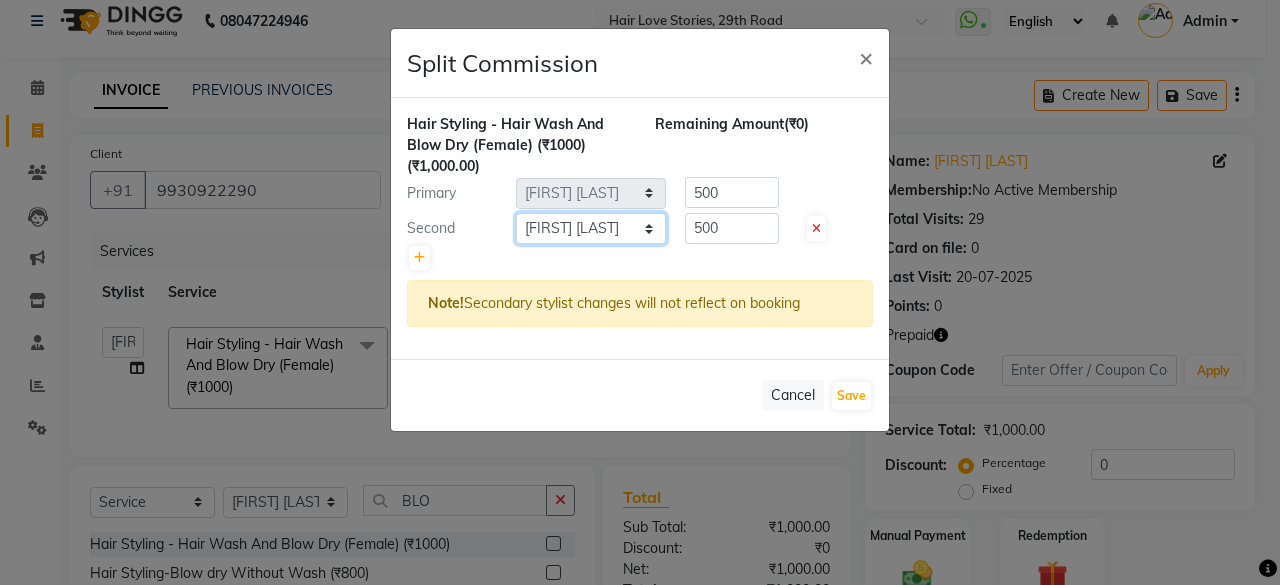 click on "Select  [PERSON]   [PERSON]   [PERSON]   [PERSON]   [PERSON]   [PERSON]   [PERSON] [PERSON]    [PERSON]   [PERSON] [PERSON]   [PERSON] [PERSON]   [PERSON] [PERSON]   [PERSON]" 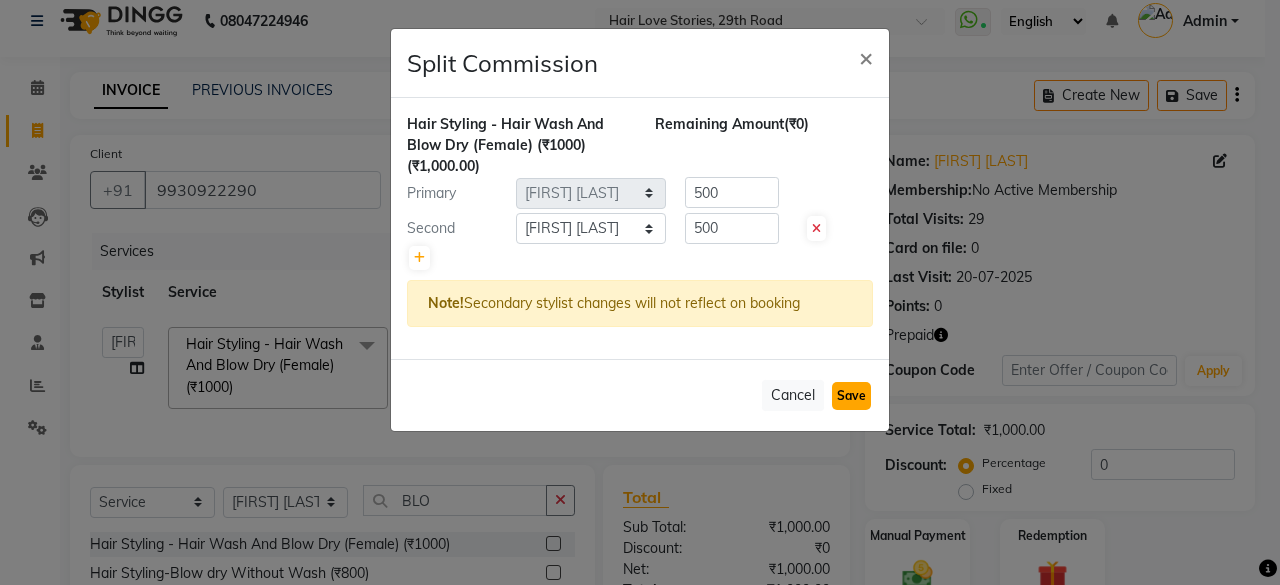 click on "Save" 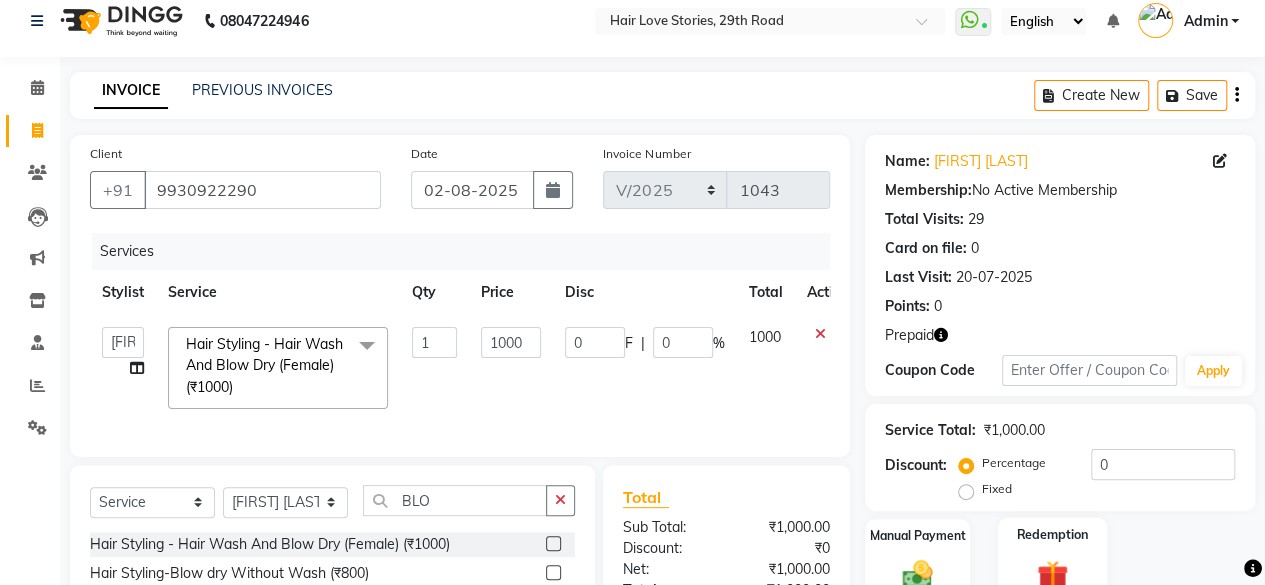 click on "Redemption" 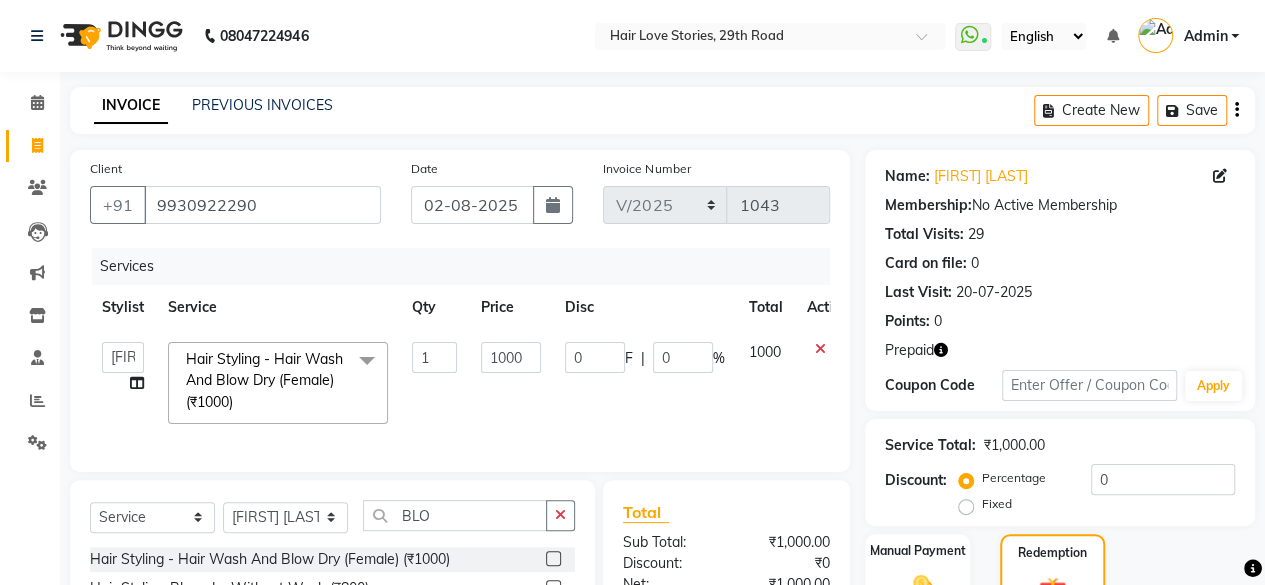 scroll, scrollTop: 236, scrollLeft: 0, axis: vertical 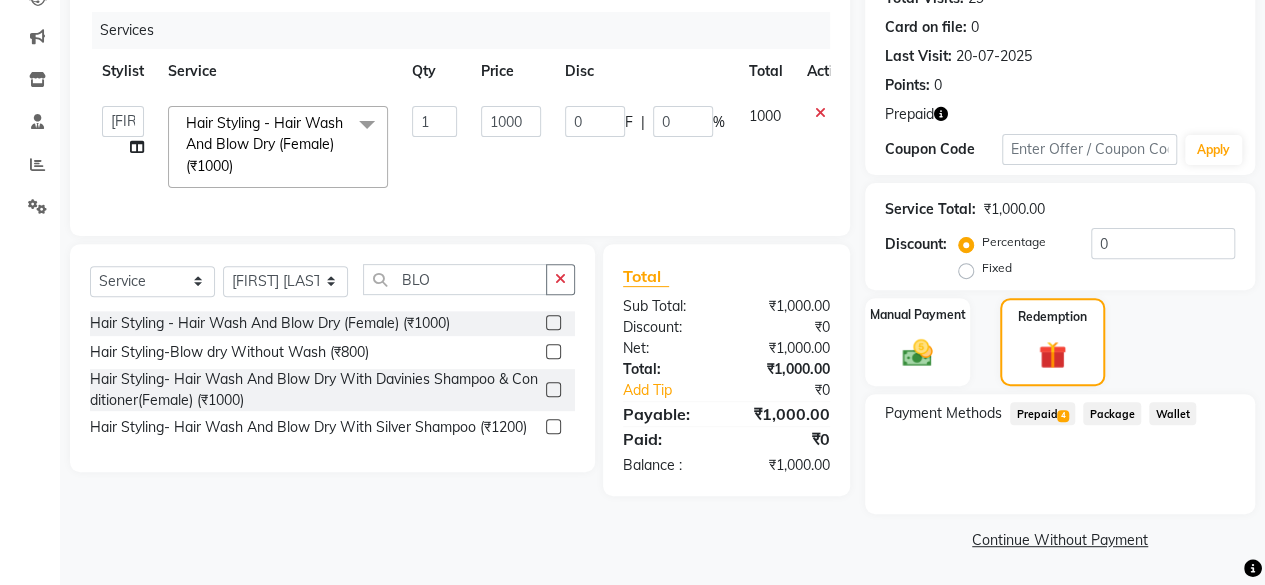 click on "Prepaid  4" 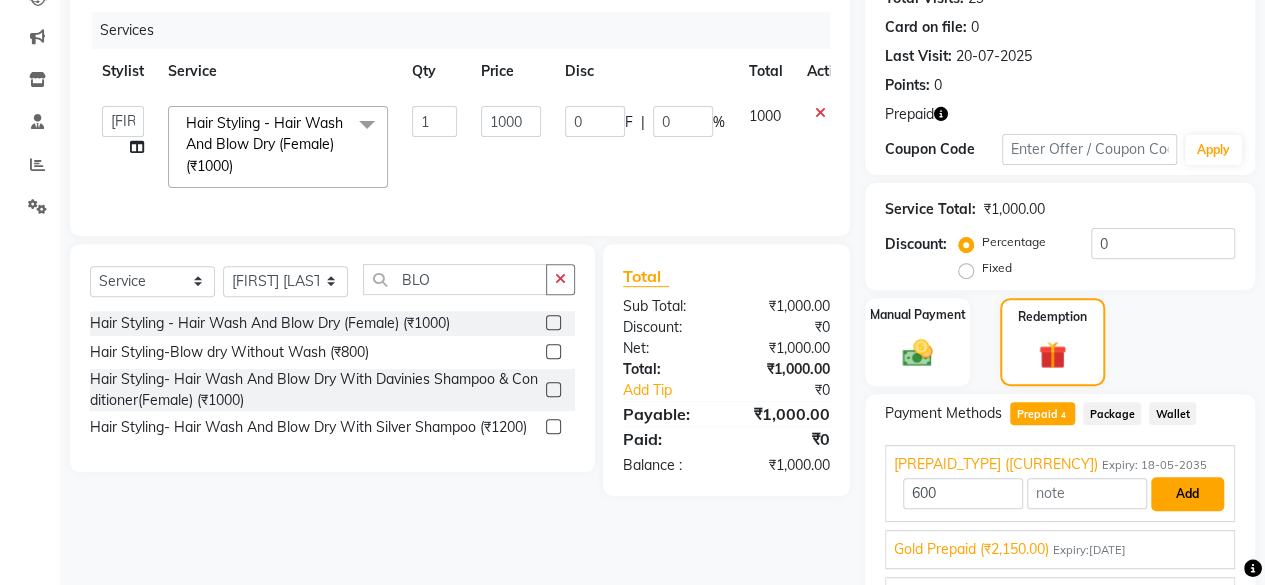 click on "Add" at bounding box center (1187, 494) 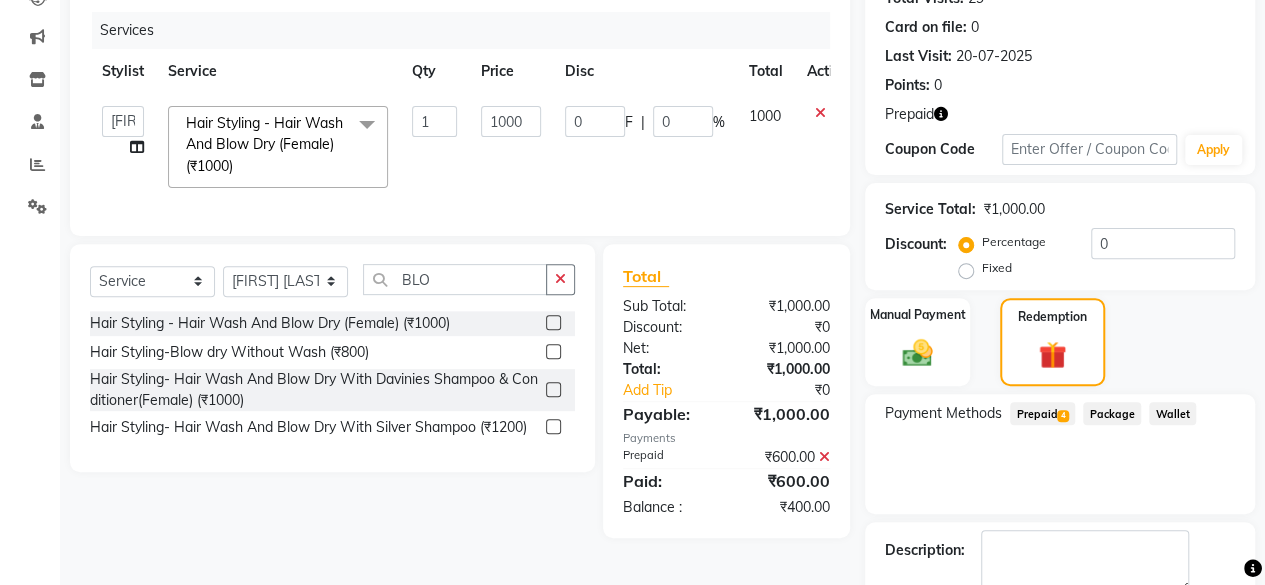click on "Prepaid  4" 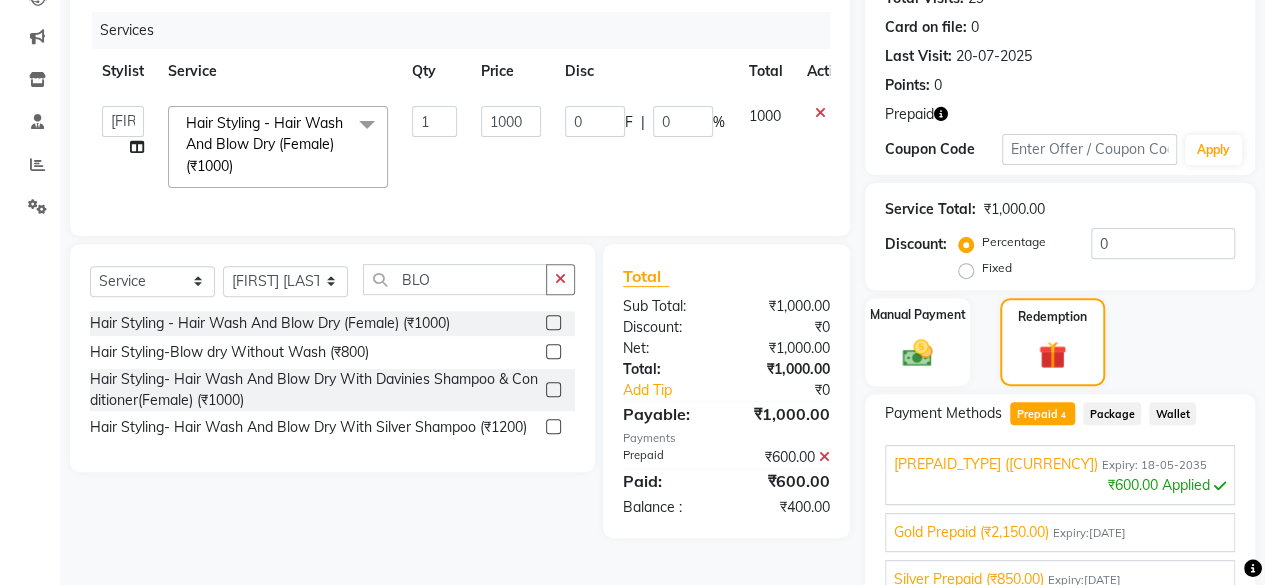 click on "Expiry:[DATE]" at bounding box center (1089, 533) 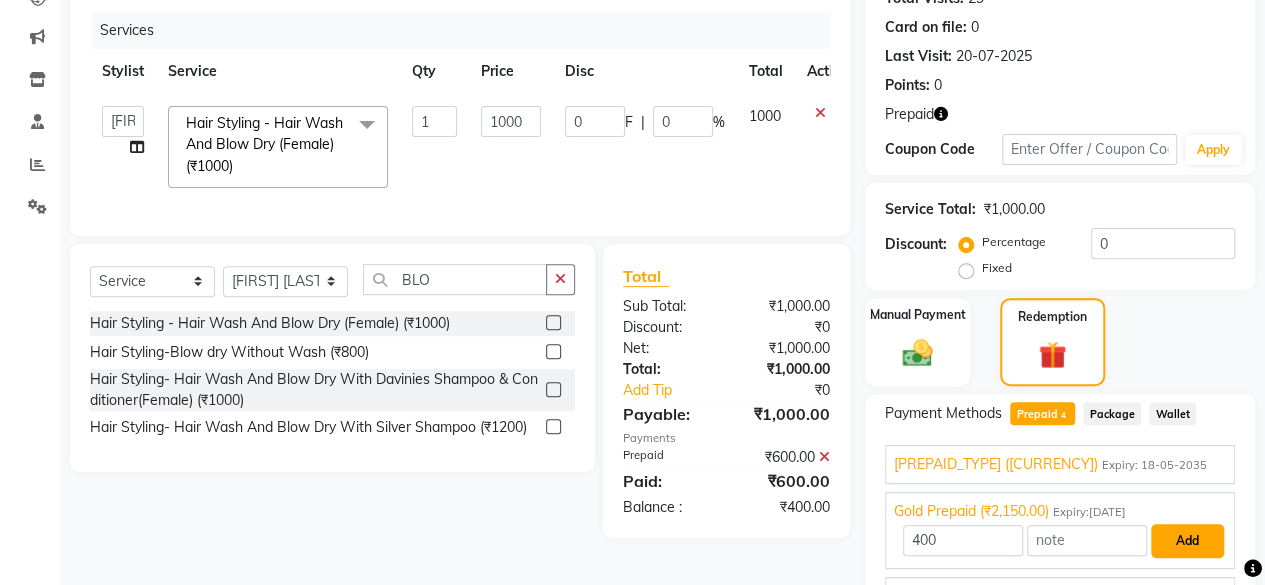 click on "Add" at bounding box center [1187, 541] 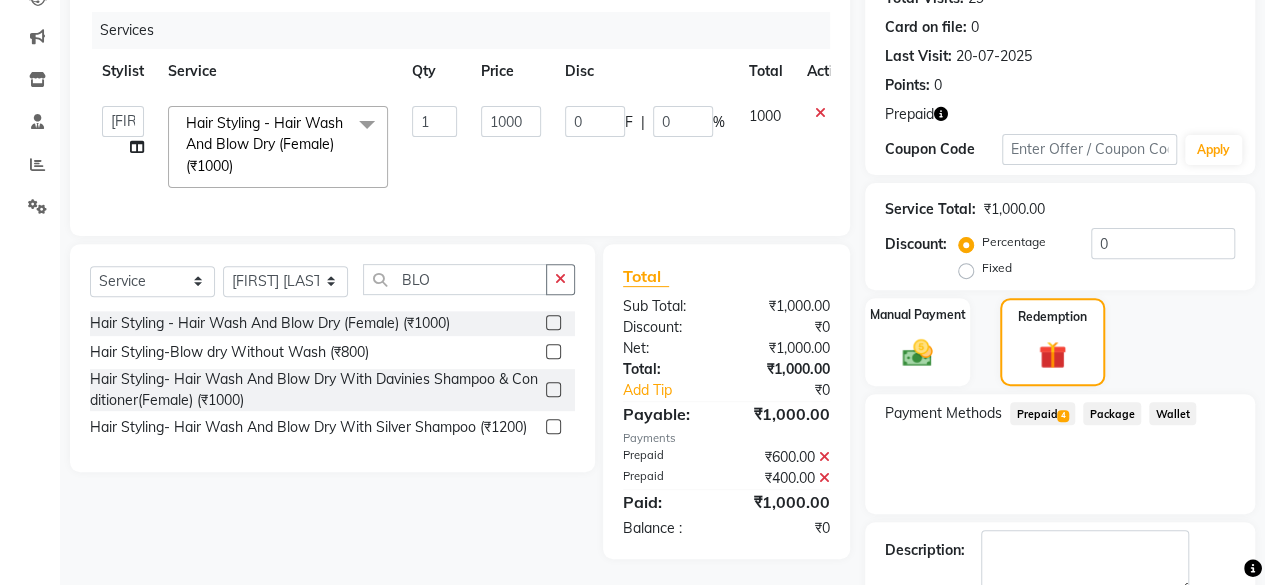 scroll, scrollTop: 347, scrollLeft: 0, axis: vertical 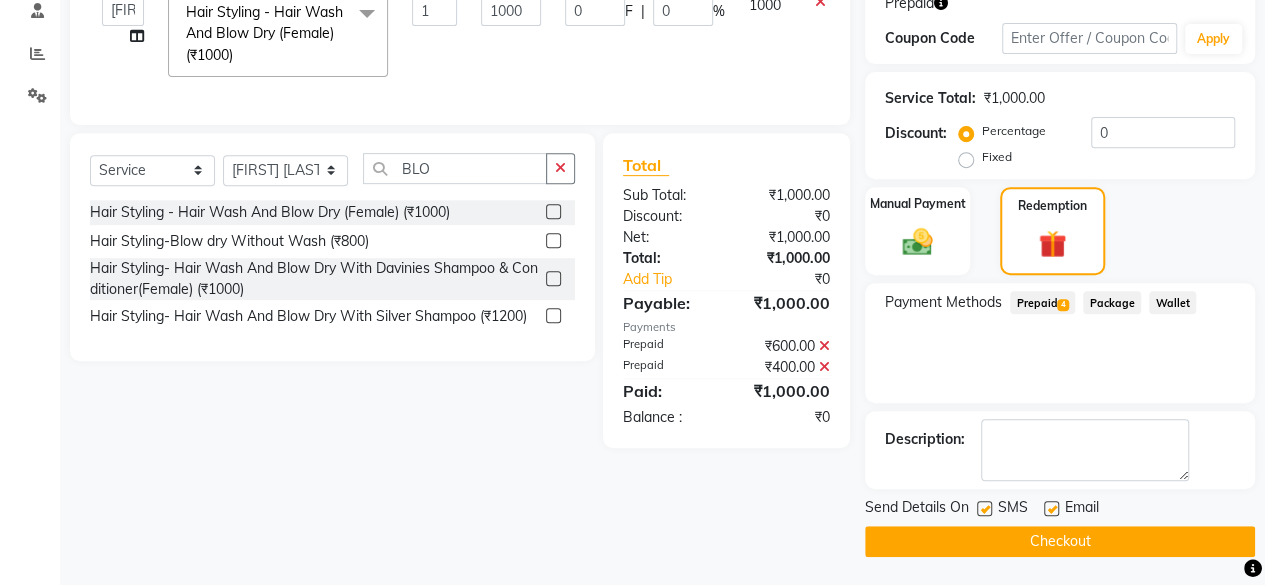 click 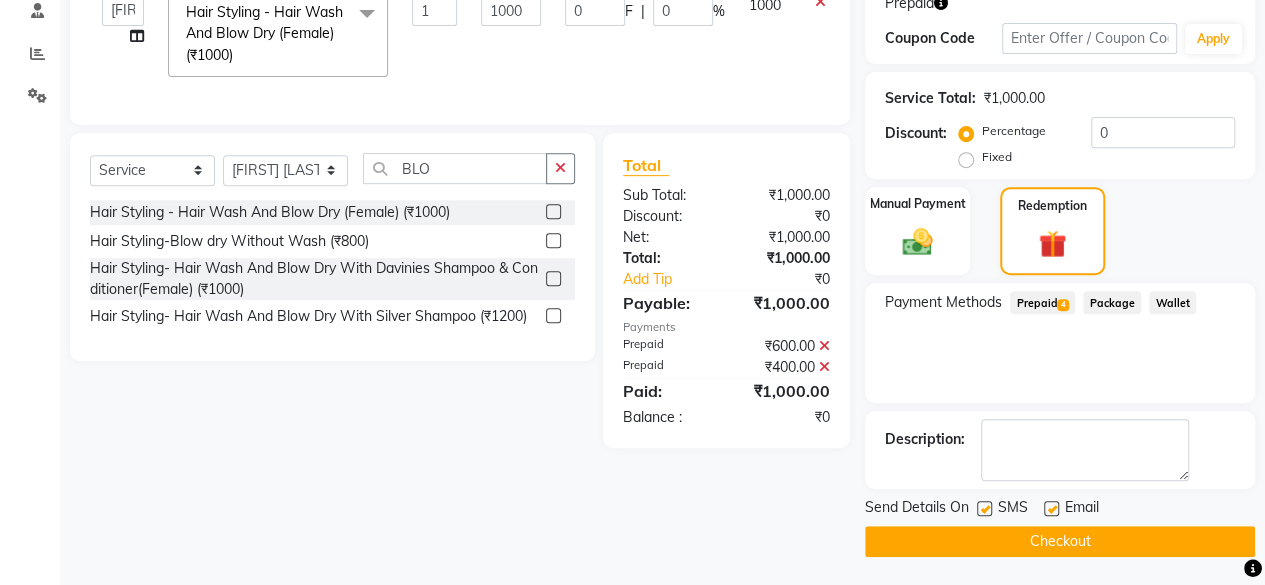 click at bounding box center (983, 509) 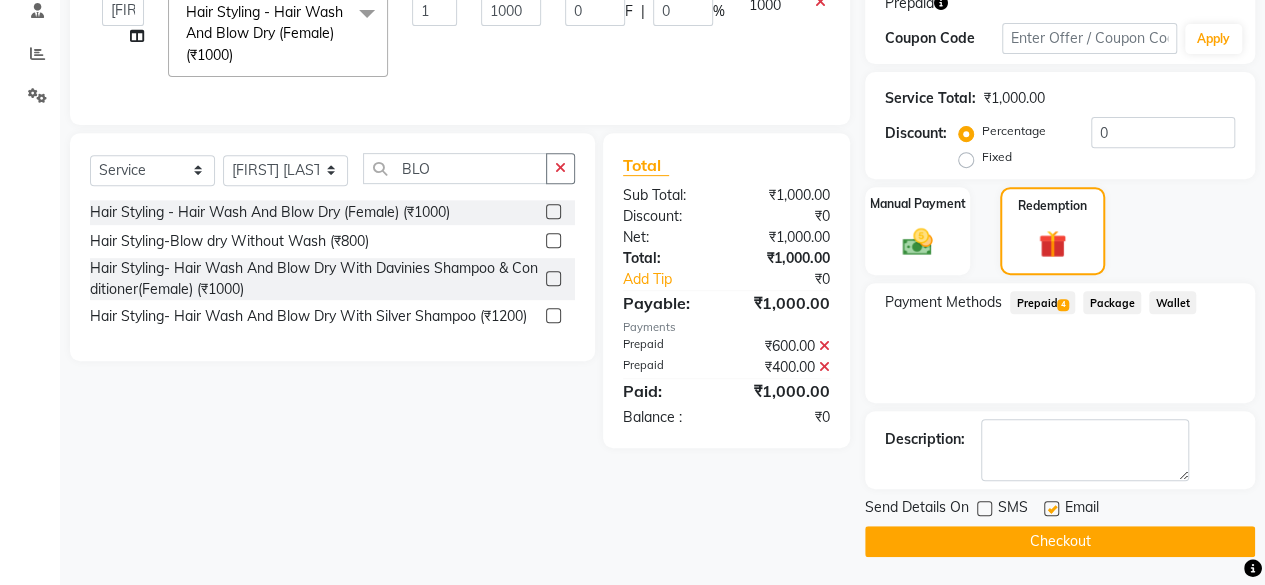 click on "Prepaid  4" 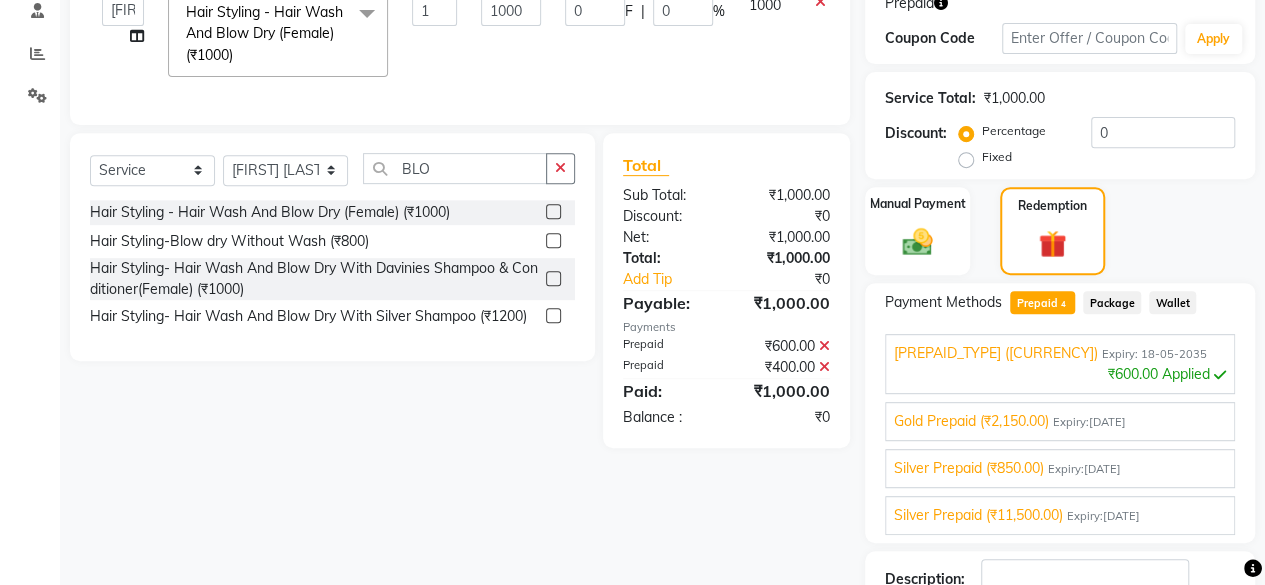 click 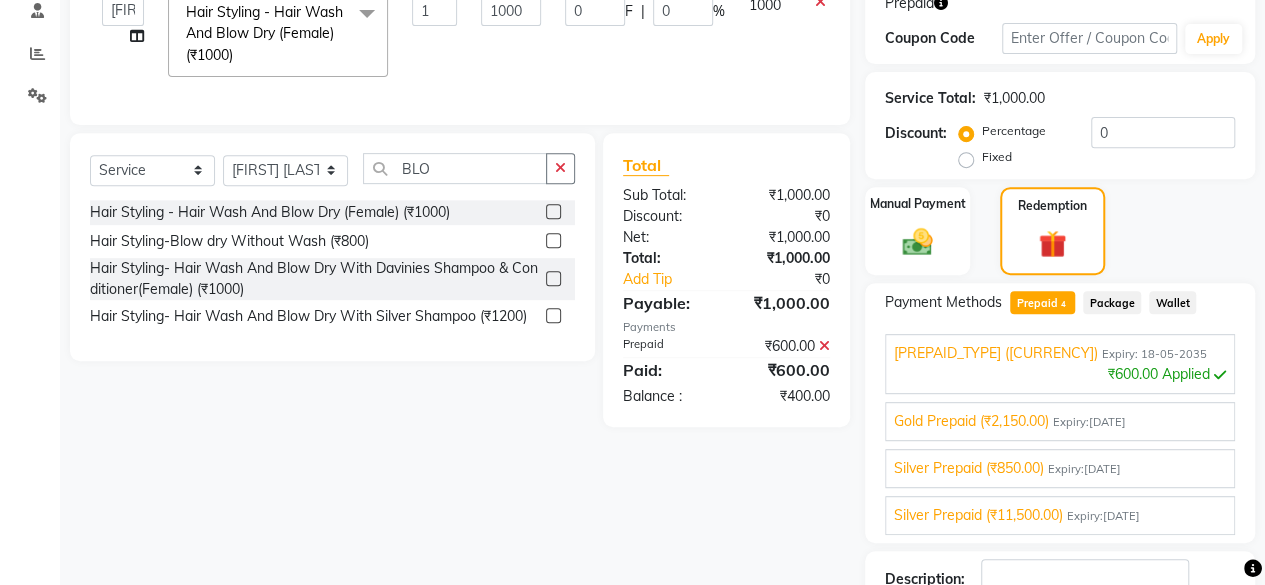 click 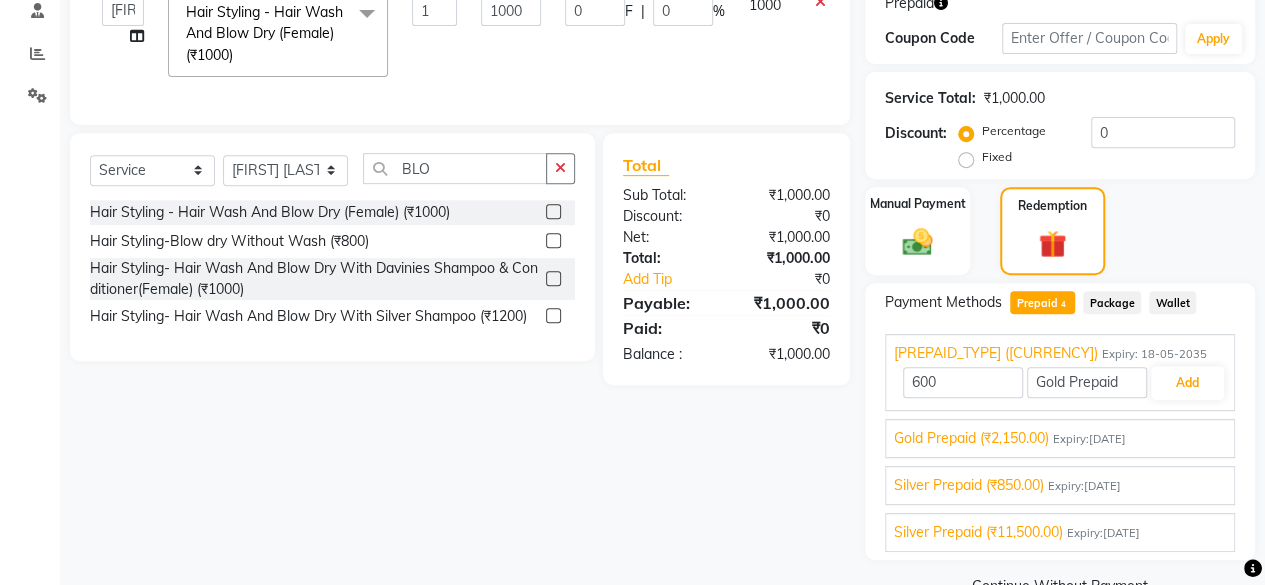 click on "Expiry:[DATE]" at bounding box center (1089, 439) 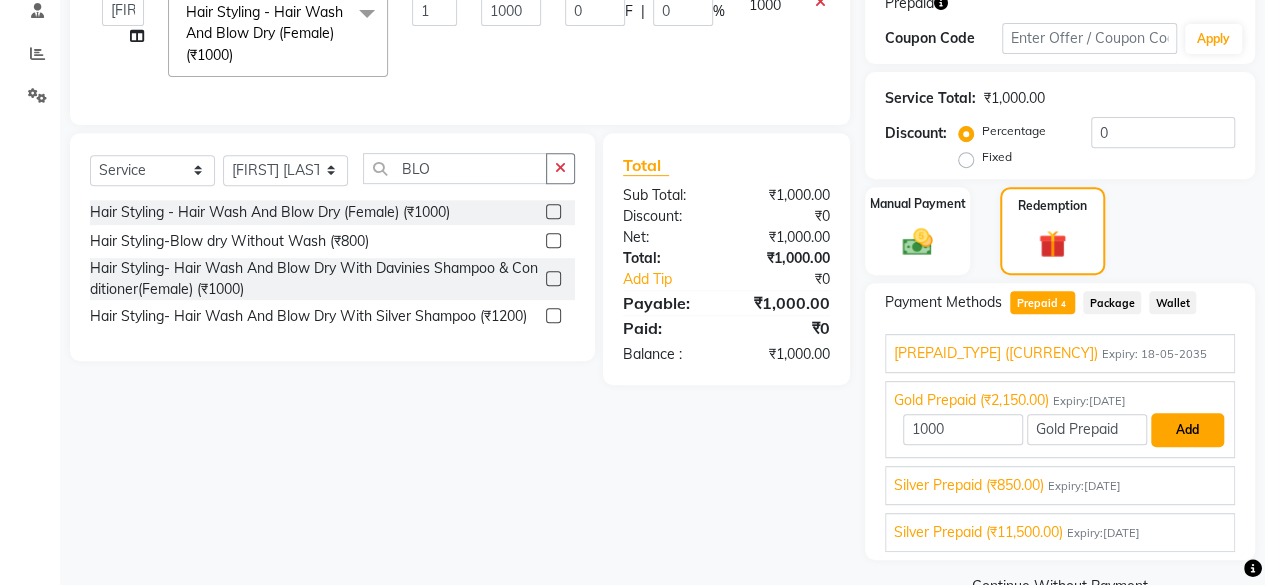click on "Add" at bounding box center [1187, 430] 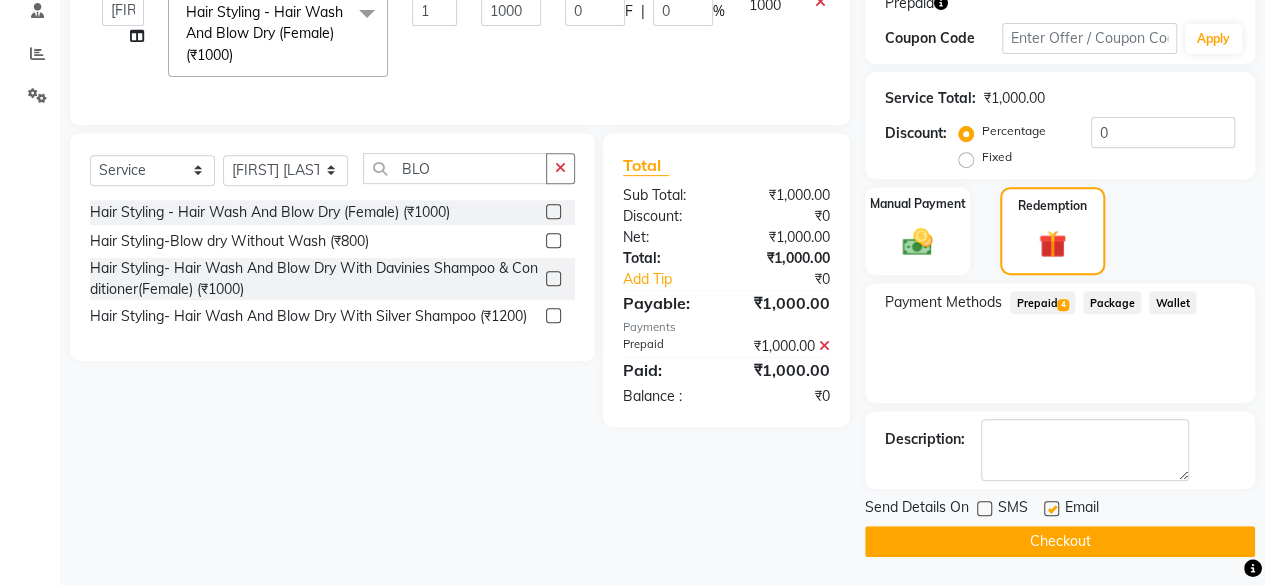 click on "Prepaid  4" 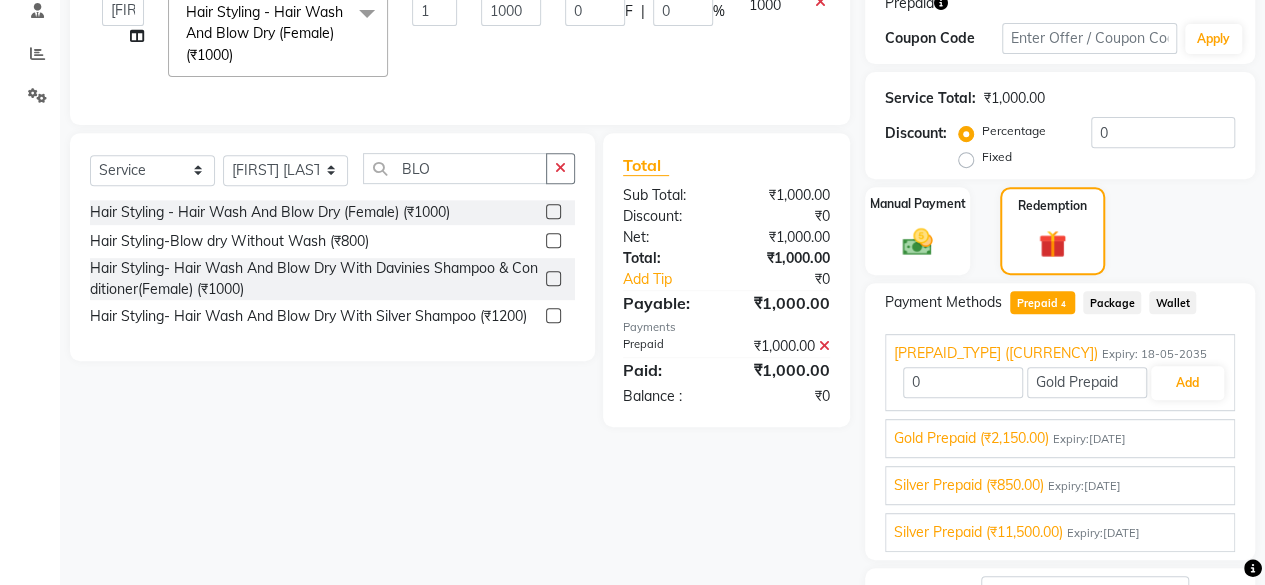 click on "Client +[COUNTRY_CODE] [PHONE] Date [DATE] Invoice Number [NUMBER] [NUMBER] [NUMBER] Services Stylist Service Qty Price Disc Total Action  [PERSON]   [PERSON]   [PERSON]   [PERSON]   [PERSON]   [PERSON]   [PERSON]    [PERSON]   [PERSON] [PERSON]   [PERSON]   [PERSON]  [SERVICE] - [SERVICE] ([CURRENCY])  x [SERVICE] - [SERVICE] ([CURRENCY]) [SERVICE] - [SERVICE] ([CURRENCY]) [SERVICE] - [SERVICE] ([CURRENCY]) [SERVICE] - [SERVICE] ([CURRENCY]) [SERVICE] - [SERVICE] ([CURRENCY]) [SERVICE] - [SERVICE] ([CURRENCY]) [SERVICE] - [SERVICE] ([CURRENCY]) [SERVICE] - [SERVICE] ([CURRENCY]) [SERVICE] - [SERVICE] ([CURRENCY]) [SERVICE] - [SERVICE] ([CURRENCY]) [SERVICE] - [SERVICE] ([CURRENCY]) [SERVICE] - [SERVICE] ([CURRENCY]) [SERVICE] - [SERVICE] ([CURRENCY]) [SERVICE] - [SERVICE] ([CURRENCY]) [SERVICE] - [SERVICE] ([CURRENCY]) [SERVICE] - [SERVICE] ([CURRENCY]) [SERVICE] - [SERVICE] ([CURRENCY]) 1 [CURRENCY] 0" 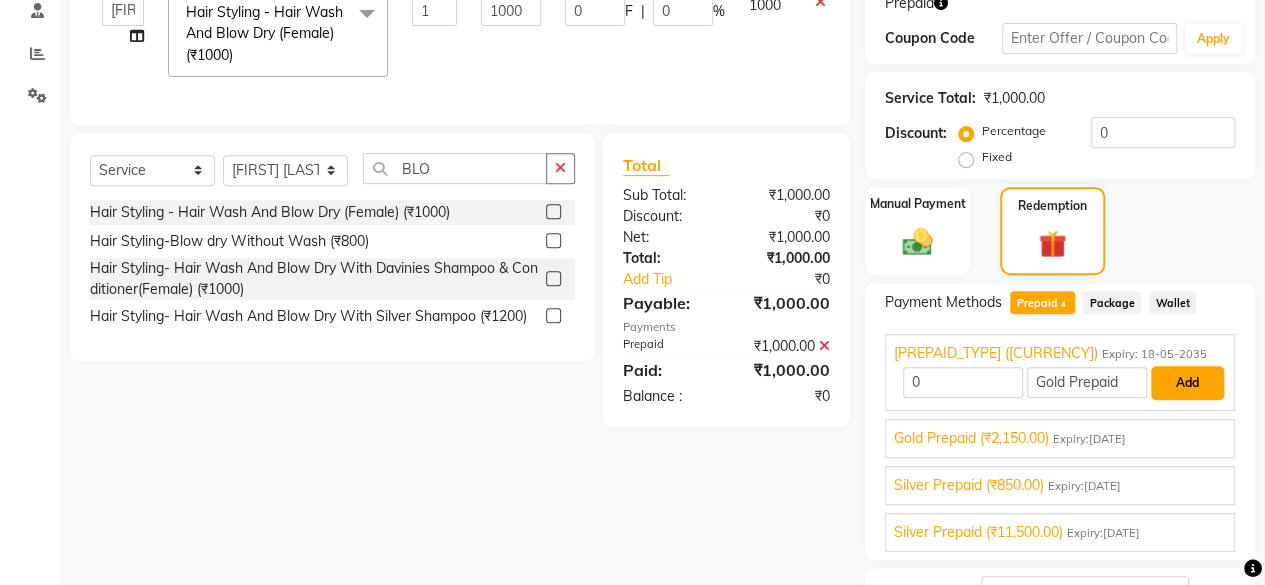 click on "Add" at bounding box center (1187, 383) 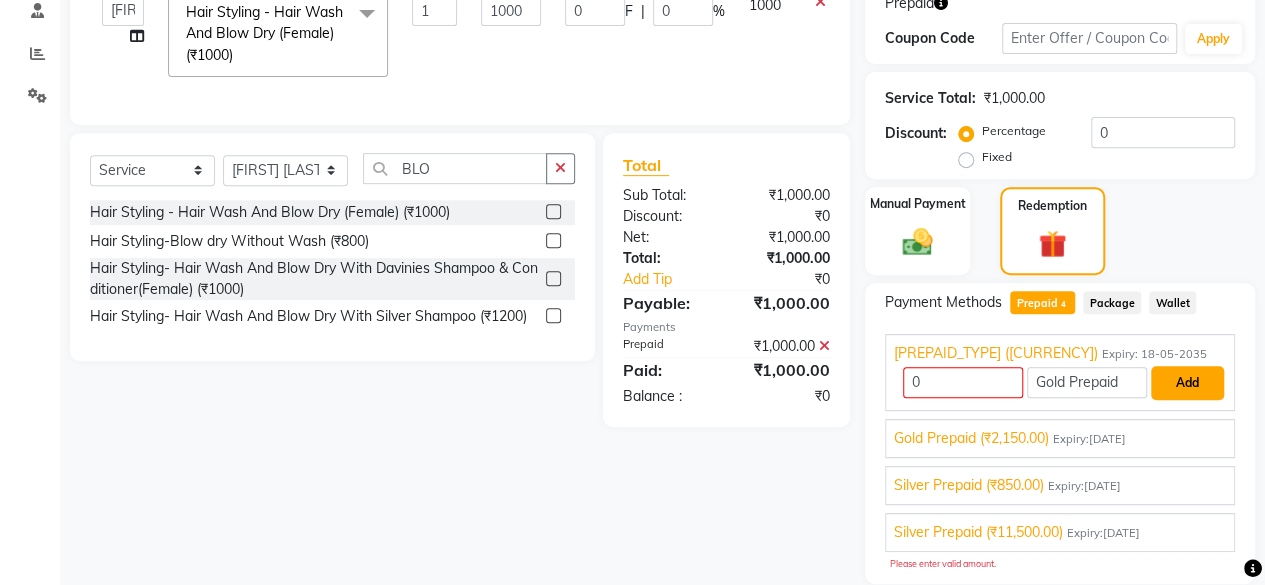 click on "Add" at bounding box center [1187, 383] 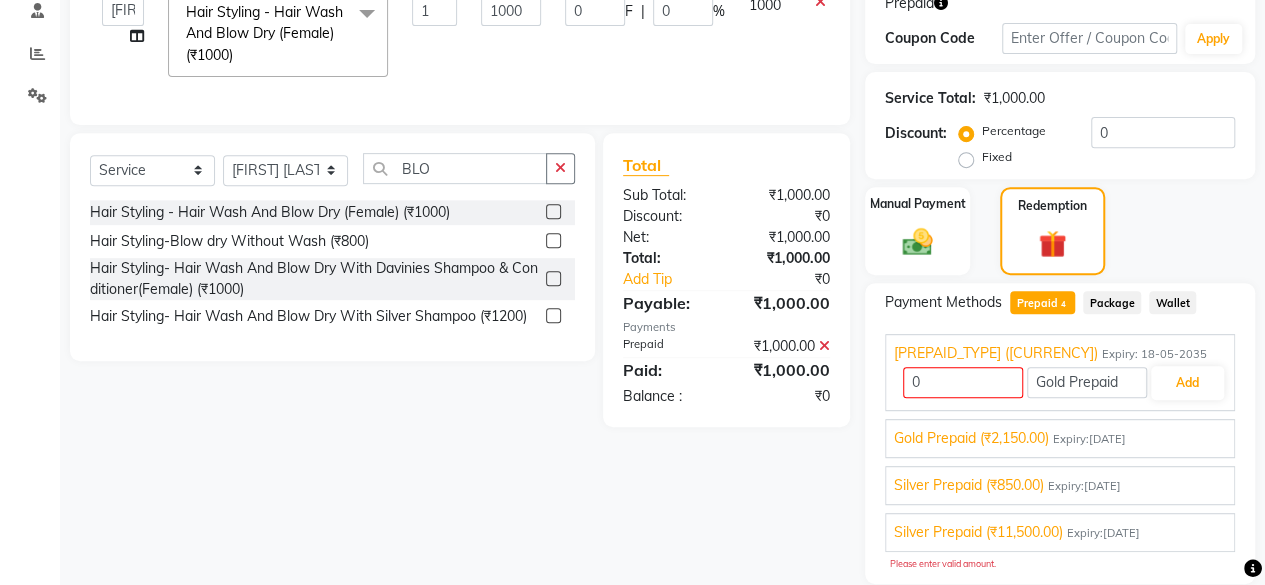 click on "Client +[COUNTRY_CODE] [PHONE] Date [DATE] Invoice Number [NUMBER] [NUMBER] [NUMBER] Services Stylist Service Qty Price Disc Total Action  [PERSON]   [PERSON]   [PERSON]   [PERSON]   [PERSON]   [PERSON]   [PERSON]    [PERSON]   [PERSON] [PERSON]   [PERSON]   [PERSON]  [SERVICE] - [SERVICE] ([CURRENCY])  x [SERVICE] - [SERVICE] ([CURRENCY]) [SERVICE] - [SERVICE] ([CURRENCY]) [SERVICE] - [SERVICE] ([CURRENCY]) [SERVICE] - [SERVICE] ([CURRENCY]) [SERVICE] - [SERVICE] ([CURRENCY]) [SERVICE] - [SERVICE] ([CURRENCY]) [SERVICE] - [SERVICE] ([CURRENCY]) [SERVICE] - [SERVICE] ([CURRENCY]) [SERVICE] - [SERVICE] ([CURRENCY]) [SERVICE] - [SERVICE] ([CURRENCY]) [SERVICE] - [SERVICE] ([CURRENCY]) [SERVICE] - [SERVICE] ([CURRENCY]) [SERVICE] - [SERVICE] ([CURRENCY]) [SERVICE] - [SERVICE] ([CURRENCY]) [SERVICE] - [SERVICE] ([CURRENCY]) [SERVICE] - [SERVICE] ([CURRENCY]) [SERVICE] - [SERVICE] ([CURRENCY]) 1 [CURRENCY] 0" 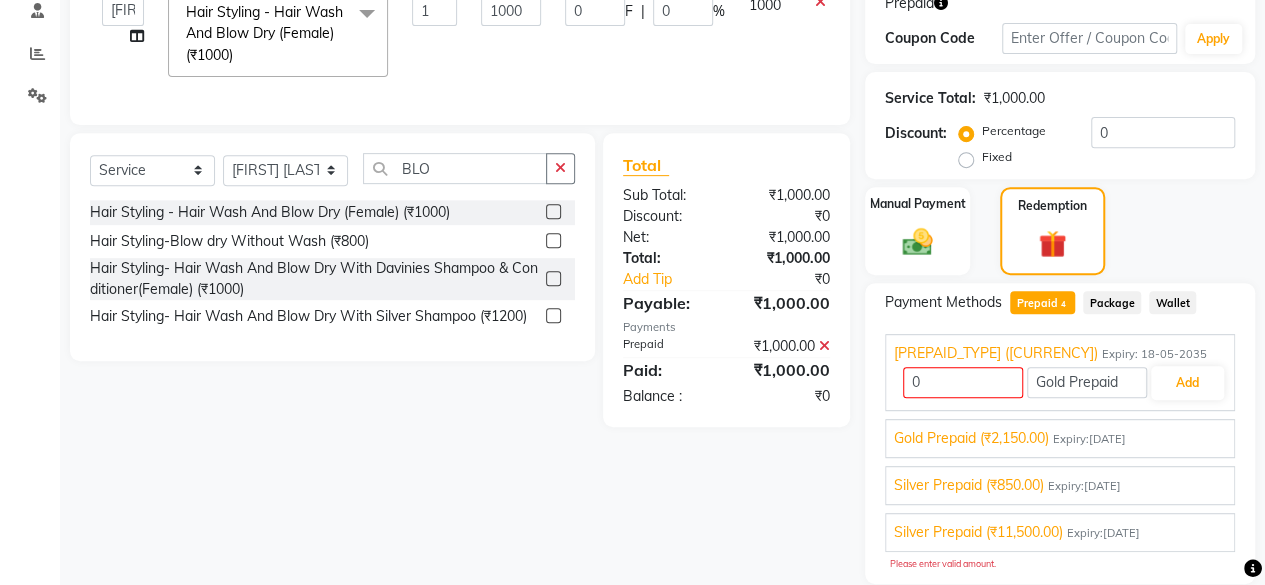 click 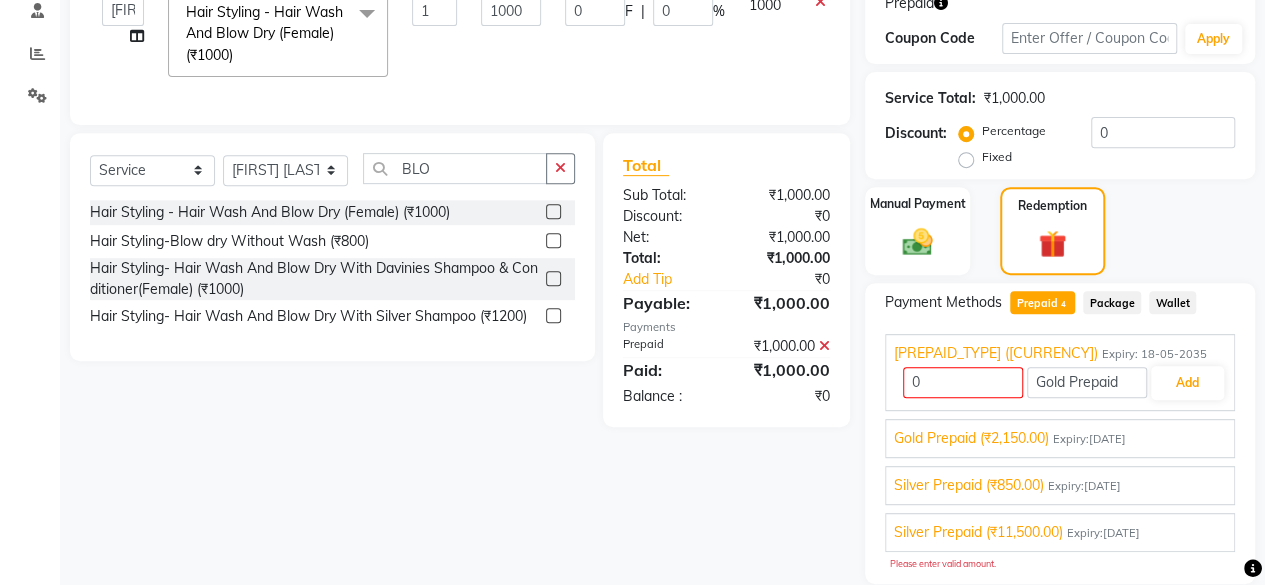 type on "600" 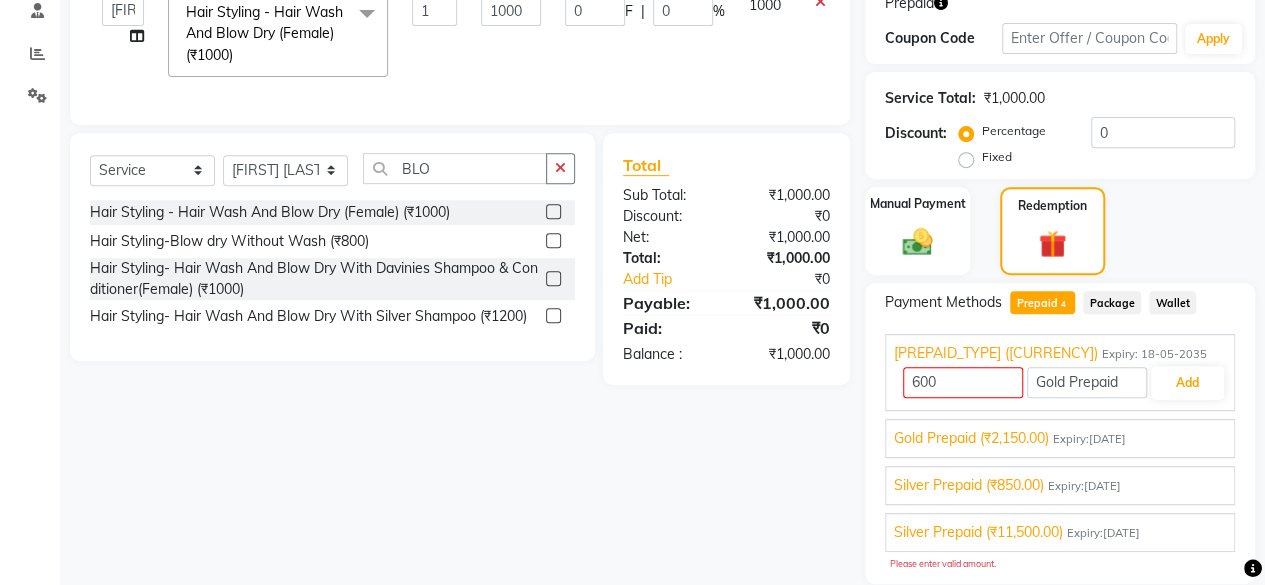 click on "Expiry:[DATE]" at bounding box center [1089, 439] 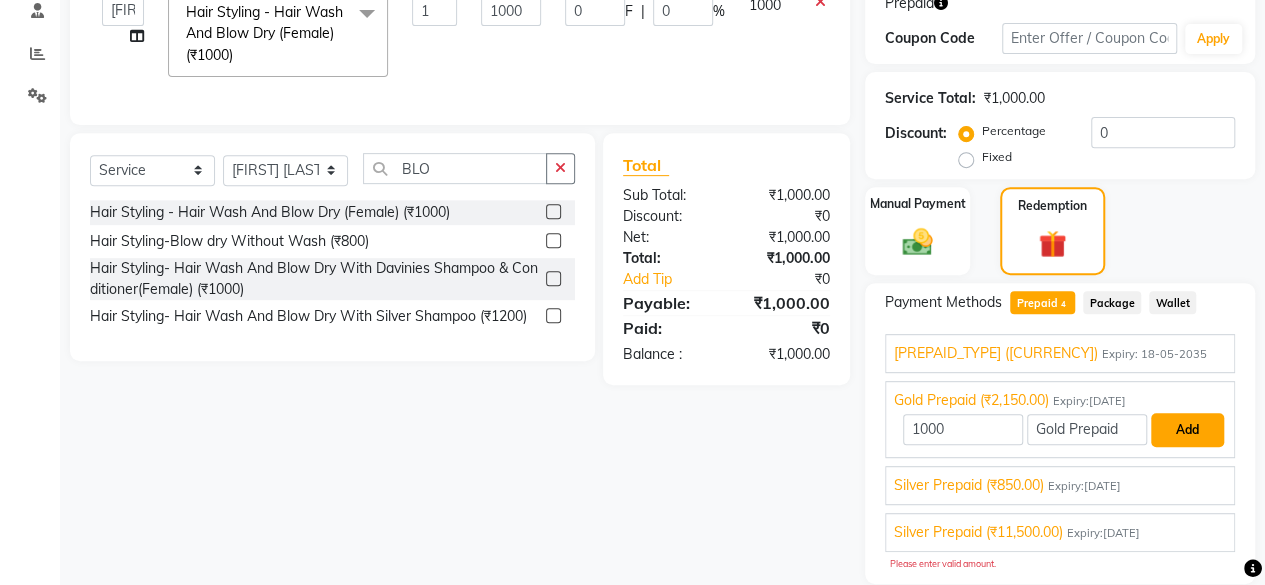 click on "Add" at bounding box center (1187, 430) 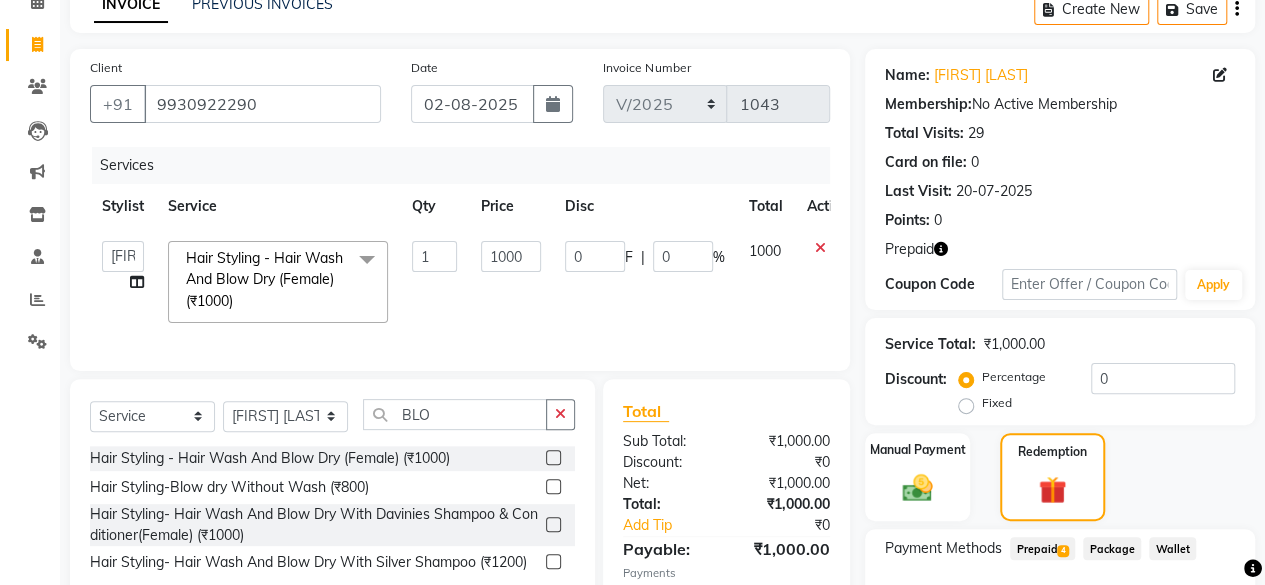 scroll, scrollTop: 347, scrollLeft: 0, axis: vertical 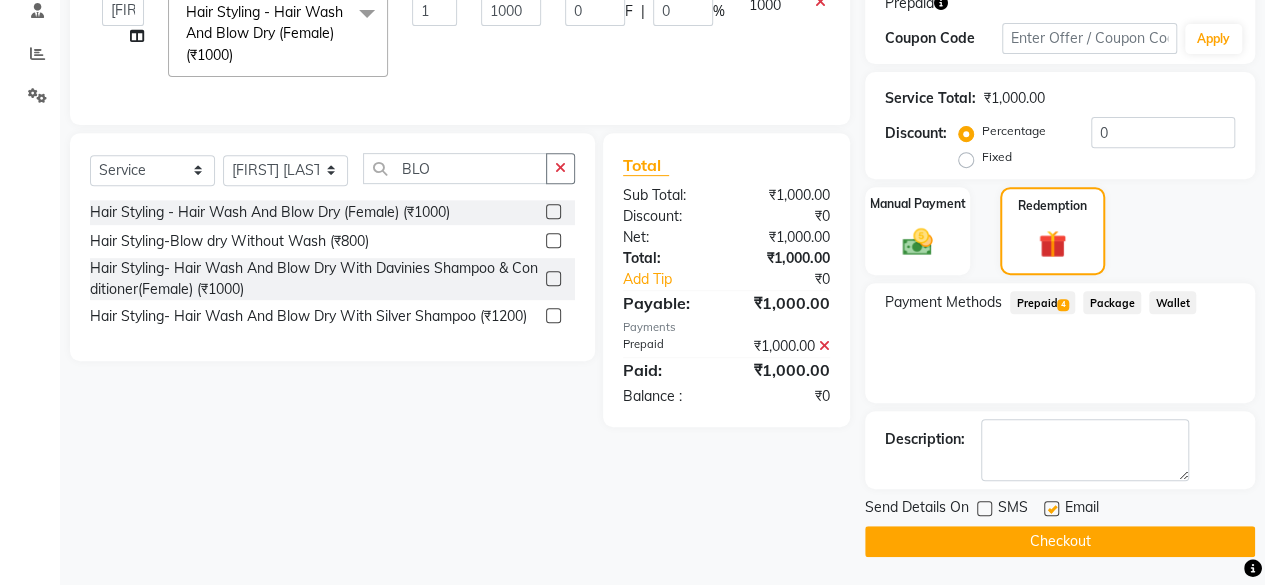 click on "Checkout" 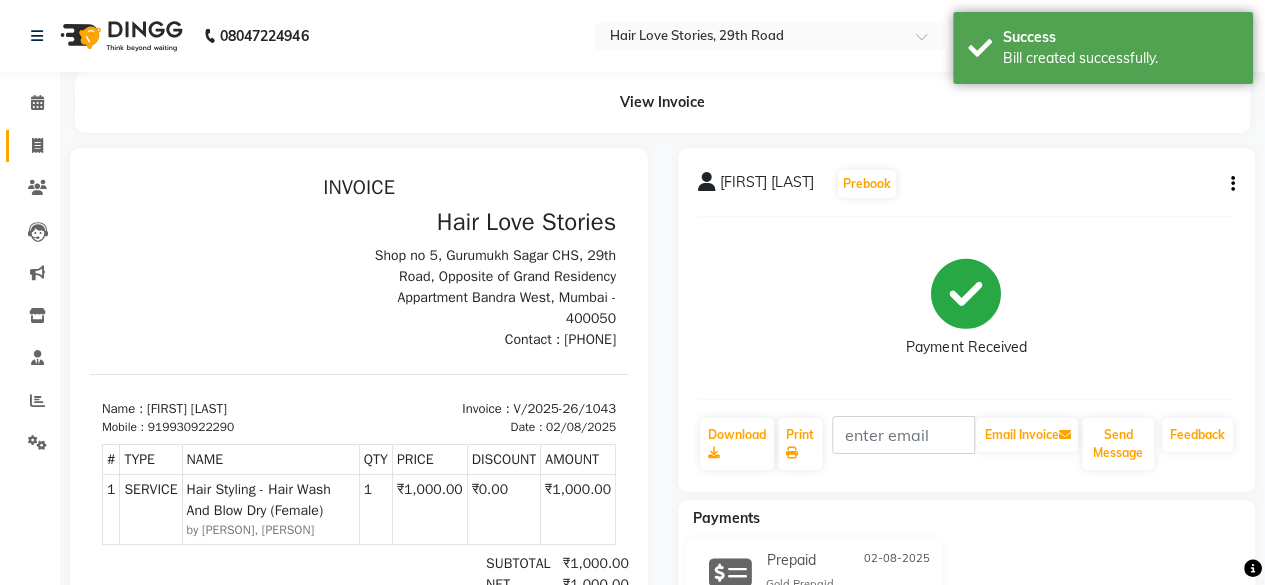 scroll, scrollTop: 0, scrollLeft: 0, axis: both 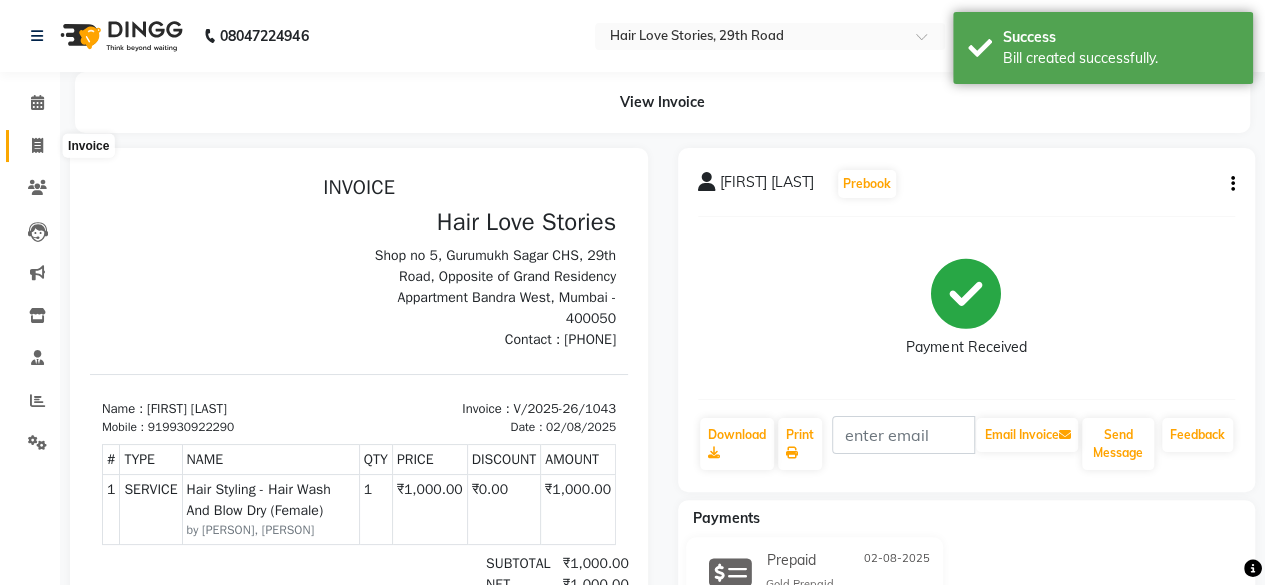 click 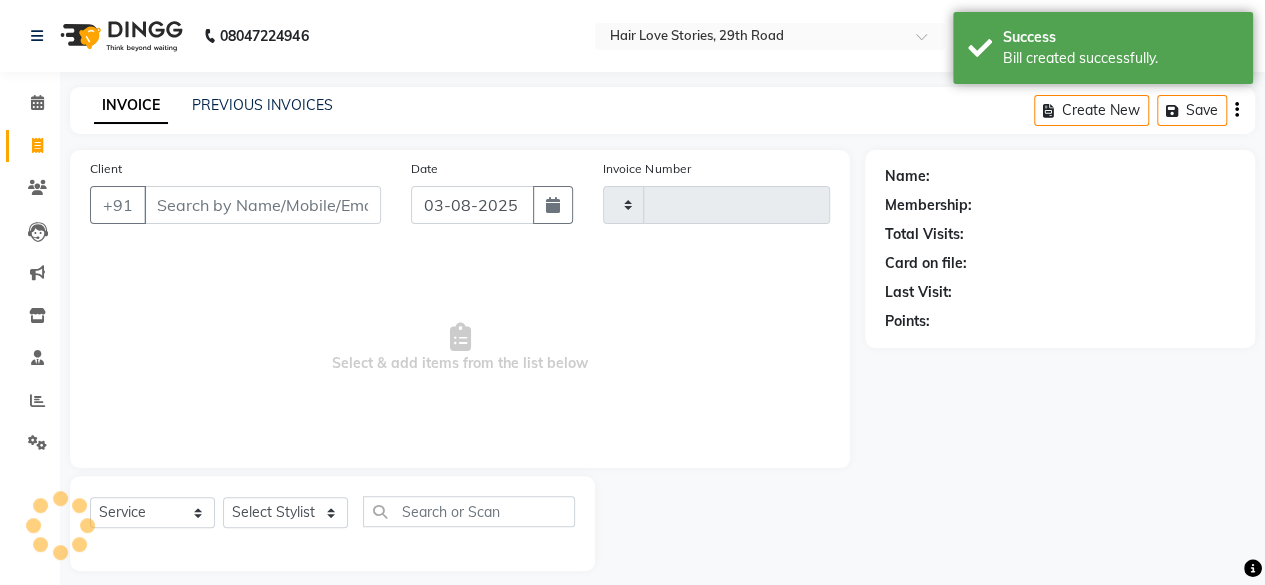 scroll, scrollTop: 15, scrollLeft: 0, axis: vertical 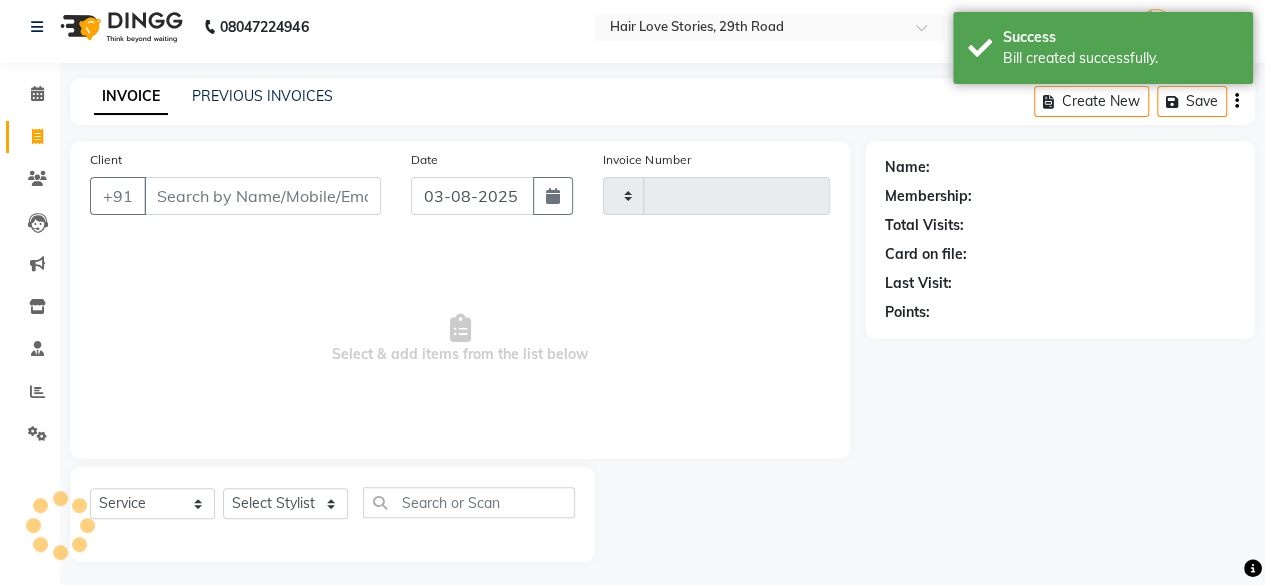 type on "1044" 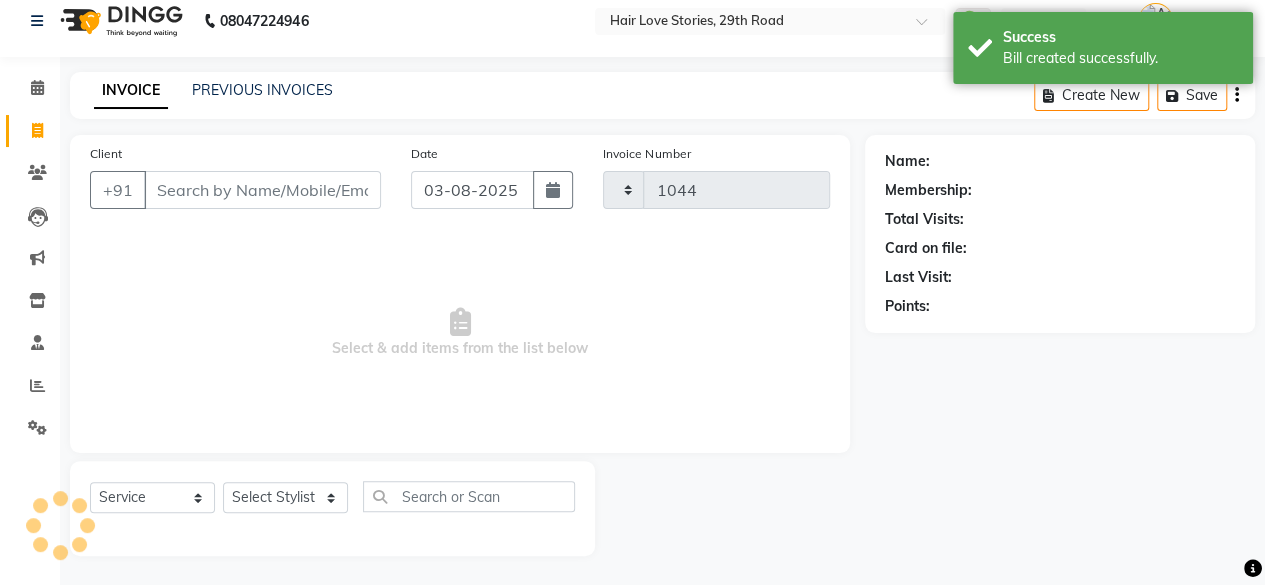 select on "3886" 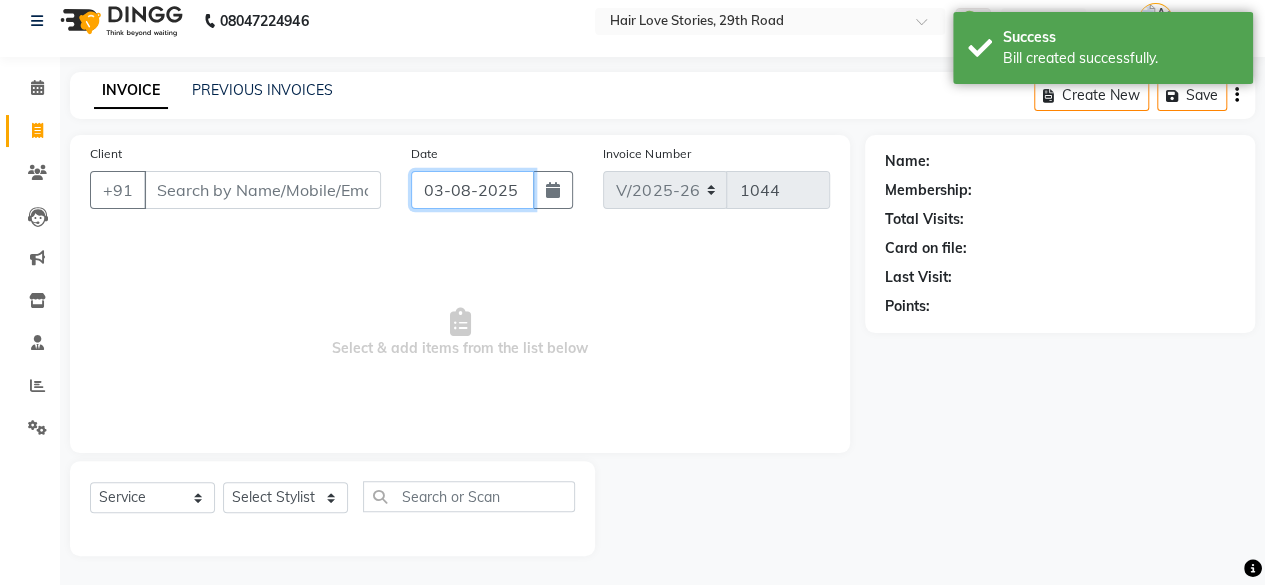 click on "03-08-2025" 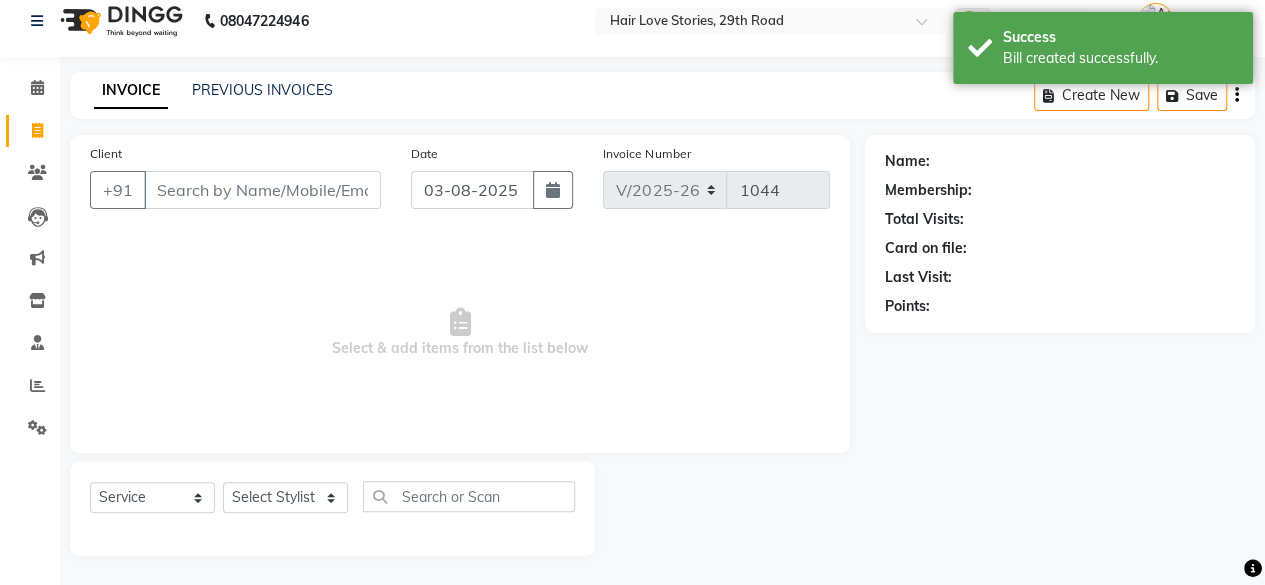 select on "8" 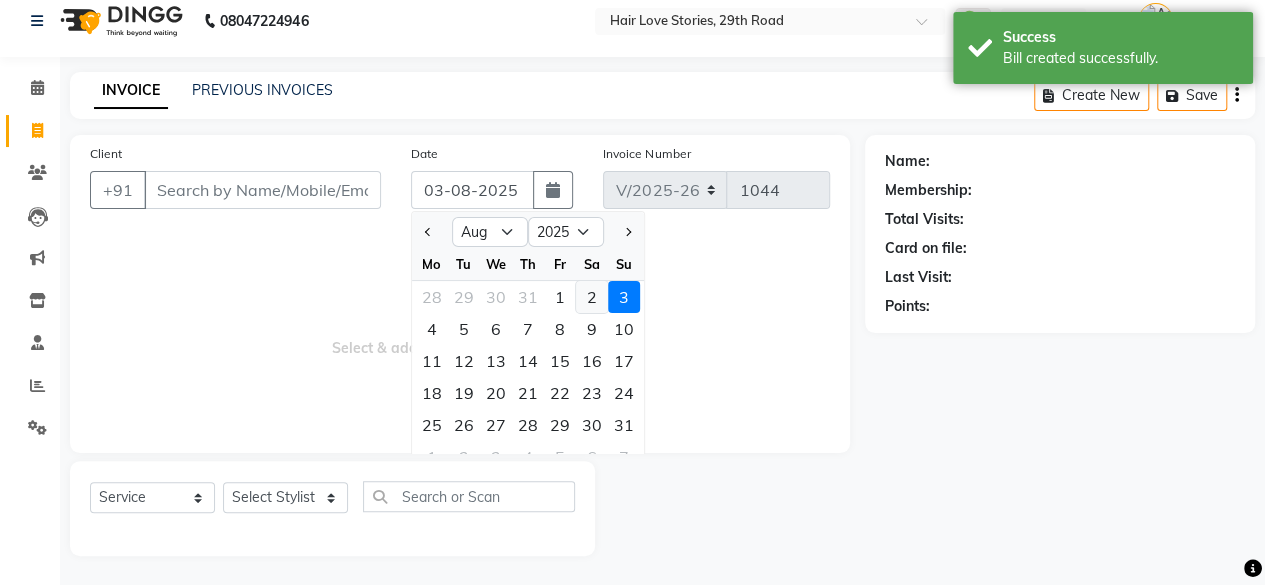 click on "2" 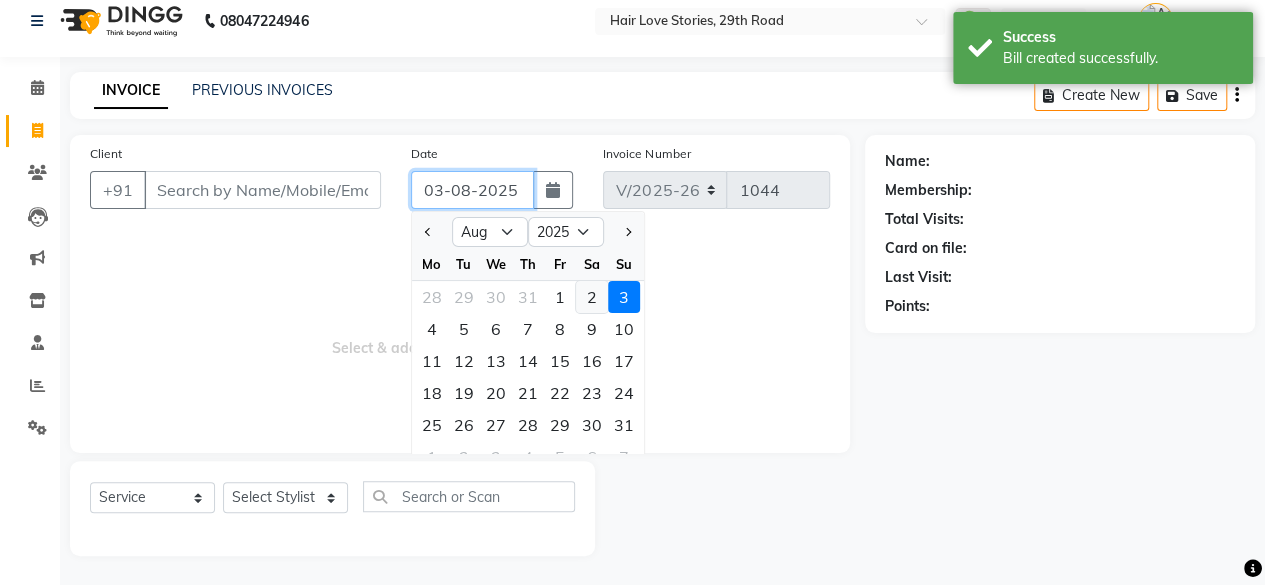 type on "02-08-2025" 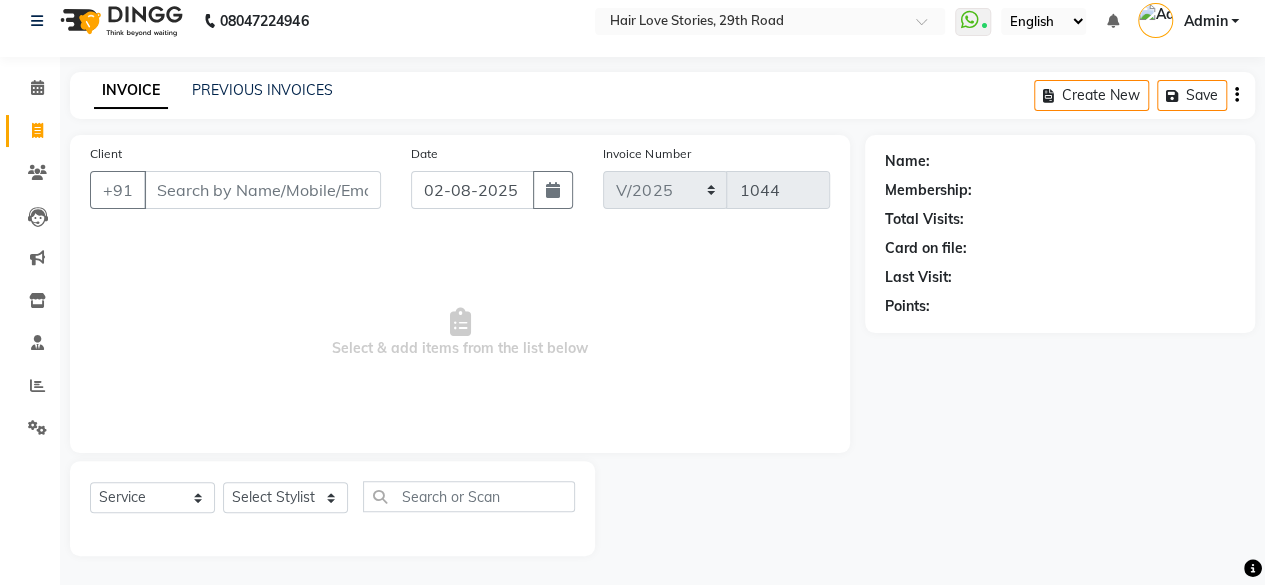 click on "Invoice" 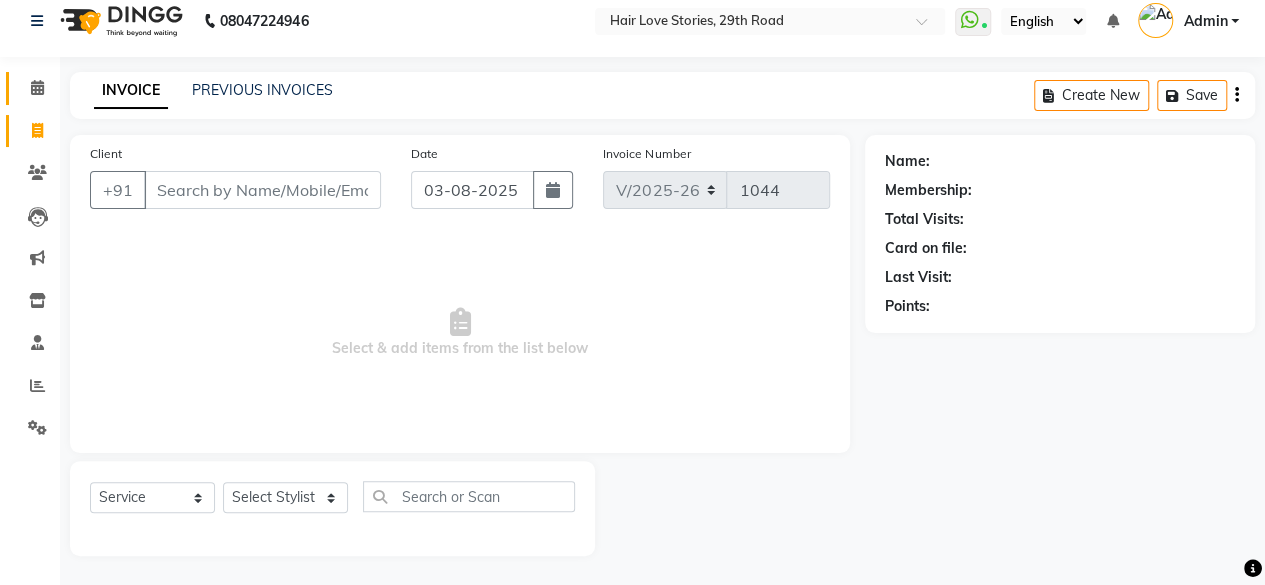 click on "Calendar" 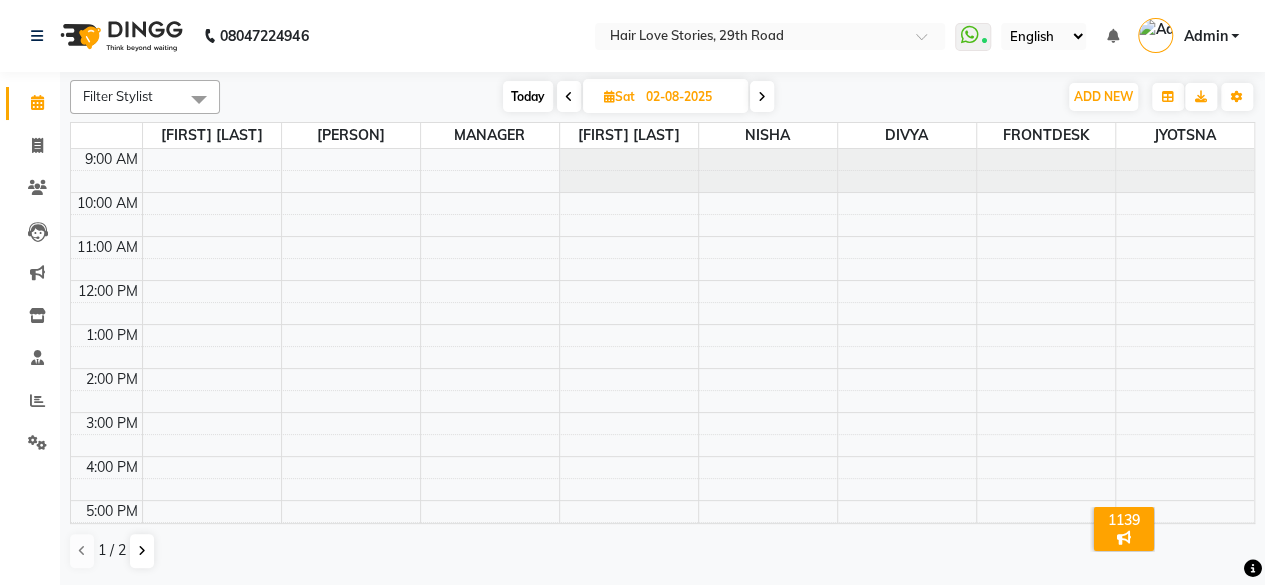 scroll, scrollTop: 0, scrollLeft: 0, axis: both 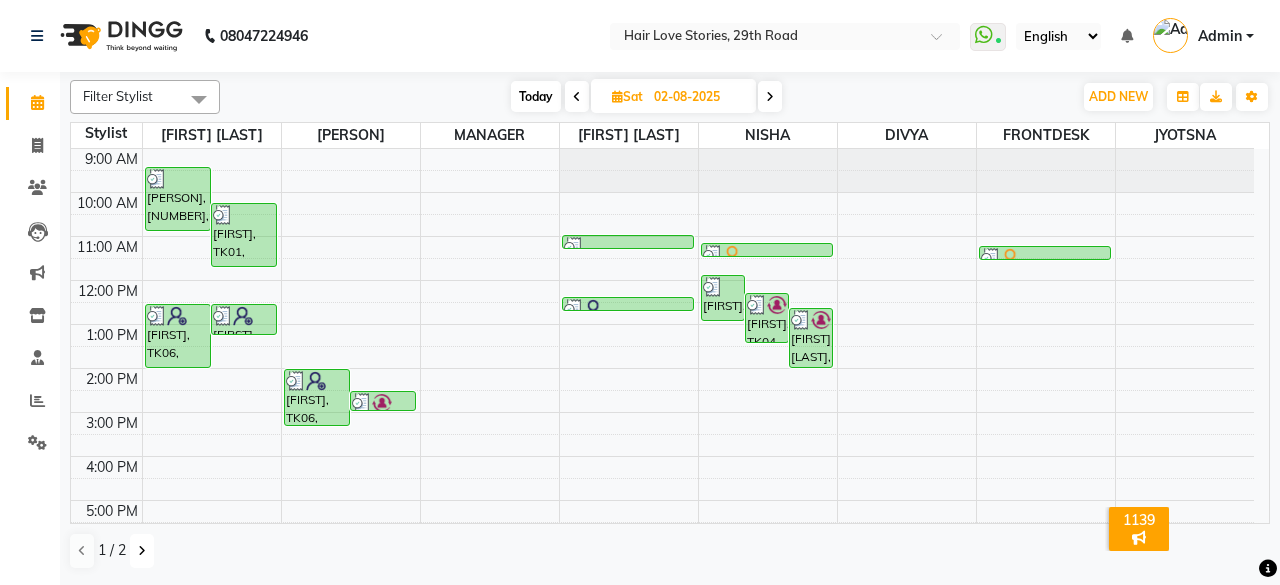 click at bounding box center (142, 551) 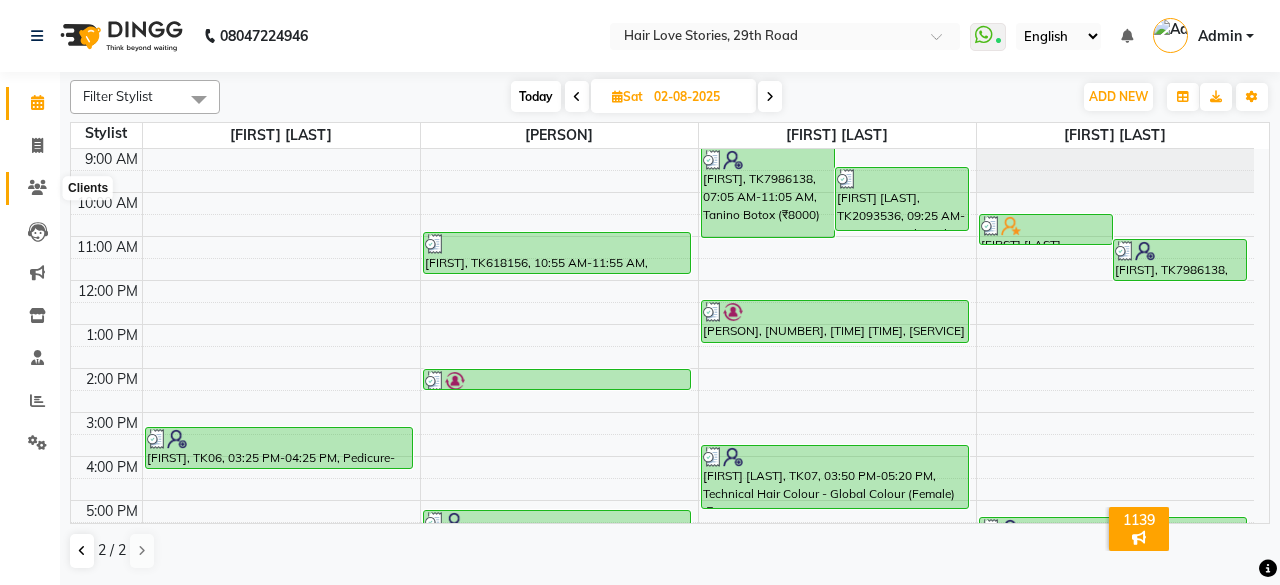 click 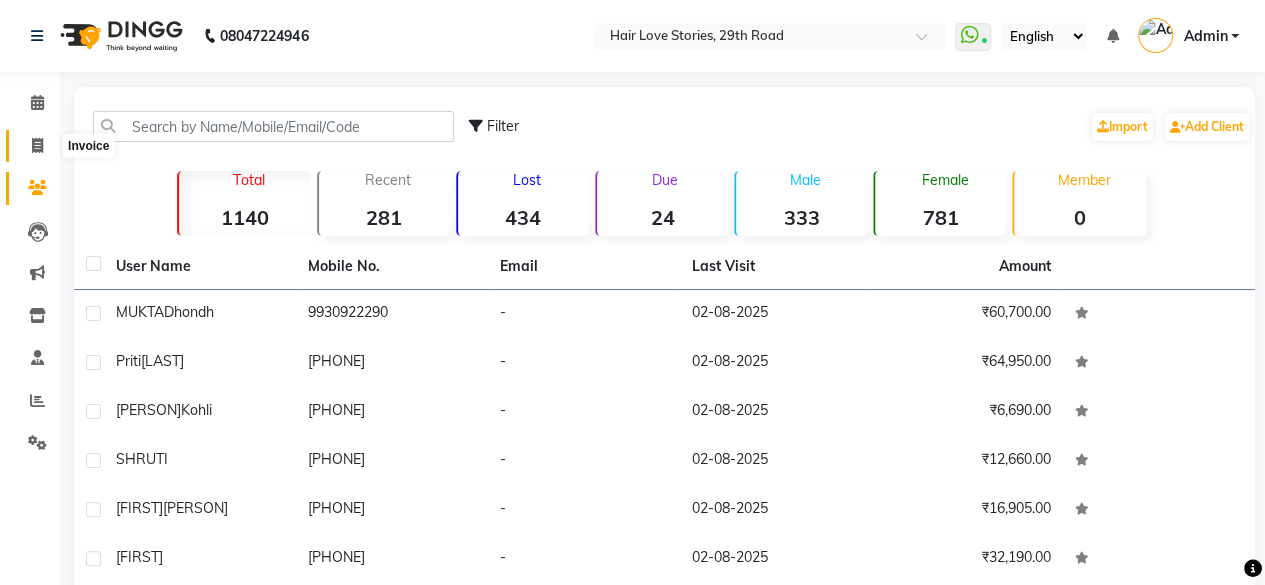 click 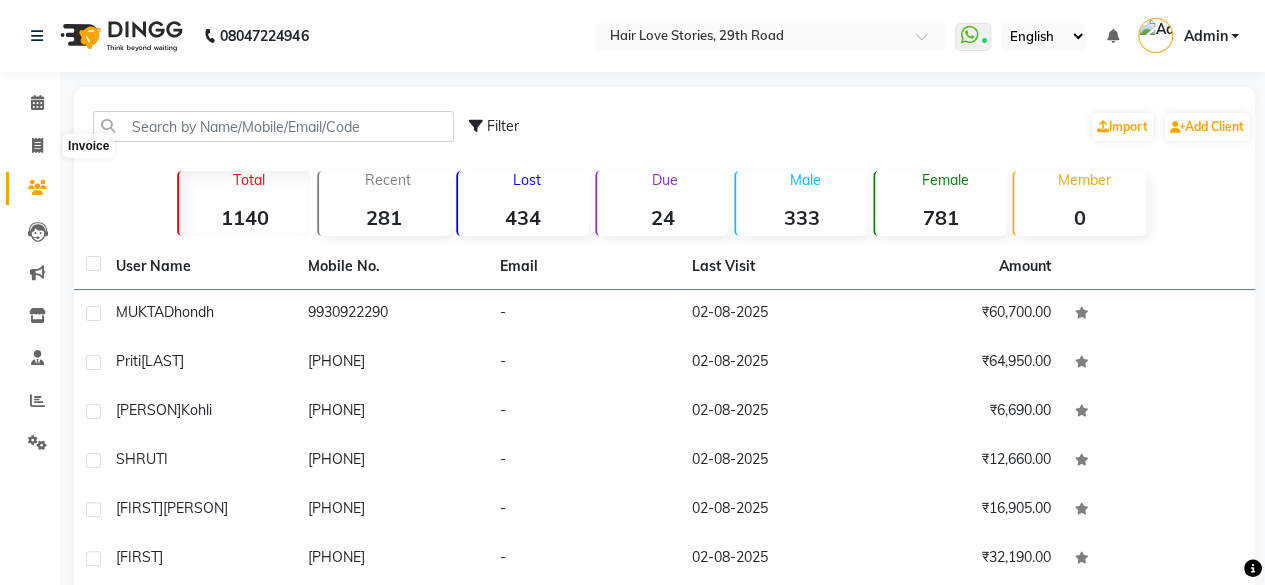 select on "3886" 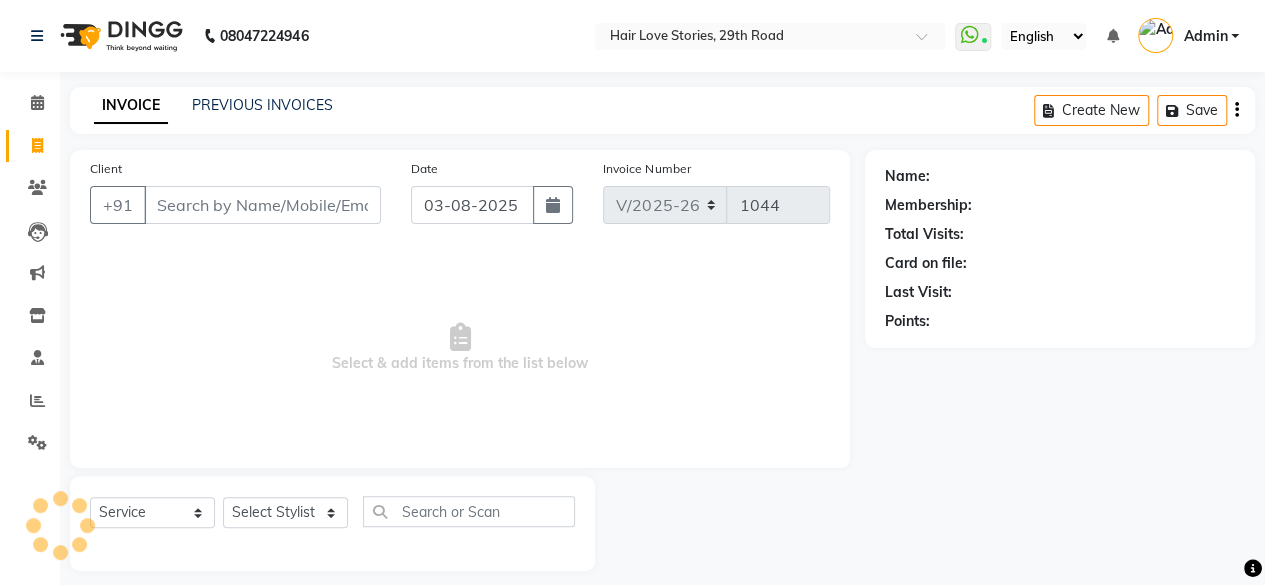 scroll, scrollTop: 15, scrollLeft: 0, axis: vertical 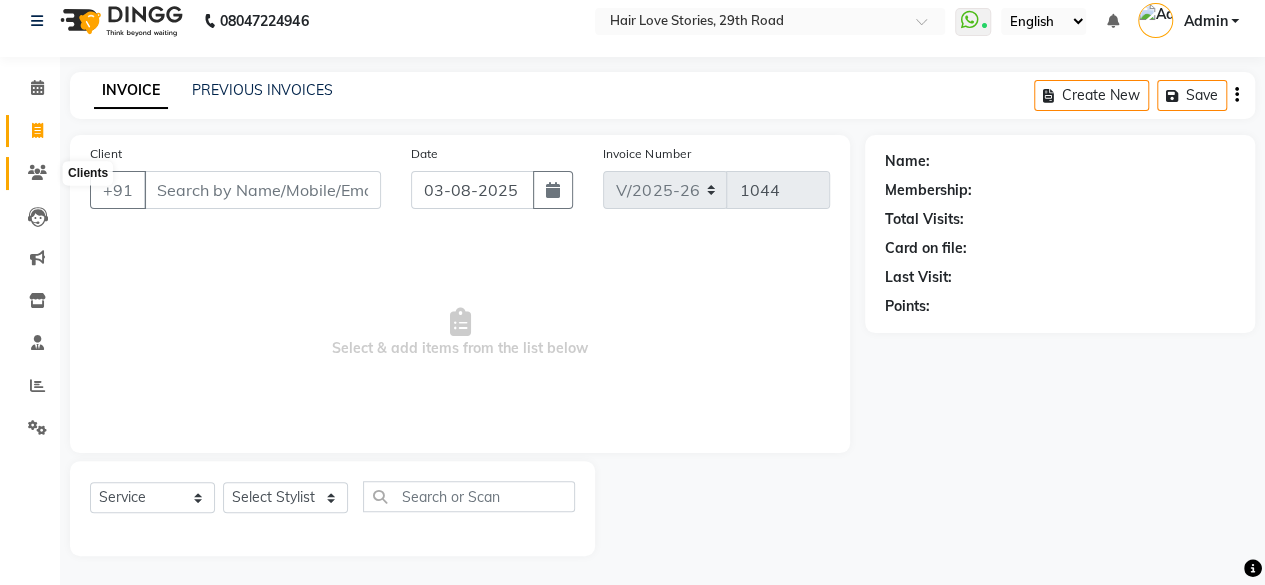 click 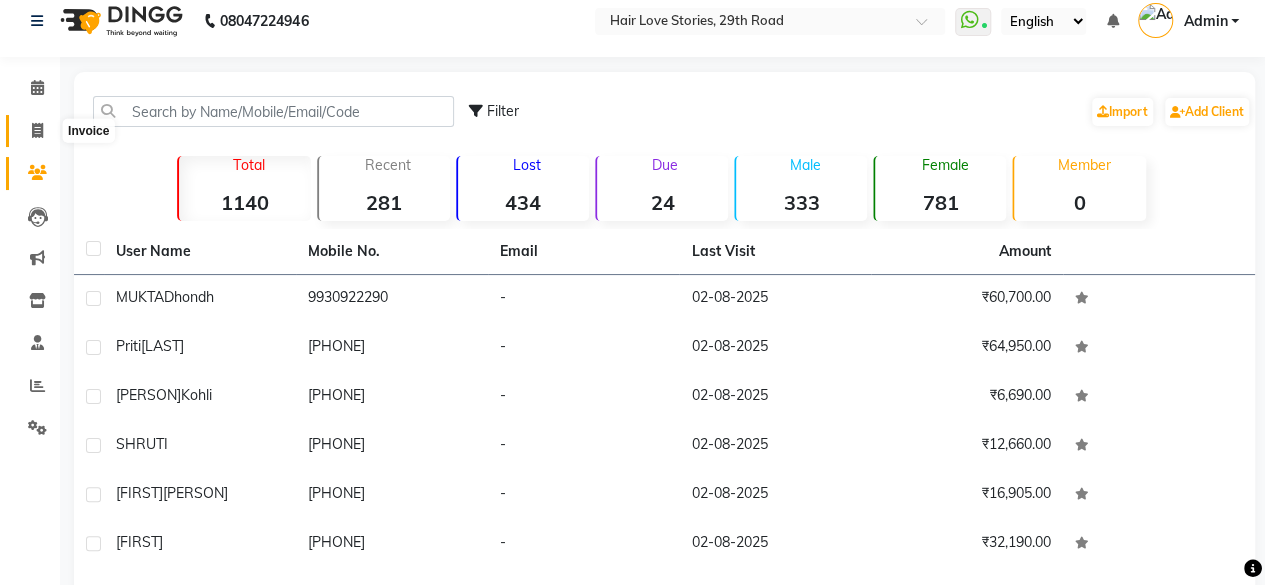 click 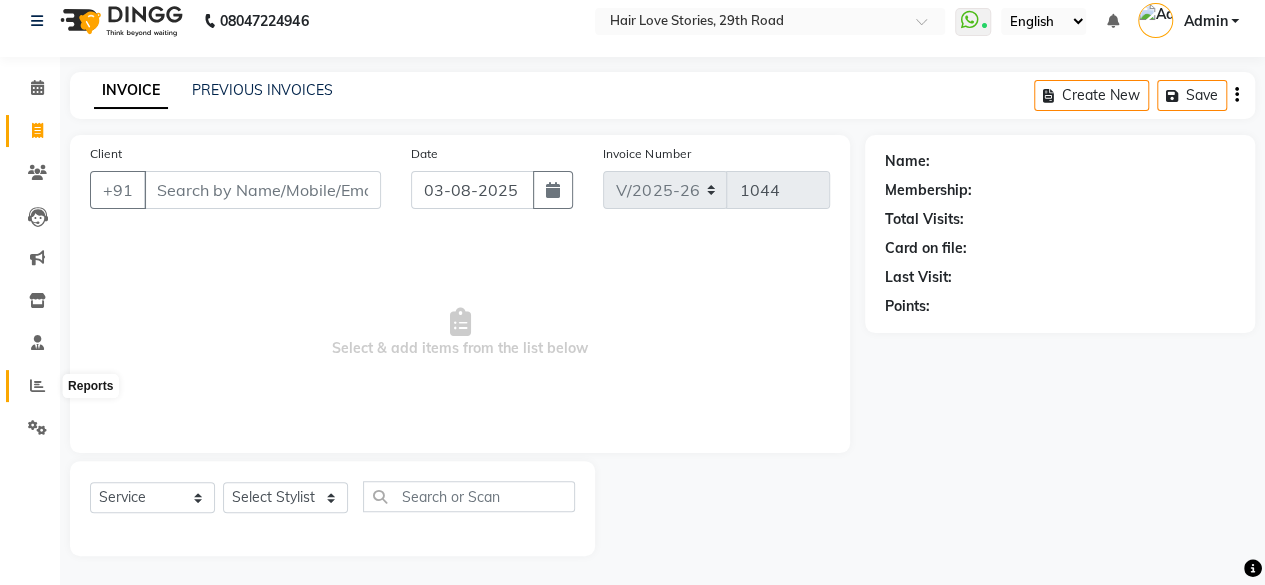 click 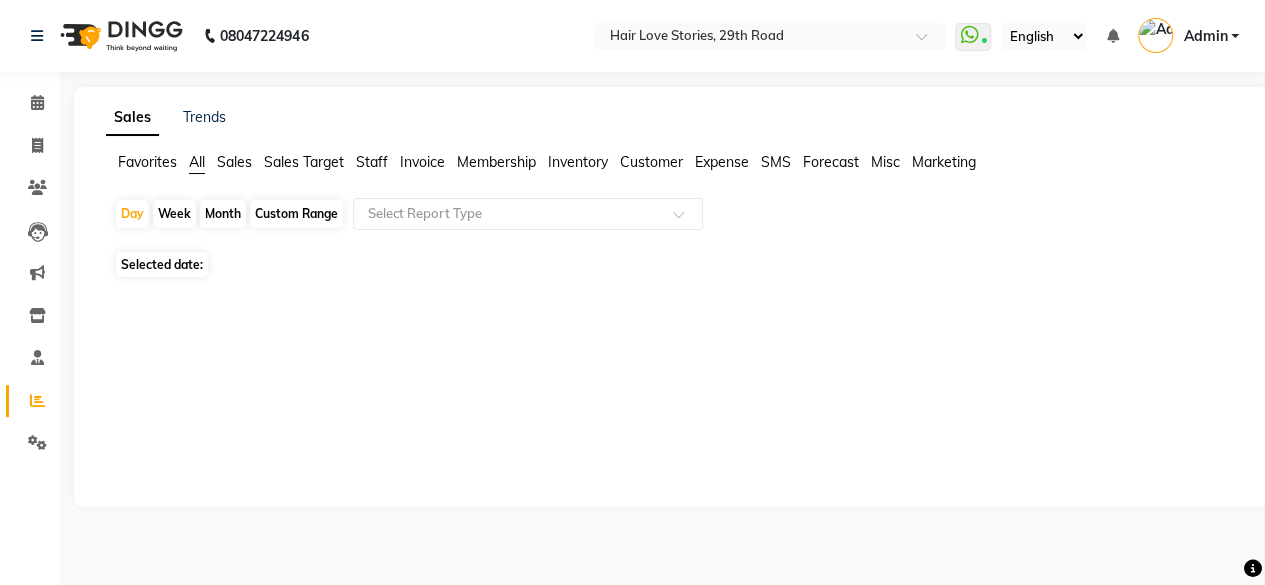 scroll, scrollTop: 0, scrollLeft: 0, axis: both 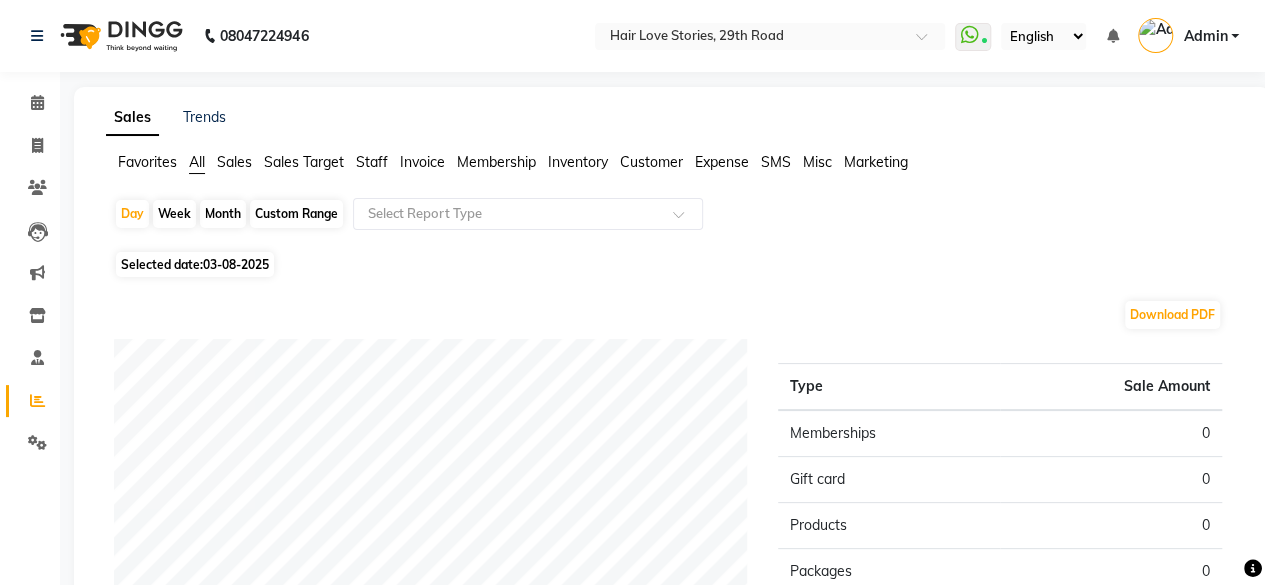 click on "Day   Week   Month   Custom Range  Select Report Type Selected date:  [DATE]  Download PDF Sales summary Type Sale Amount Memberships 0 Gift card 0 Products 0 Packages 0 Tips 0 Services 0 Prepaid 0 Vouchers 0 Fee 0 Total 0 ★ Mark as Favorite  Choose how you'd like to save "" report to favorites  Save to Personal Favorites:   Only you can see this report in your favorites tab. Share with Organization:   Everyone in your organization can see this report in their favorites tab.  Save to Favorites" 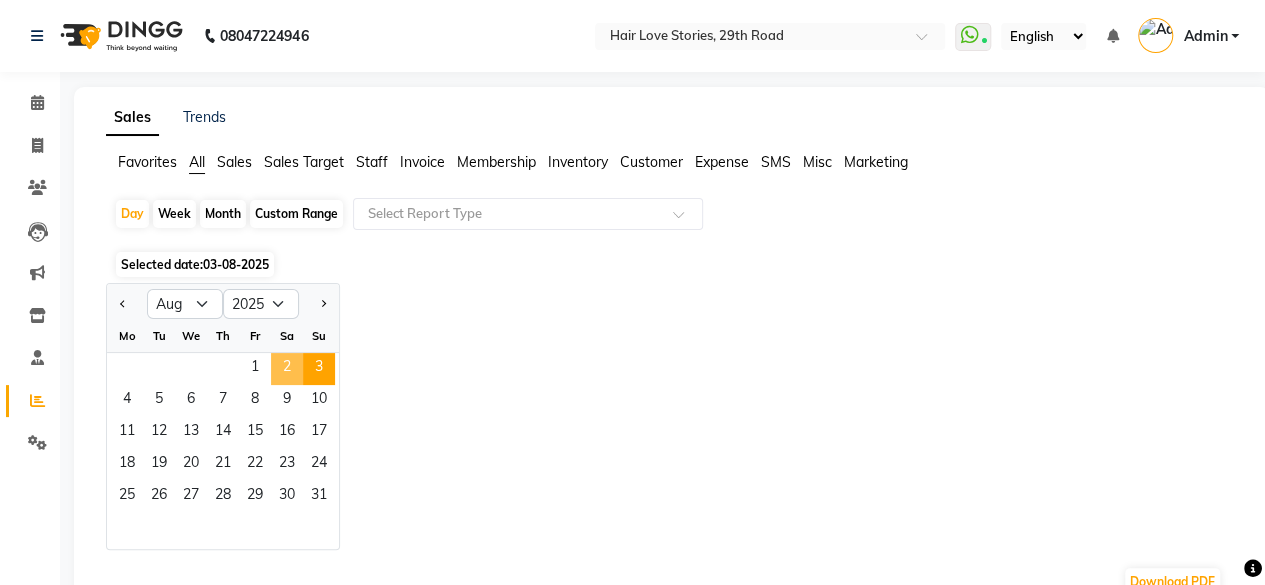 click on "2" 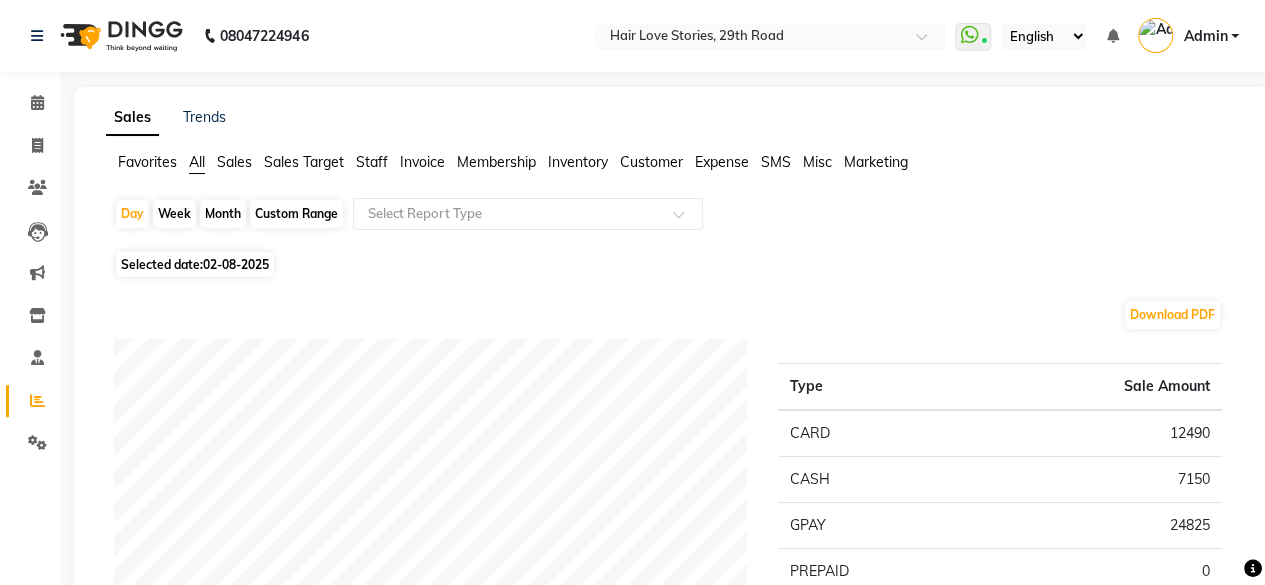click on "Sales Trends Favorites All Sales Sales Target Staff Invoice Membership Inventory Customer Expense SMS Marketing  Day   Week   Month   Custom Range  Select Report Type Selected date:  [DATE]  Download PDF Payment mode Type Sale Amount CARD 12490 CASH 7150 GPAY 24825 PREPAID 0 Total 44465 Staff summary Type Sale Amount [FIRST] [LAST] 18840 [FIRST] 5597 [FIRST] [LAST] 9500 [FIRST] [LAST] 3510 [FIRST] [LAST] 2490 [FIRST] [LAST] 2385 [FIRST] [LAST] 2160 [FIRST] [LAST]    [FIRST]   Total 45282 Sales summary Type Sale Amount Memberships 0 Prepaid 0 Vouchers 0 Gift card 0 Packages 0 Tips 0 Services 42582 Products 2700 Fee 0 Total 45282 Service sales Type Sale Amount Tanino Botox 8000 Technical Hair Colour - Root Touch Up (Female) 7650 Technical Hair Colour - Global Colour (Female) 6000 Pedicure-Spa Pedicure-Experience 2400 Treatments-Ritual(hair Spa) 2250 Hair Styling - Hair Wash And Blow Dry (Female) 2000 Skin Essentials - Brightening Skin Facial  1960 Pedicure-Basic Pedicure 1620 Hair Cut - Senior Stylist (Female) 1530" 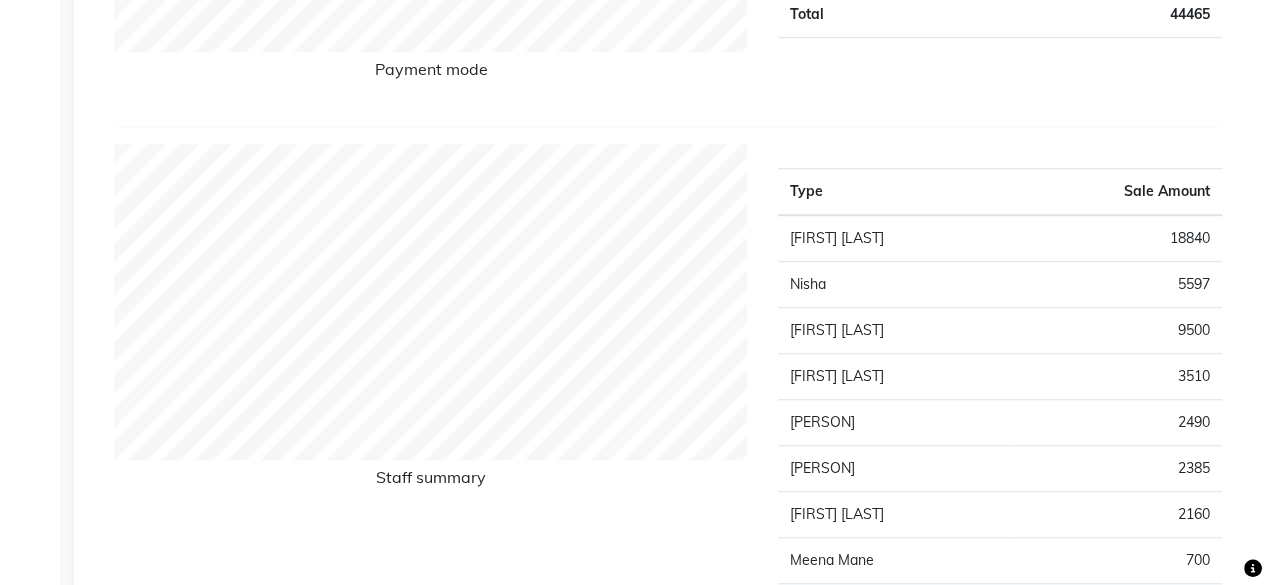 scroll, scrollTop: 708, scrollLeft: 0, axis: vertical 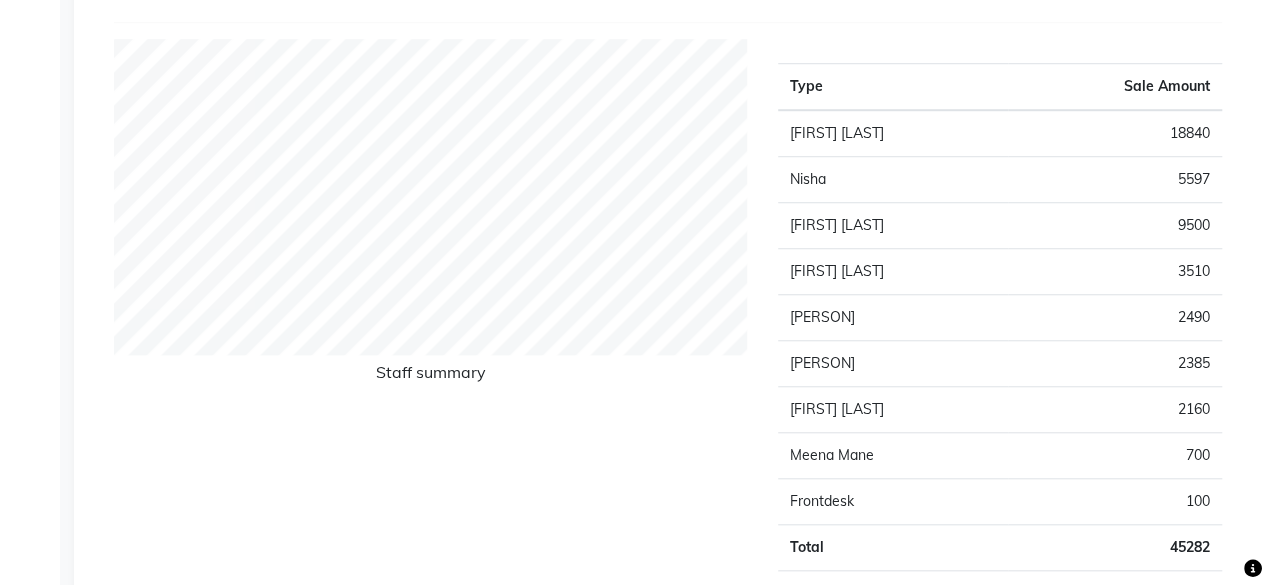 select on "3886" 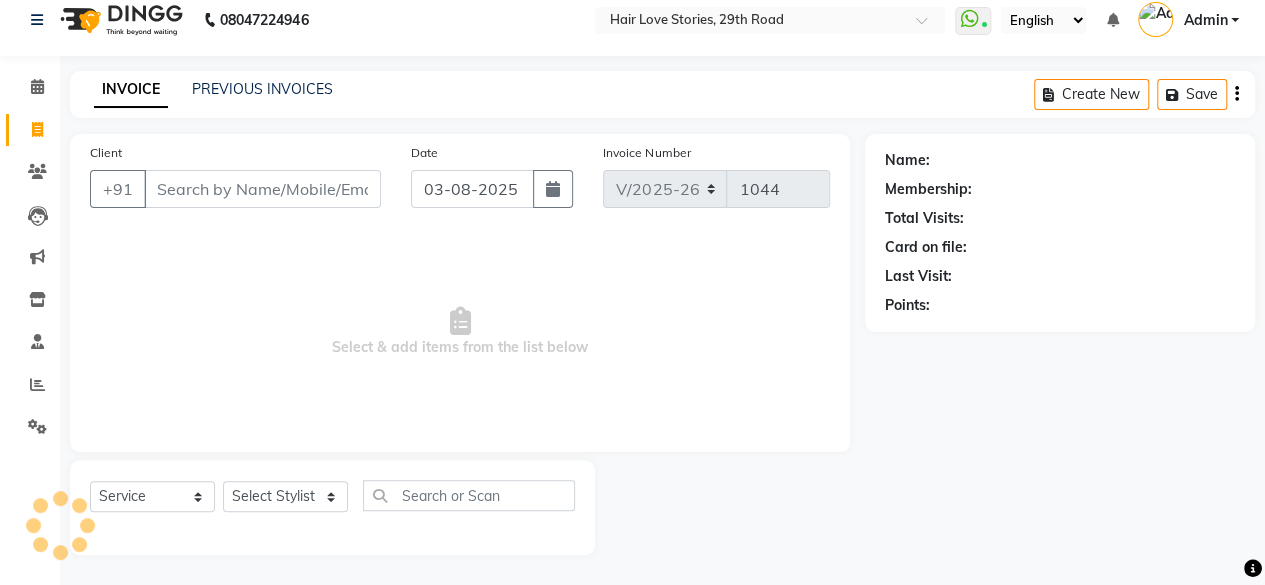 scroll, scrollTop: 15, scrollLeft: 0, axis: vertical 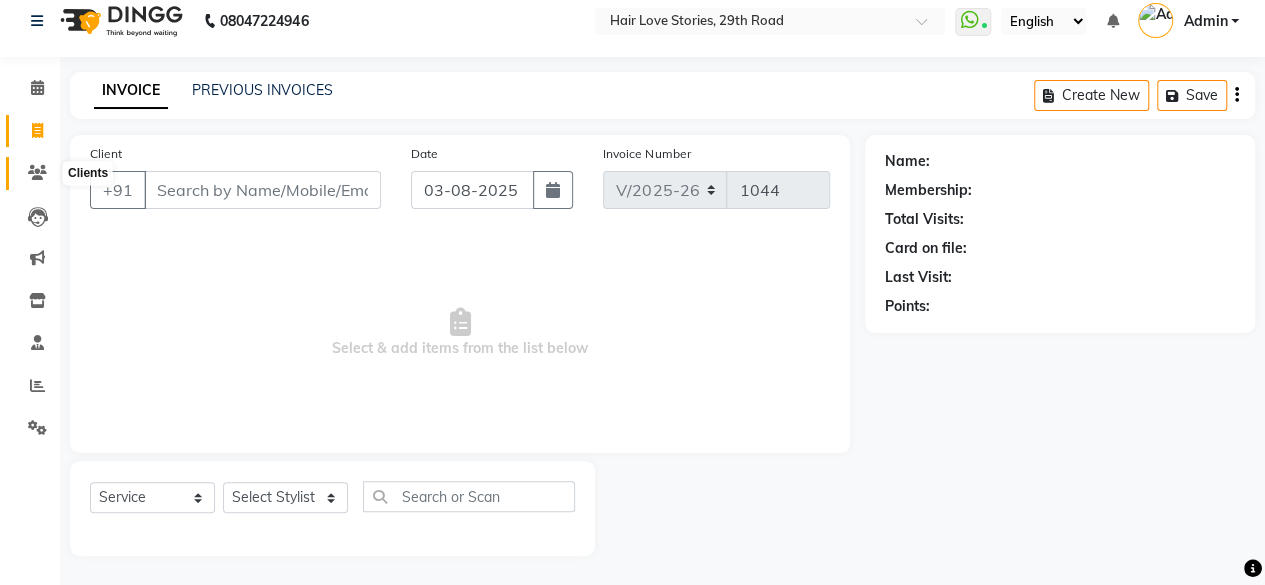 click 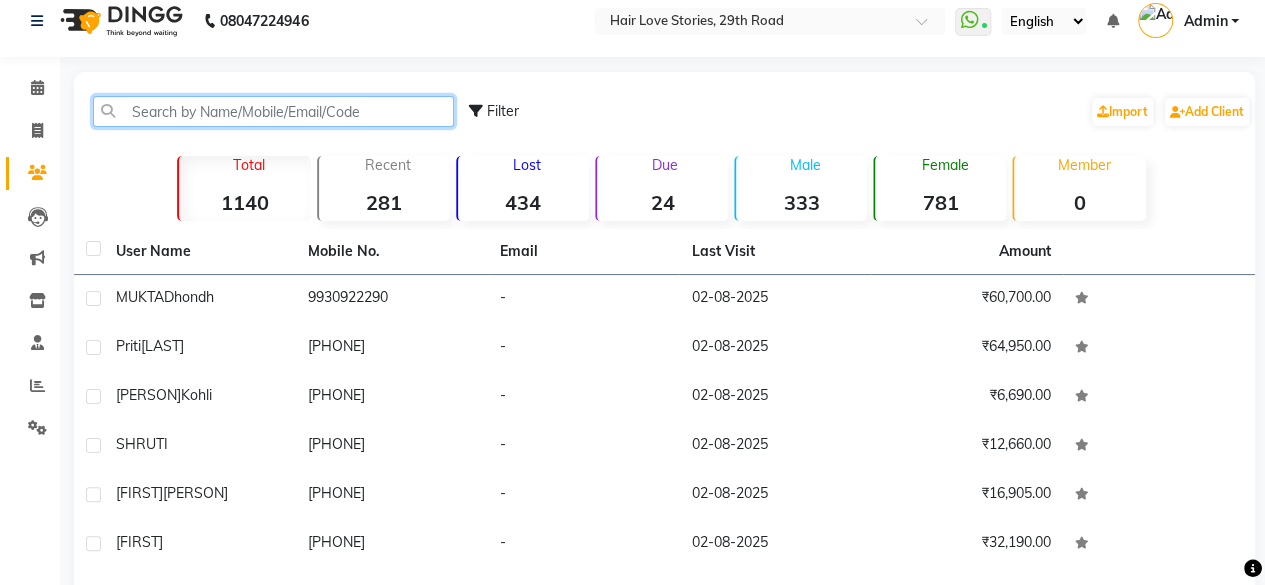 click 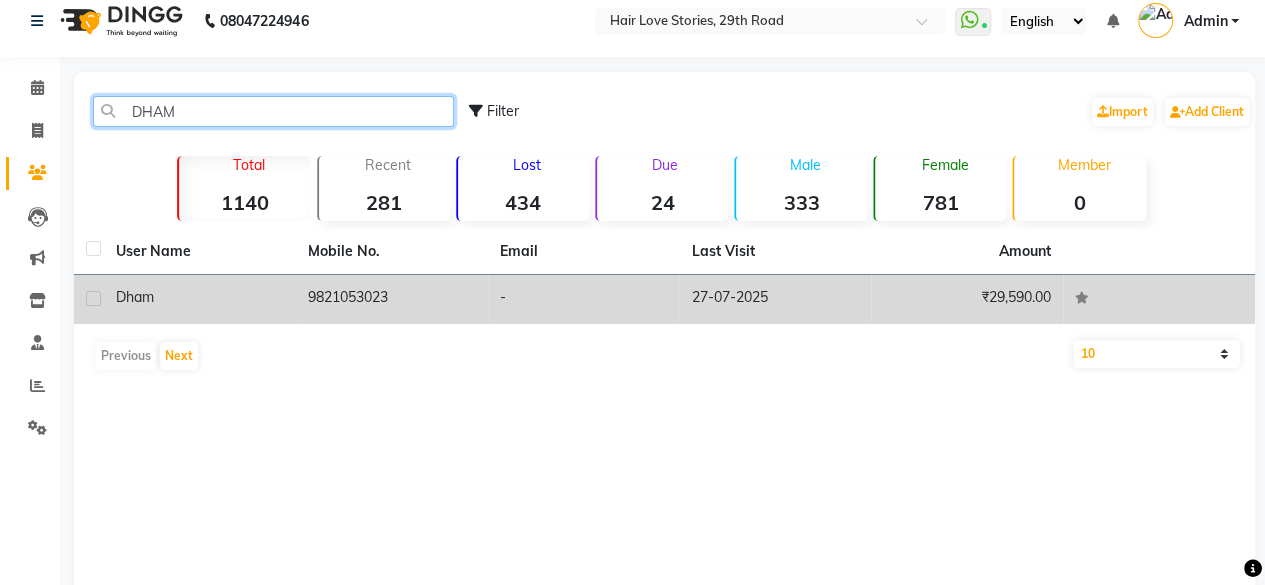 type on "DHAM" 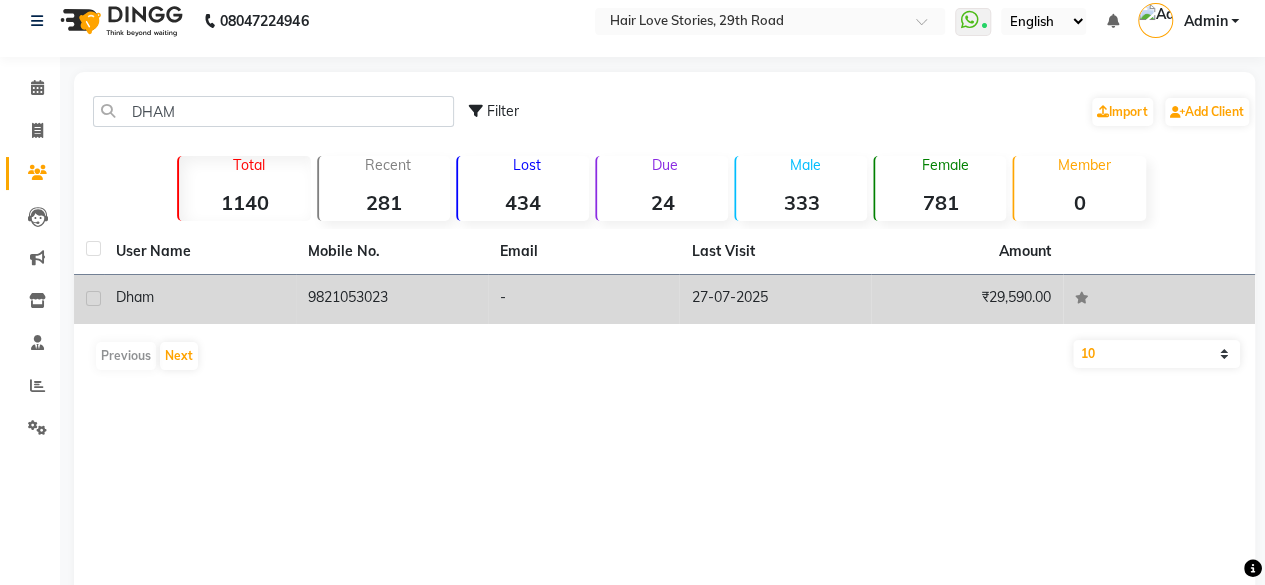 click on "9821053023" 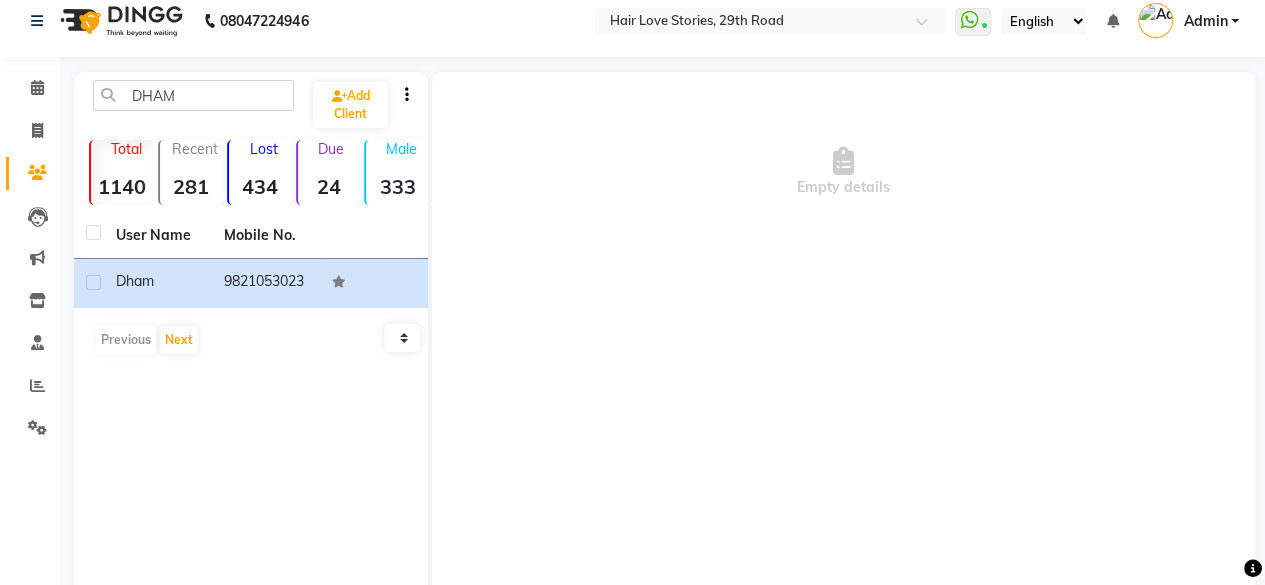 scroll, scrollTop: 132, scrollLeft: 0, axis: vertical 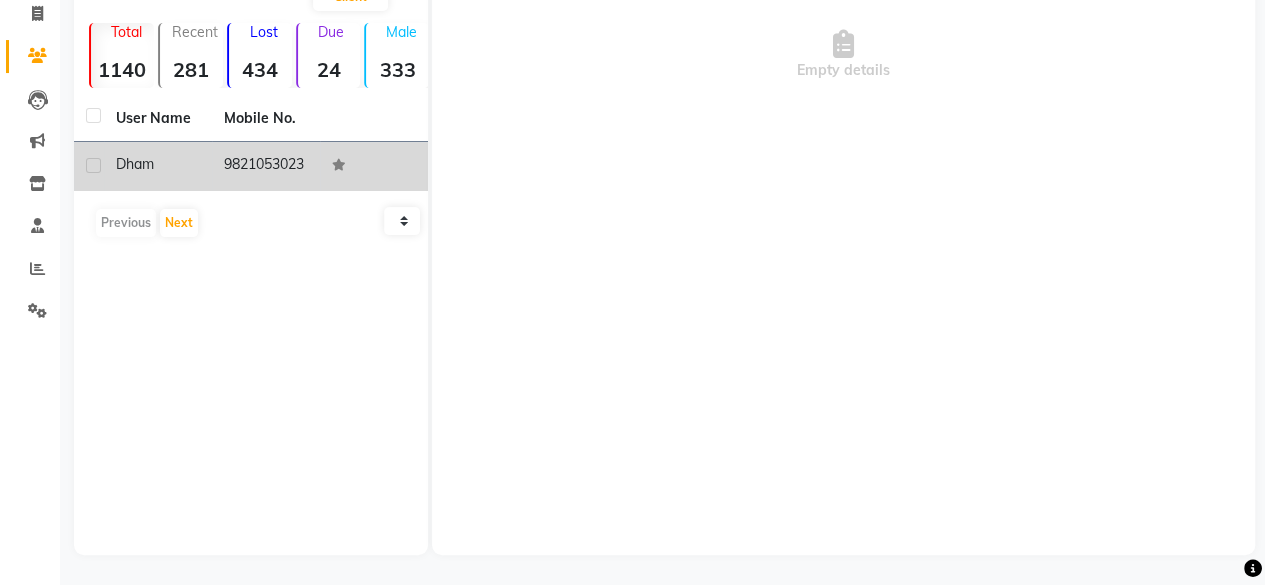 click on "9821053023" 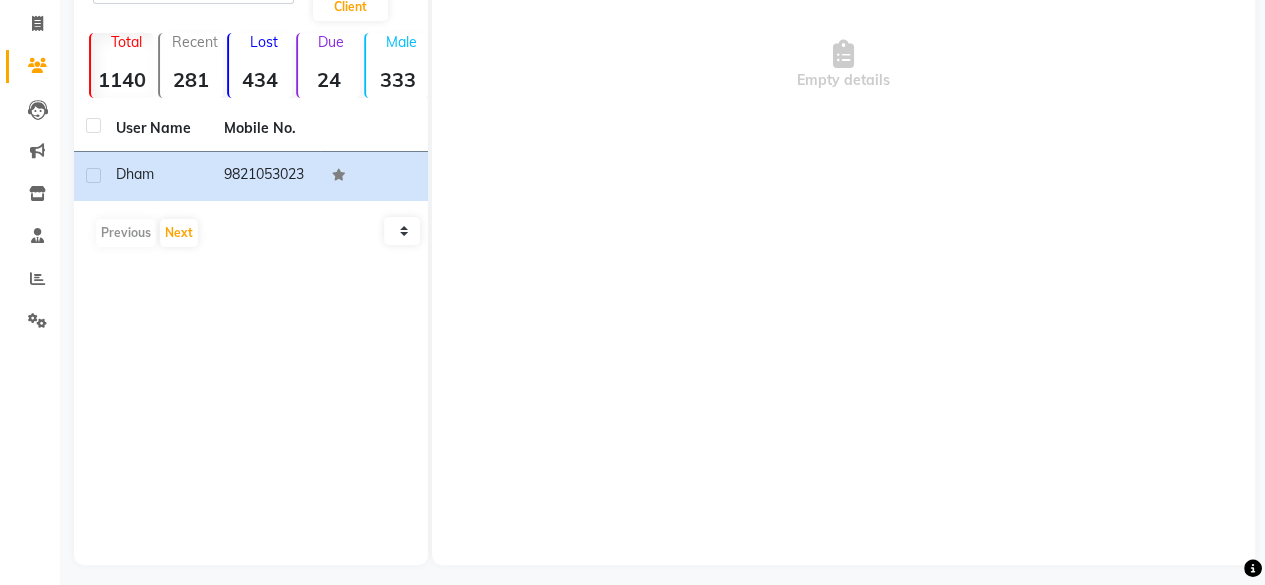 scroll, scrollTop: 132, scrollLeft: 0, axis: vertical 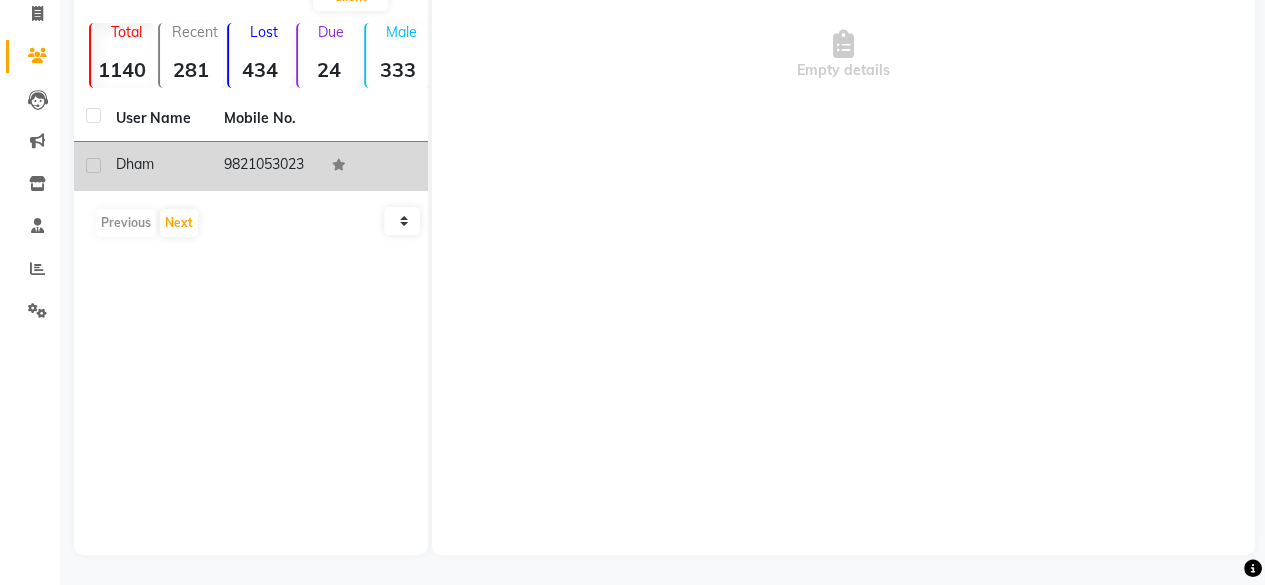 click on "Dham" 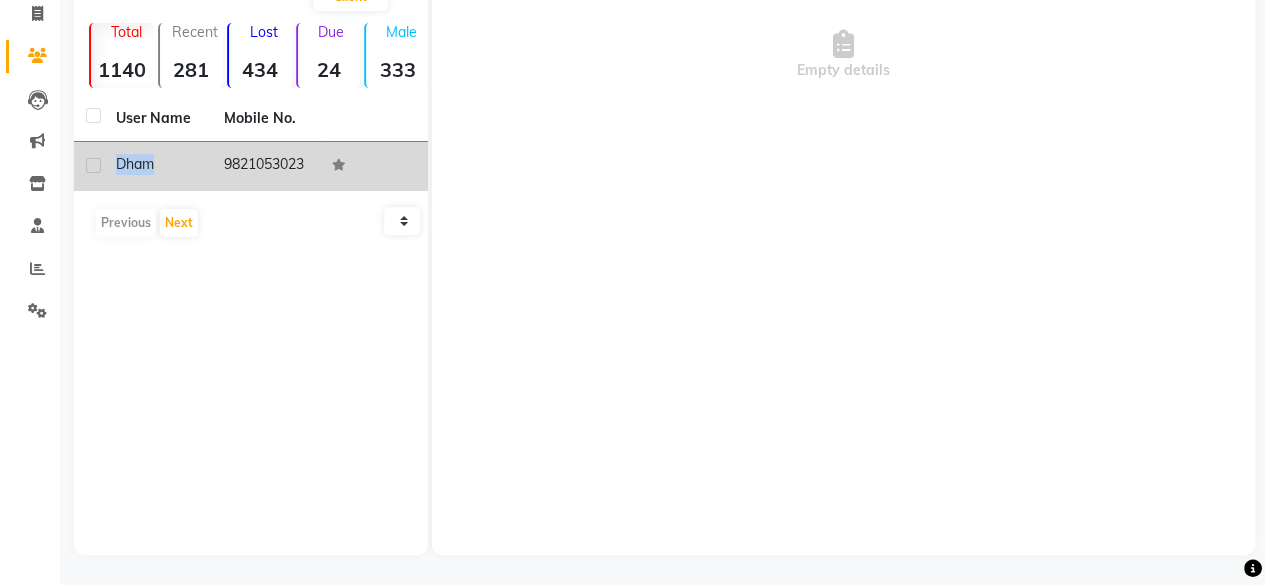 click on "Dham" 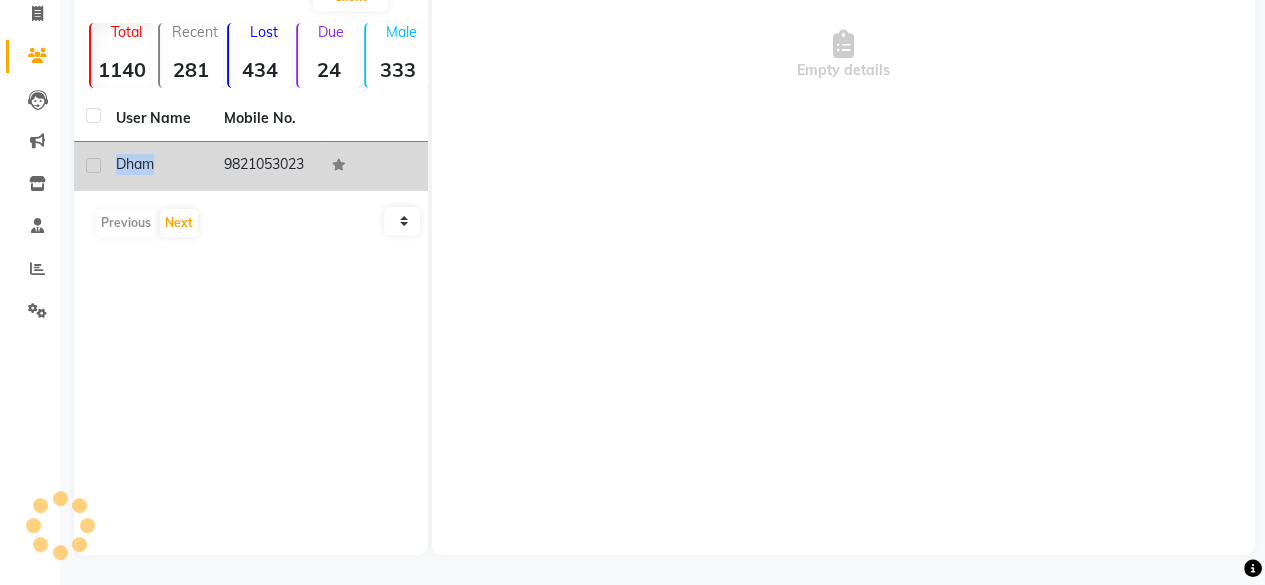 click on "Dham" 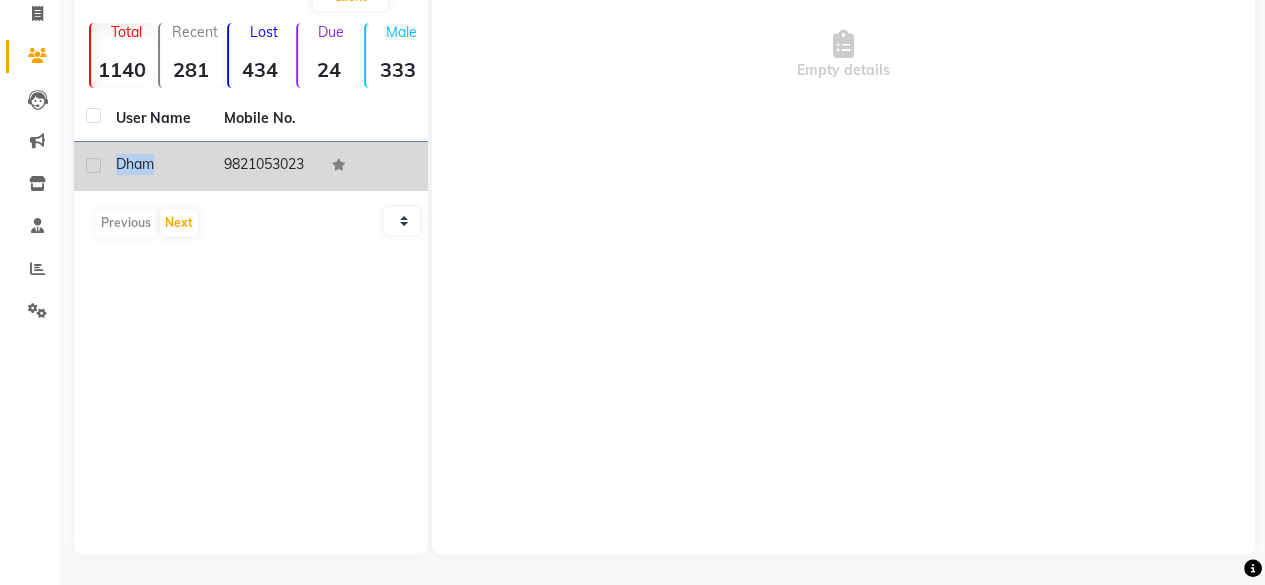click on "Dham" 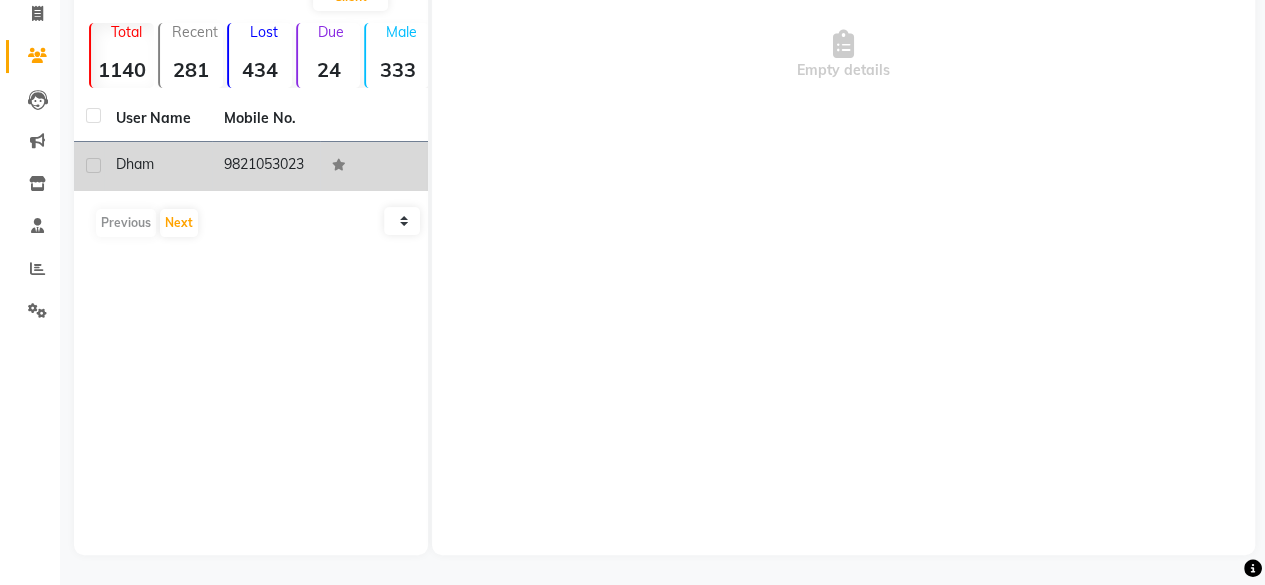 click on "9821053023" 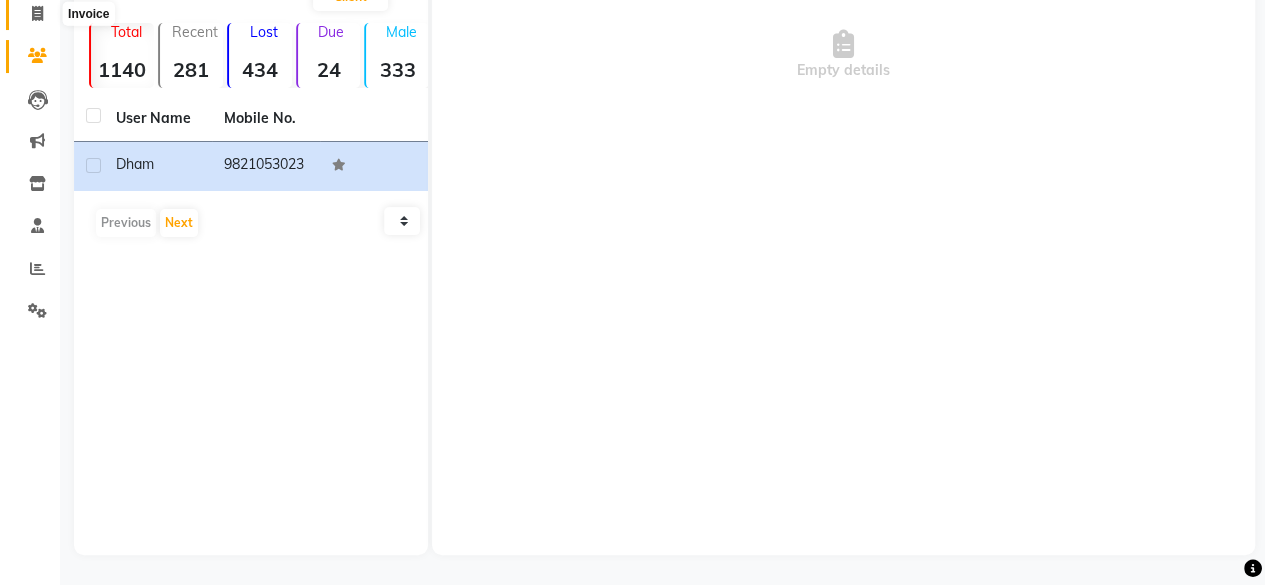 click 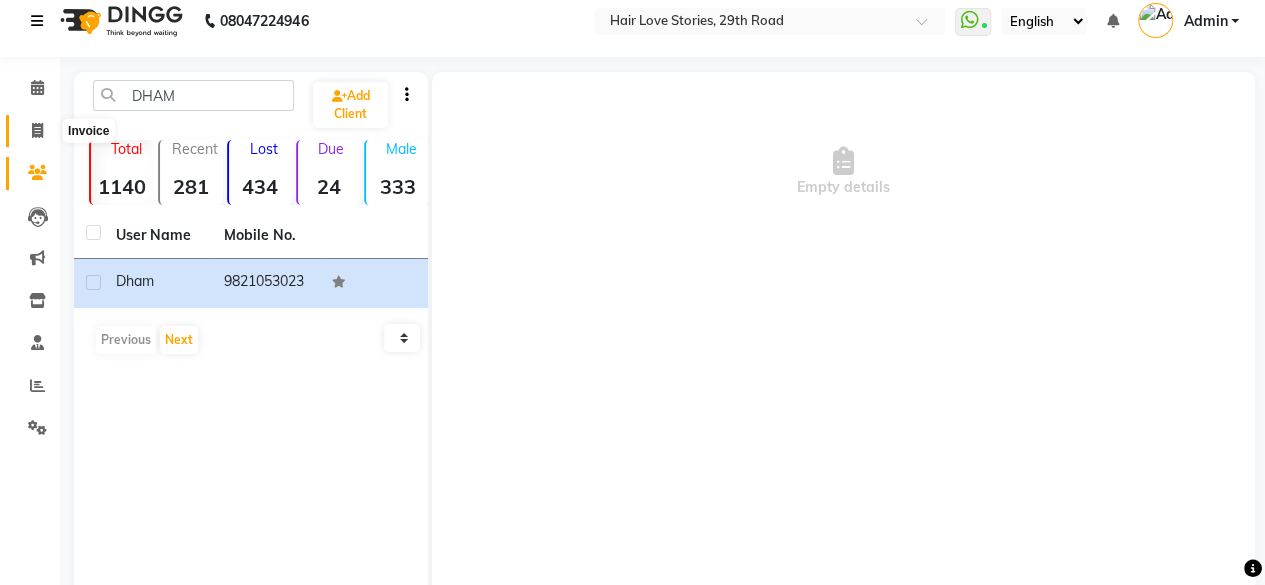 select on "3886" 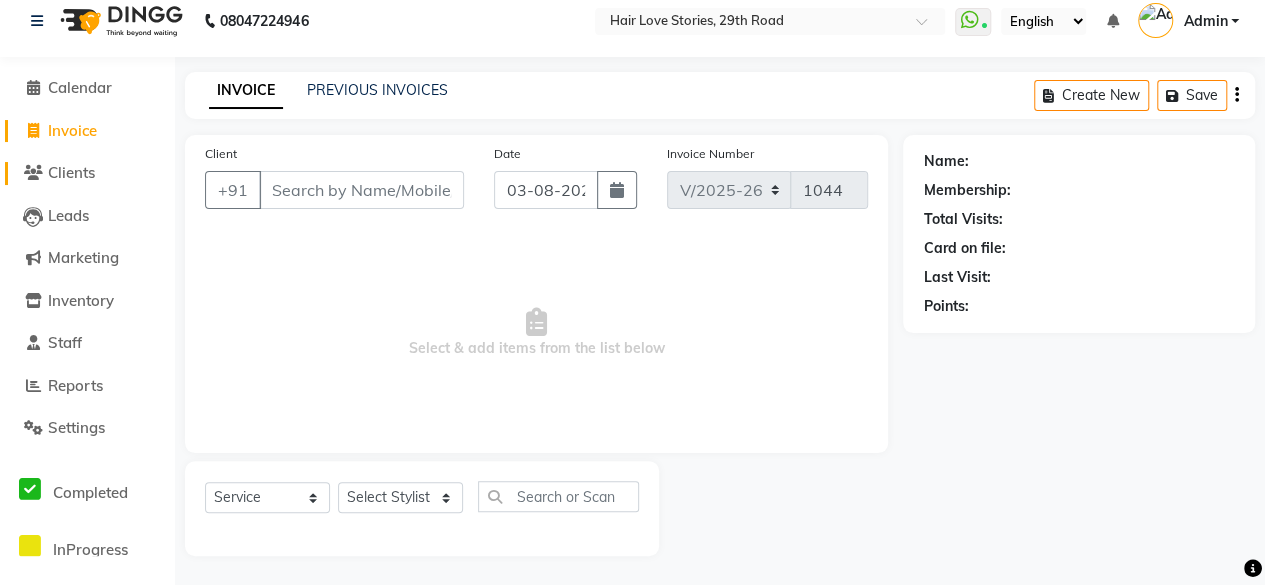 click on "Clients" 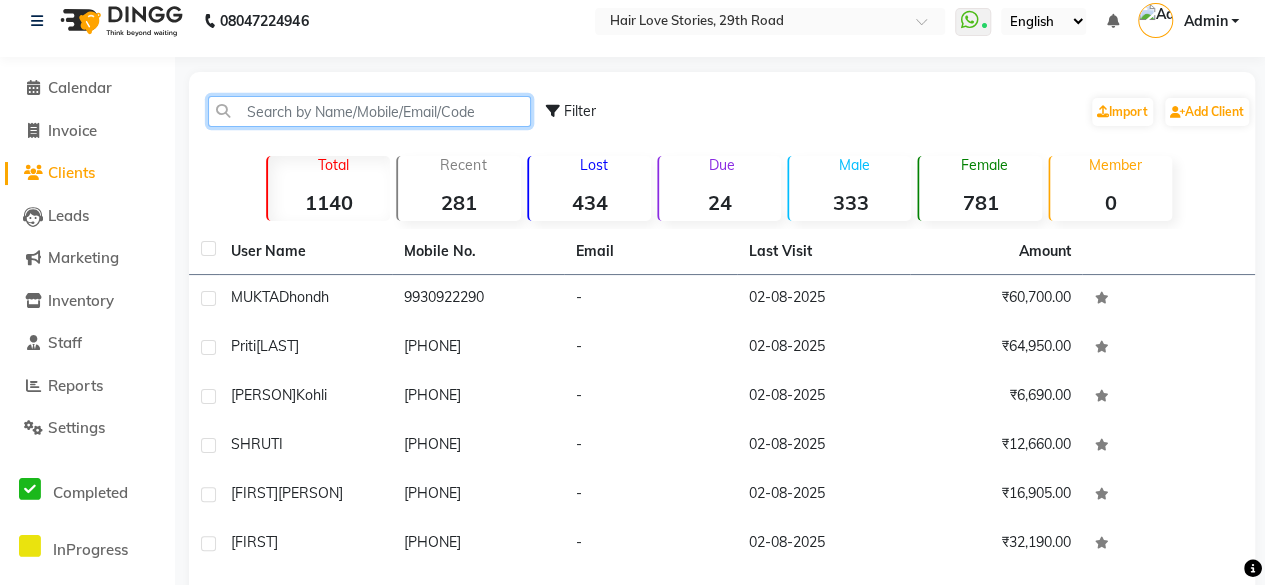 click 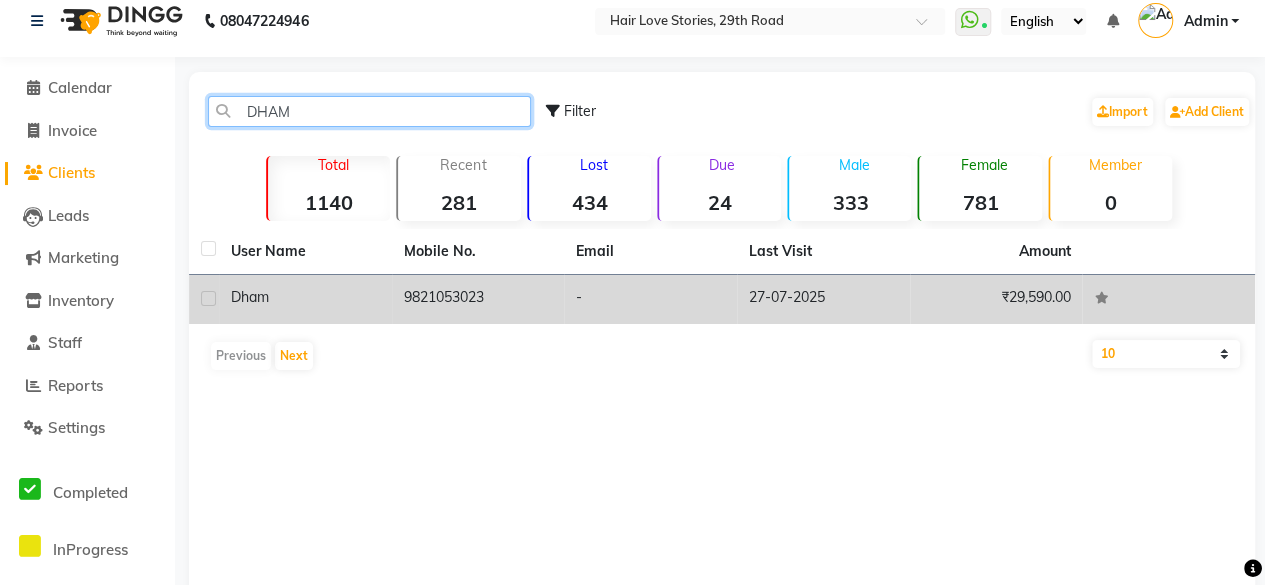 type on "DHAM" 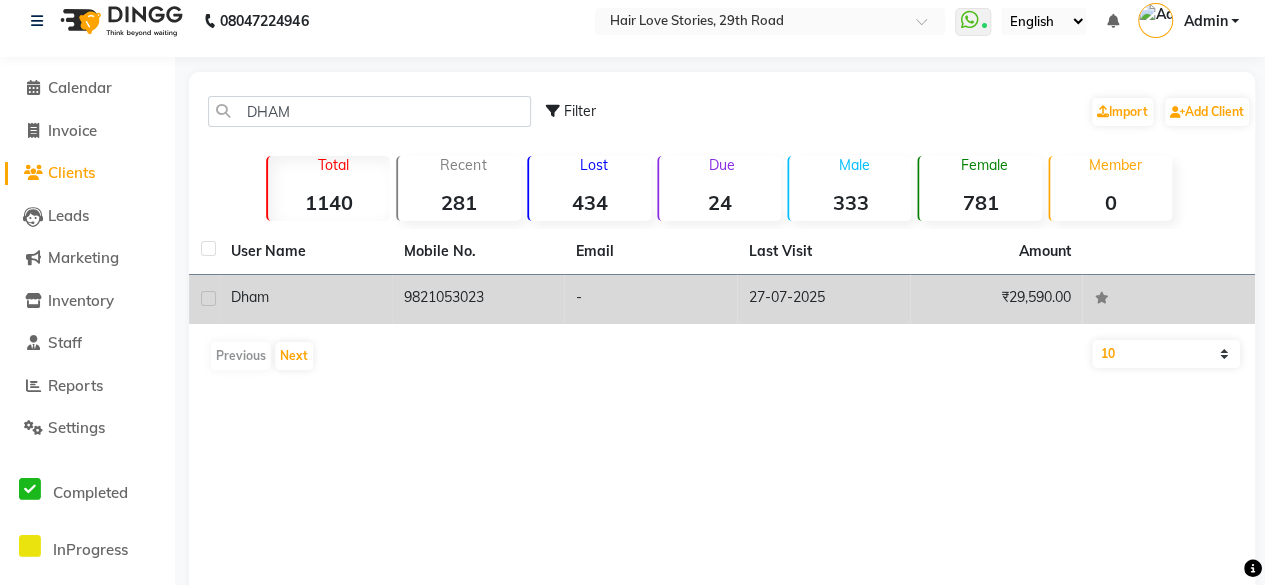click on "9821053023" 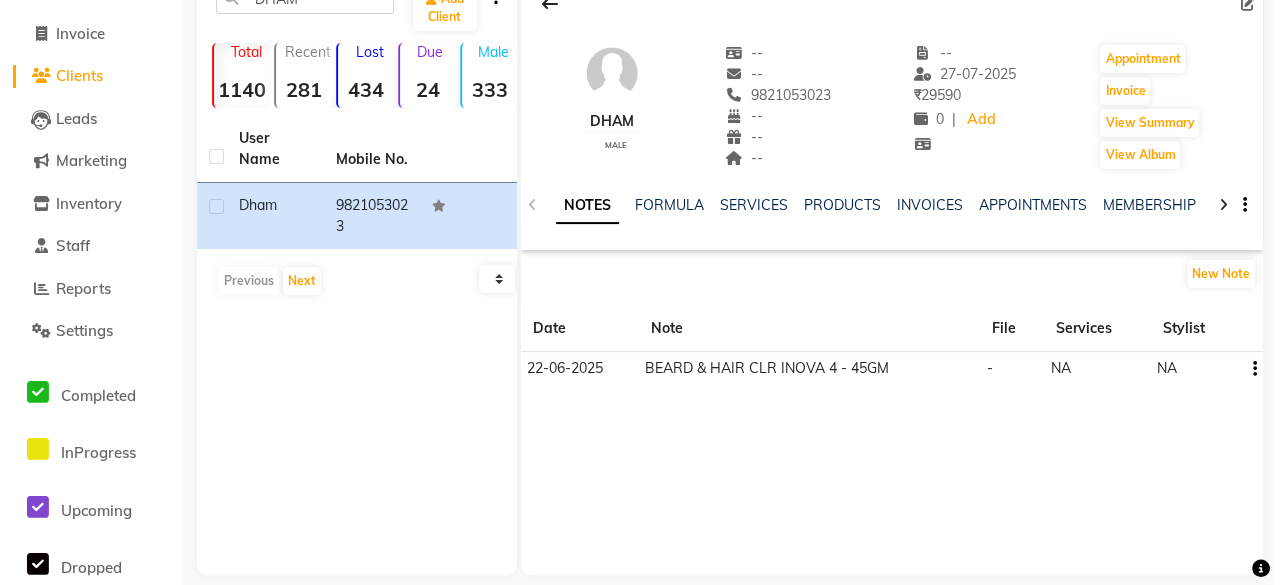 scroll, scrollTop: 132, scrollLeft: 0, axis: vertical 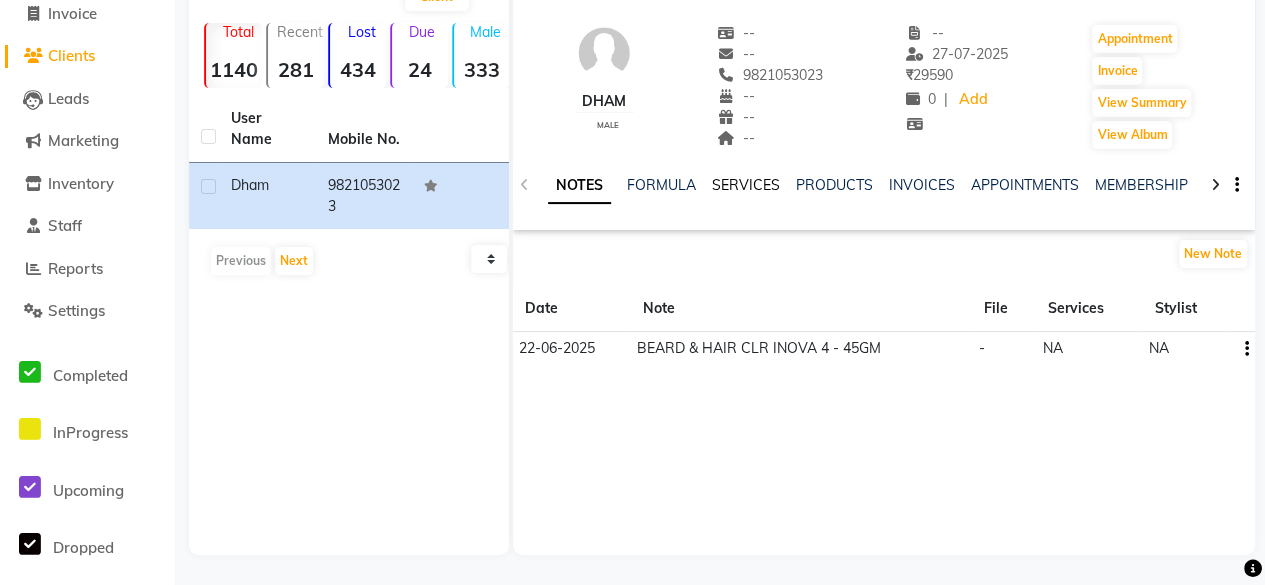 click on "SERVICES" 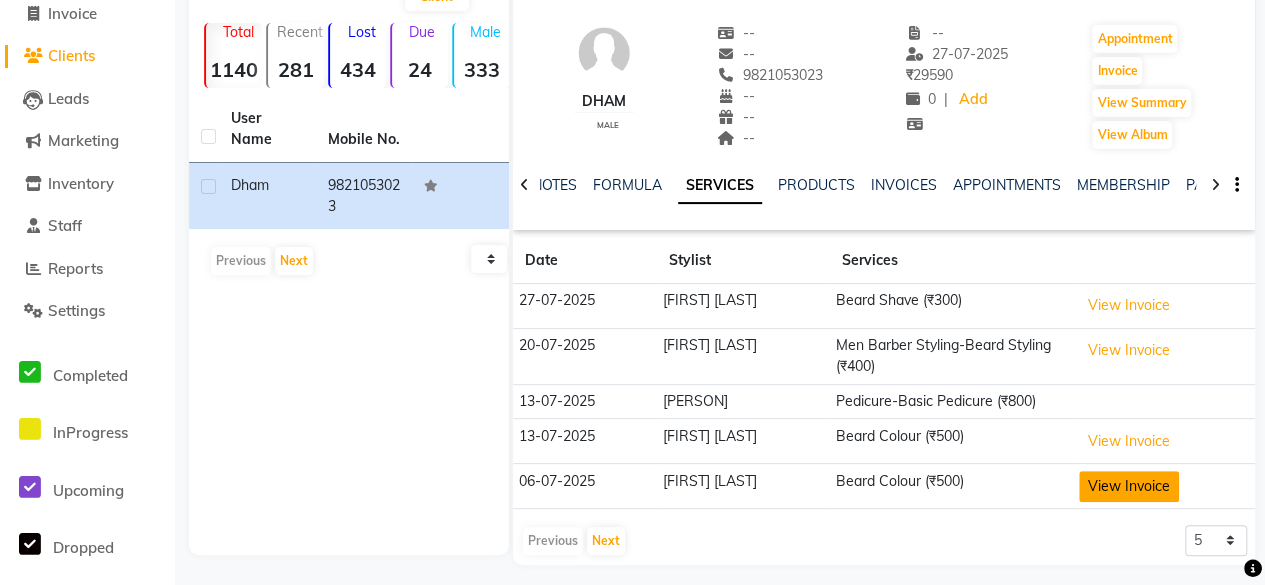 click on "View Invoice" 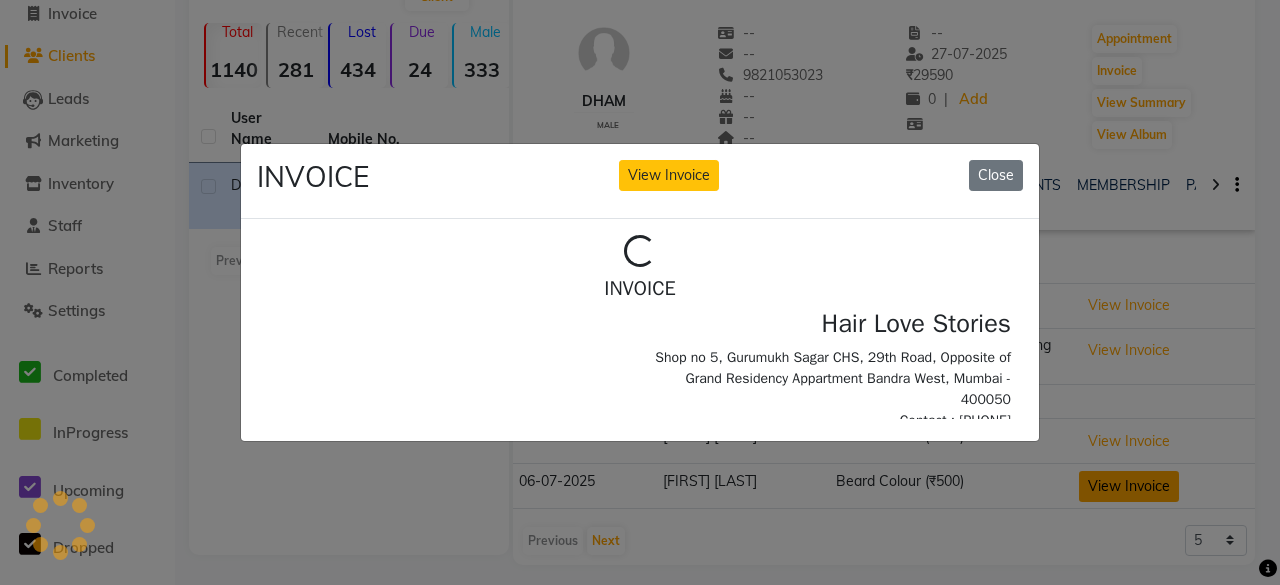 scroll, scrollTop: 0, scrollLeft: 0, axis: both 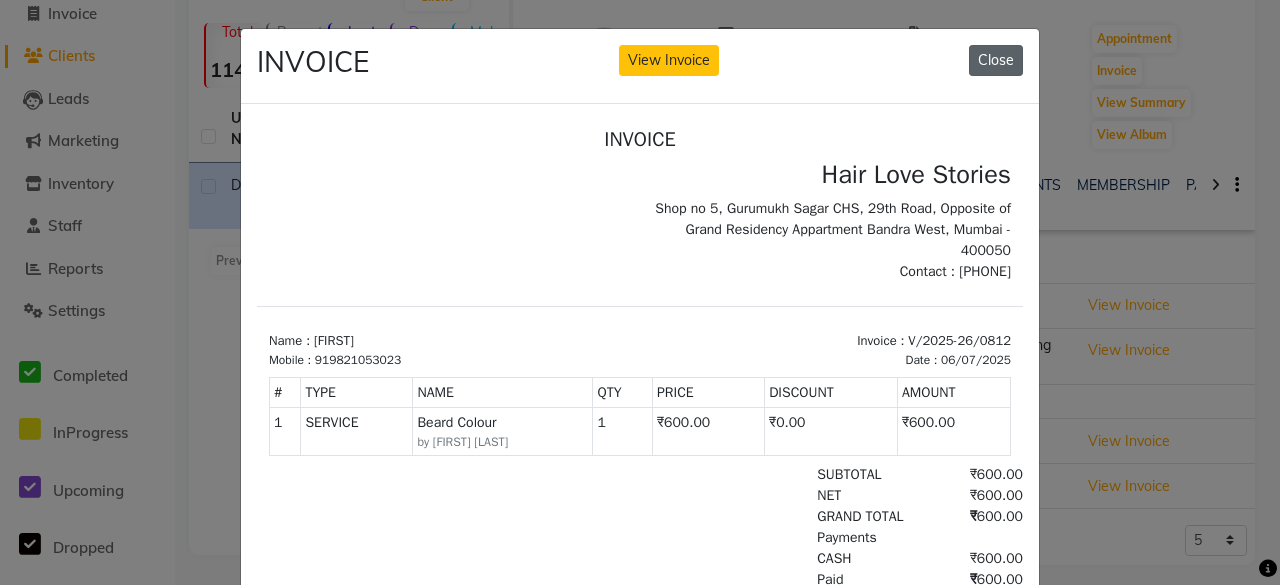 click on "Close" 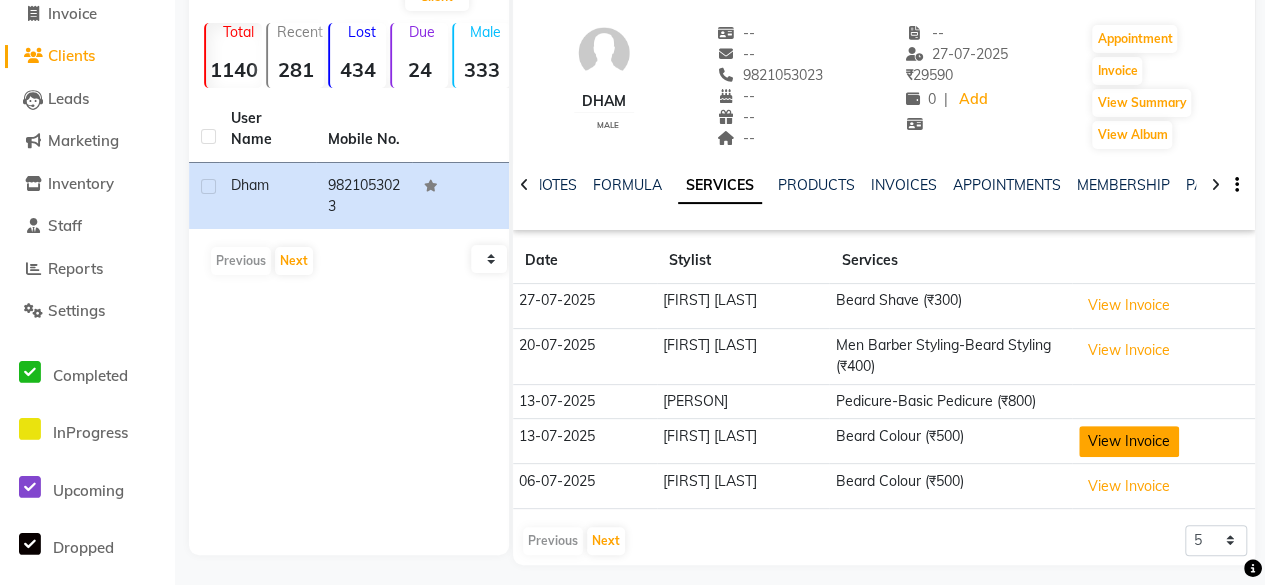 click on "View Invoice" 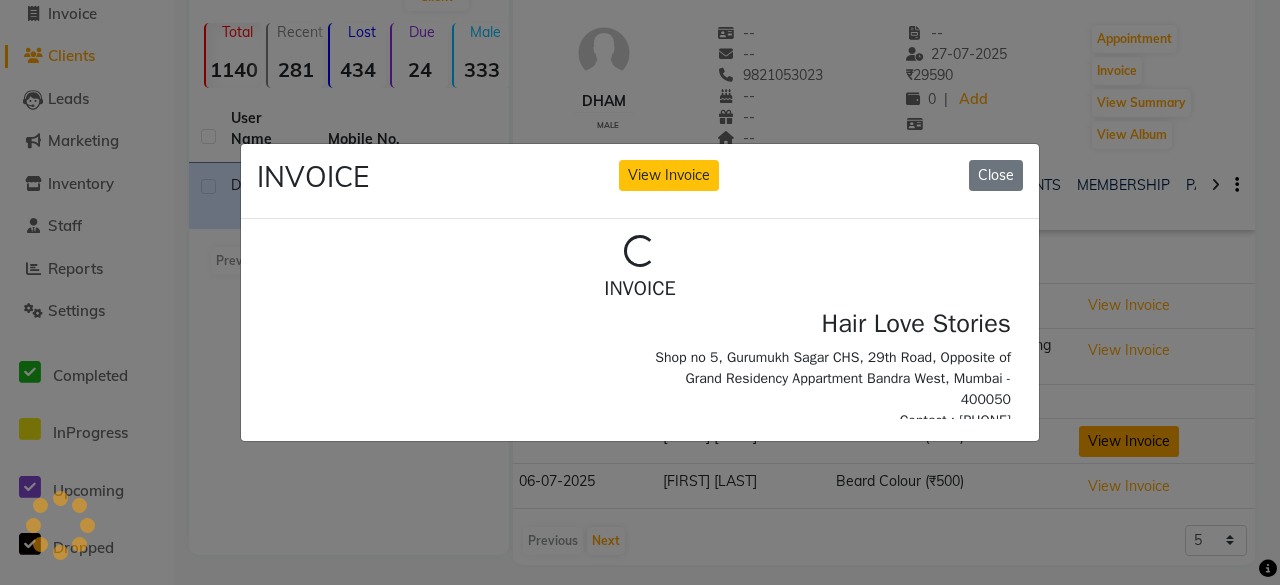 scroll, scrollTop: 0, scrollLeft: 0, axis: both 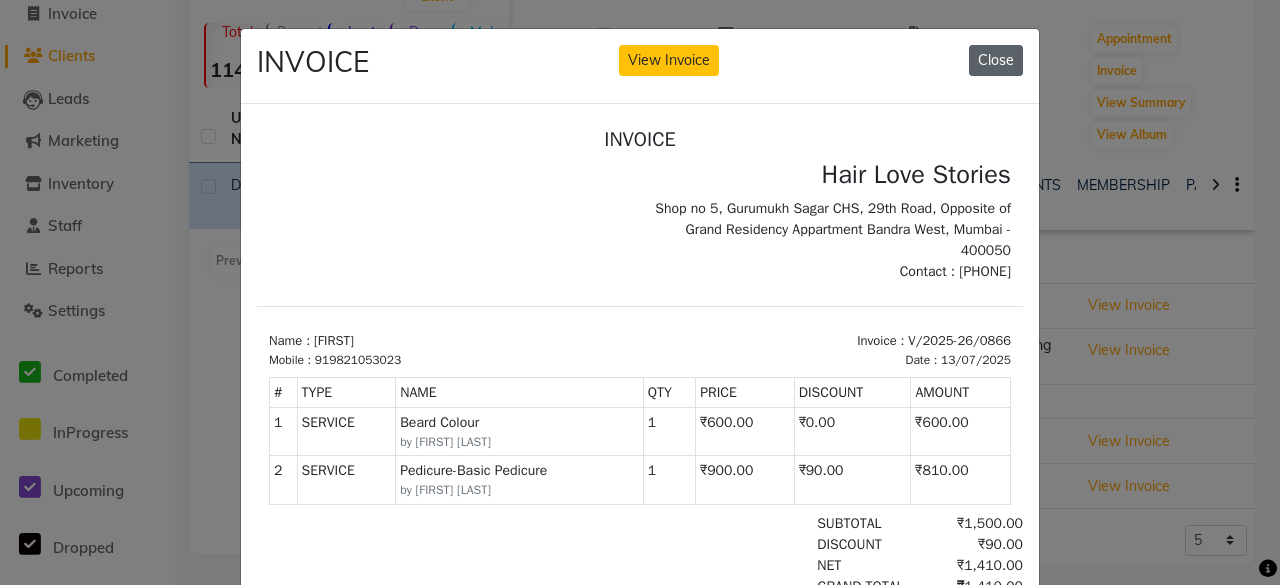 click on "Close" 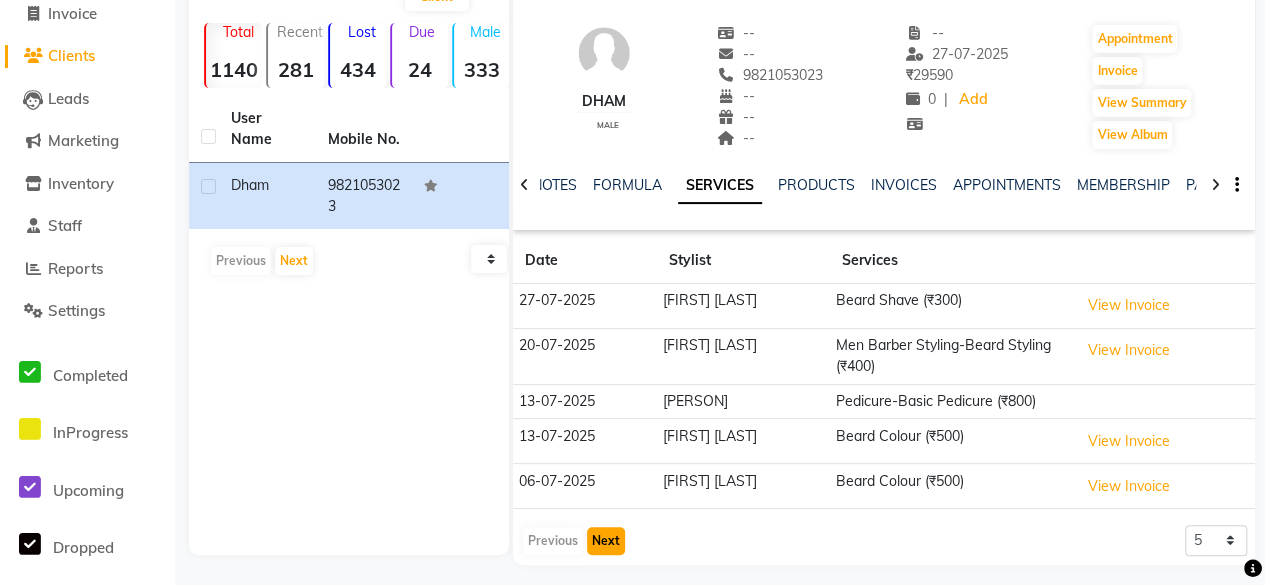 click on "Next" 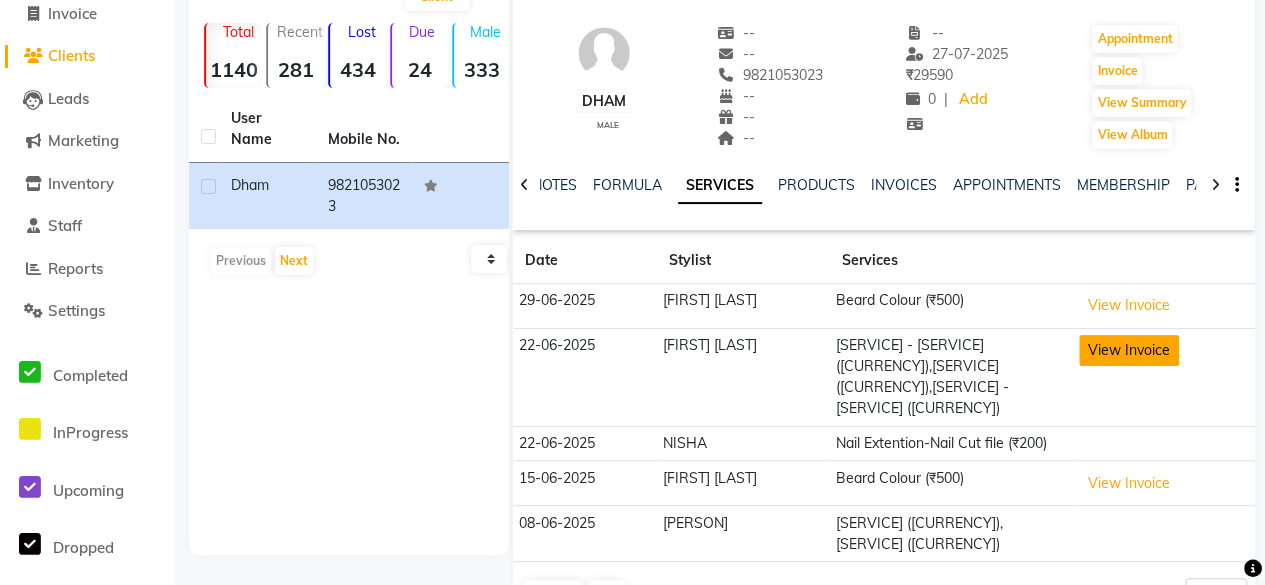 click on "View Invoice" 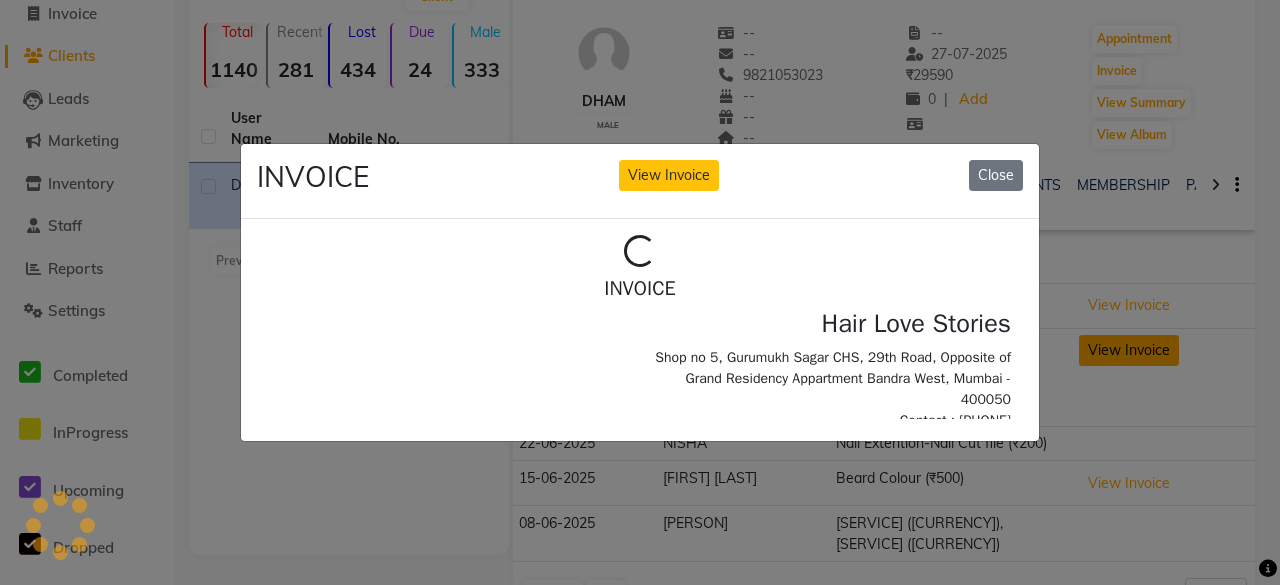 scroll, scrollTop: 0, scrollLeft: 0, axis: both 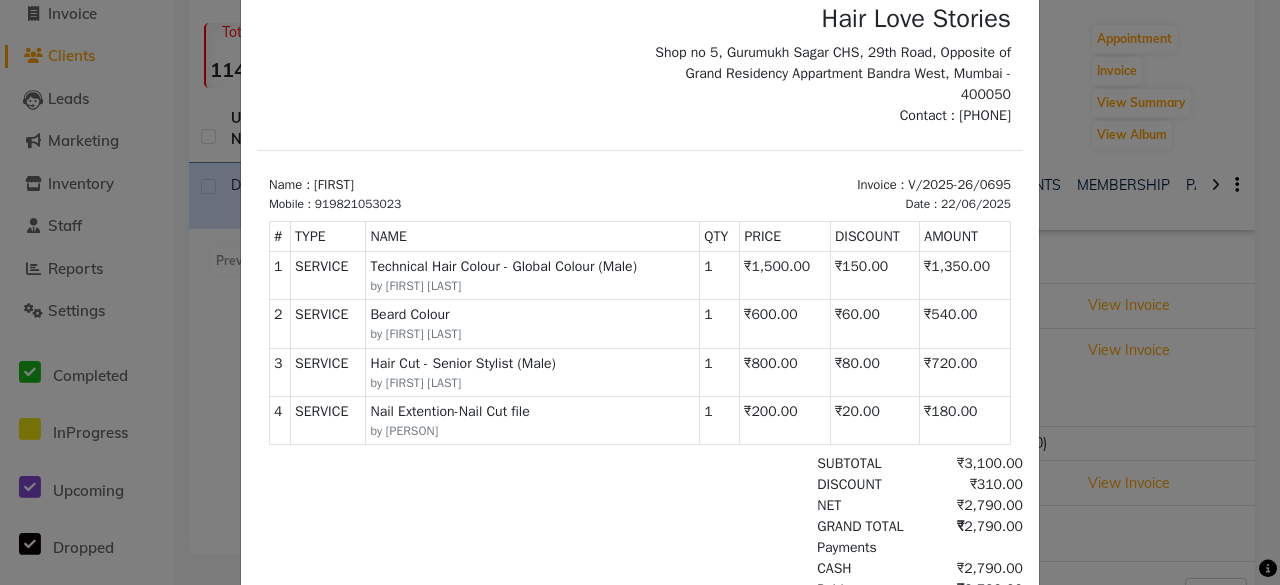 click on "INVOICE View Invoice Close" 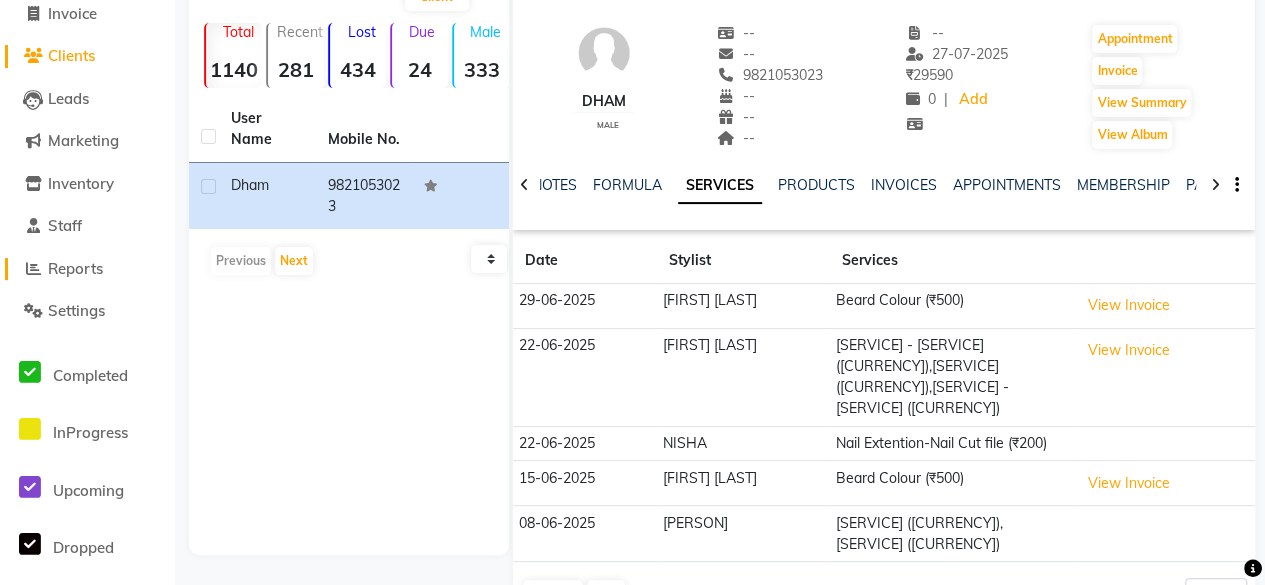click on "Reports" 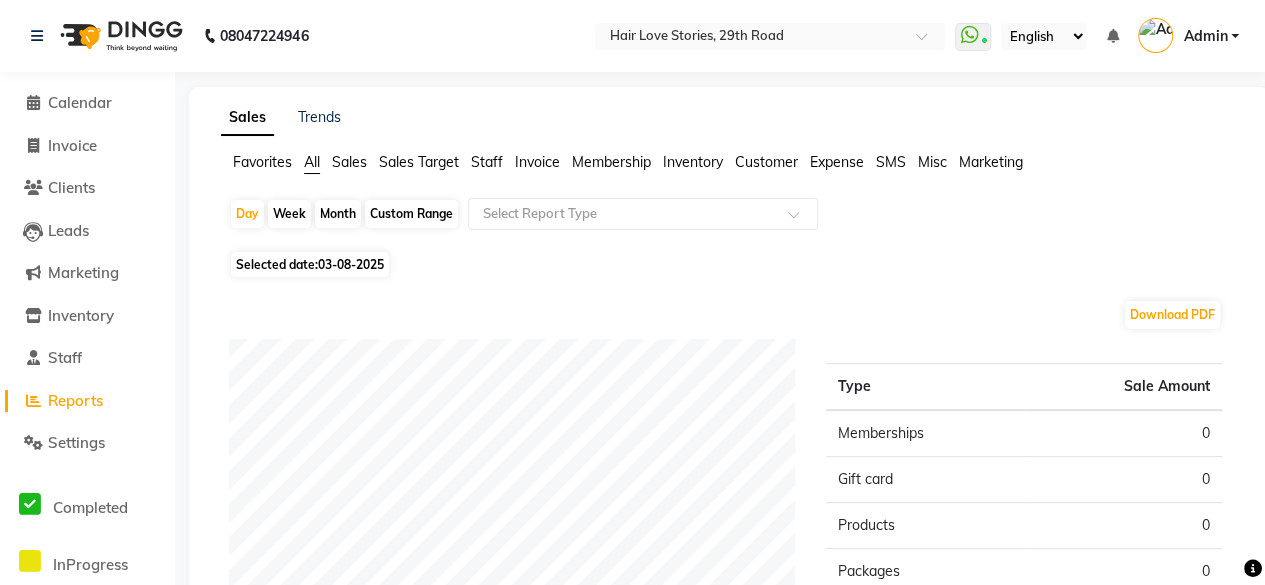 click on "Month" 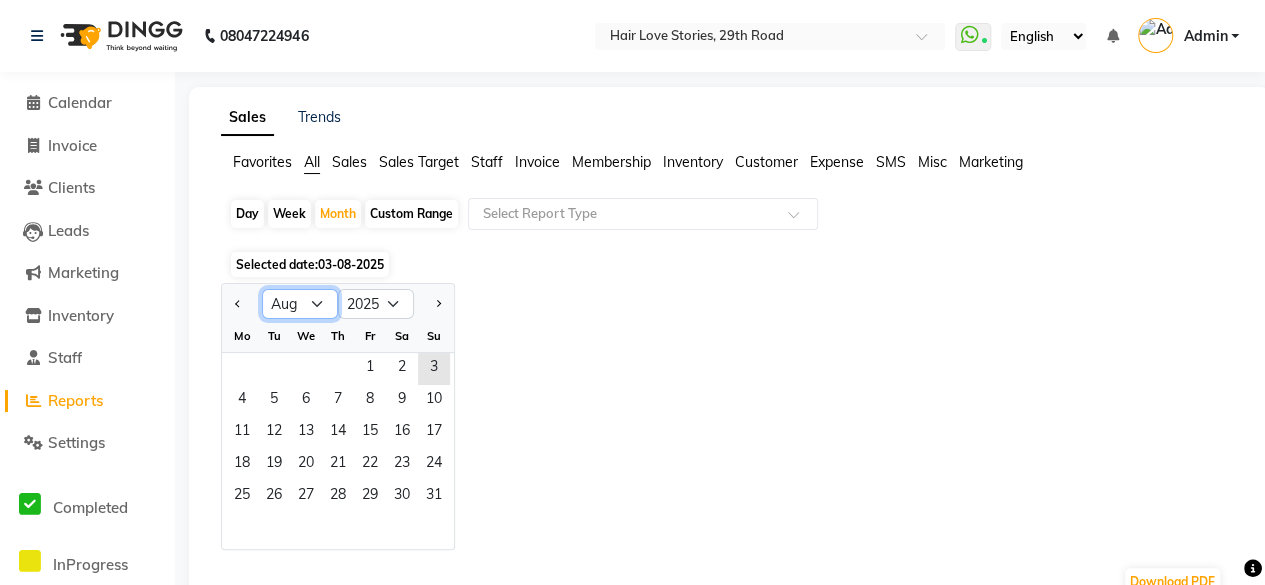 click on "Jan Feb Mar Apr May Jun Jul Aug Sep Oct Nov Dec" 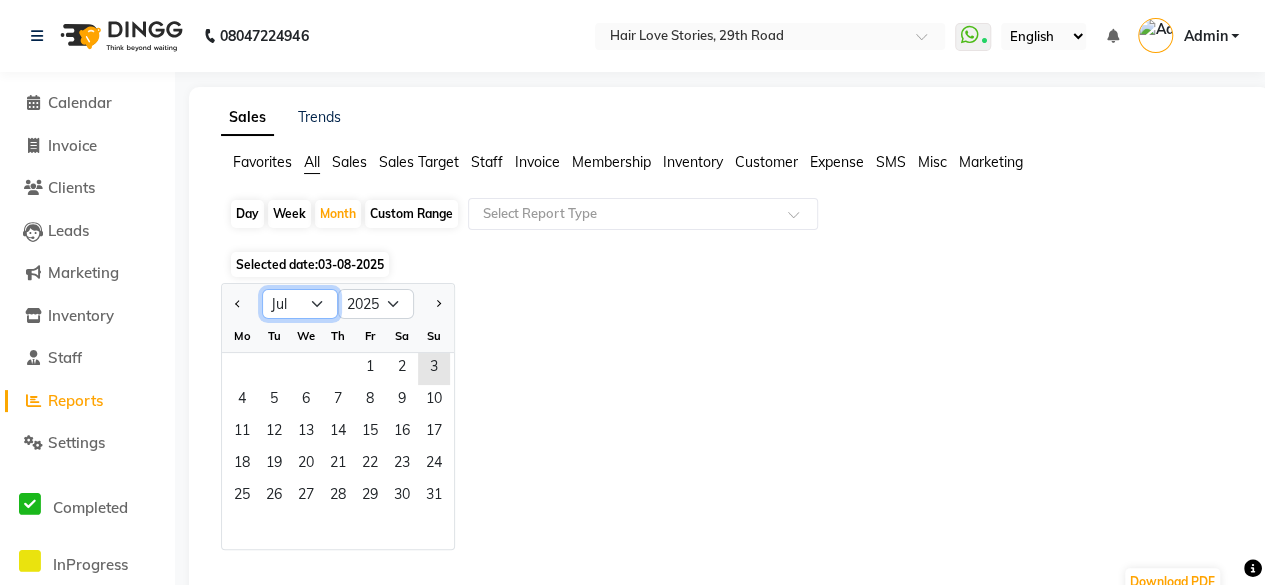 click on "Jan Feb Mar Apr May Jun Jul Aug Sep Oct Nov Dec" 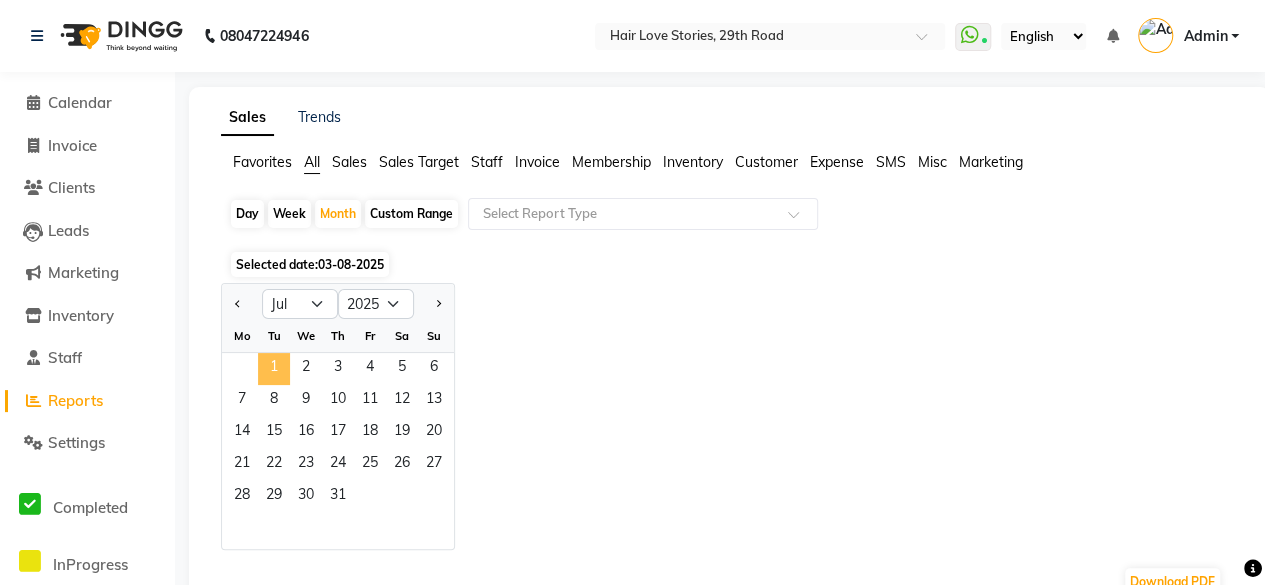 click on "1" 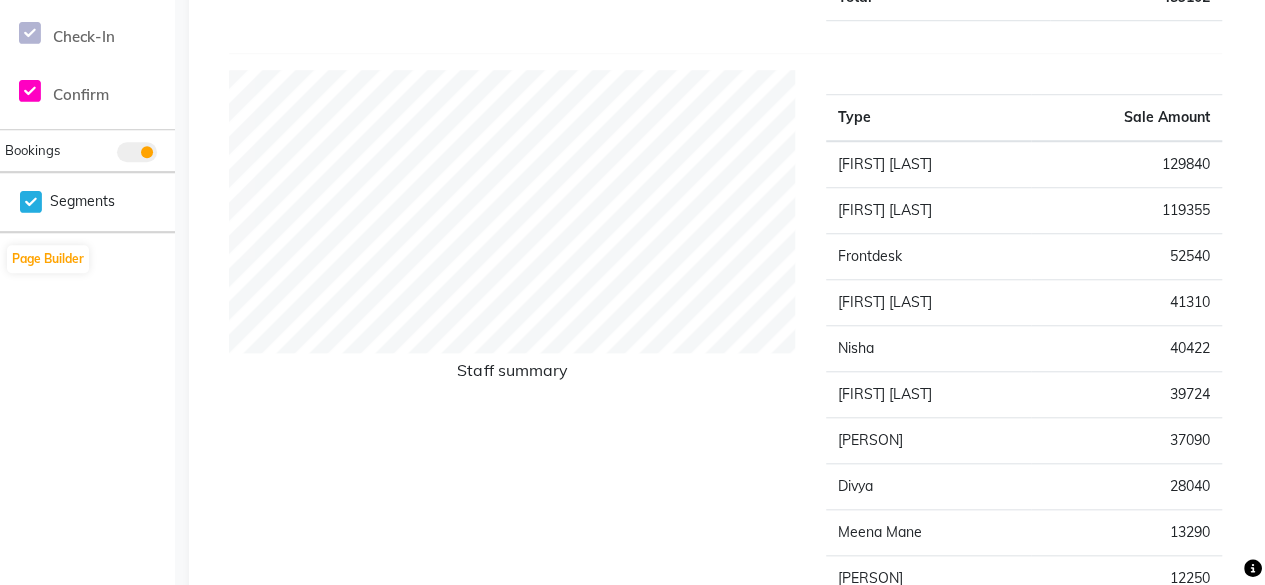 scroll, scrollTop: 762, scrollLeft: 0, axis: vertical 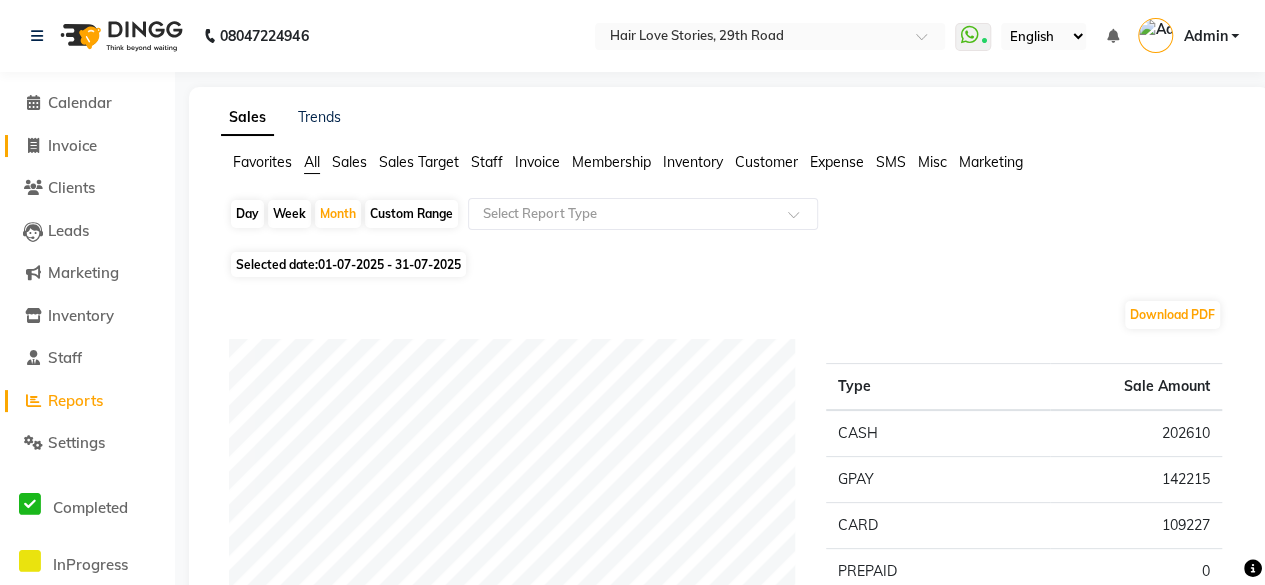 click on "Invoice" 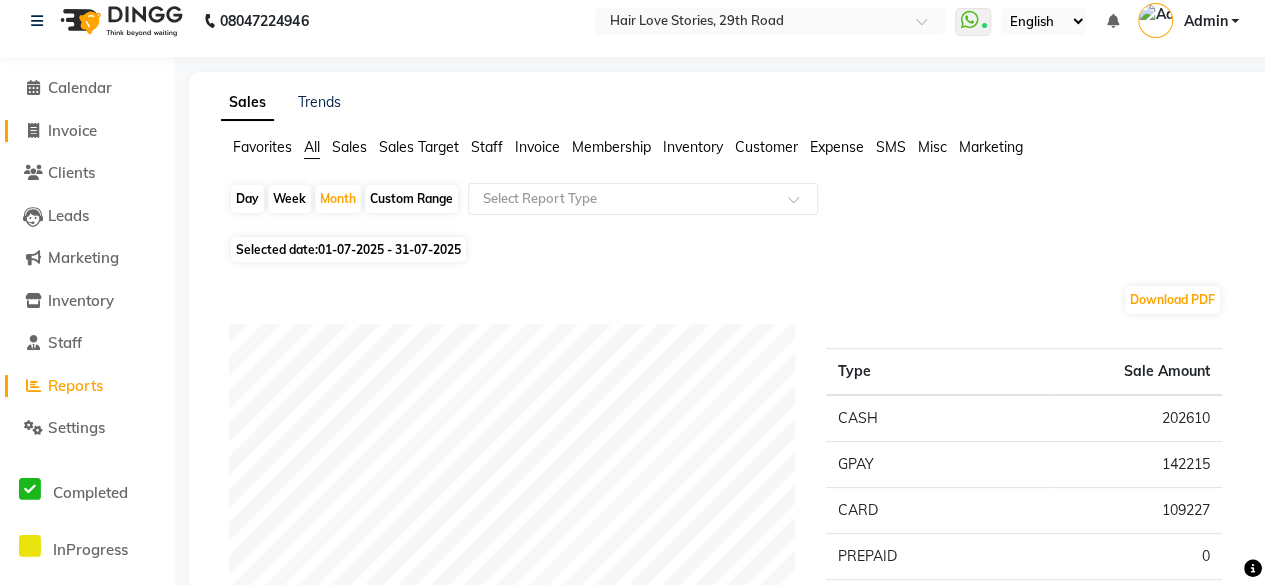 select on "3886" 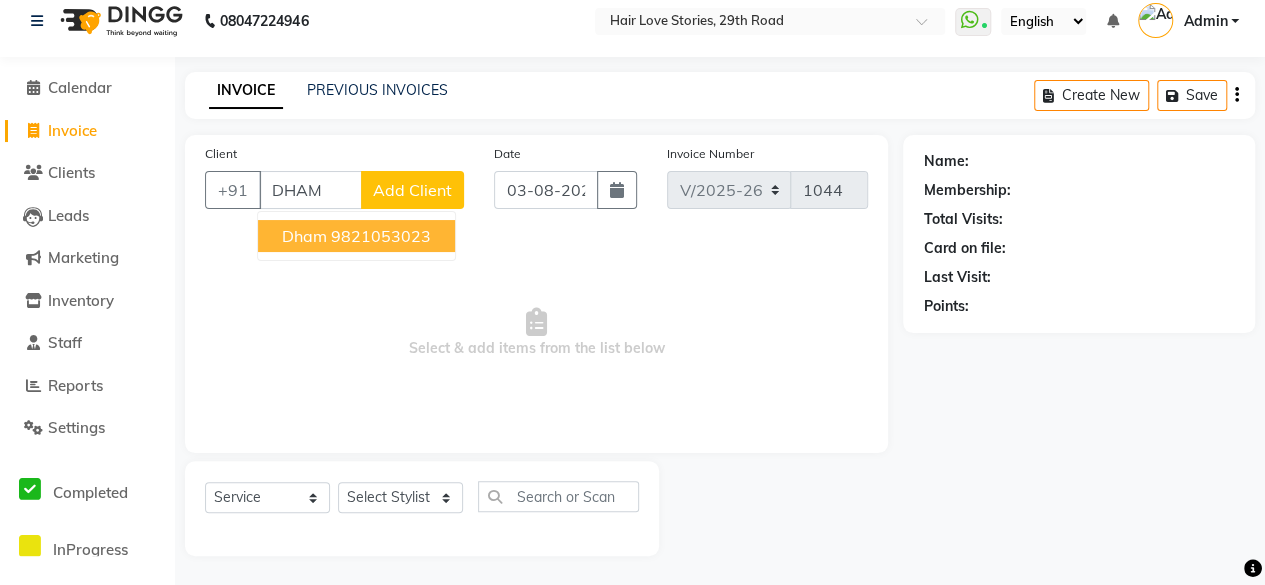click on "9821053023" at bounding box center (381, 236) 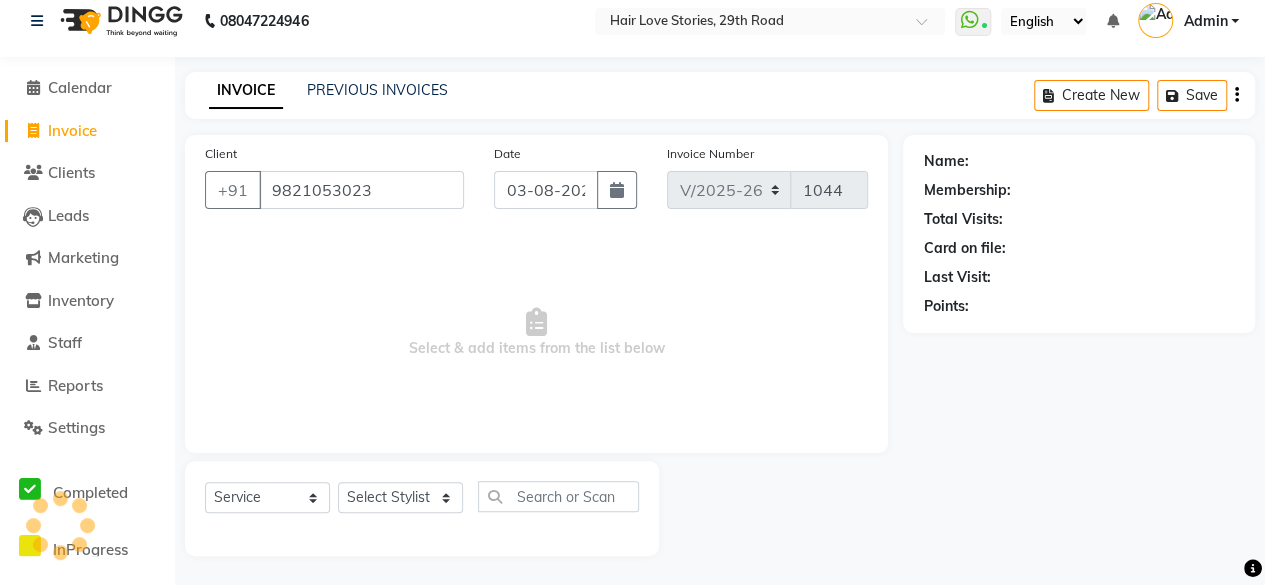 type on "9821053023" 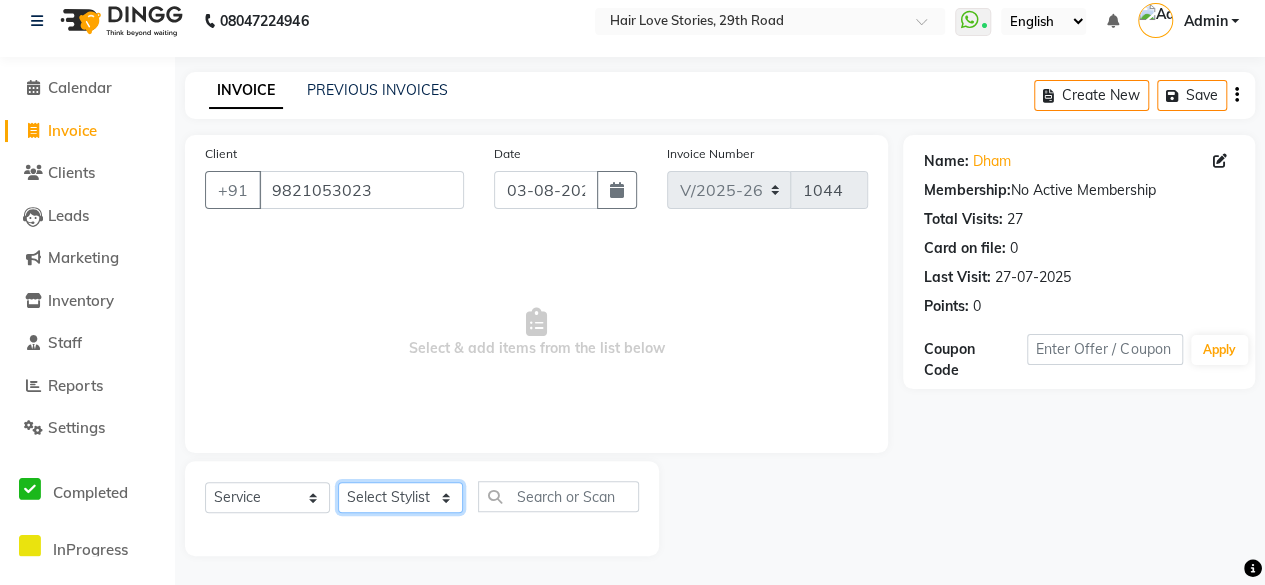 click on "Select Stylist [FIRST] [LAST] [FIRST] [FIRST] [FIRST] [LAST]  [FIRST] [LAST] [FIRST] [LAST] [FIRST] [LAST]" 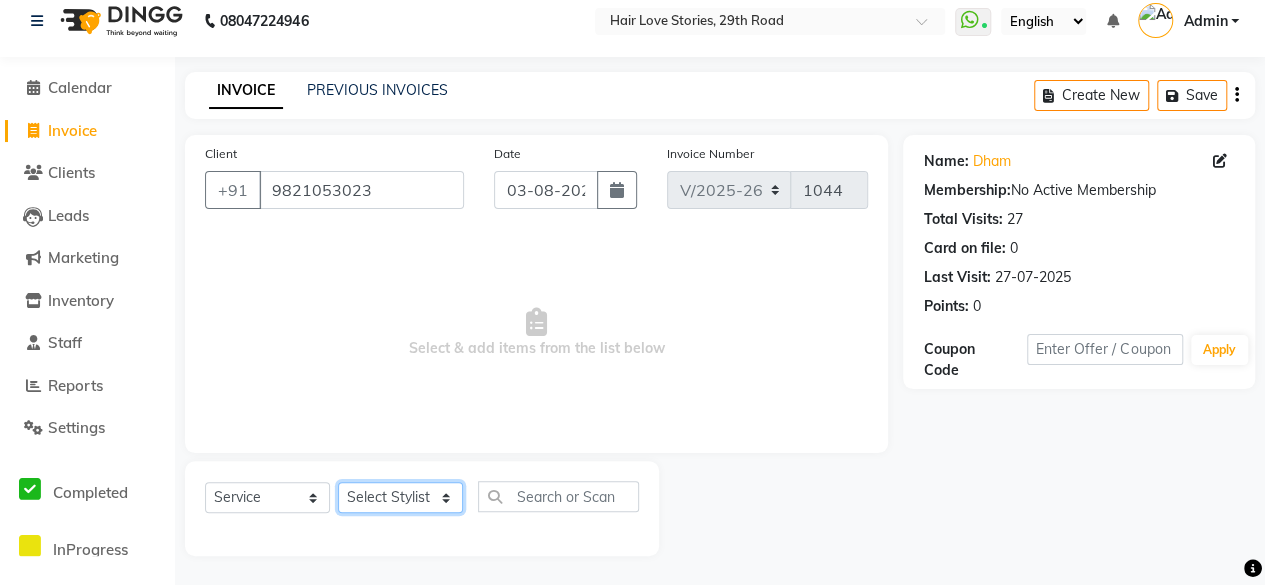 select on "19891" 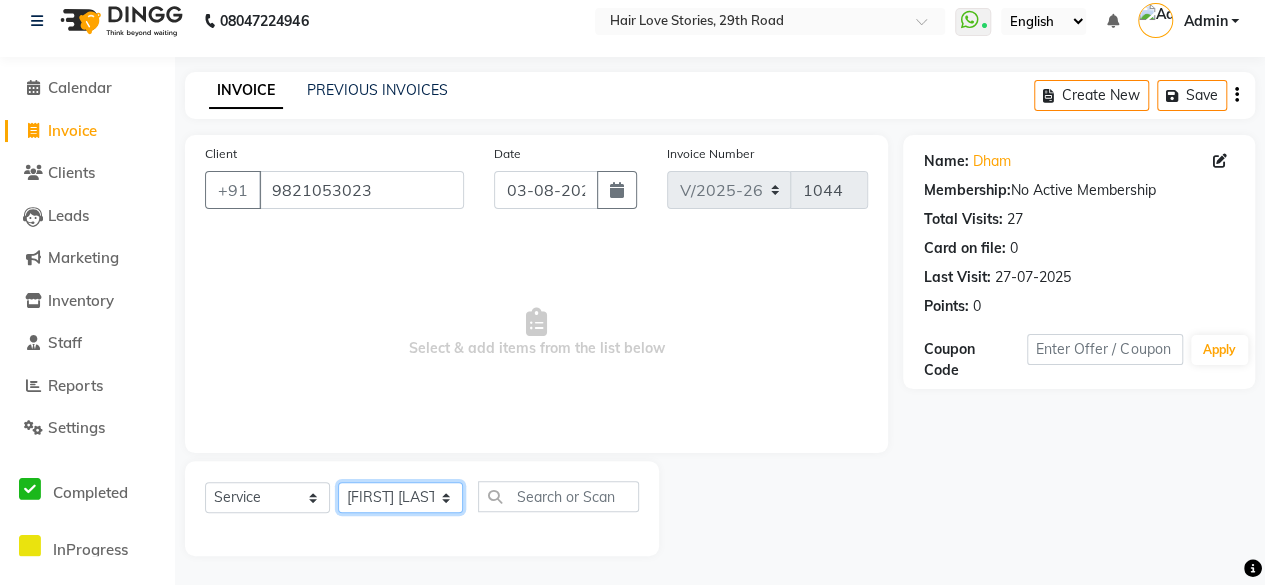 click on "Select Stylist [FIRST] [LAST] [FIRST] [FIRST] [FIRST] [LAST]  [FIRST] [LAST] [FIRST] [LAST] [FIRST] [LAST]" 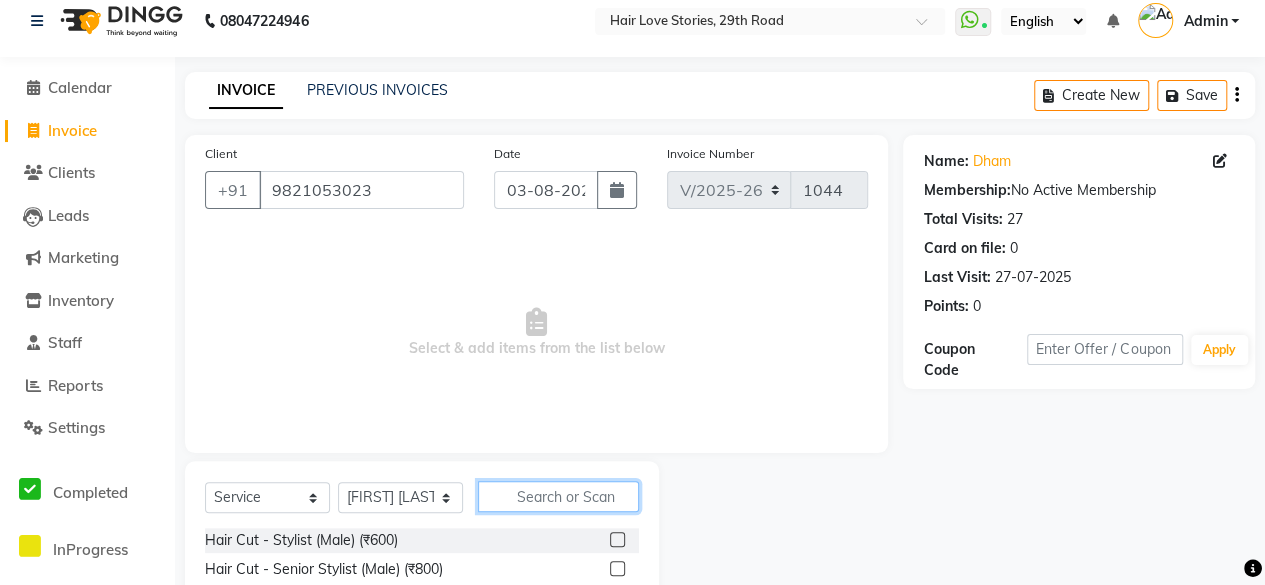 click 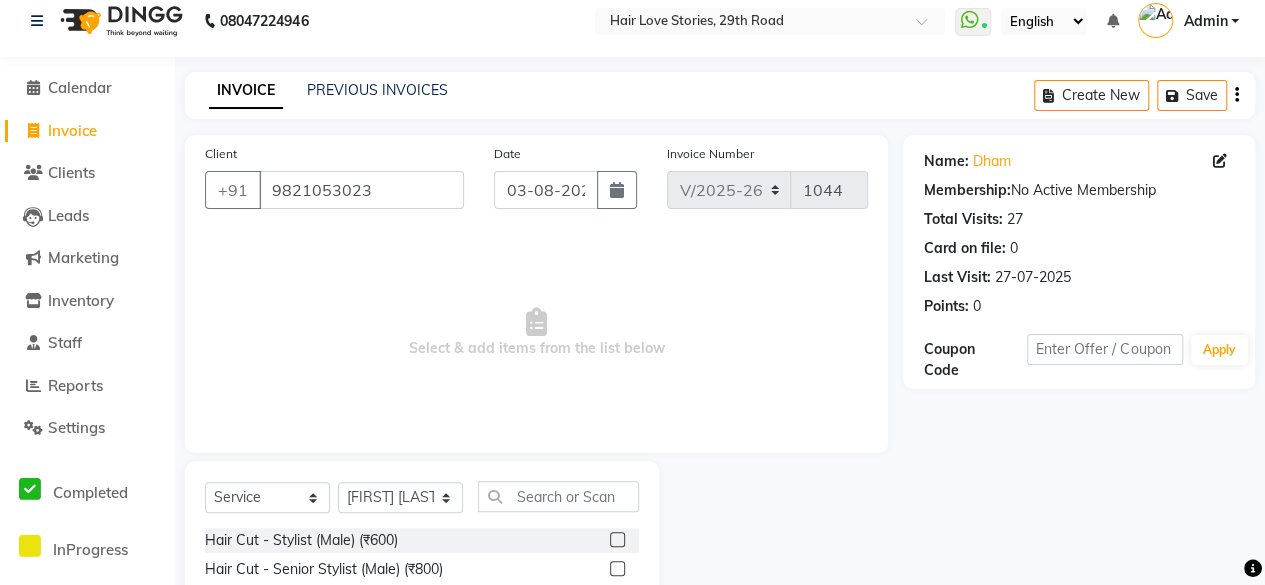click 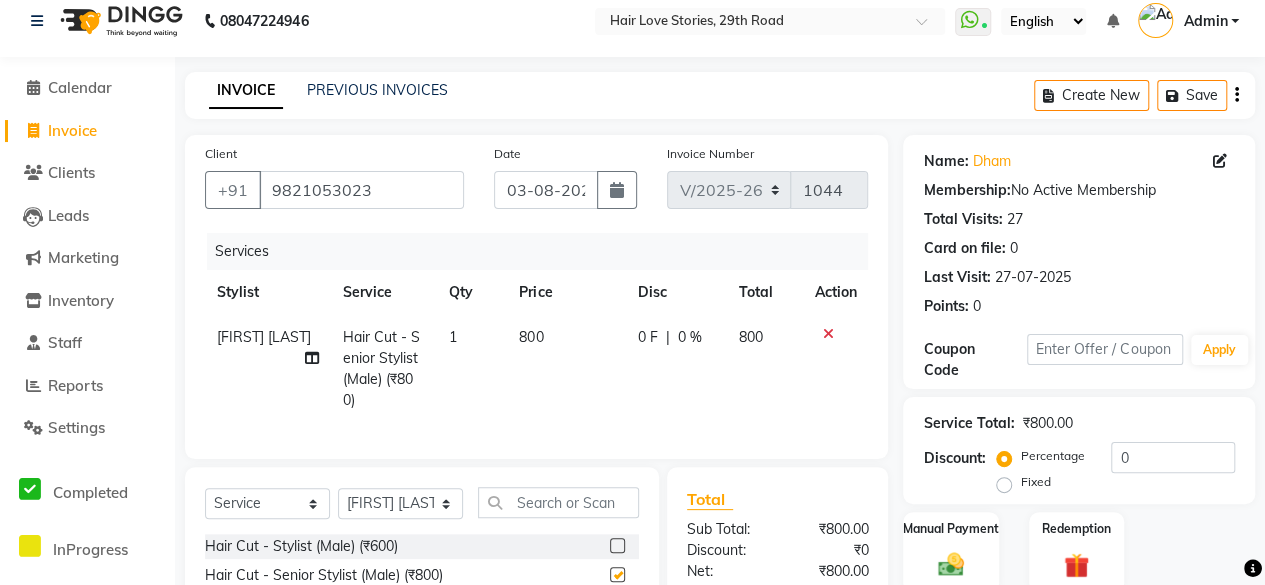 checkbox on "false" 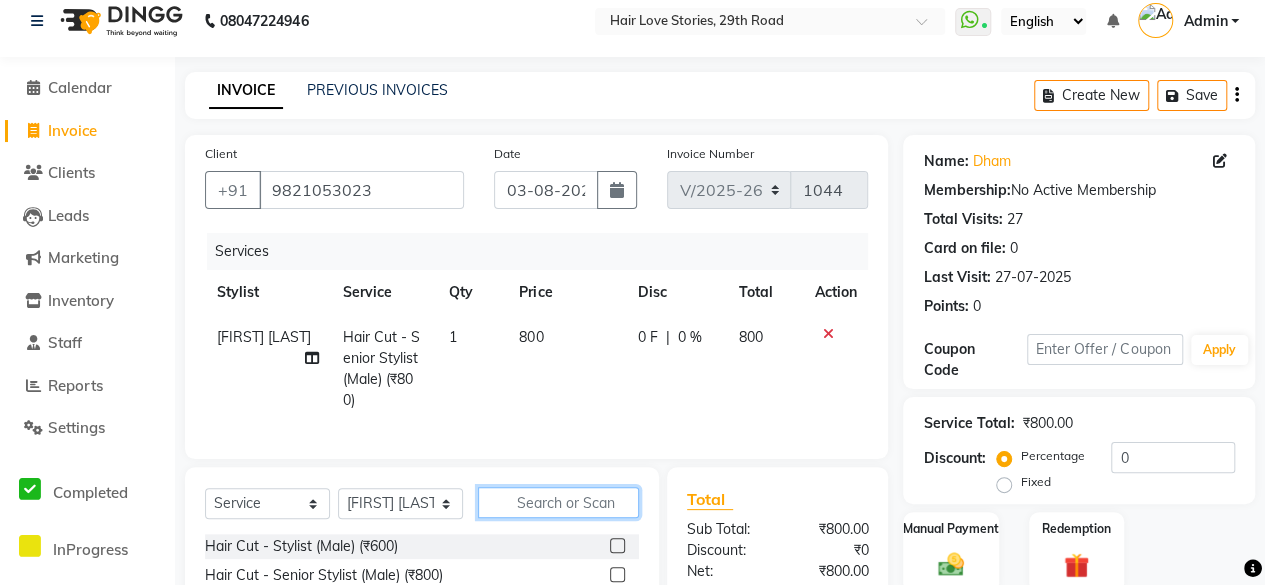 click 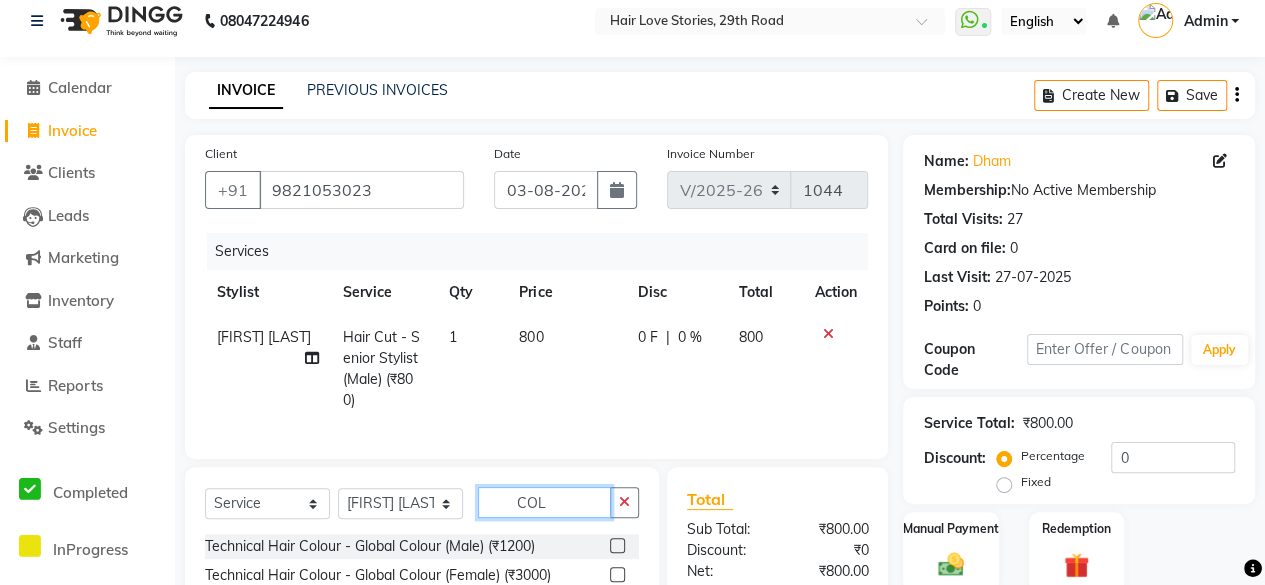 type on "COL" 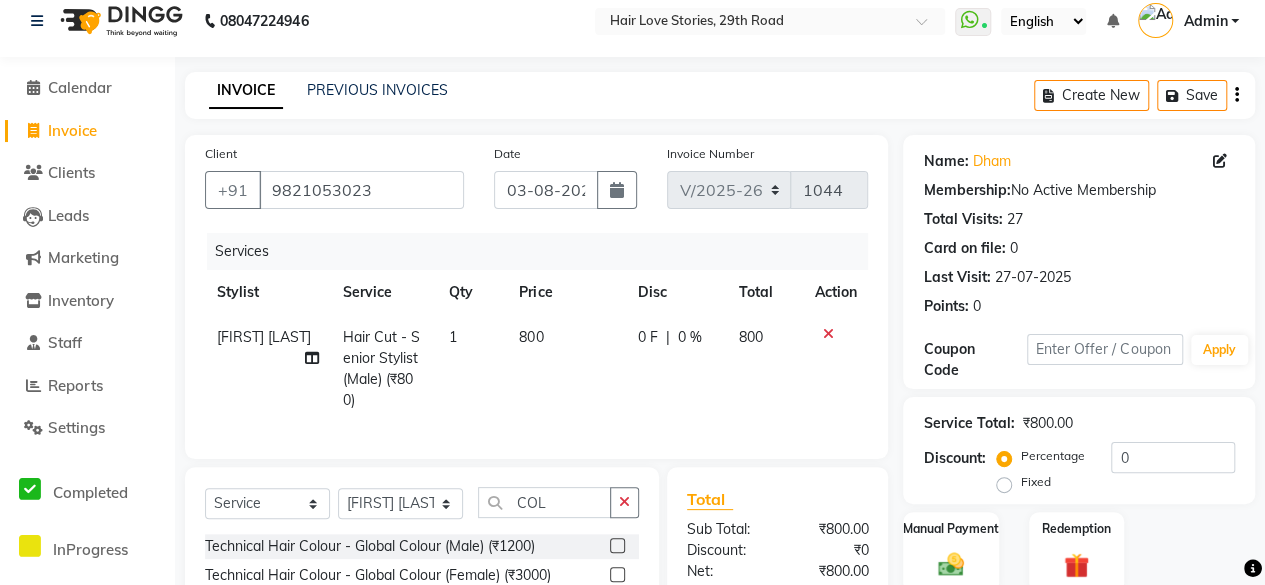 click 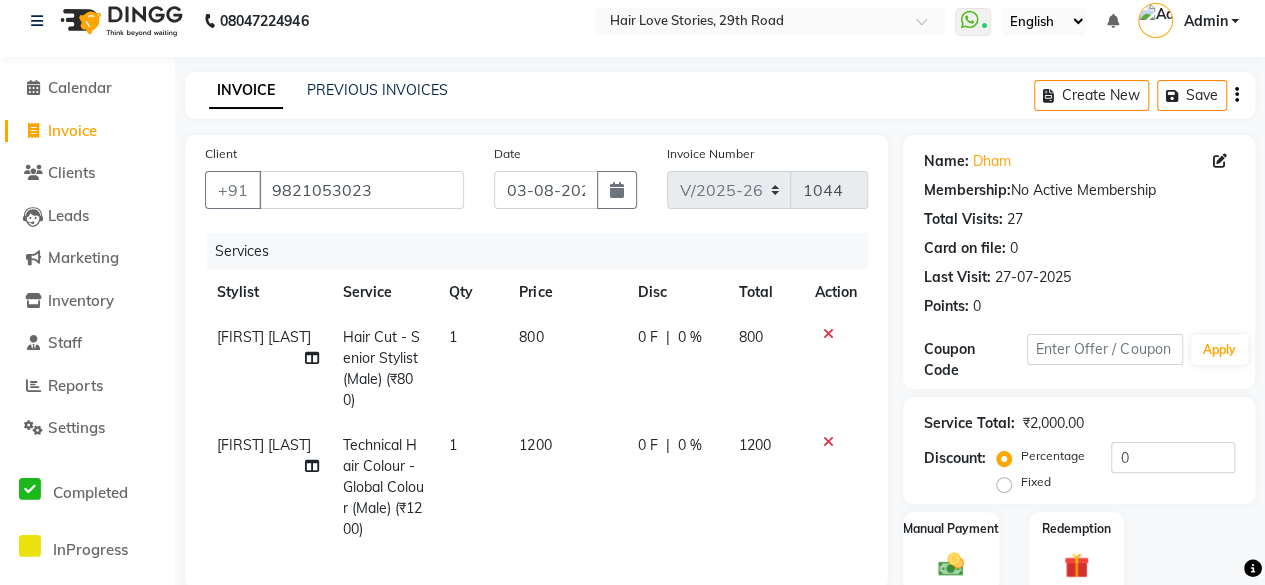 checkbox on "false" 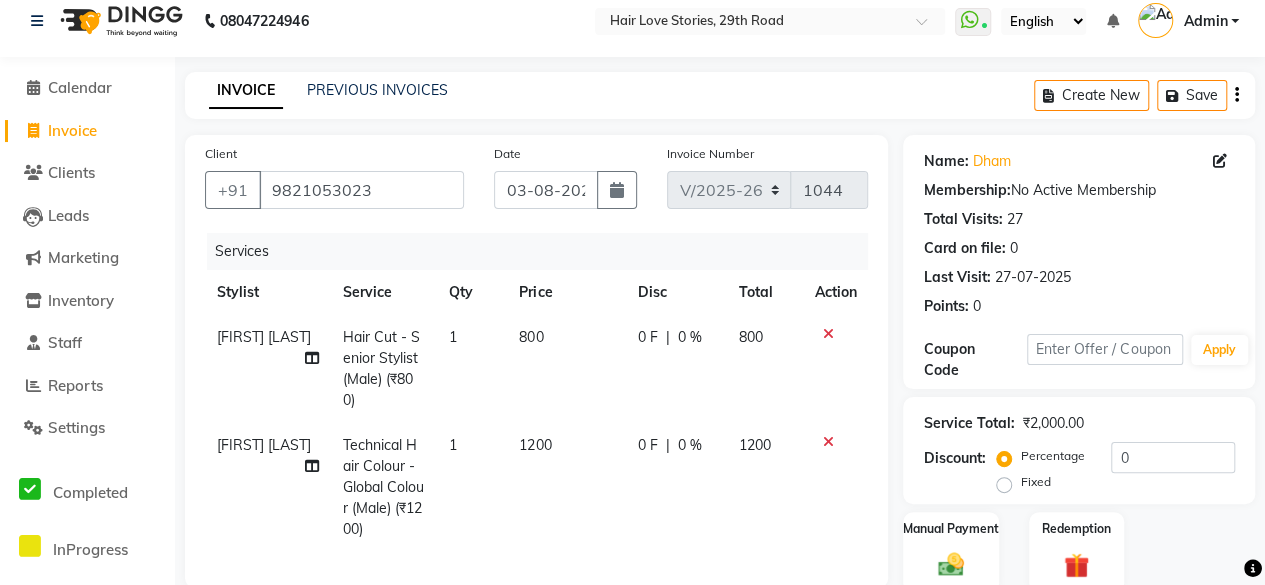 scroll, scrollTop: 365, scrollLeft: 0, axis: vertical 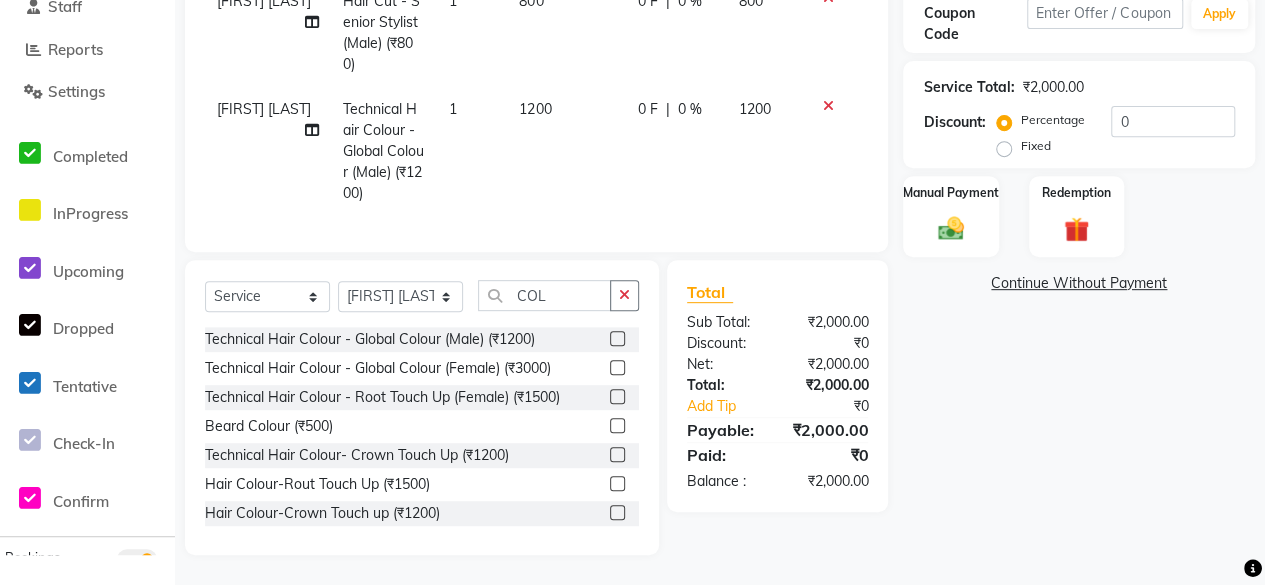 click on "Select  Service  Product  Membership  Package Voucher Prepaid Gift Card  Select Stylist [PERSON] [PERSON] [PERSON] [PERSON] [PERSON] [PERSON] [PERSON] [PERSON]  [PERSON] [PERSON] [PERSON] [PERSON] [PERSON] [PERSON] [PERSON] COL" 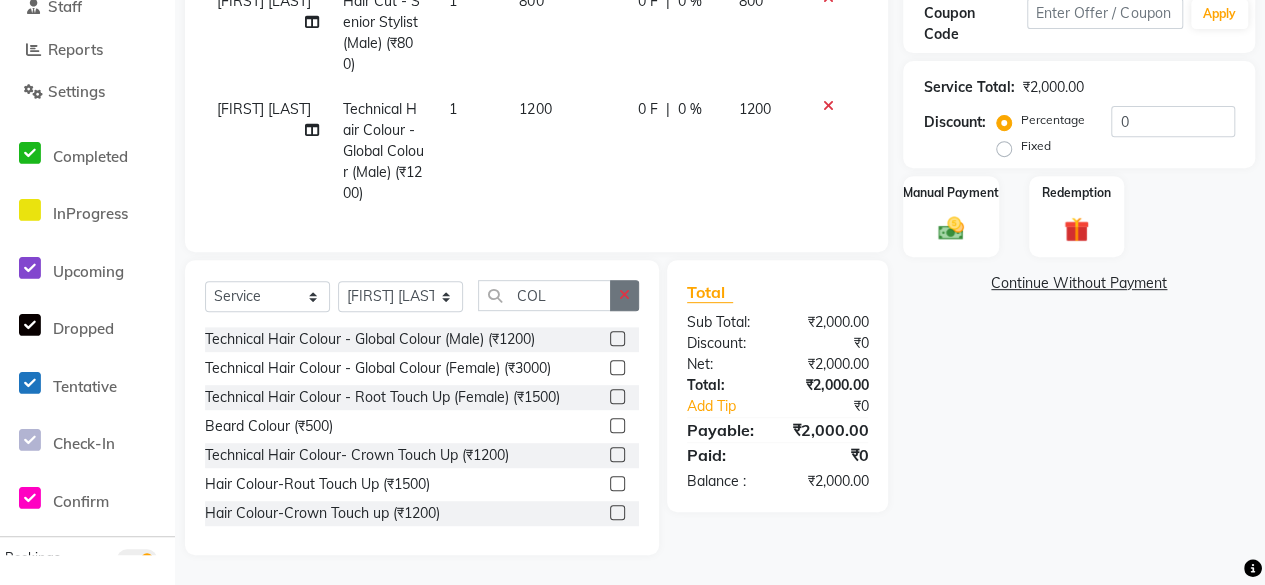 click 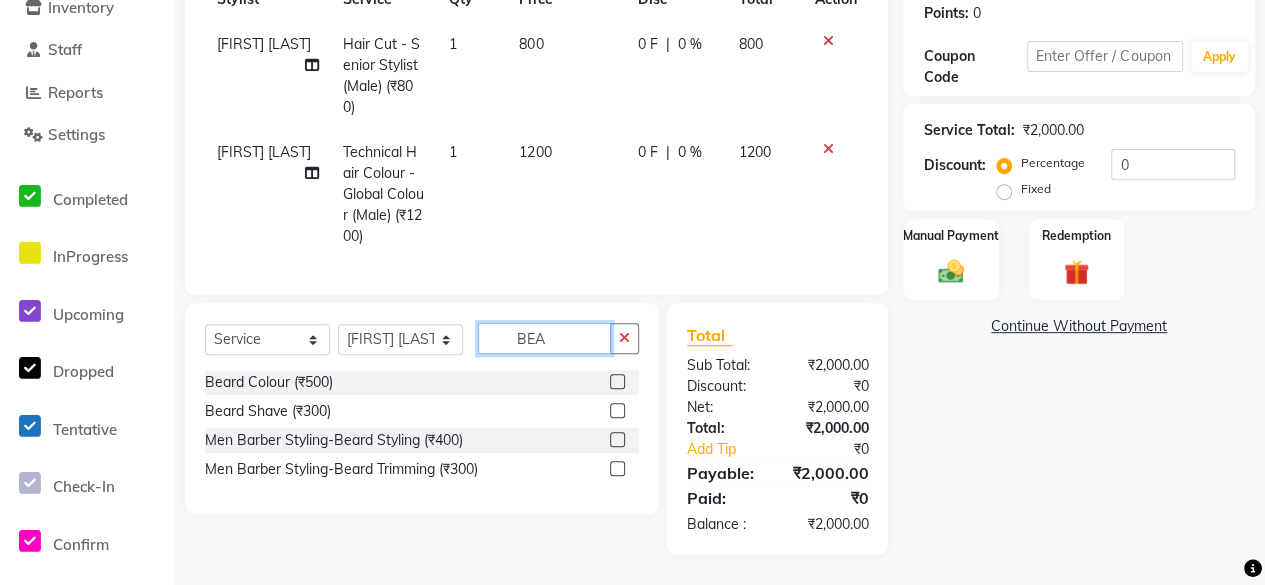 scroll, scrollTop: 322, scrollLeft: 0, axis: vertical 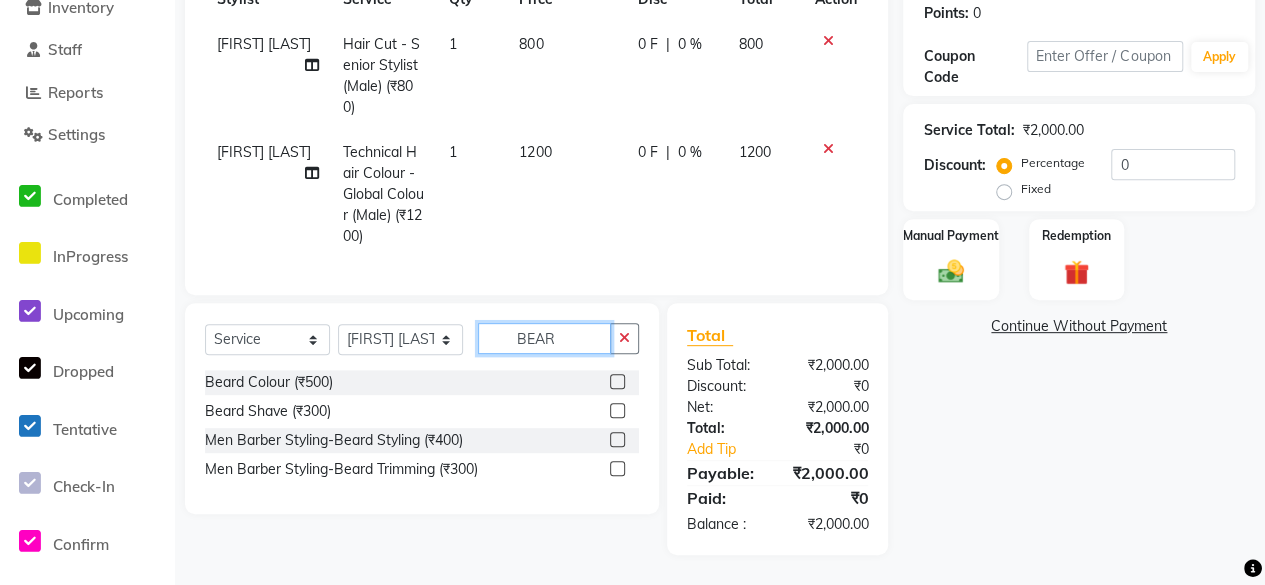type on "BEAR" 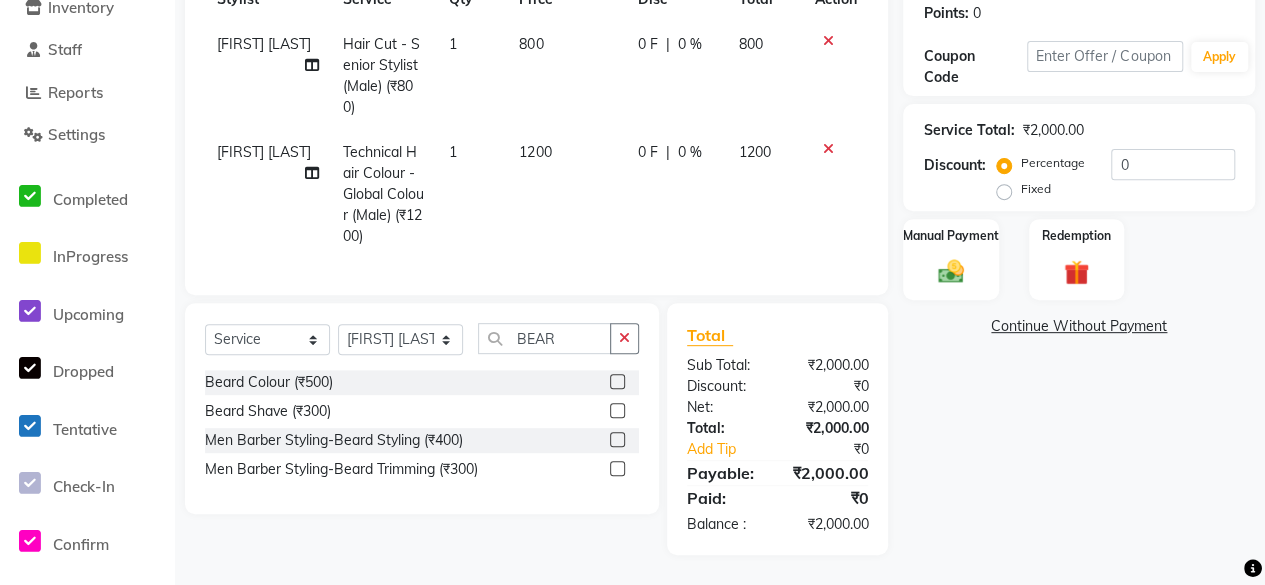 click 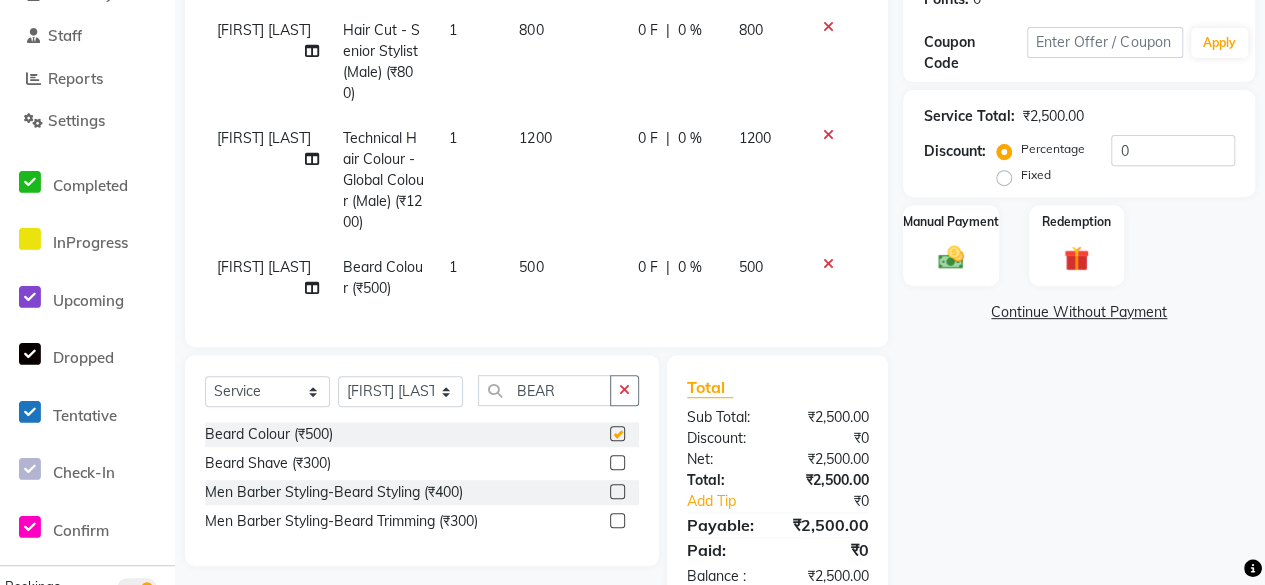 checkbox on "false" 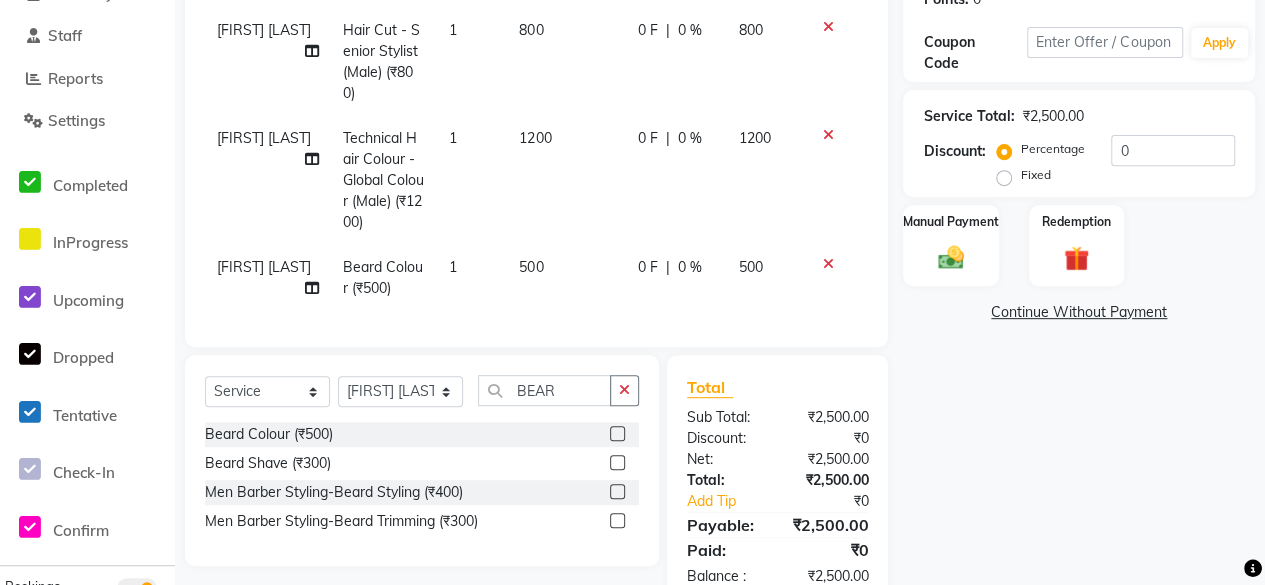 click on "500" 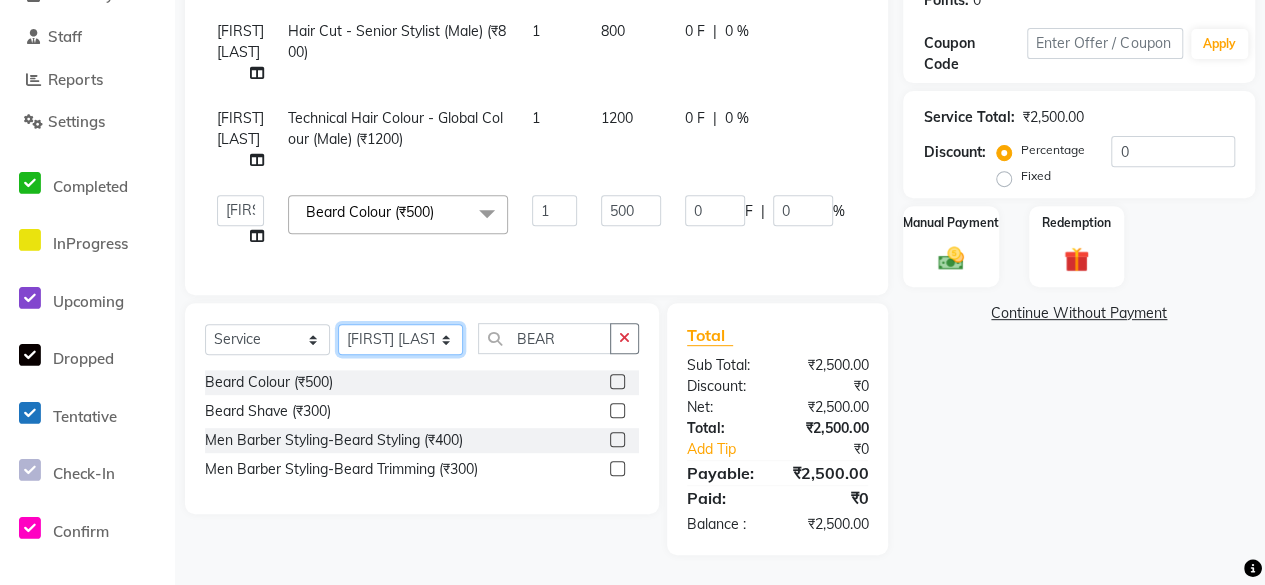 click on "Select Stylist [FIRST] [LAST] [FIRST] [FIRST] [FIRST] [LAST]  [FIRST] [LAST] [FIRST] [LAST] [FIRST] [LAST]" 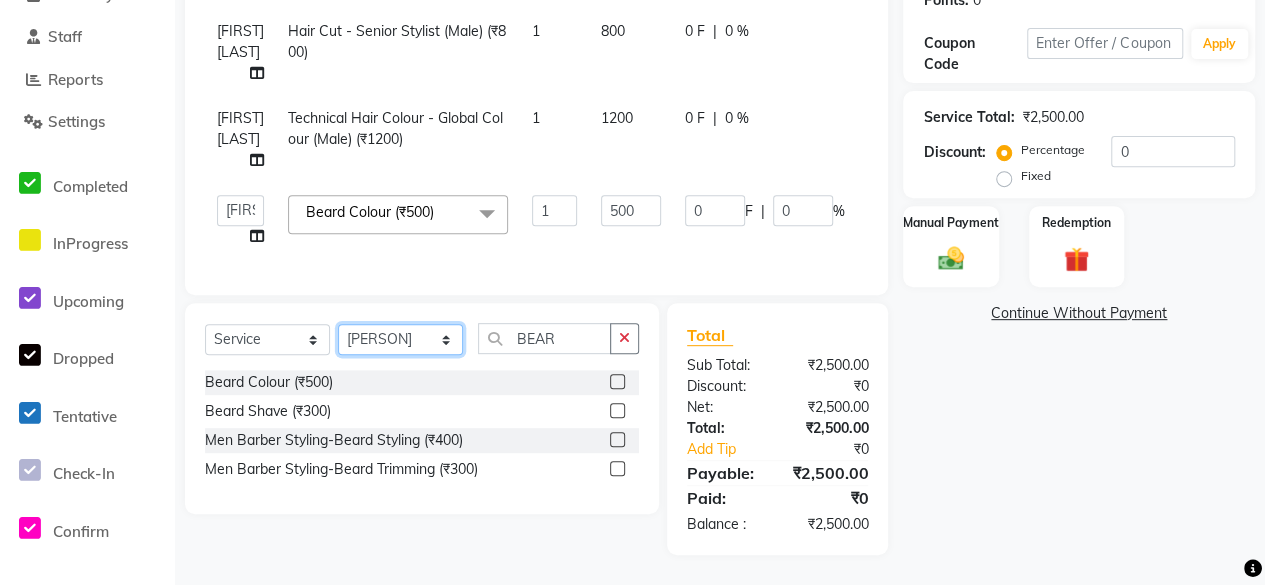 click on "Select Stylist [FIRST] [LAST] [FIRST] [FIRST] [FIRST] [LAST]  [FIRST] [LAST] [FIRST] [LAST] [FIRST] [LAST]" 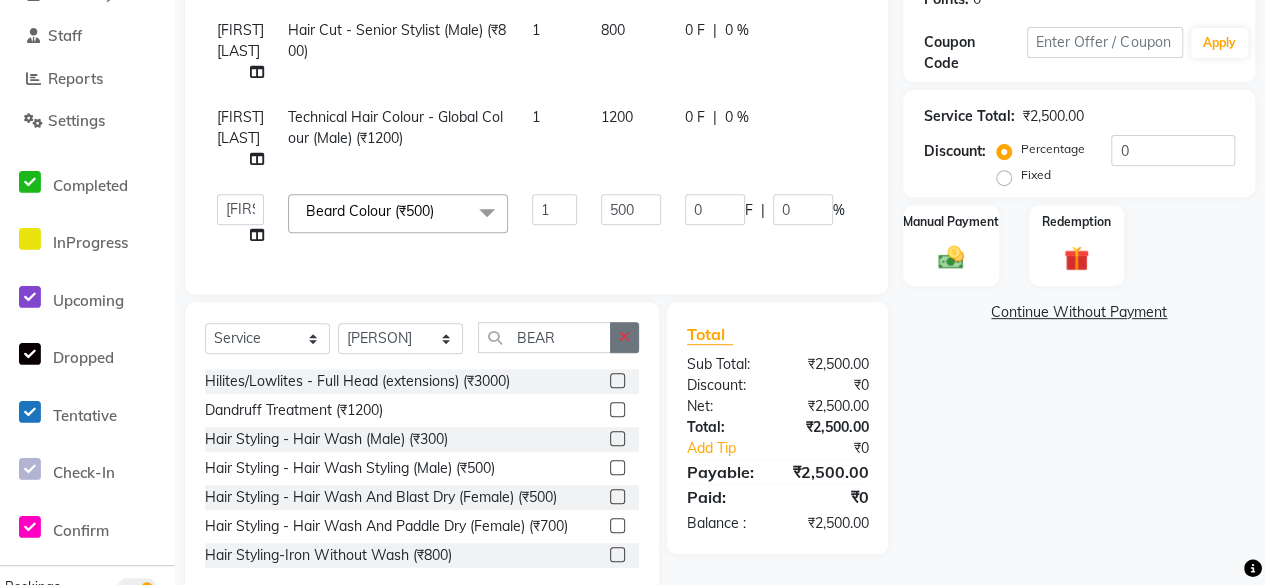 click 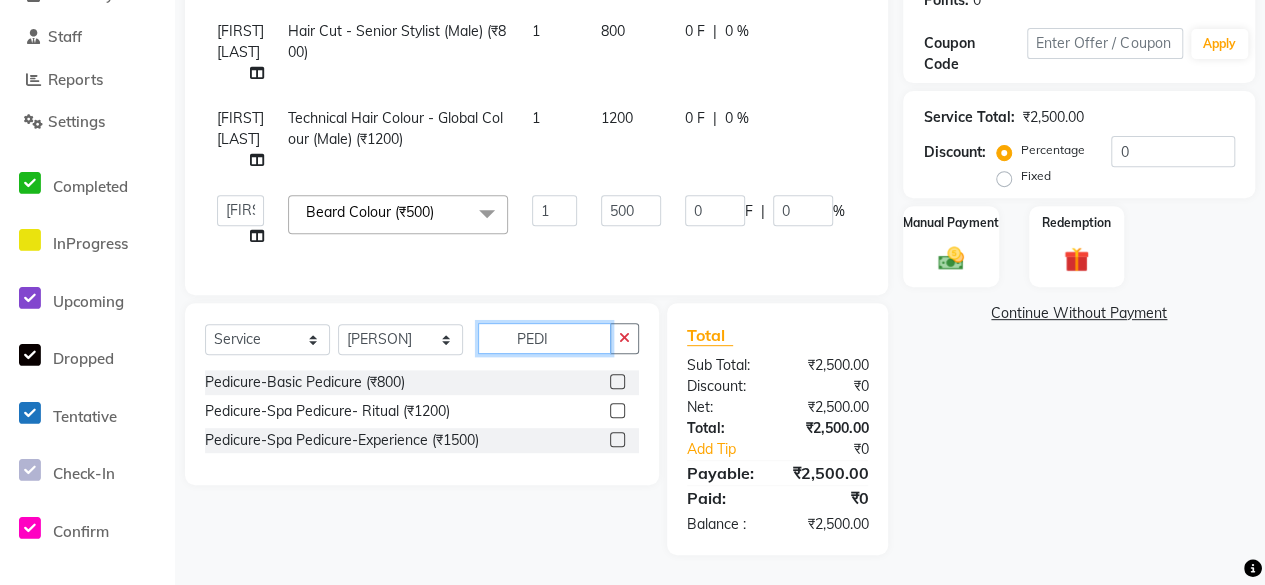 type on "PEDI" 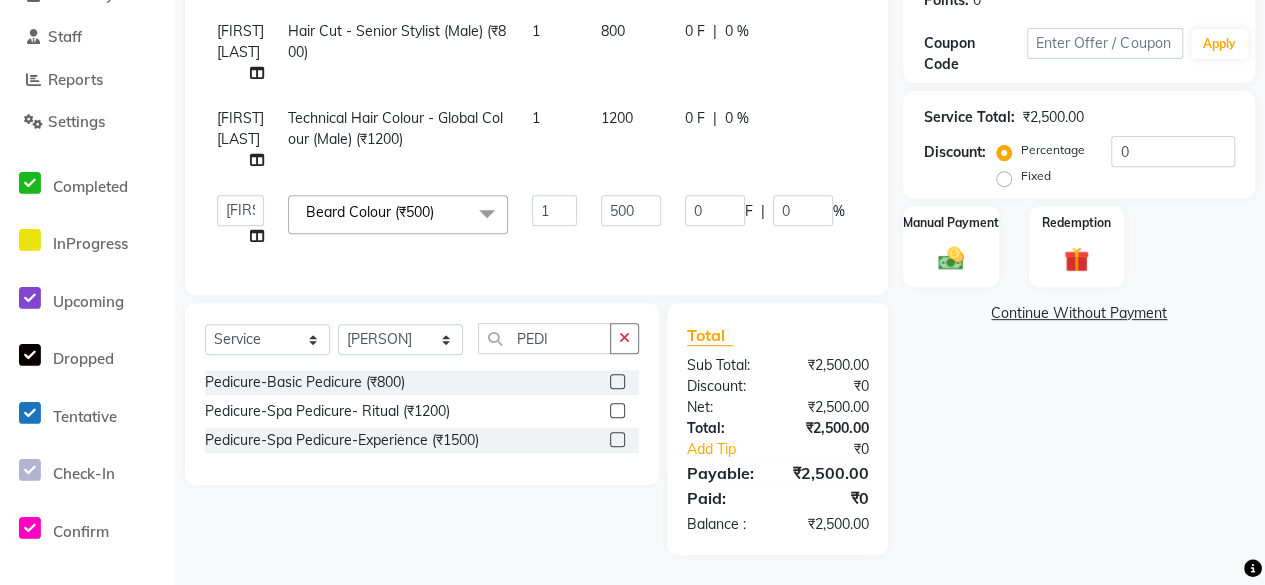 click 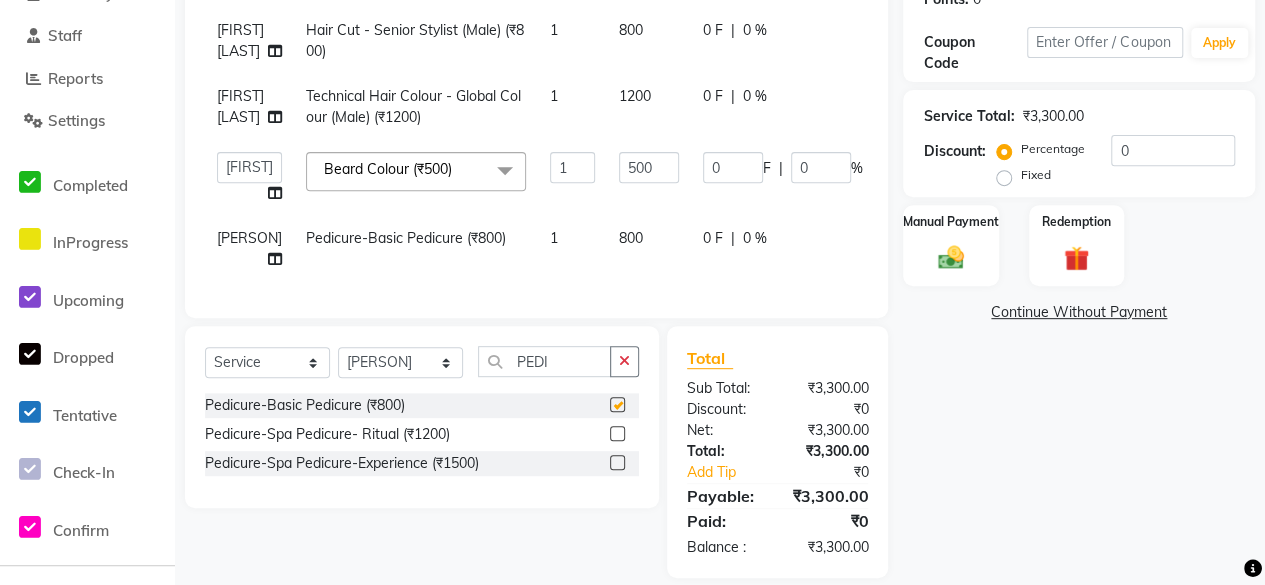 checkbox on "false" 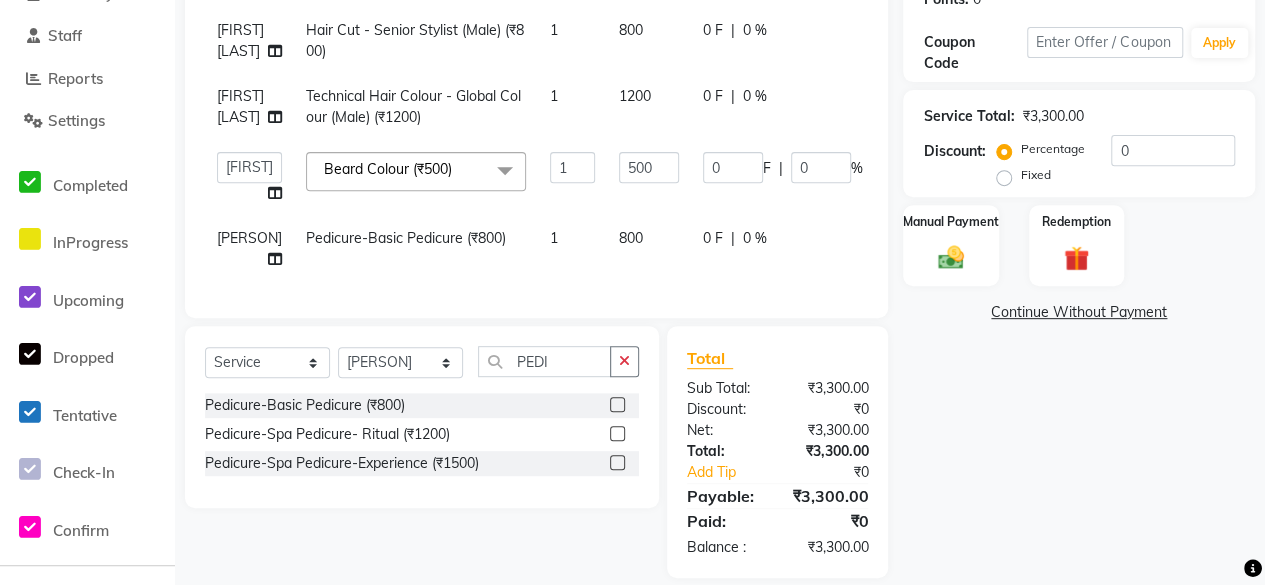 click on "800" 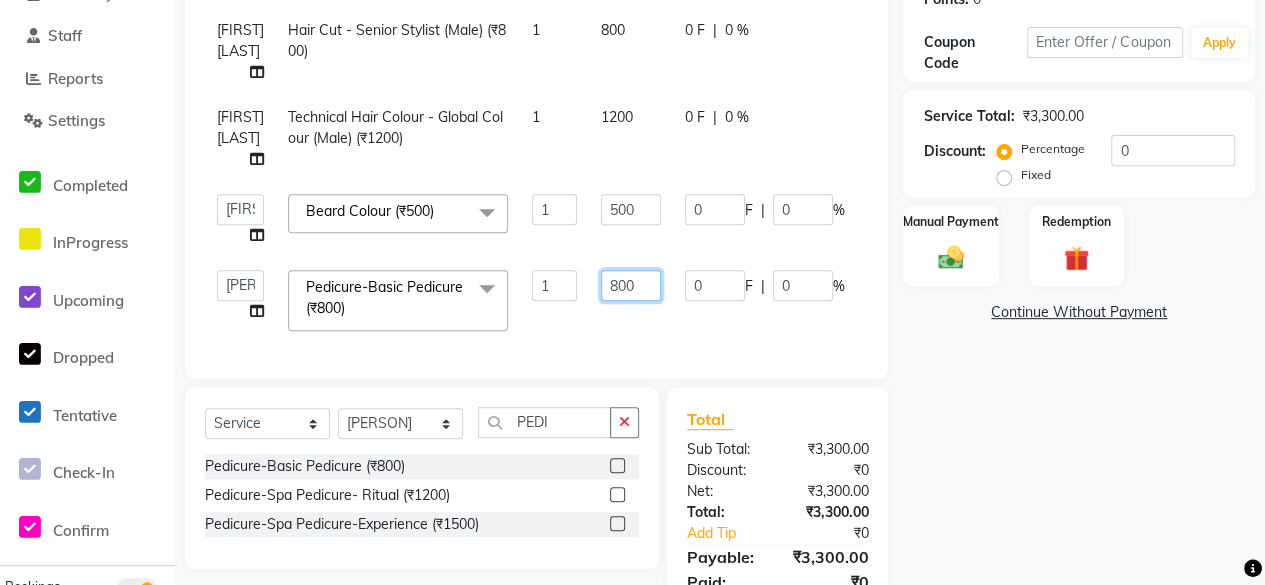 click on "800" 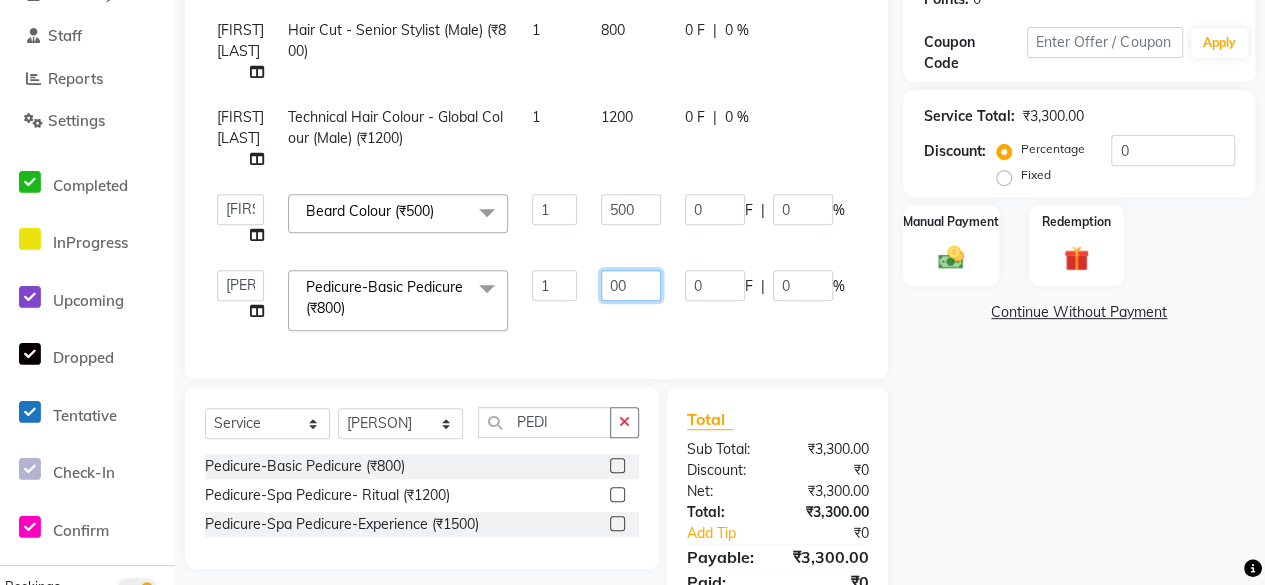 type on "900" 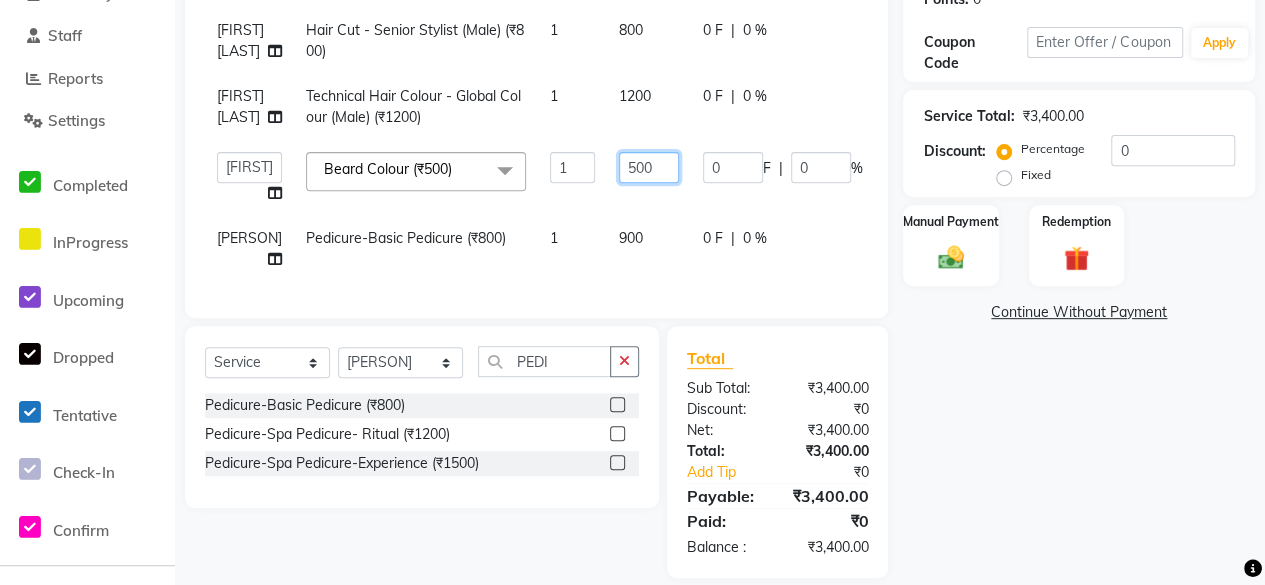 click on "500" 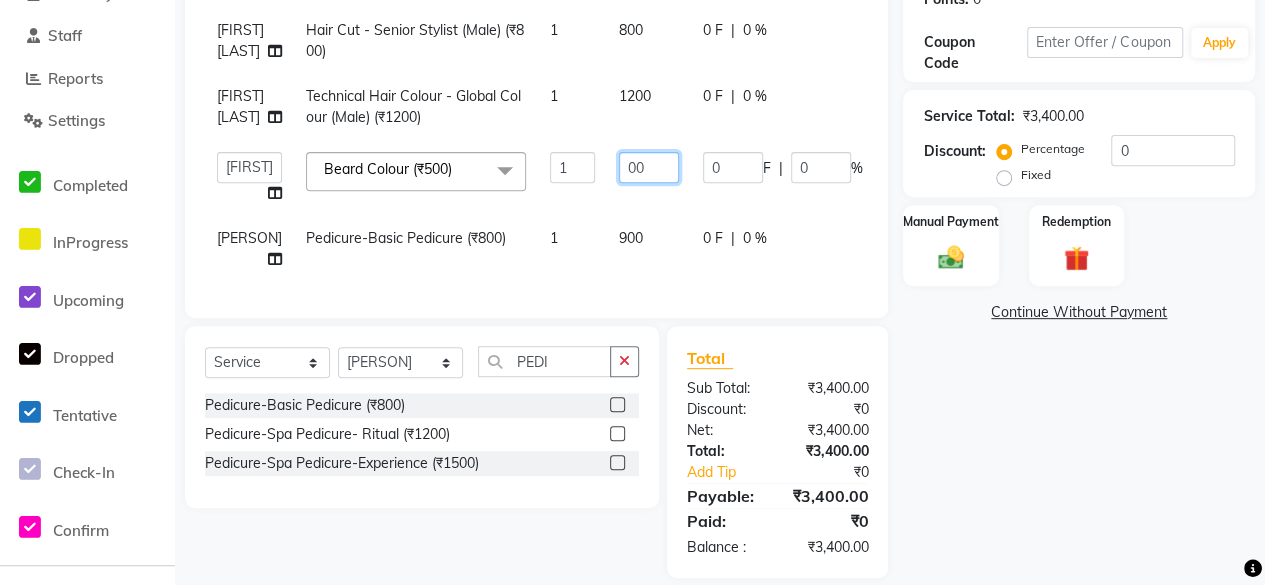 type on "600" 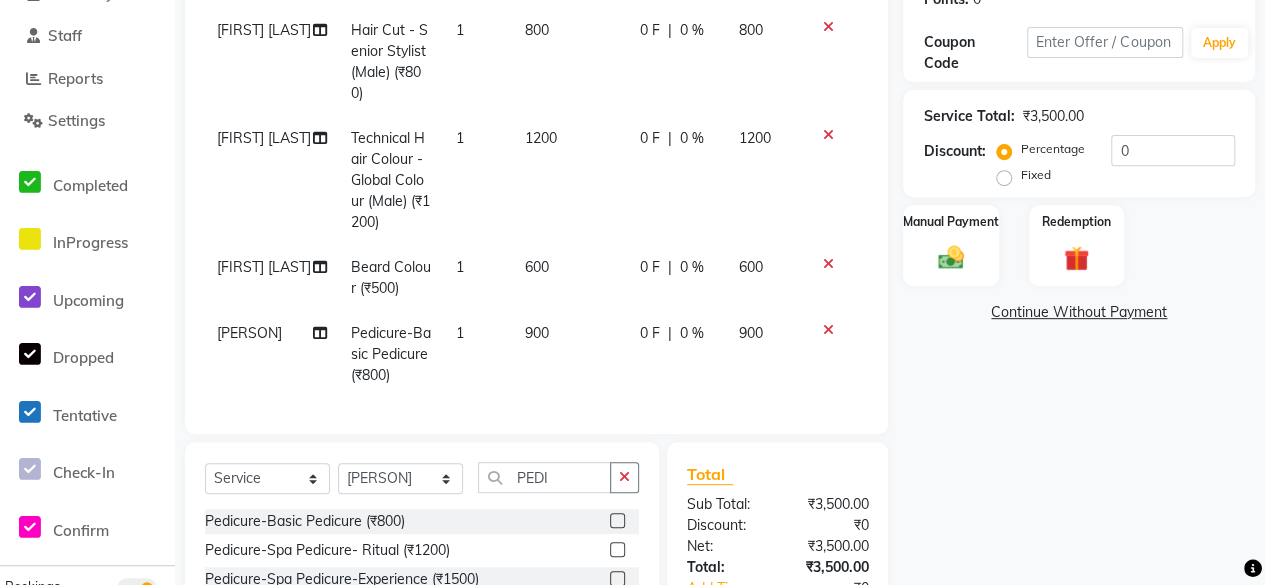 click on "[FIRST] [LAST] Technical Hair Colour - Global Colour (Male) (₹1200) 1 1200 0 F | 0 % 1200" 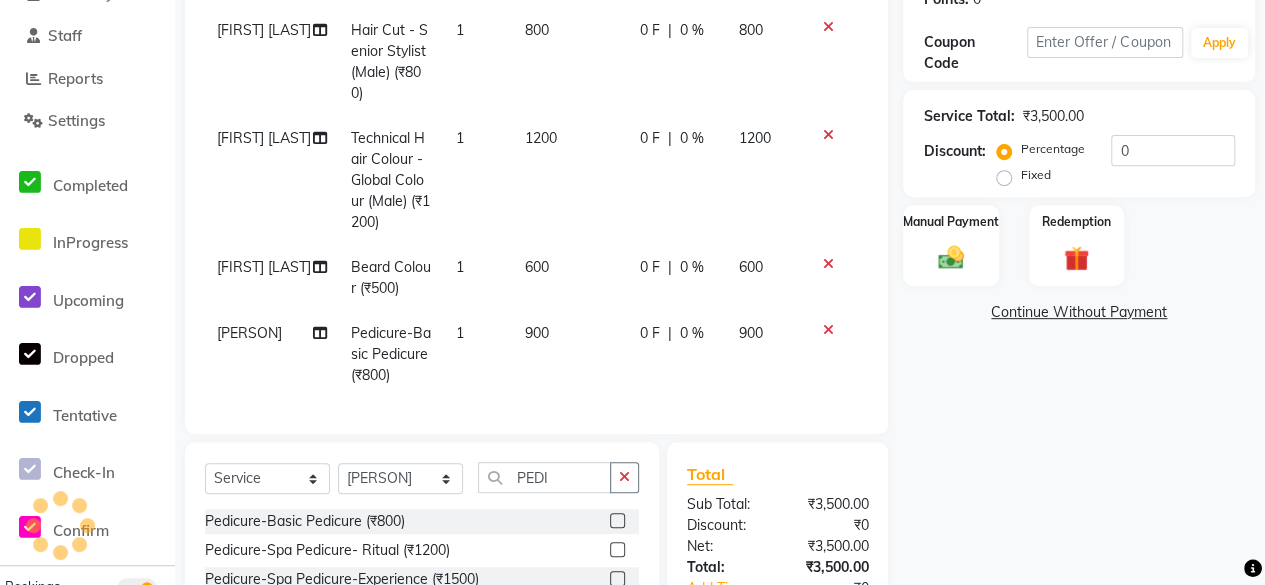 click on "1200" 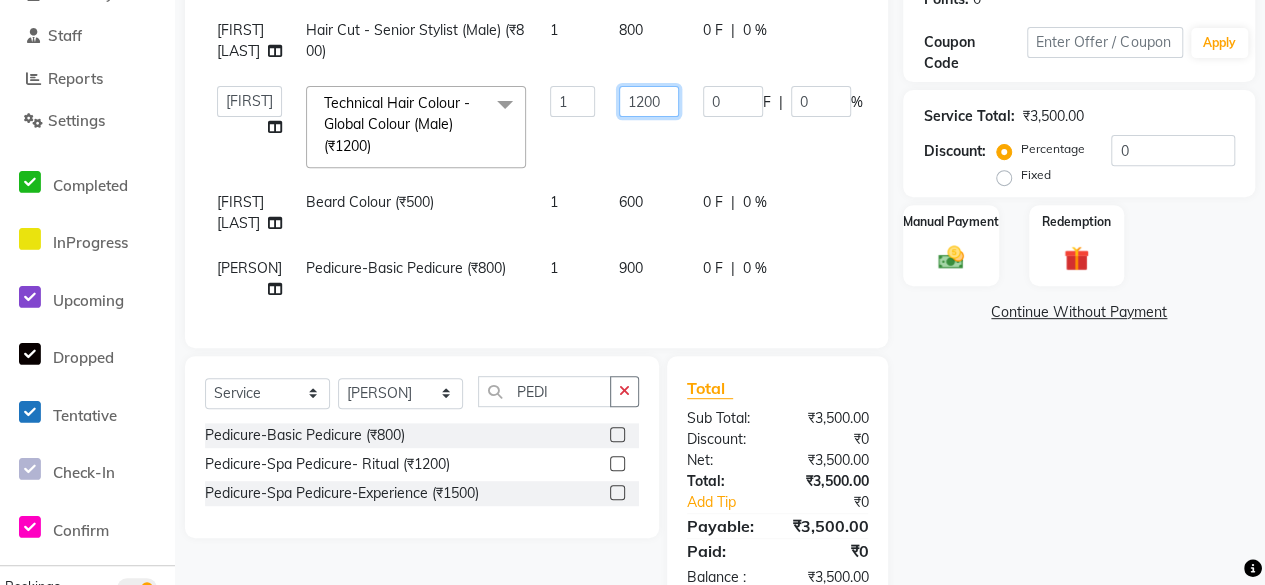 click on "1200" 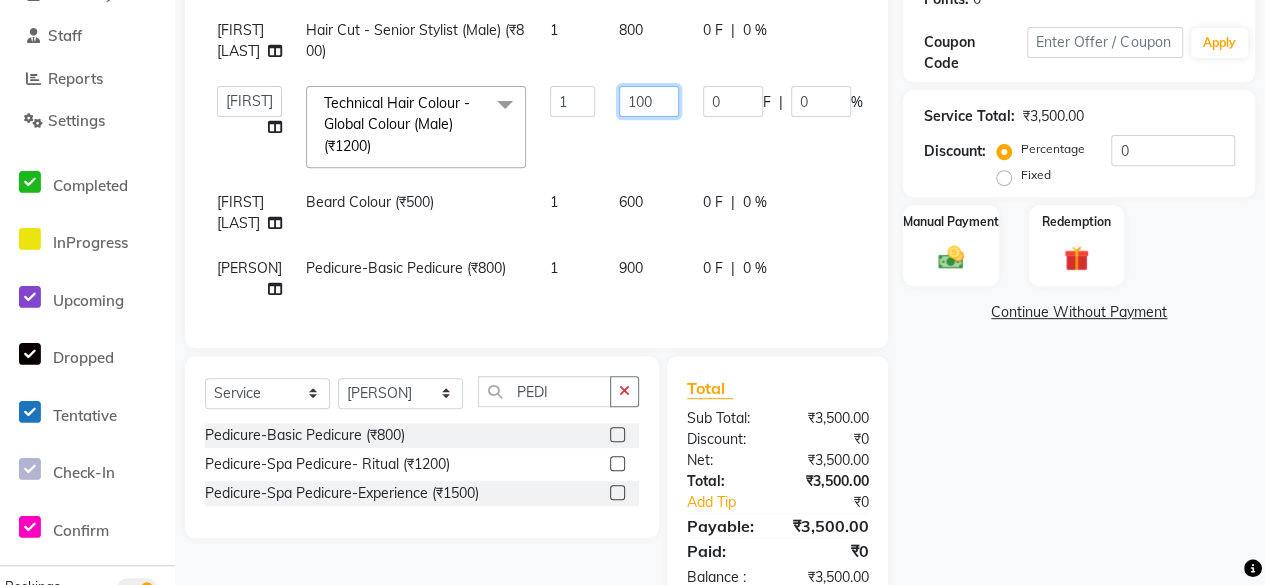 type on "1500" 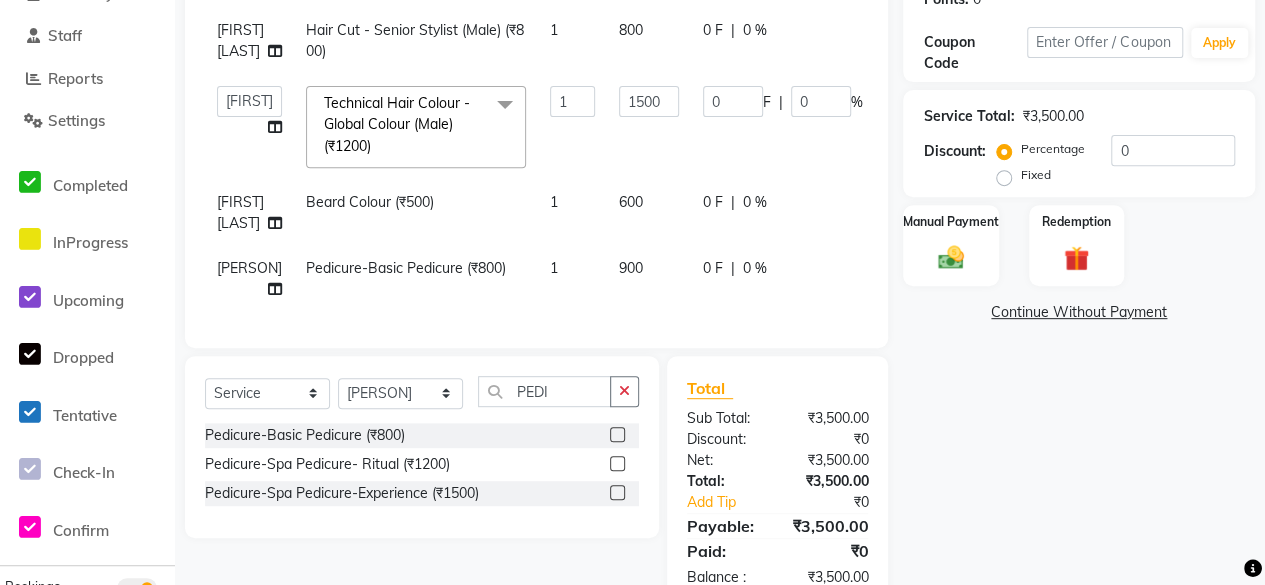 click on "Name: [FIRST]  Membership:  No Active Membership  Total Visits:  27 Card on file:  0 Last Visit:   [DATE] Points:   0  Coupon Code Apply Service Total:  ₹3,500.00  Discount:  Percentage   Fixed  0 Manual Payment Redemption  Continue Without Payment" 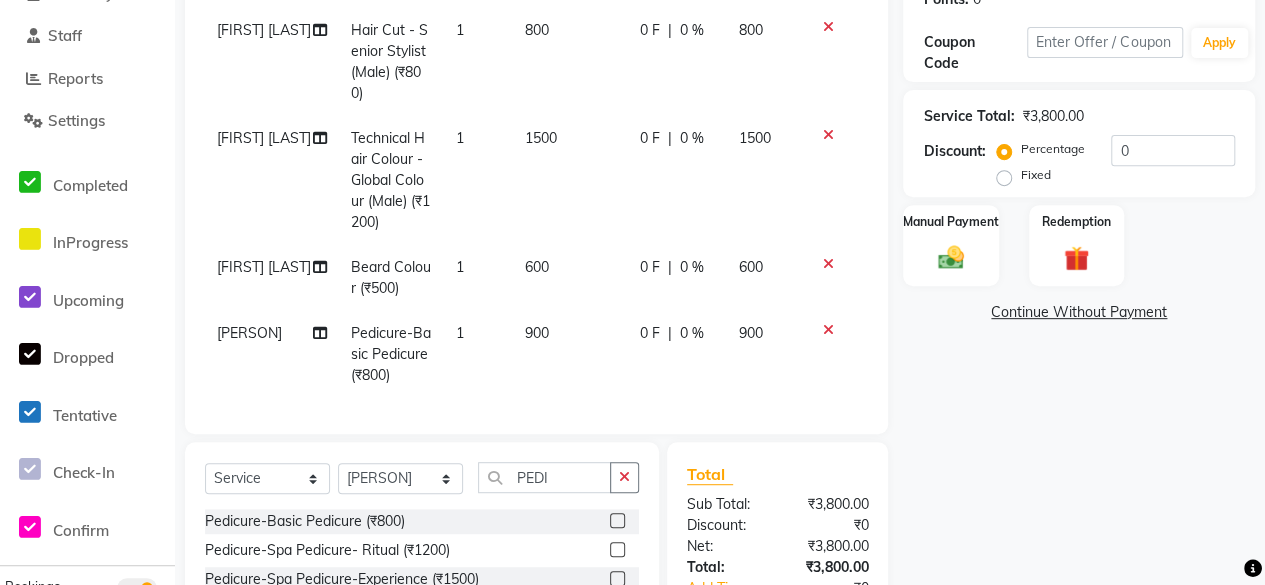 click on "Name: [FIRST]  Membership:  No Active Membership  Total Visits:  27 Card on file:  0 Last Visit:   [DATE] Points:   0  Coupon Code Apply Service Total:  ₹3,800.00  Discount:  Percentage   Fixed  0 Manual Payment Redemption  Continue Without Payment" 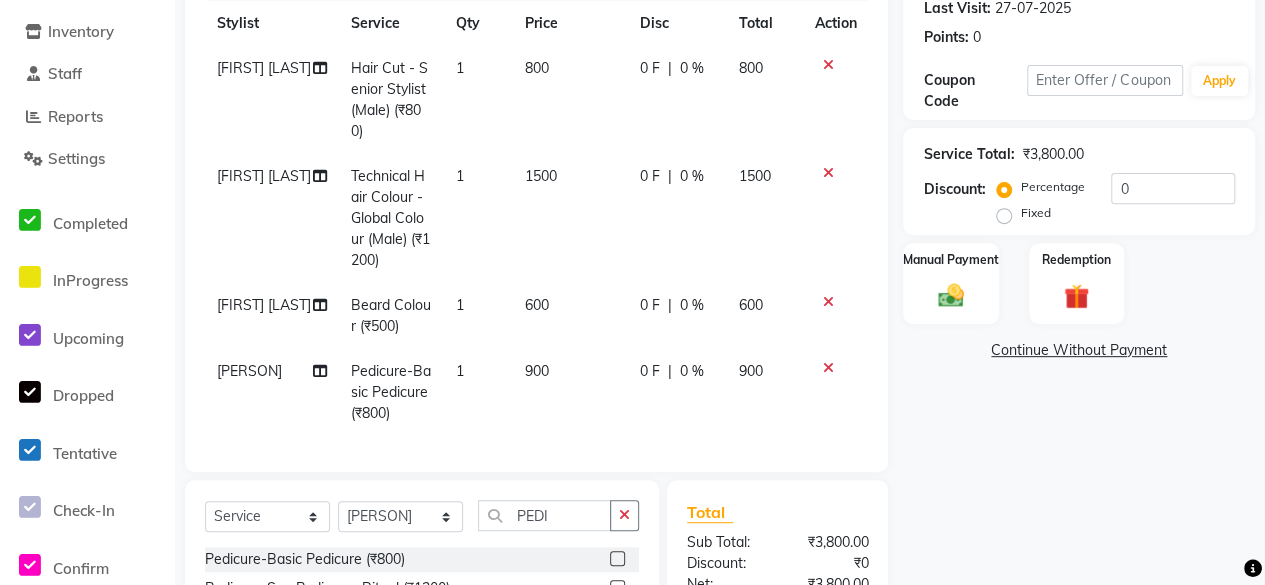 scroll, scrollTop: 281, scrollLeft: 0, axis: vertical 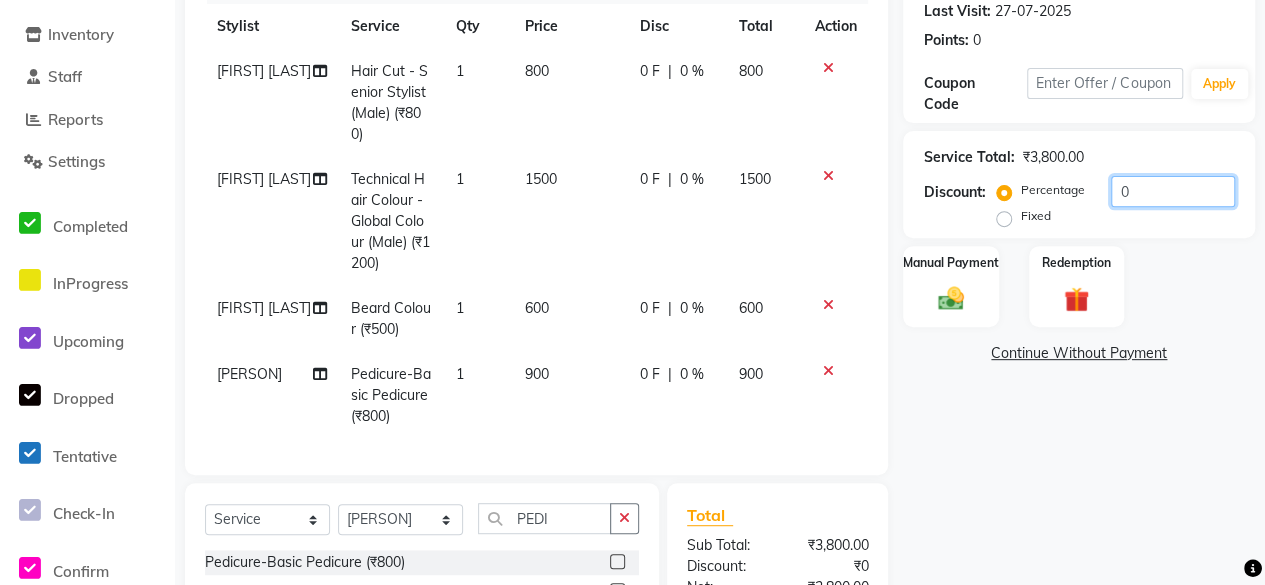 click on "0" 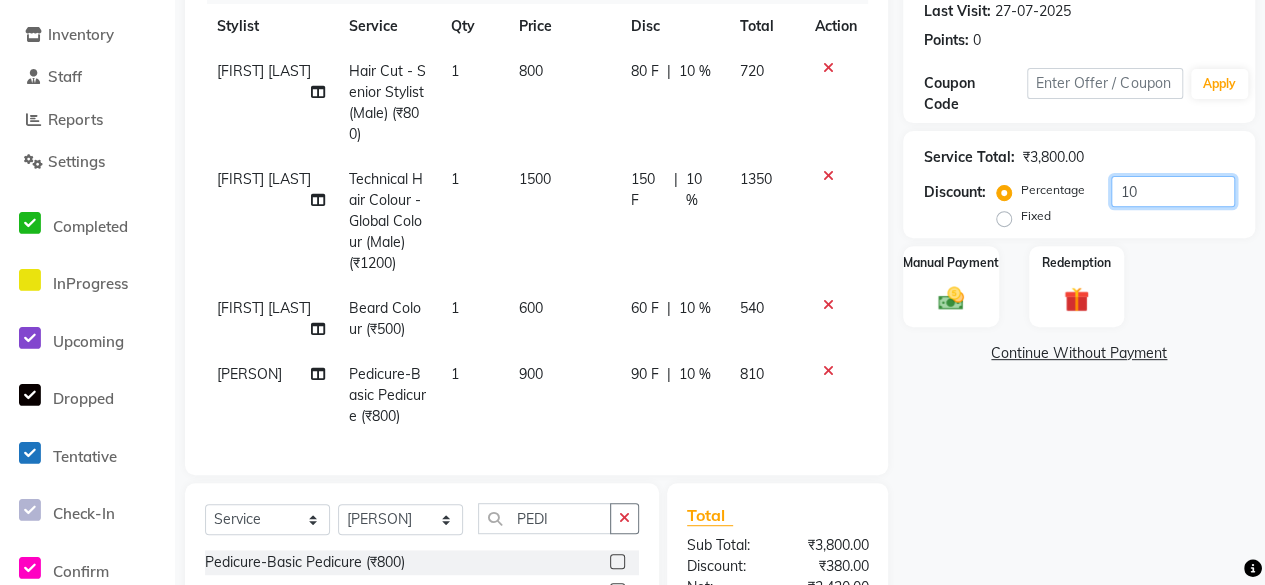 scroll, scrollTop: 459, scrollLeft: 0, axis: vertical 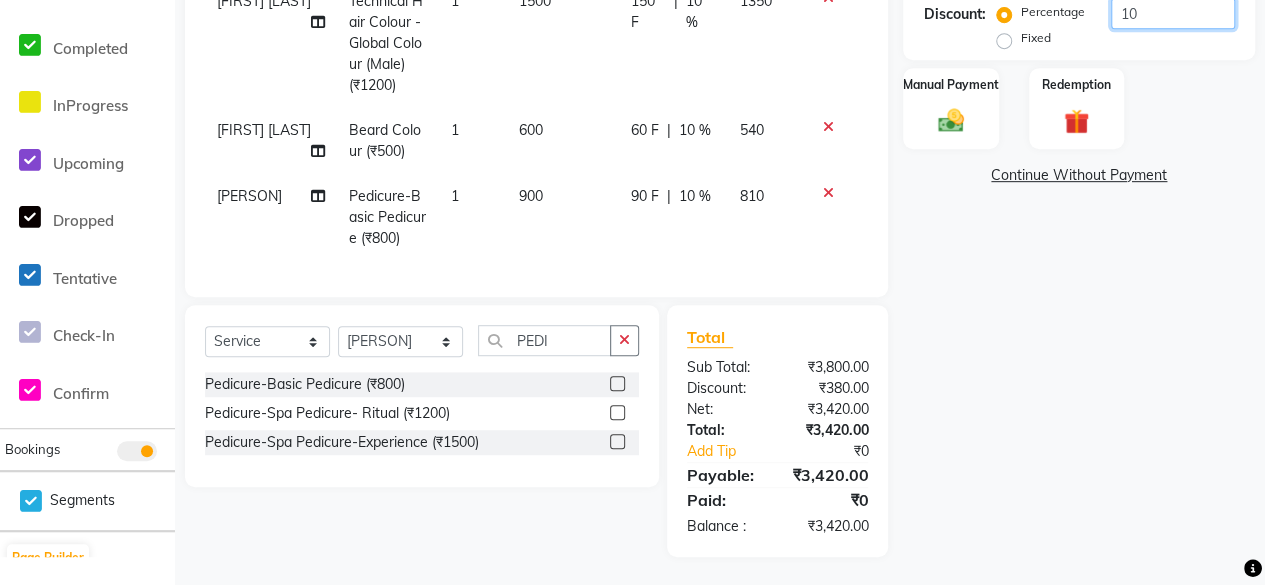 type on "10" 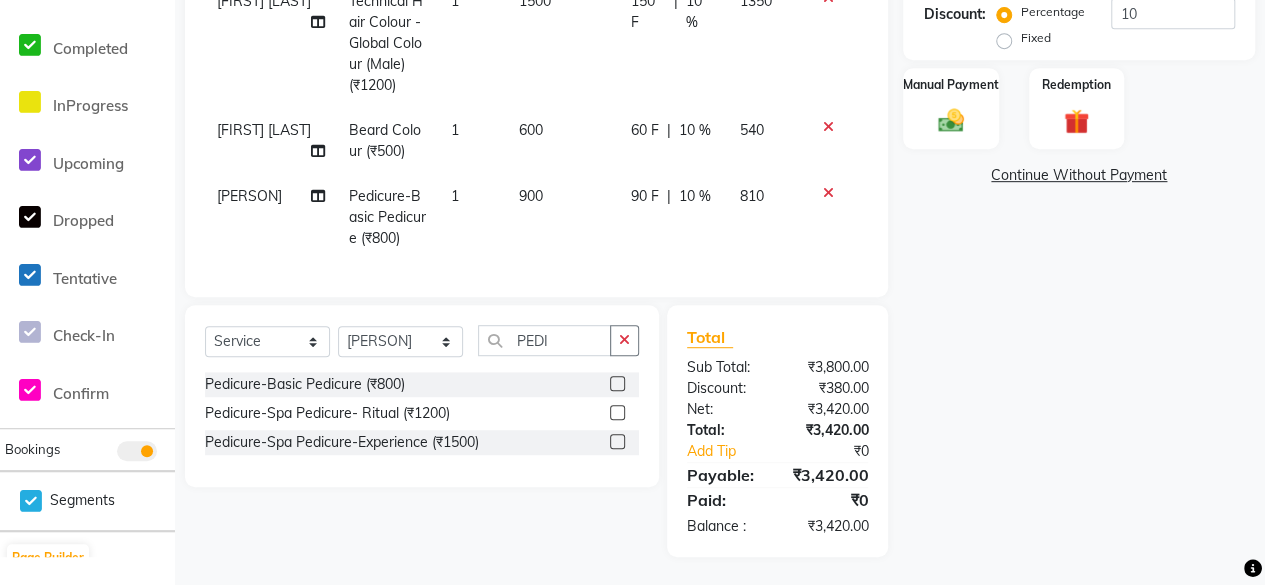 click on "Name: [FIRST]  Membership:  No Active Membership  Total Visits:  27 Card on file:  0 Last Visit:   [DATE] Points:   0  Coupon Code Apply Service Total:  ₹3,800.00  Discount:  Percentage   Fixed  10 Manual Payment Redemption  Continue Without Payment" 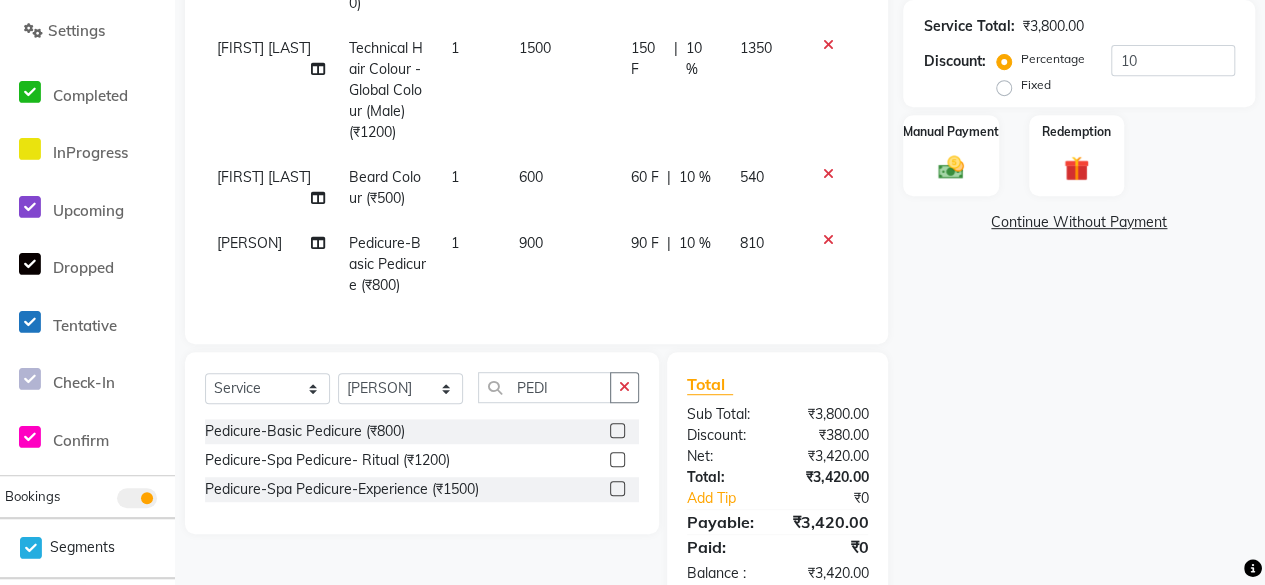 scroll, scrollTop: 410, scrollLeft: 0, axis: vertical 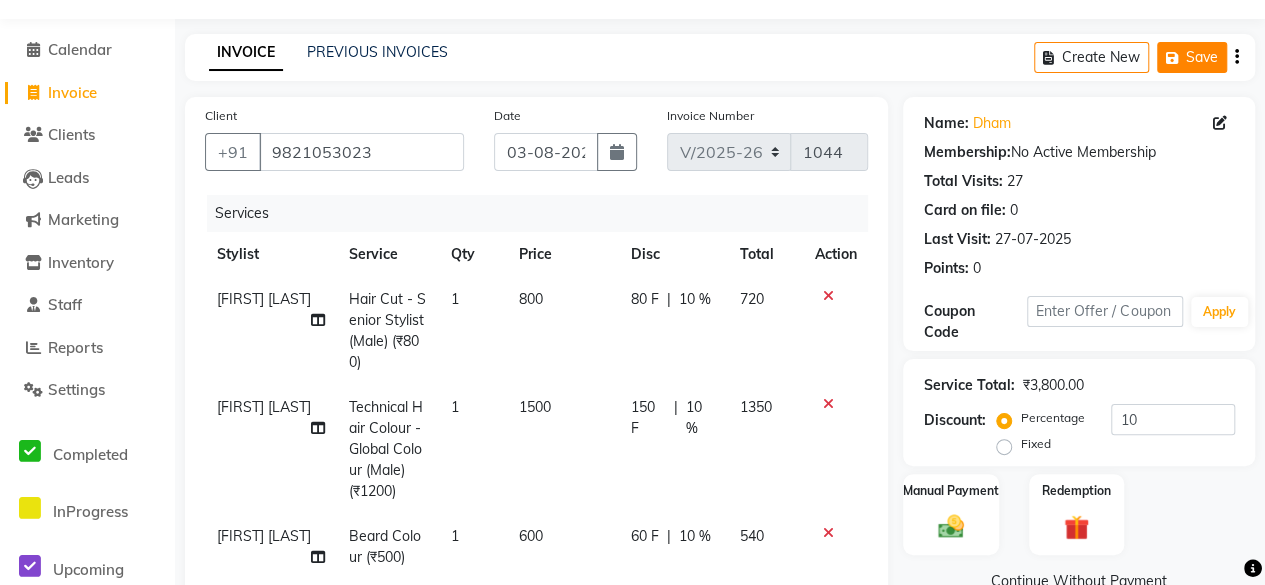 click on "Save" 